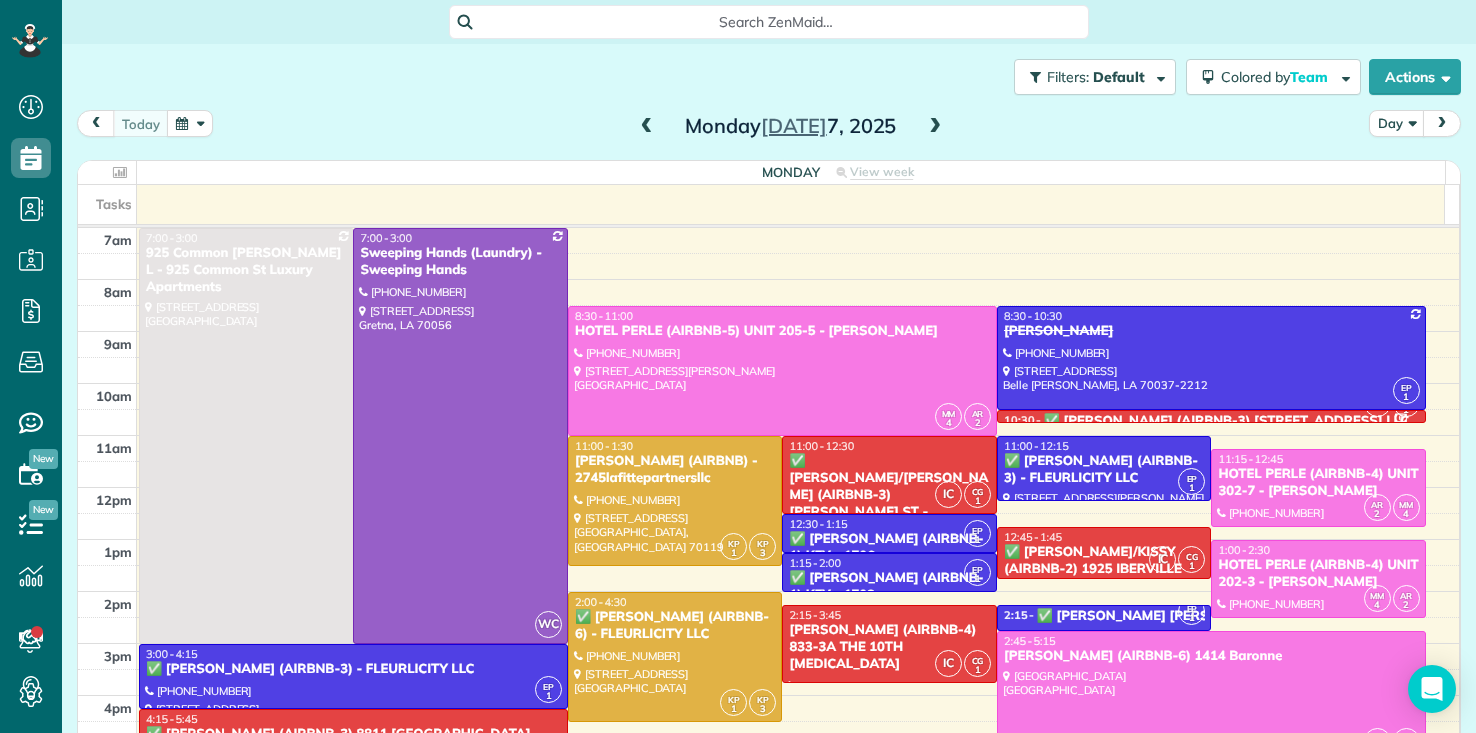 scroll, scrollTop: 0, scrollLeft: 0, axis: both 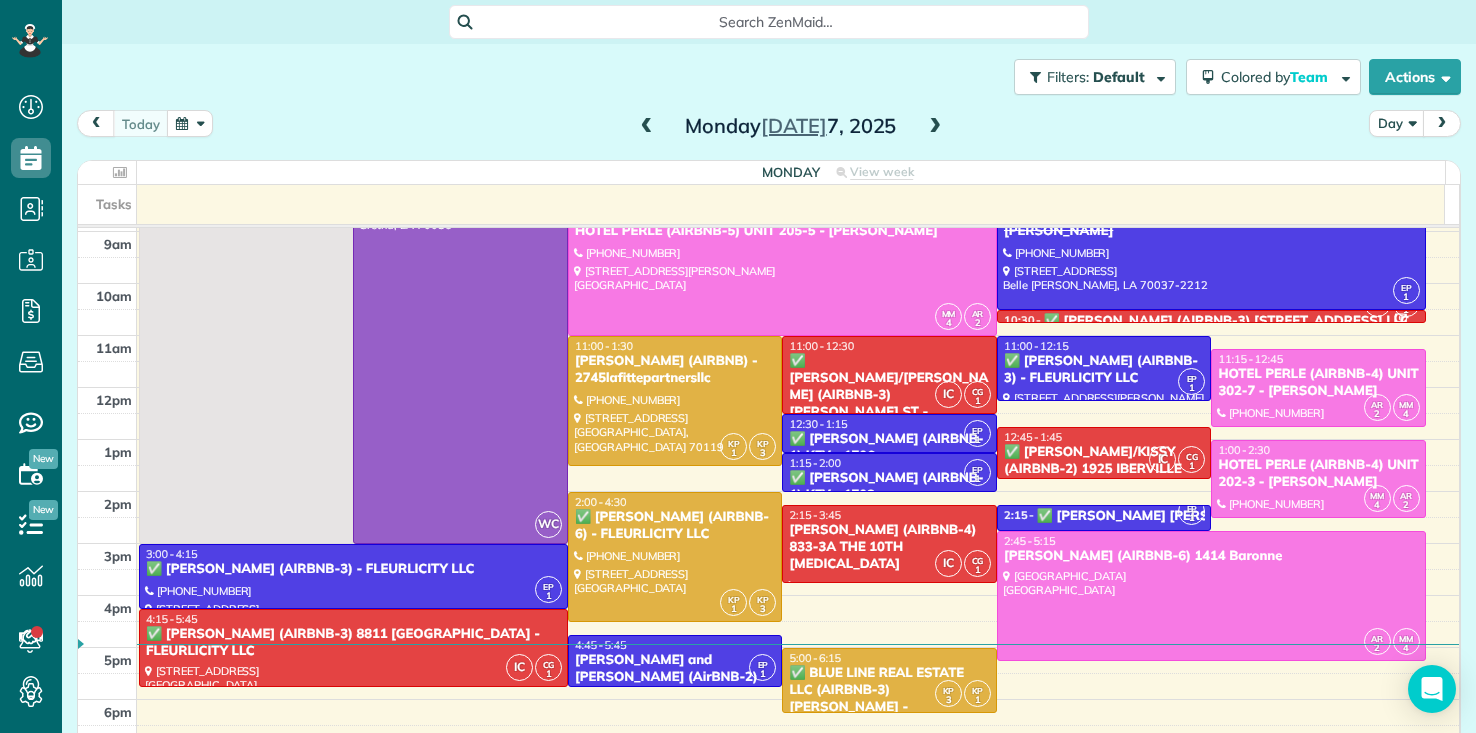 click on "Search ZenMaid…
Filters:   Default
Colored by  Team
Color by Cleaner
Color by Team
Color by Status
Color by Recurrence
Color by Paid/Unpaid
Filters  Default
Schedule Changes
Actions
Create Appointment
Create Task
Clock In/Out
Send Work Orders" at bounding box center [769, 366] 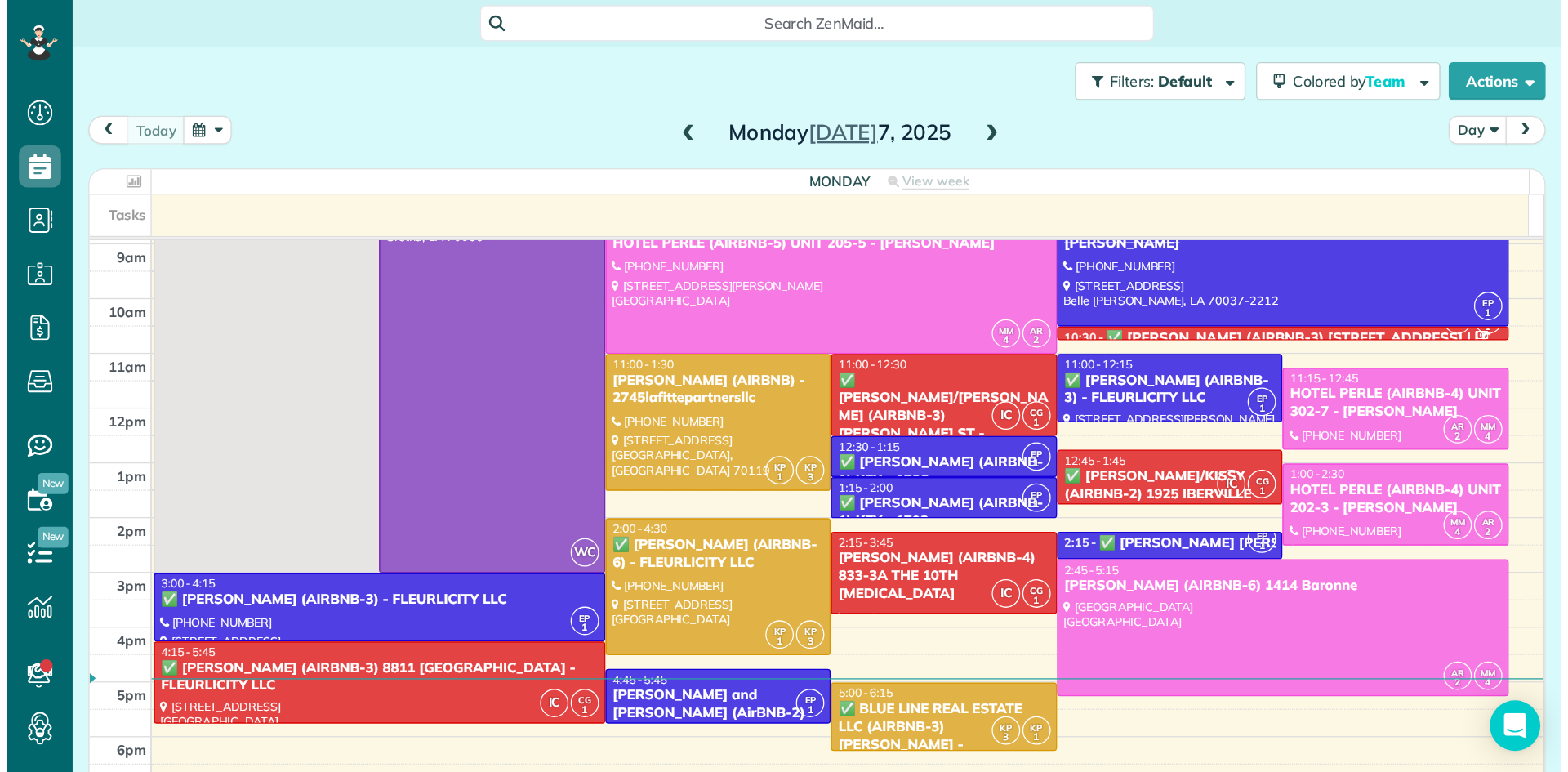 scroll, scrollTop: 772, scrollLeft: 51, axis: both 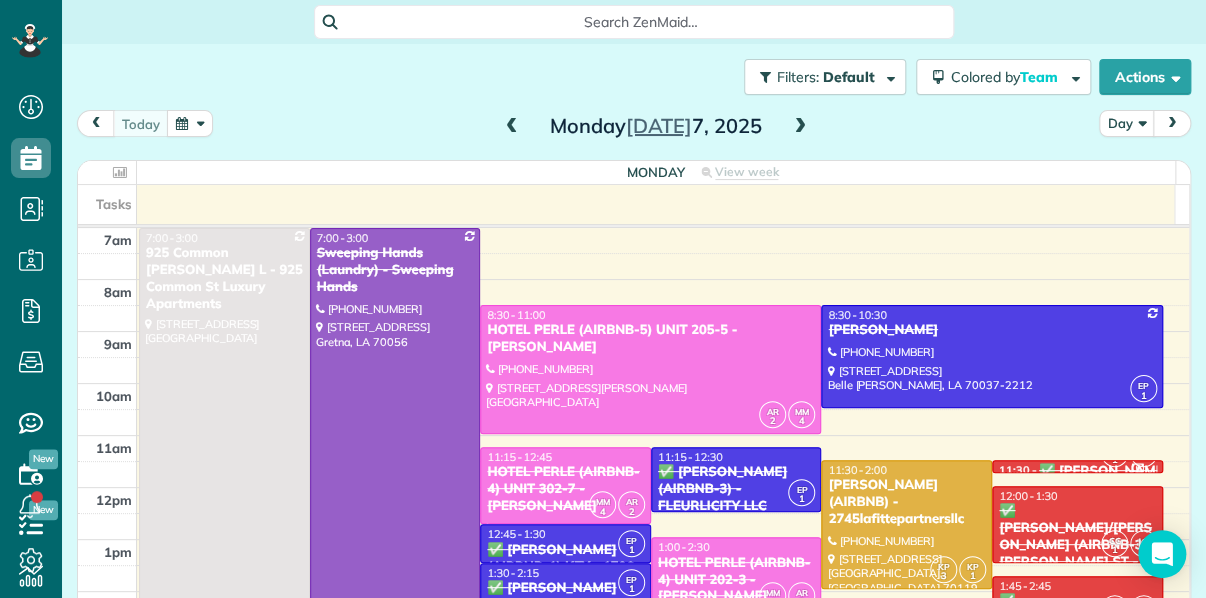click on "Filters:   Default
Colored by  Team
Color by Cleaner
Color by Team
Color by Status
Color by Recurrence
Color by Paid/Unpaid
Filters  Default
Schedule Changes
Actions
Create Appointment
Create Task
Clock In/Out
Send Work Orders
Print Route Sheets
Today's Emails/Texts
View Metrics" at bounding box center [634, 301] 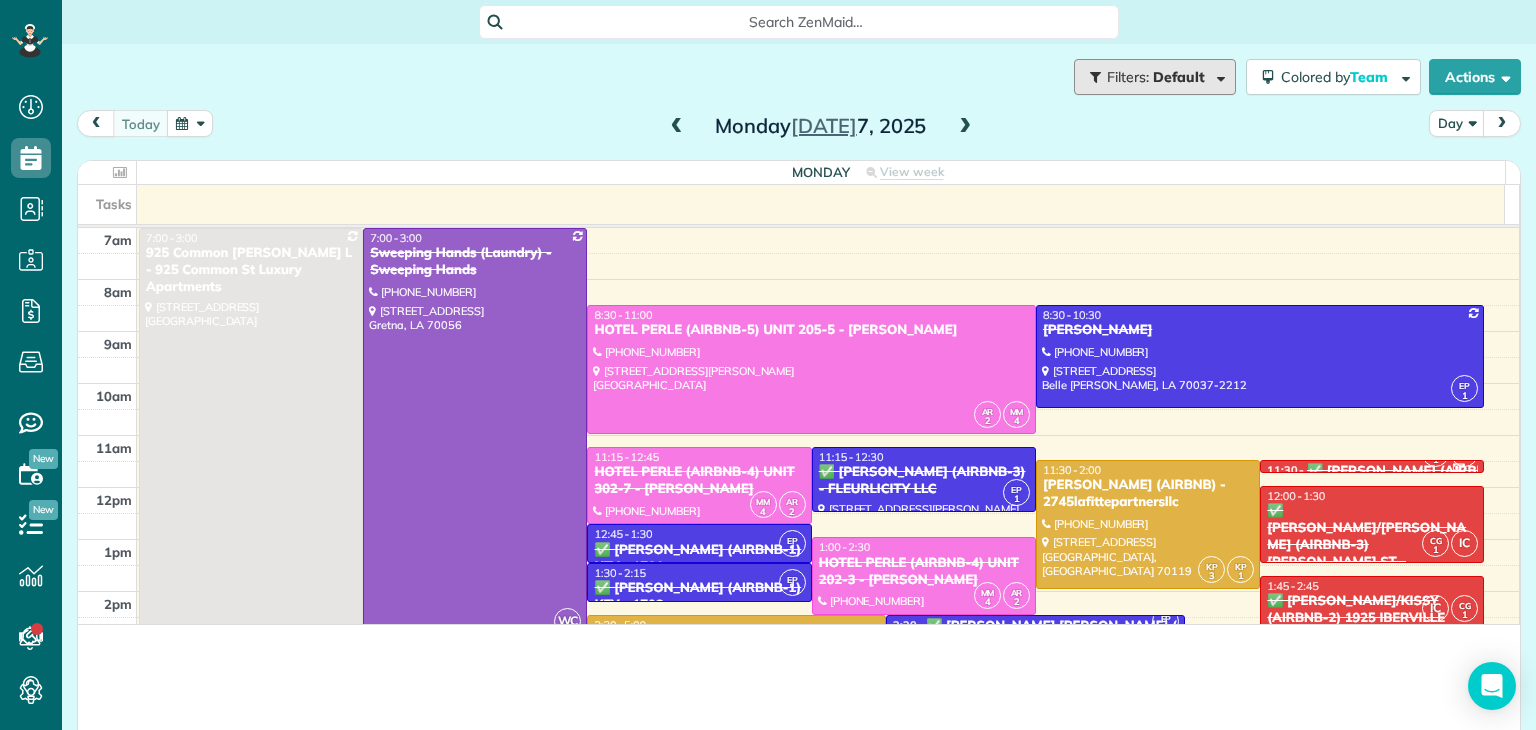 click on "Default" at bounding box center (1179, 77) 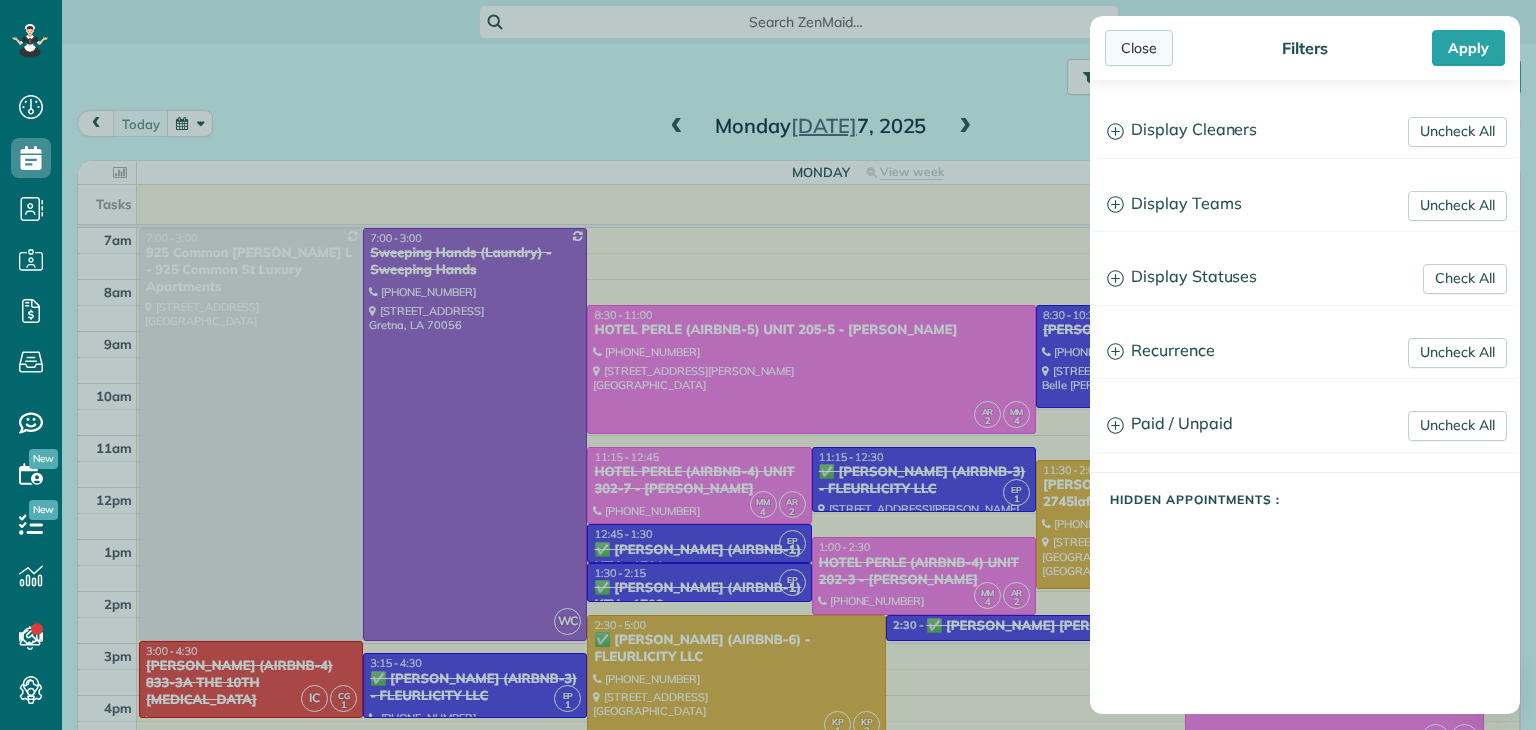 click on "Close" at bounding box center [1139, 48] 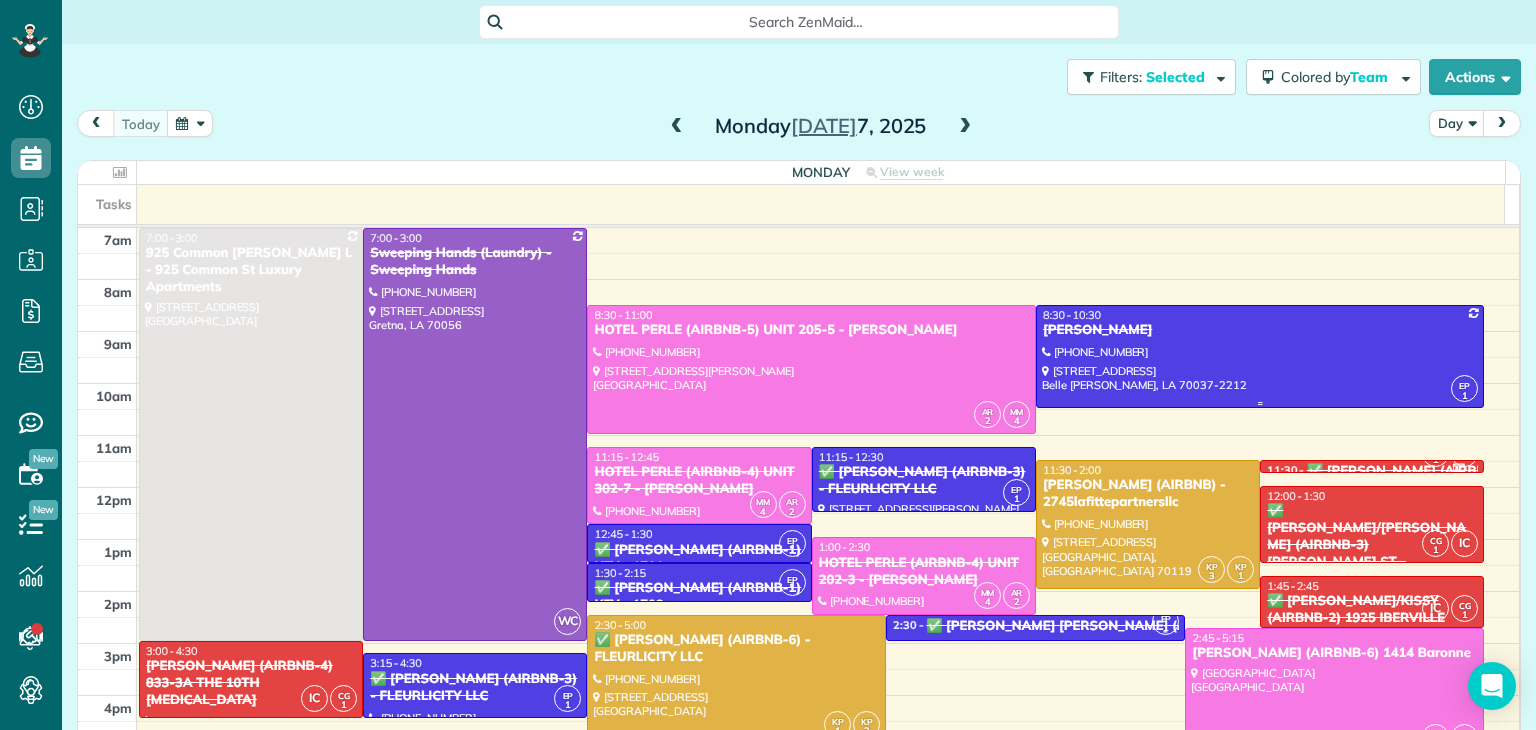 click at bounding box center [1260, 356] 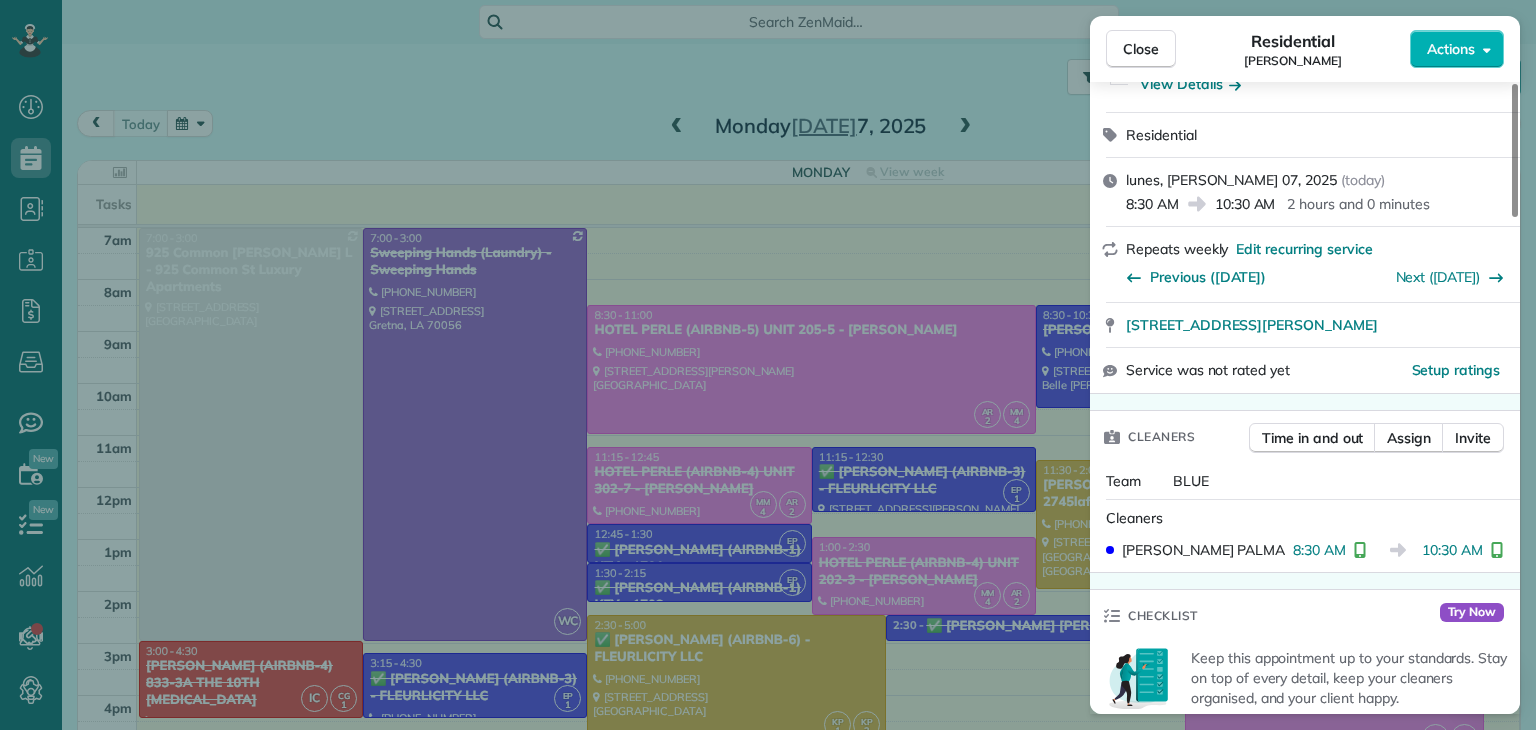 scroll, scrollTop: 400, scrollLeft: 0, axis: vertical 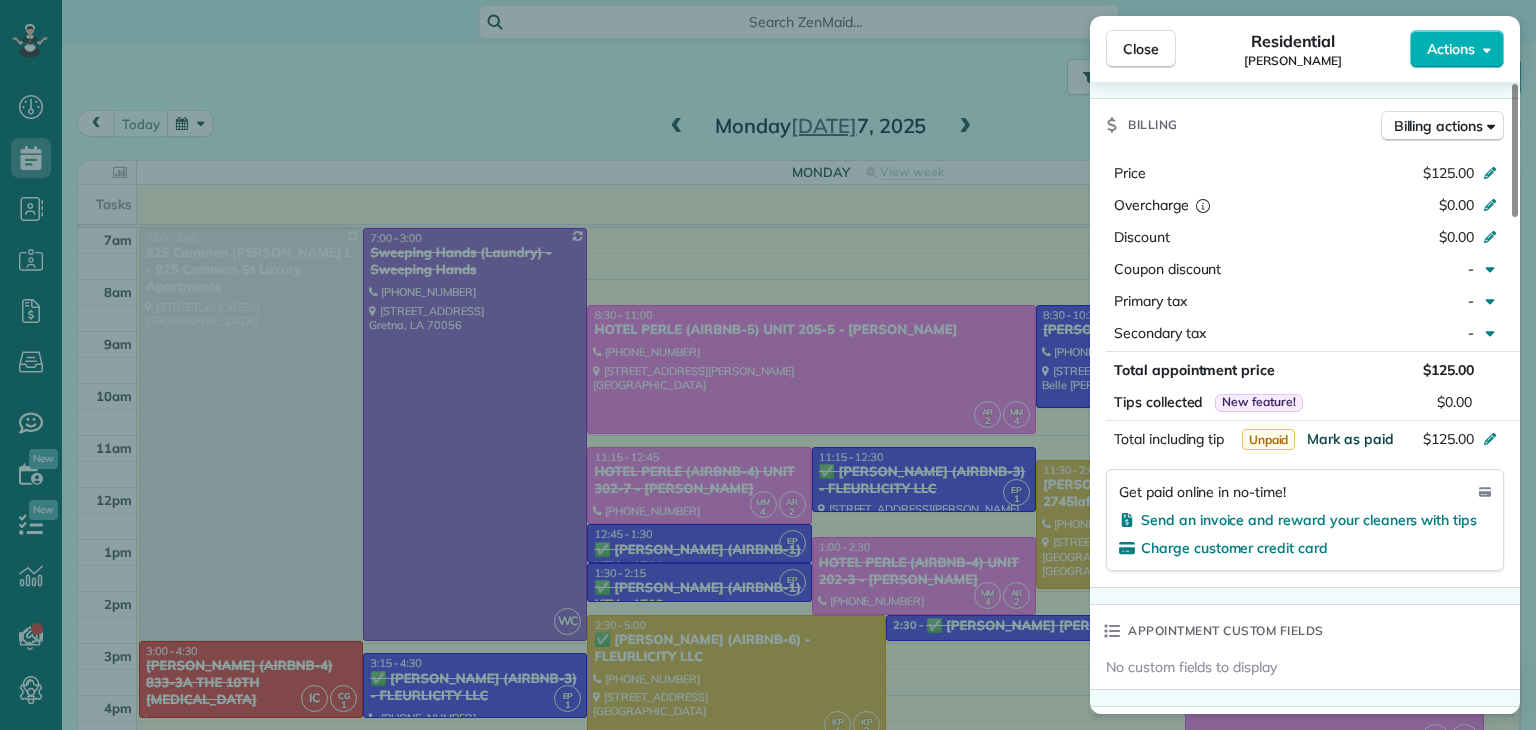 click on "Mark as paid" at bounding box center (1350, 439) 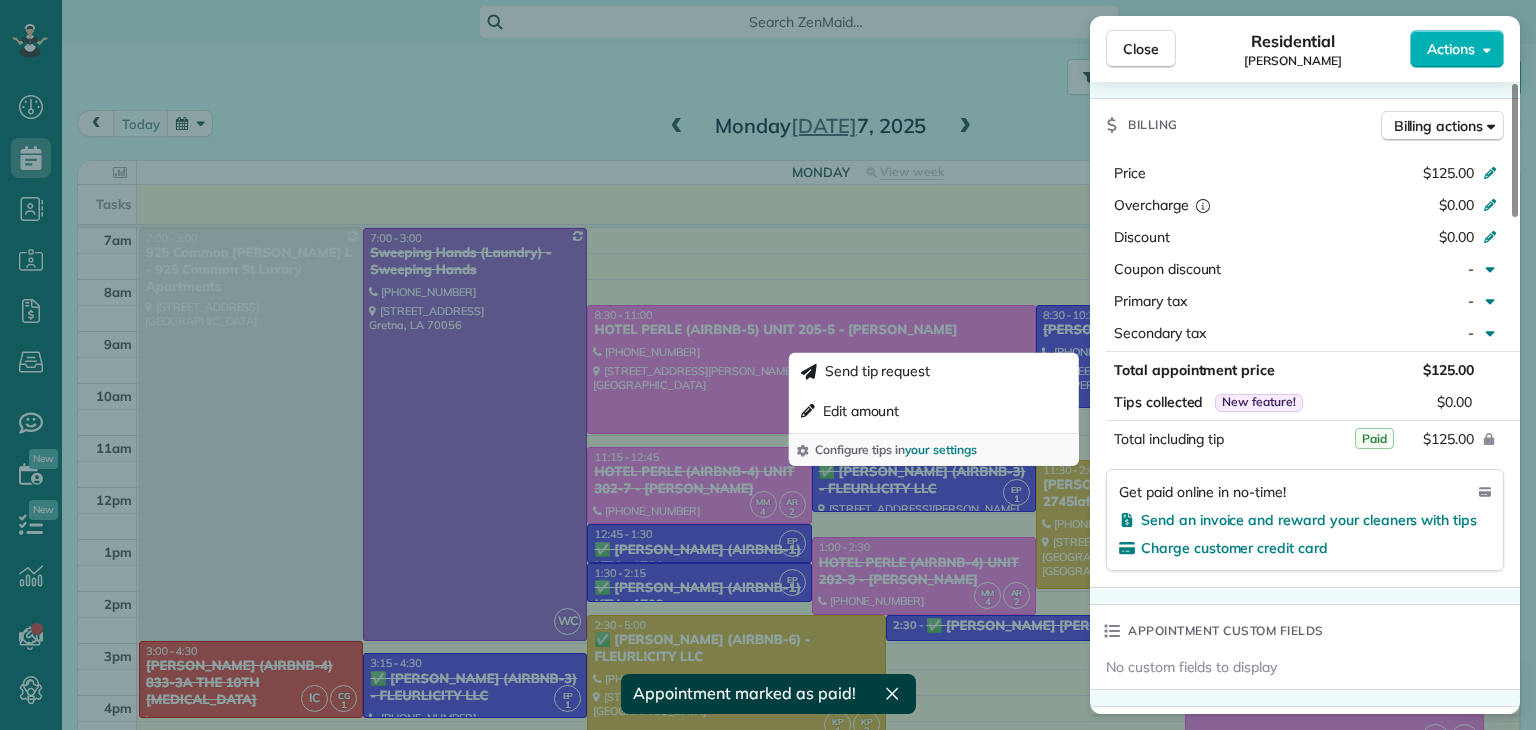 click on "Close Residential MARY BRAUD Actions Status Completed MARY BRAUD · Open profile Mobile (504) 782-5569 Copy marydbraud@yahoo.com Copy View Details Residential lunes, julio 07, 2025 ( today ) 8:30 AM 10:30 AM 2 hours and 0 minutes Repeats weekly Edit recurring service Previous (jun 30) Next (jul 14) 723 Oak Tree Rd Belle Chasse LA 70037-2212 Service was not rated yet Setup ratings Cleaners Time in and out Assign Invite Team BLUE Cleaners EUNICE   PALMA 8:30 AM 10:30 AM Checklist Try Now Keep this appointment up to your standards. Stay on top of every detail, keep your cleaners organised, and your client happy. Assign a checklist Watch a 5 min demo Billing Billing actions Price $125.00 Overcharge $0.00 Discount $0.00 Coupon discount - Primary tax - Secondary tax - Total appointment price $125.00 Tips collected New feature! $0.00 Paid Total including tip $125.00 Get paid online in no-time! Send an invoice and reward your cleaners with tips Charge customer credit card Appointment custom fields Work items Notes 5" at bounding box center (768, 365) 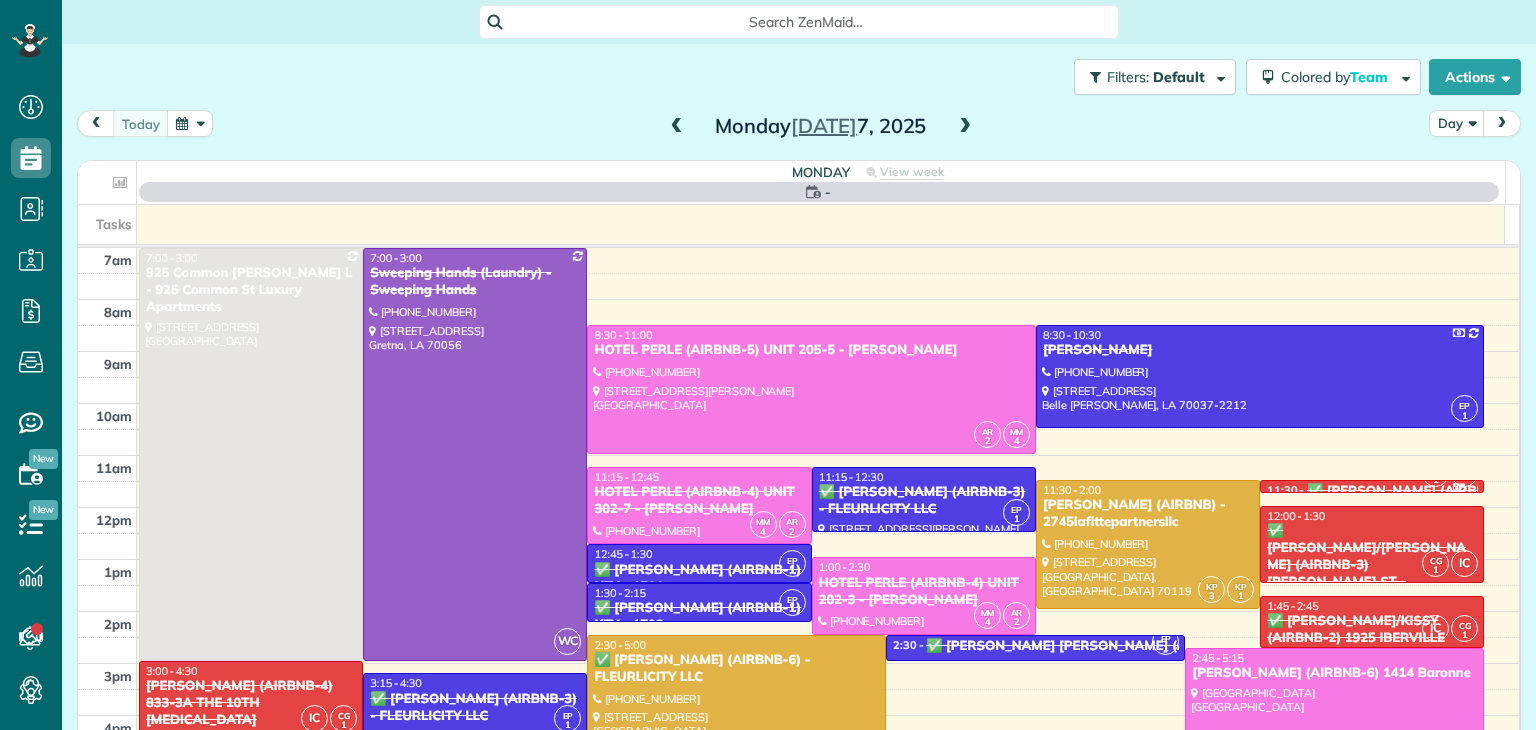 scroll, scrollTop: 0, scrollLeft: 0, axis: both 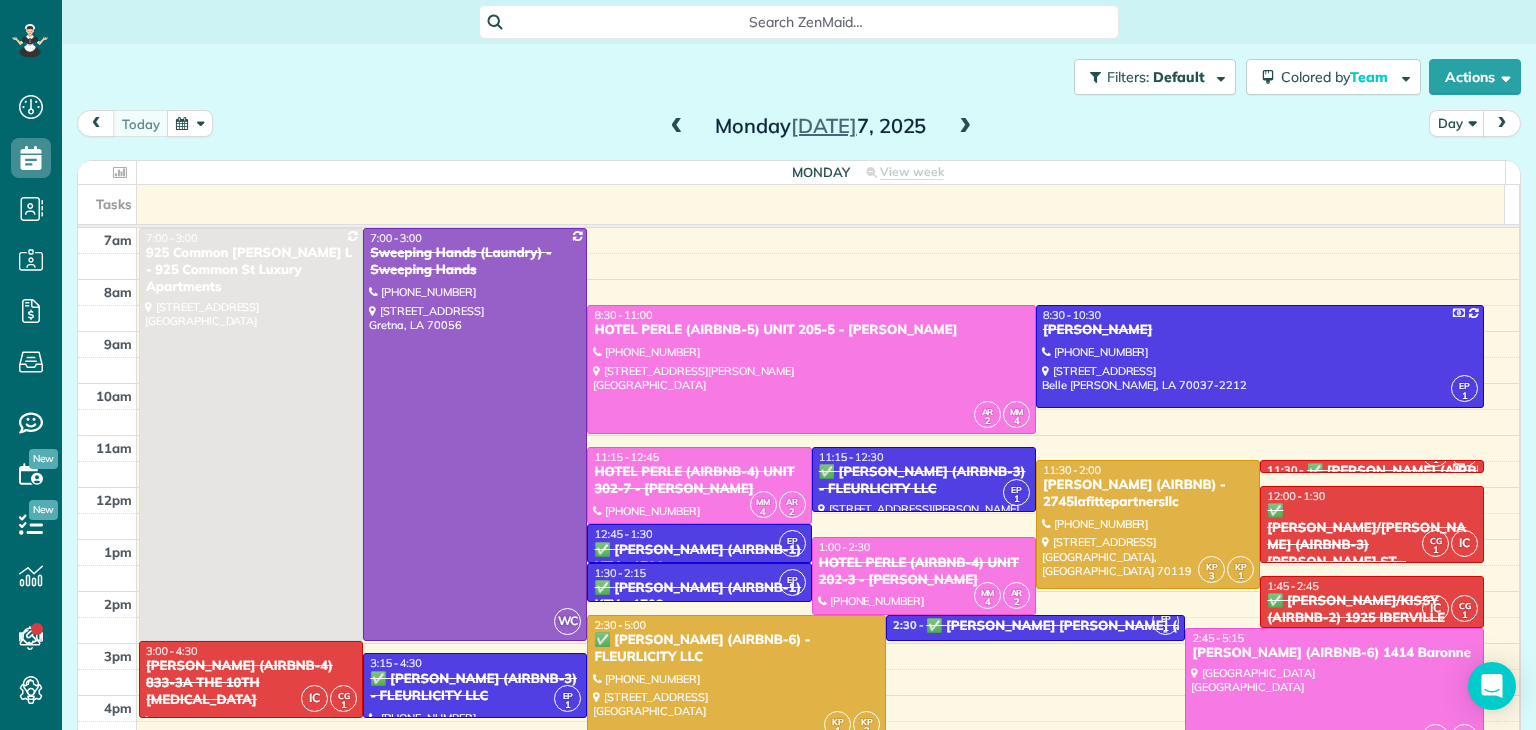 click at bounding box center (677, 127) 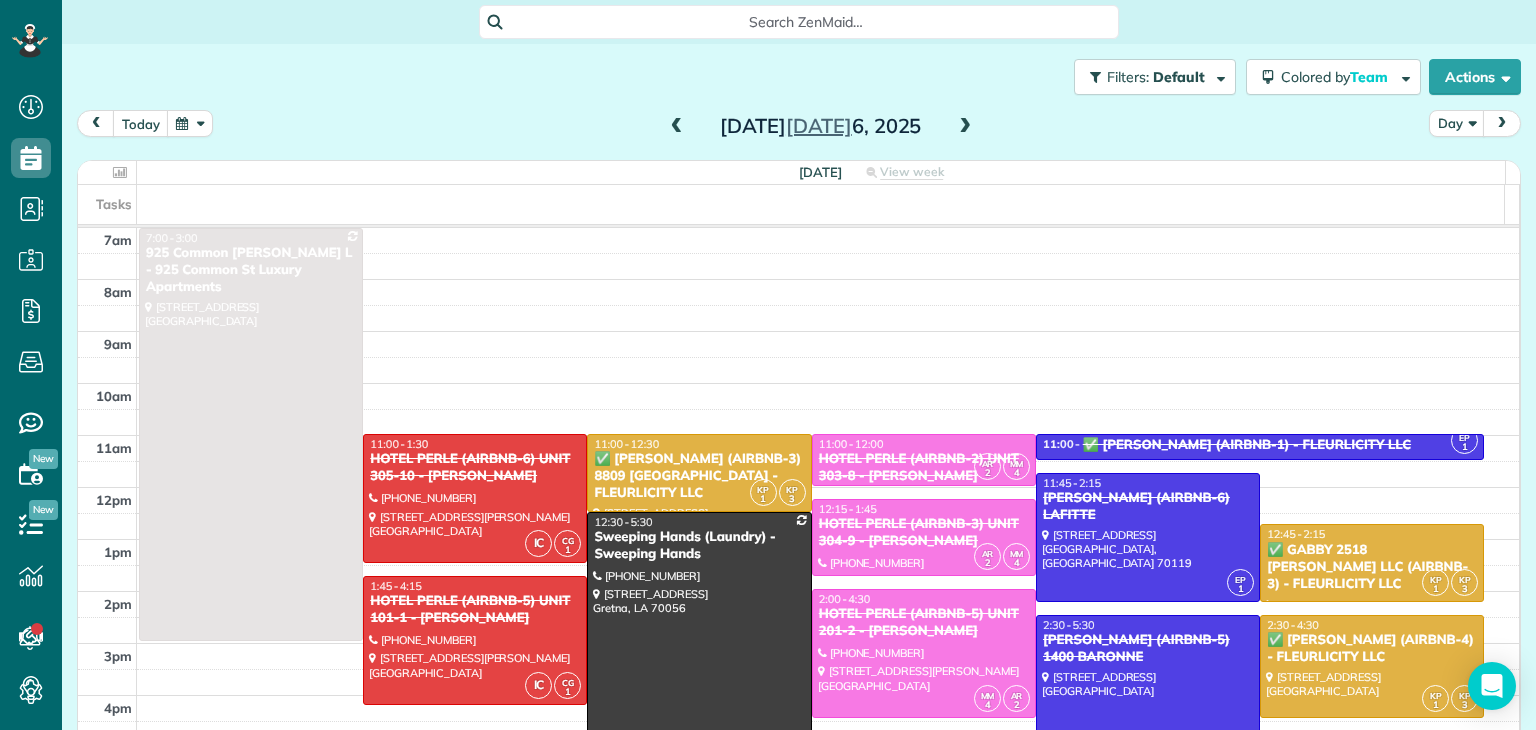 click at bounding box center [677, 127] 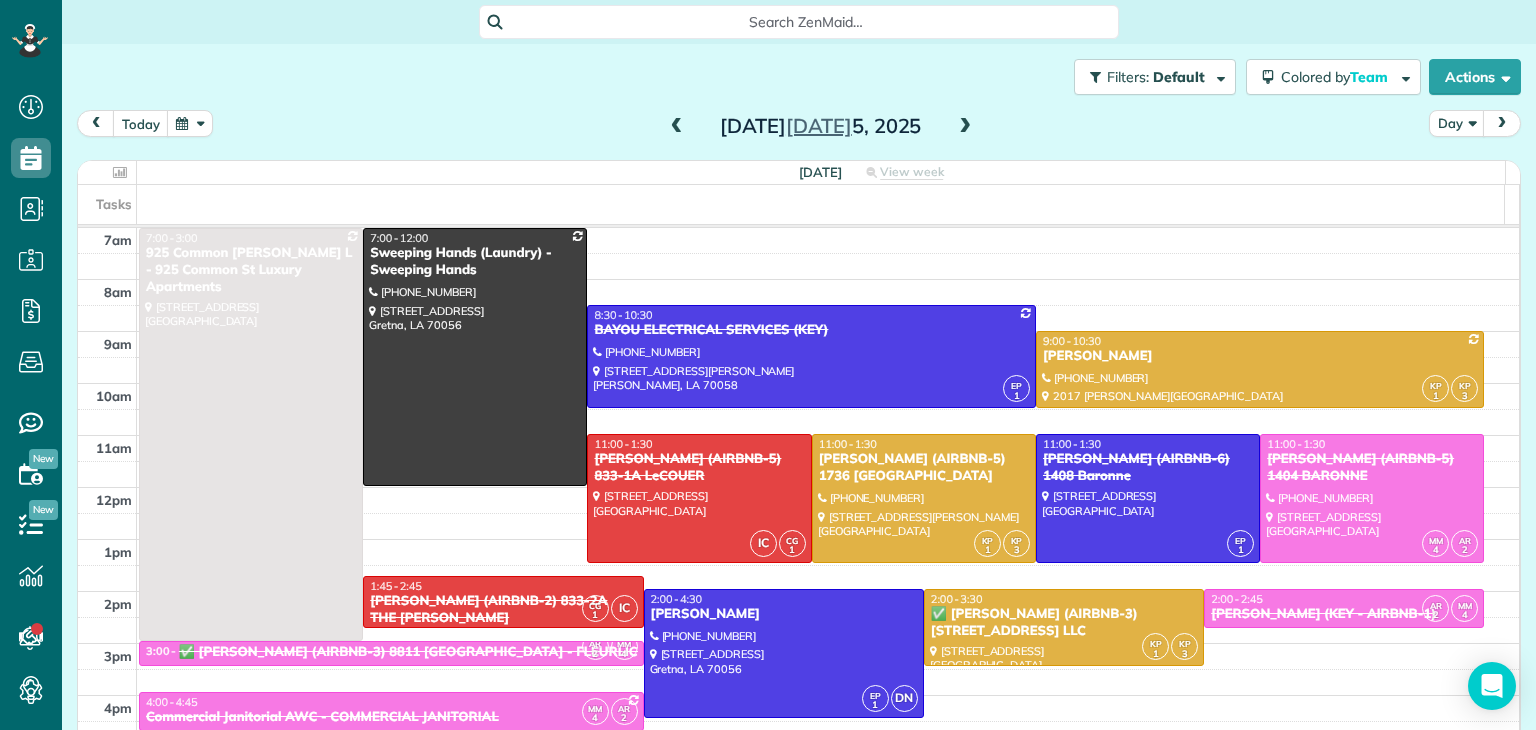 click at bounding box center (1260, 369) 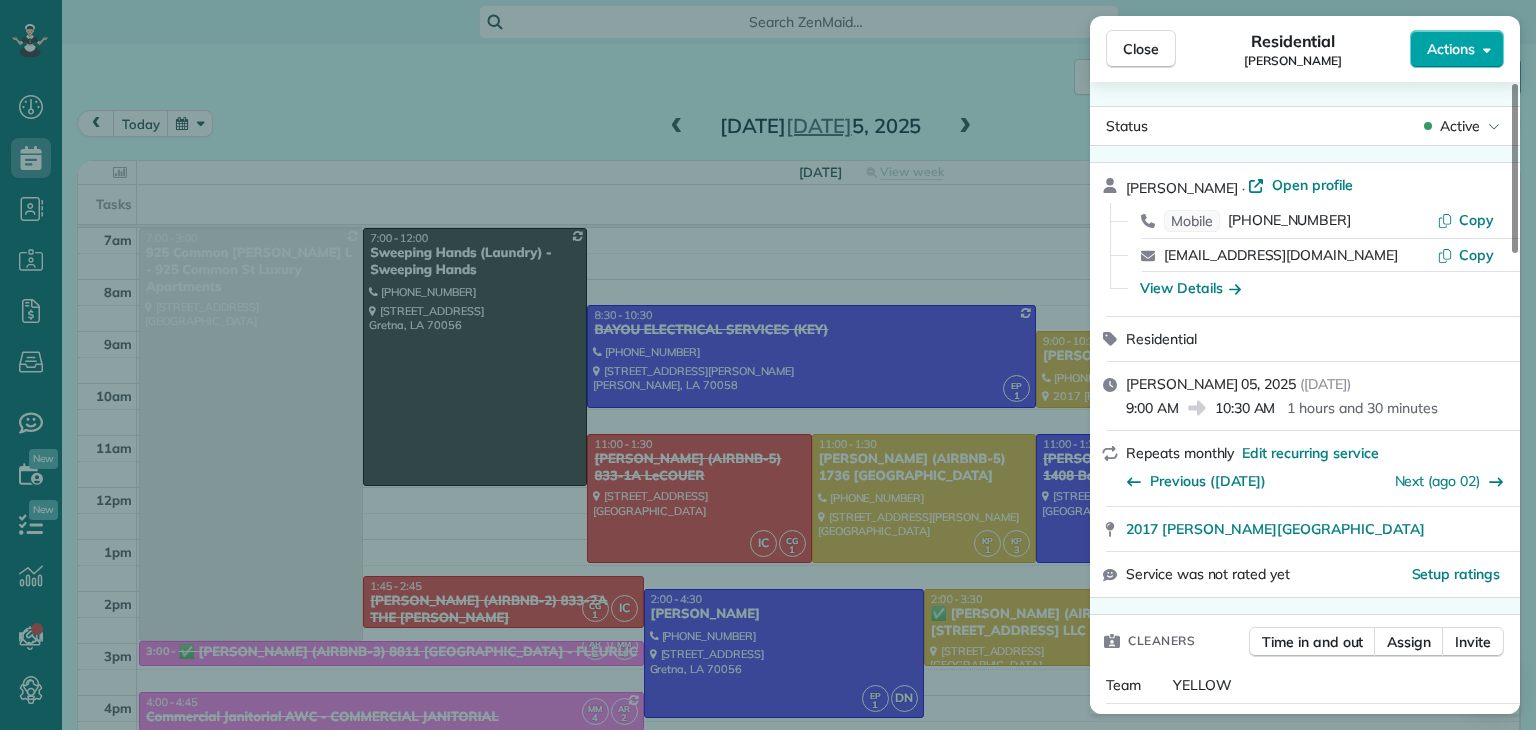 click on "Actions" at bounding box center [1451, 49] 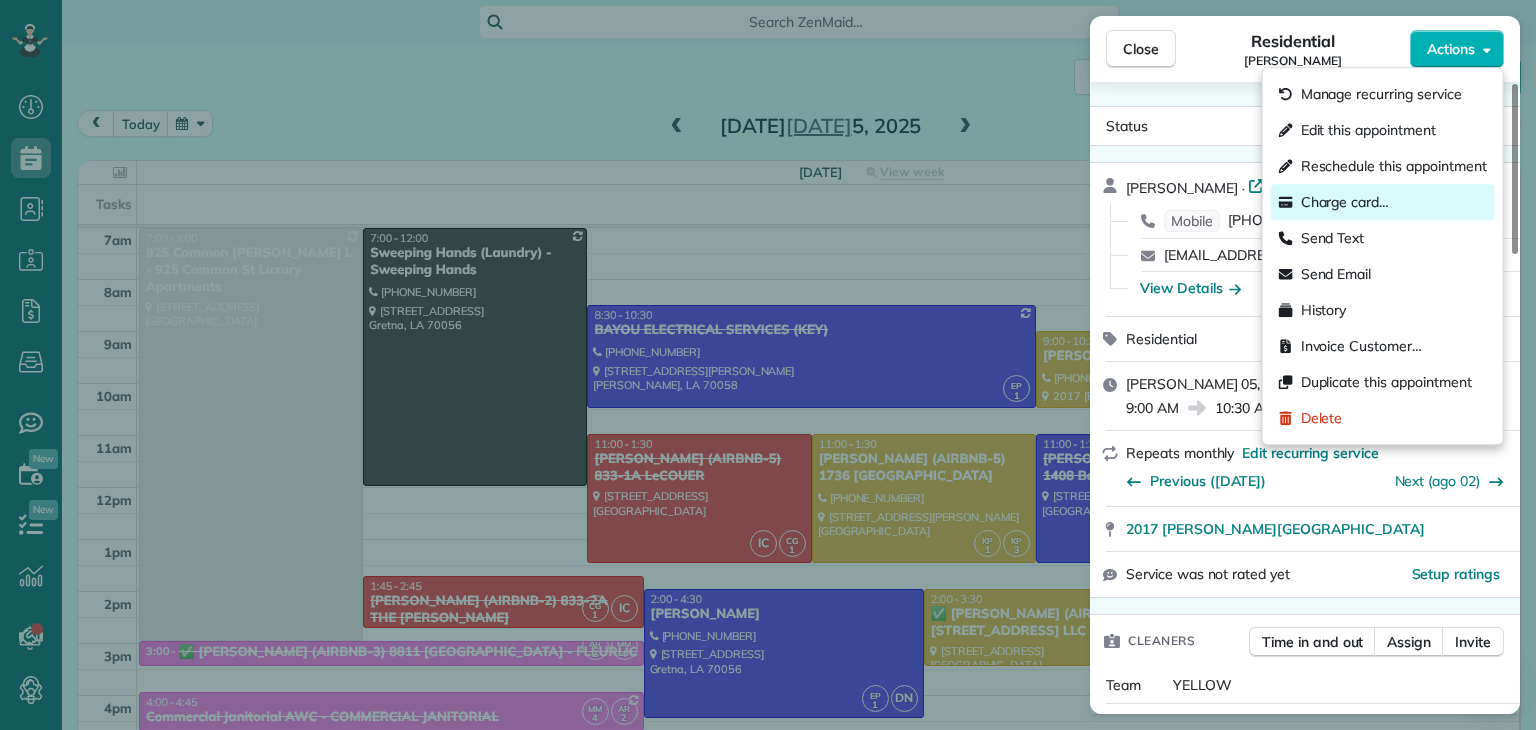 click on "Charge card…" at bounding box center [1345, 202] 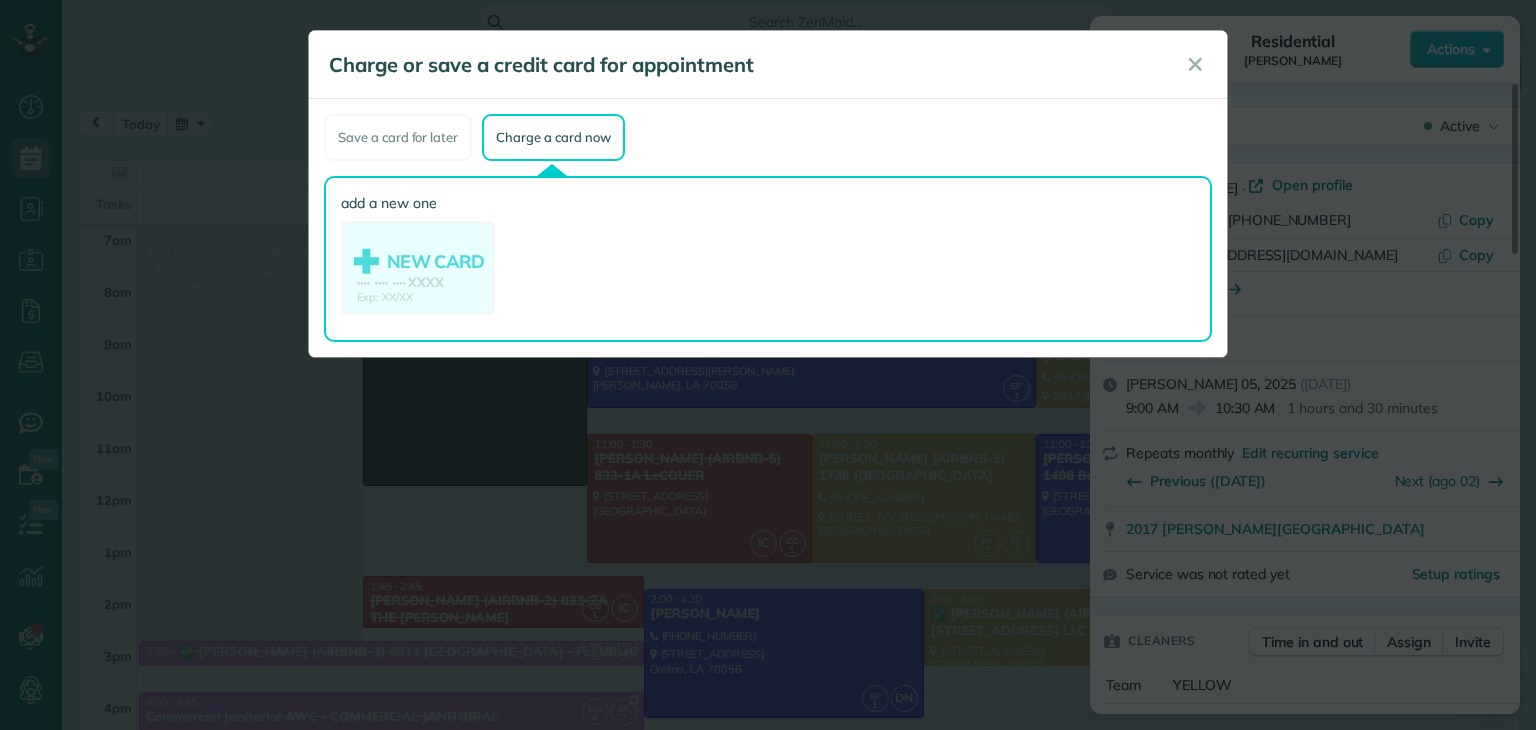 click on "✕" at bounding box center [1195, 65] 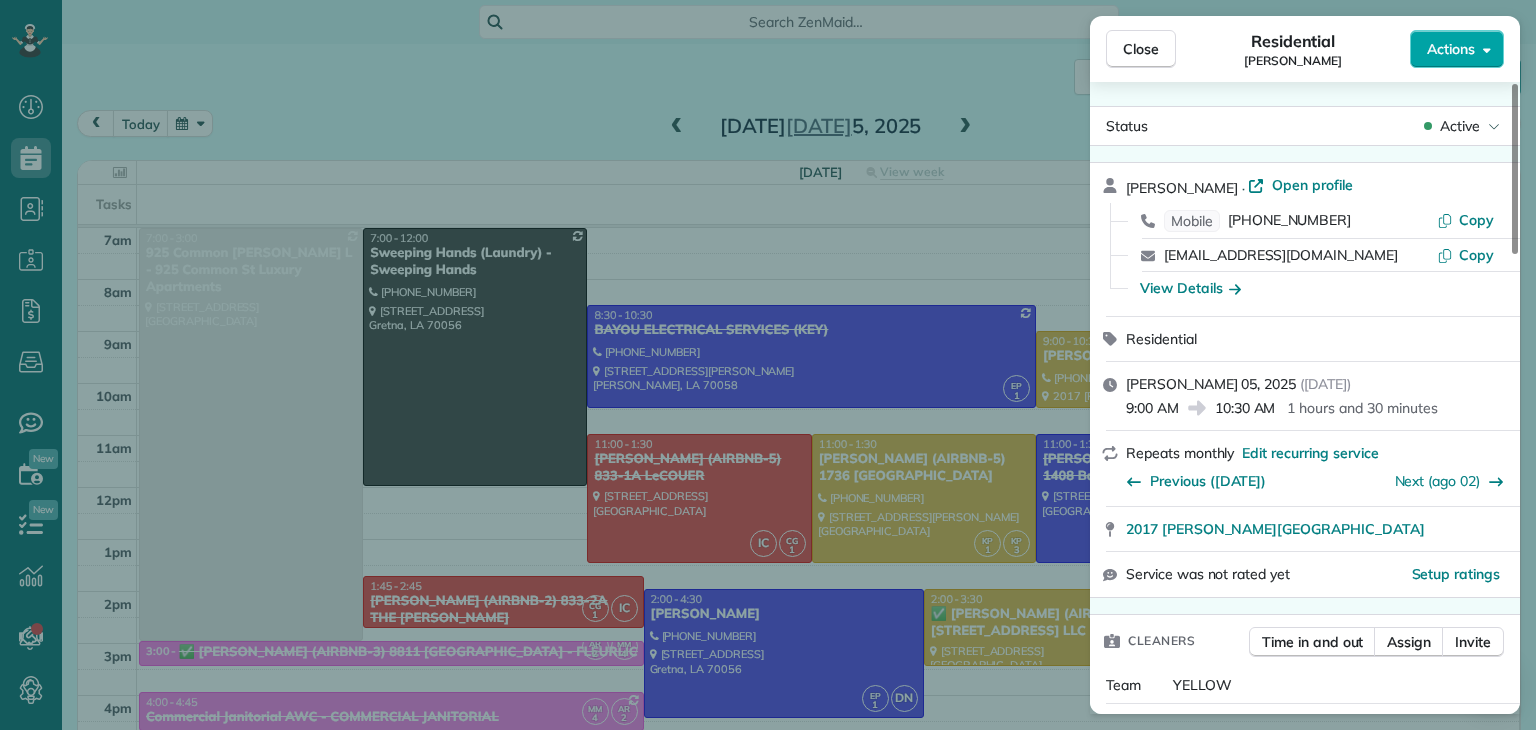 click on "Actions" at bounding box center [1457, 49] 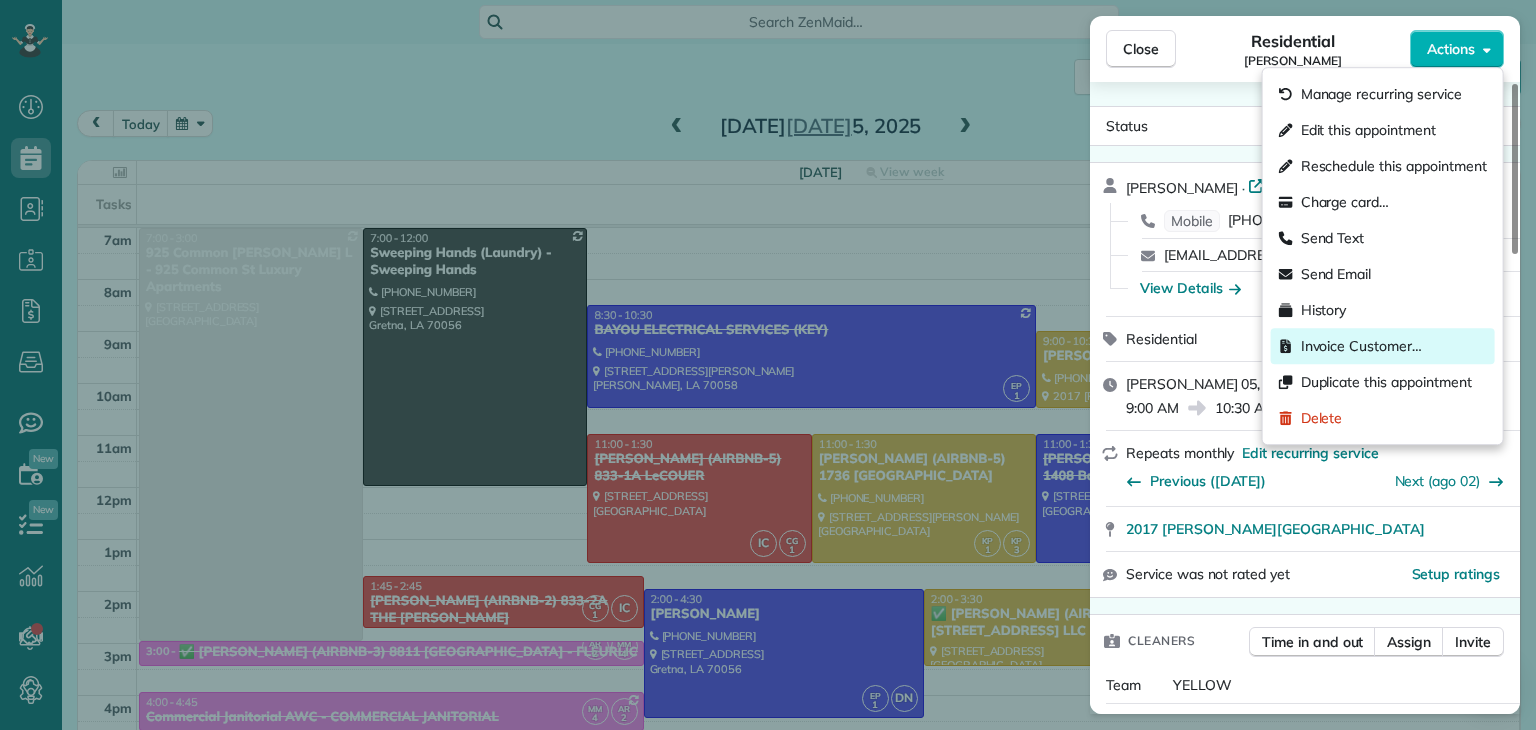 click on "Invoice Customer…" at bounding box center [1361, 346] 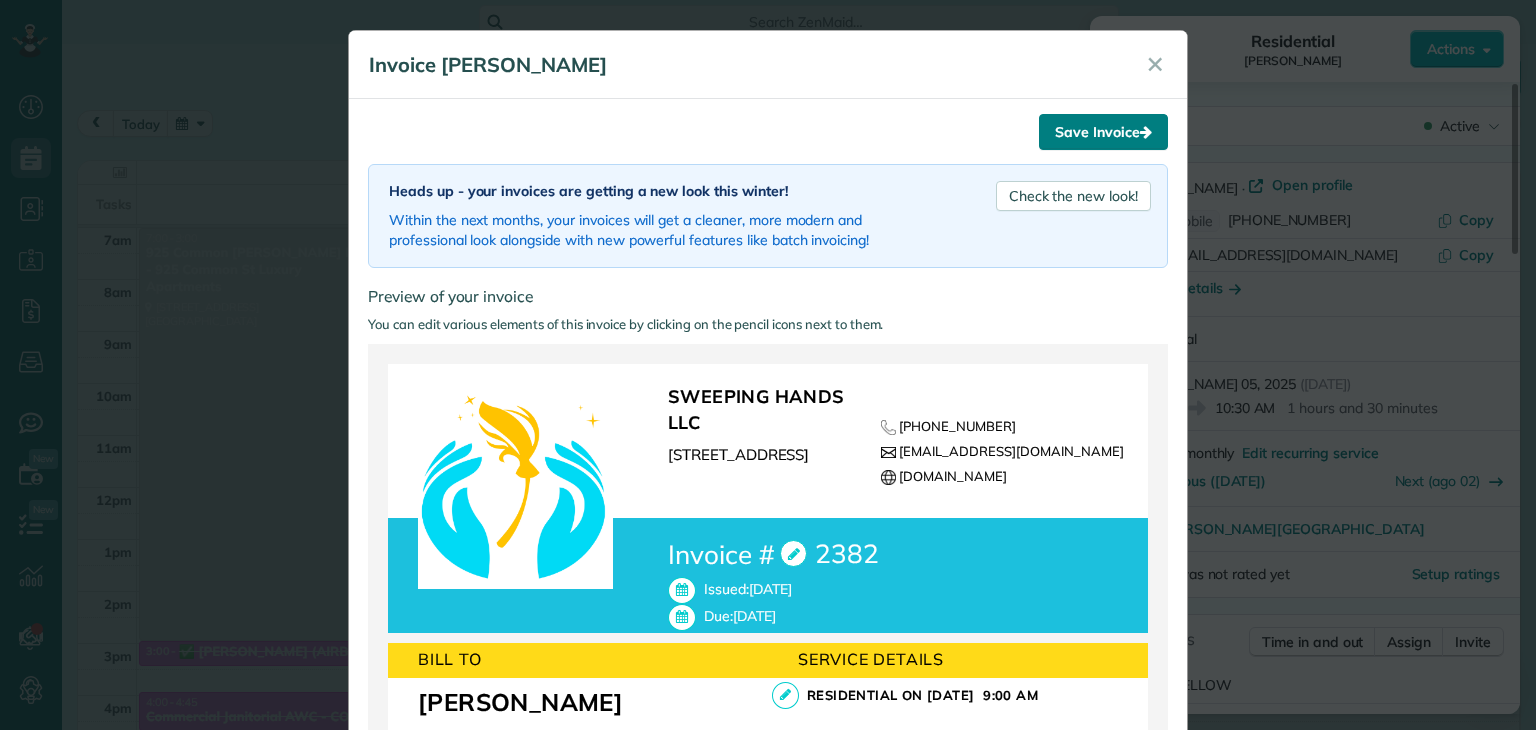 click on "Save Invoice" at bounding box center [1103, 132] 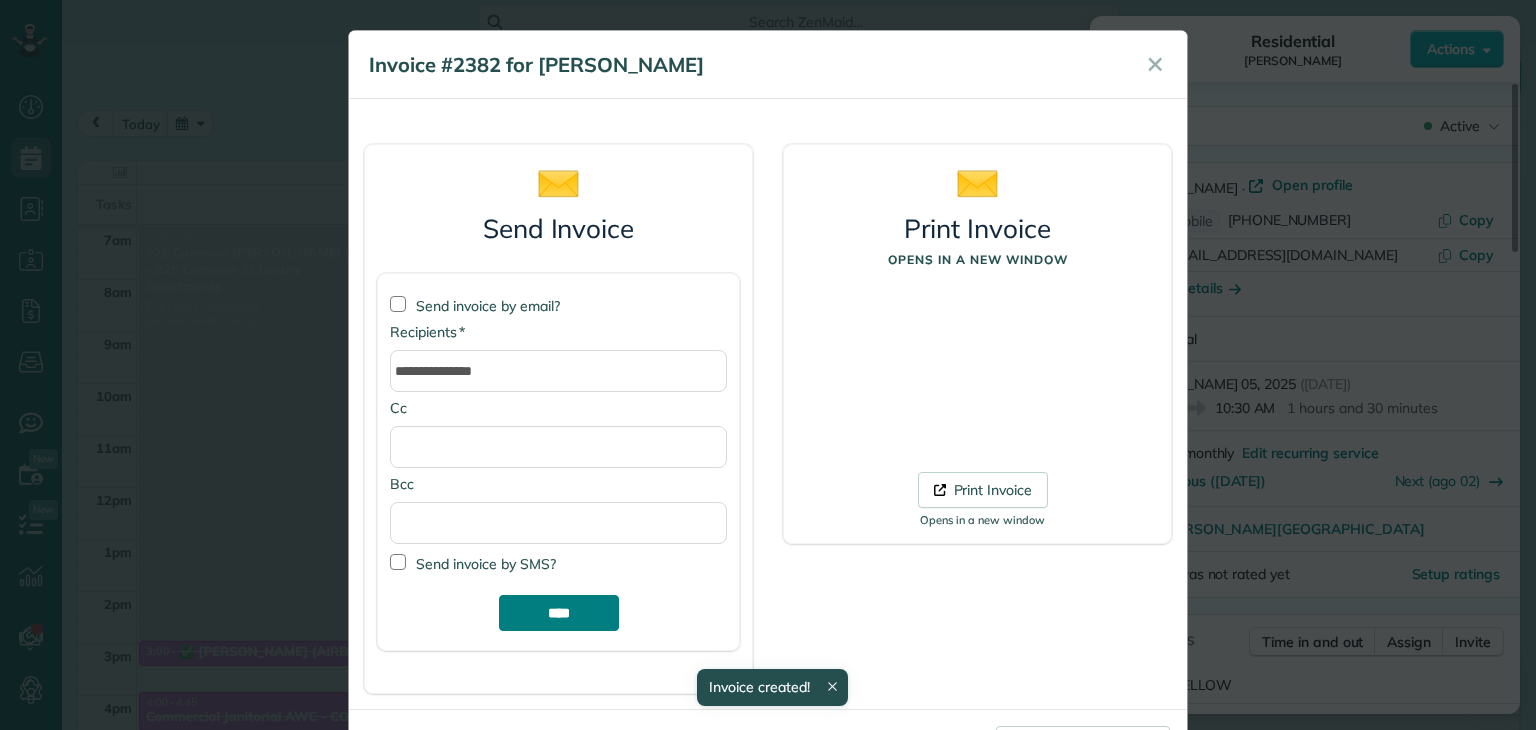 click on "****" at bounding box center (559, 613) 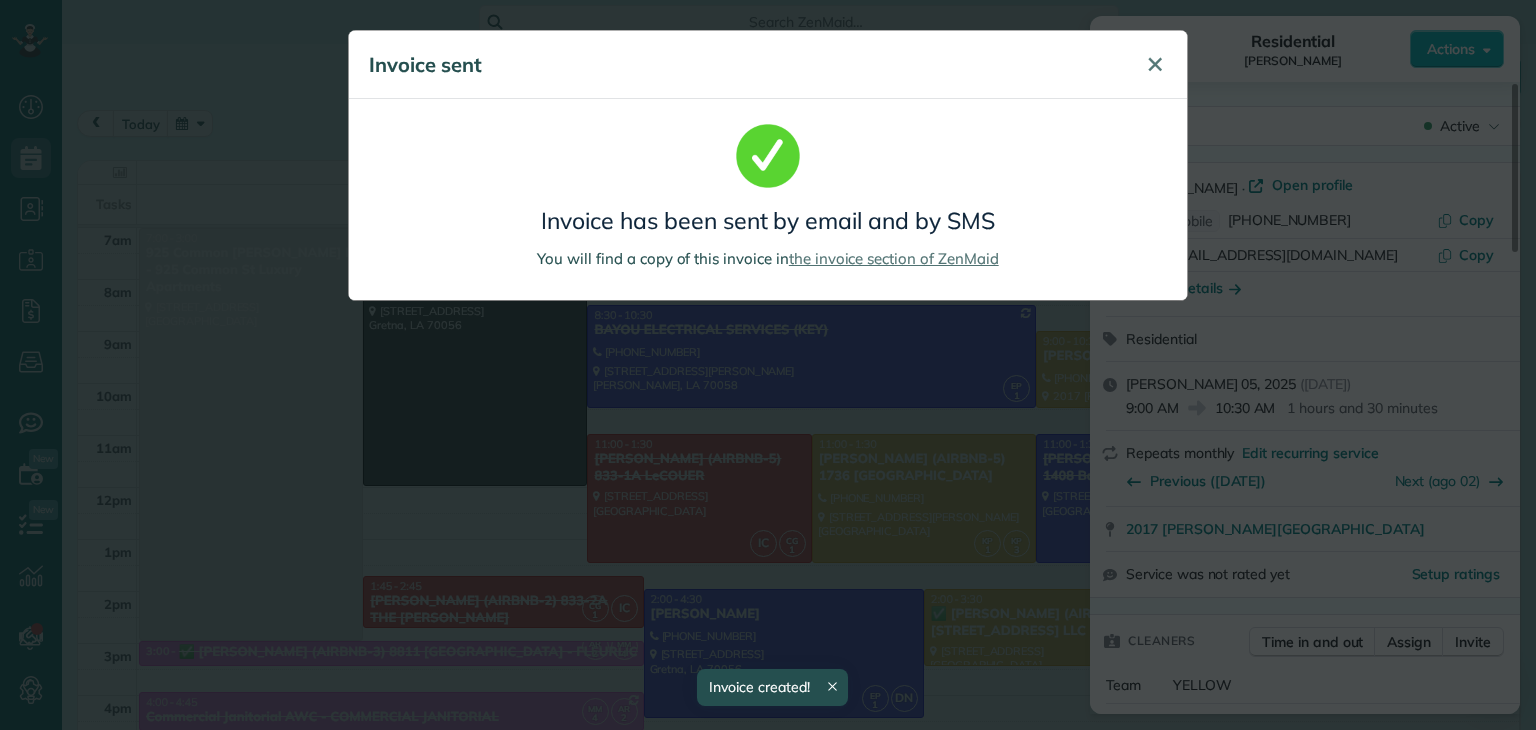 click on "✕" at bounding box center (1155, 64) 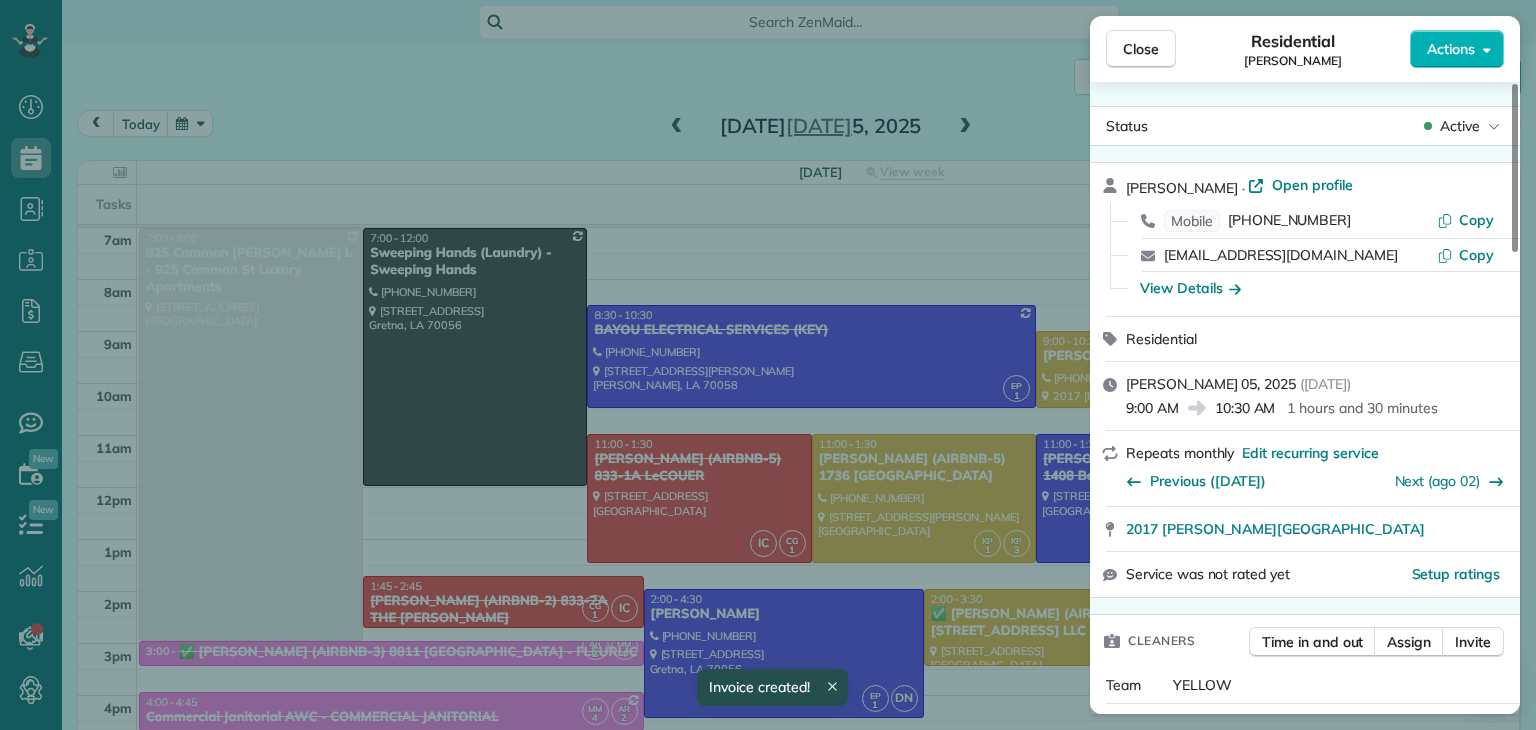 click on "Close Residential DEBRA ANDERS Actions Status Active DEBRA ANDERS · Open profile Mobile (504) 722-3090 Copy setabd@aoll.com Copy View Details Residential sábado, julio 05, 2025 ( 2 days ago ) 9:00 AM 10:30 AM 1 hours and 30 minutes Repeats monthly Edit recurring service Previous (jun 07) Next (ago 02) 2017 Estalote Avenue Harvey LA 70058 Service was not rated yet Setup ratings Cleaners Time in and out Assign Invite Team YELLOW Cleaners KENIA   PACHECO 10:06 AM 11:31 AM KAREN   PACHECO 9:00 AM 10:30 AM Checklist Try Now Keep this appointment up to your standards. Stay on top of every detail, keep your cleaners organised, and your client happy. Assign a checklist Watch a 5 min demo Billing Billing actions Price $100.00 Overcharge $0.00 Discount $0.00 Coupon discount - Primary tax - Secondary tax - Total appointment price $100.00 Tips collected New feature! $0.00 Unpaid Mark as paid Total including tip $100.00 INVOICE #2382 View invoice $100.00 Open Not sent Due on jul 07 Appointment custom fields Work items 0" at bounding box center (768, 365) 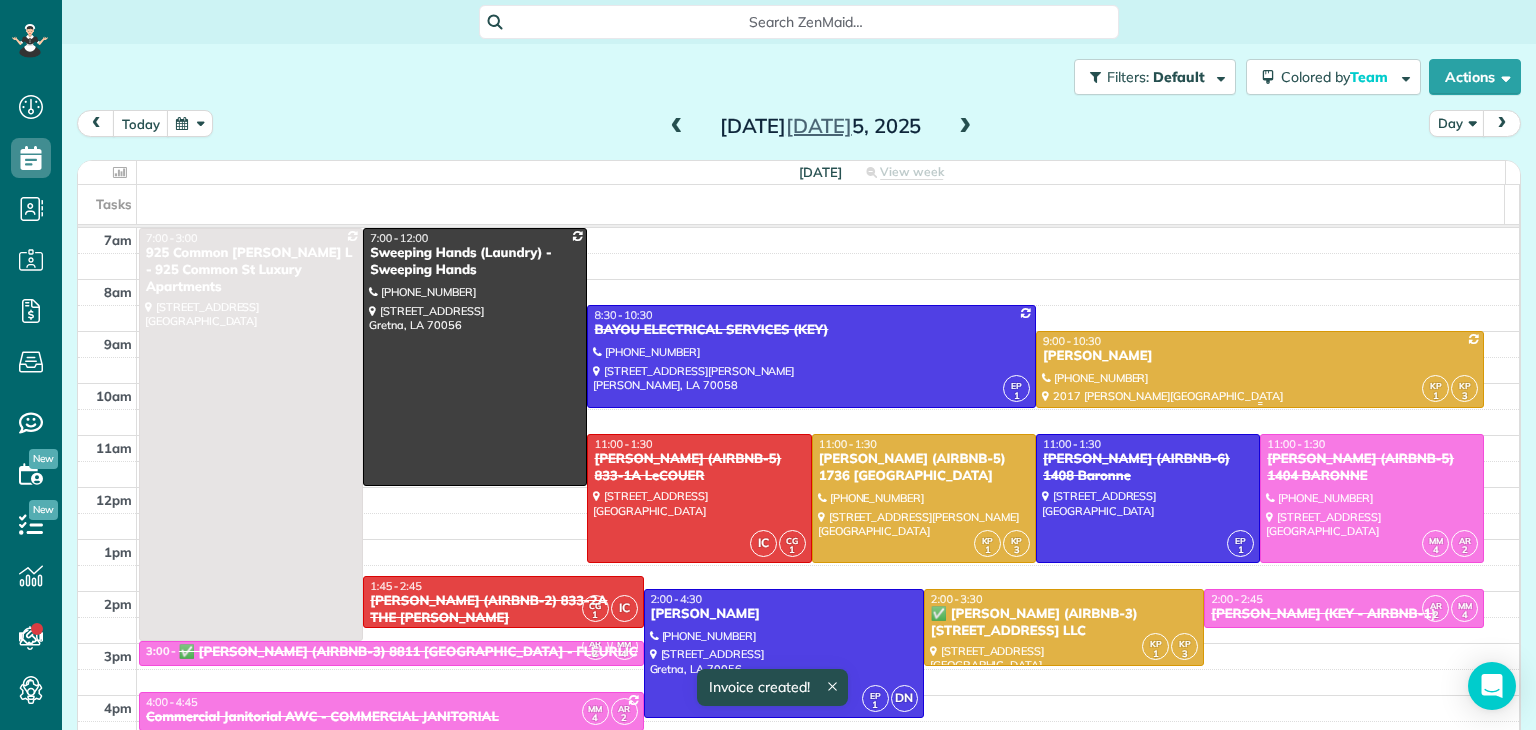 scroll, scrollTop: 100, scrollLeft: 0, axis: vertical 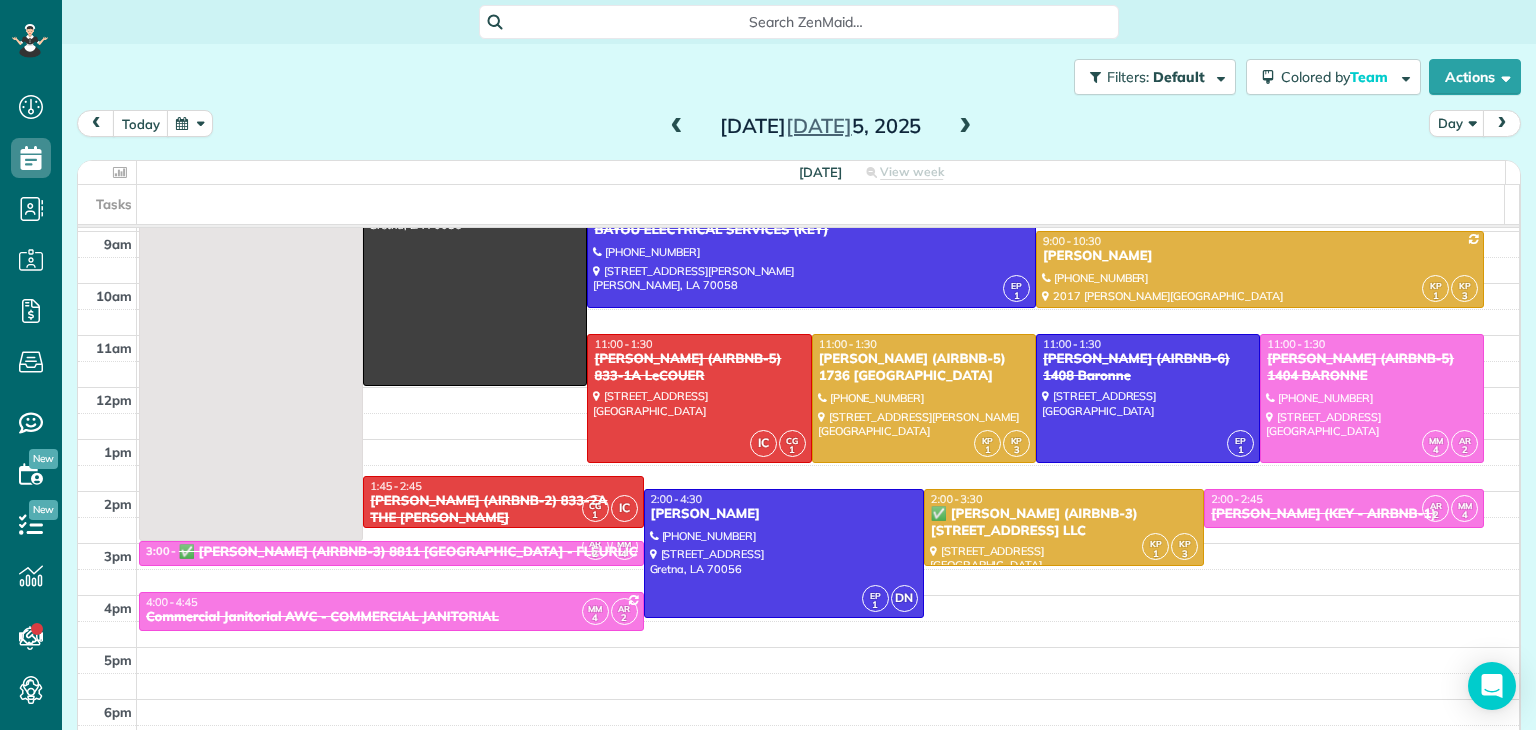 click on "NICK BRUNO (AIRBNB-2) 833-2A THE HUDSON" at bounding box center (503, 510) 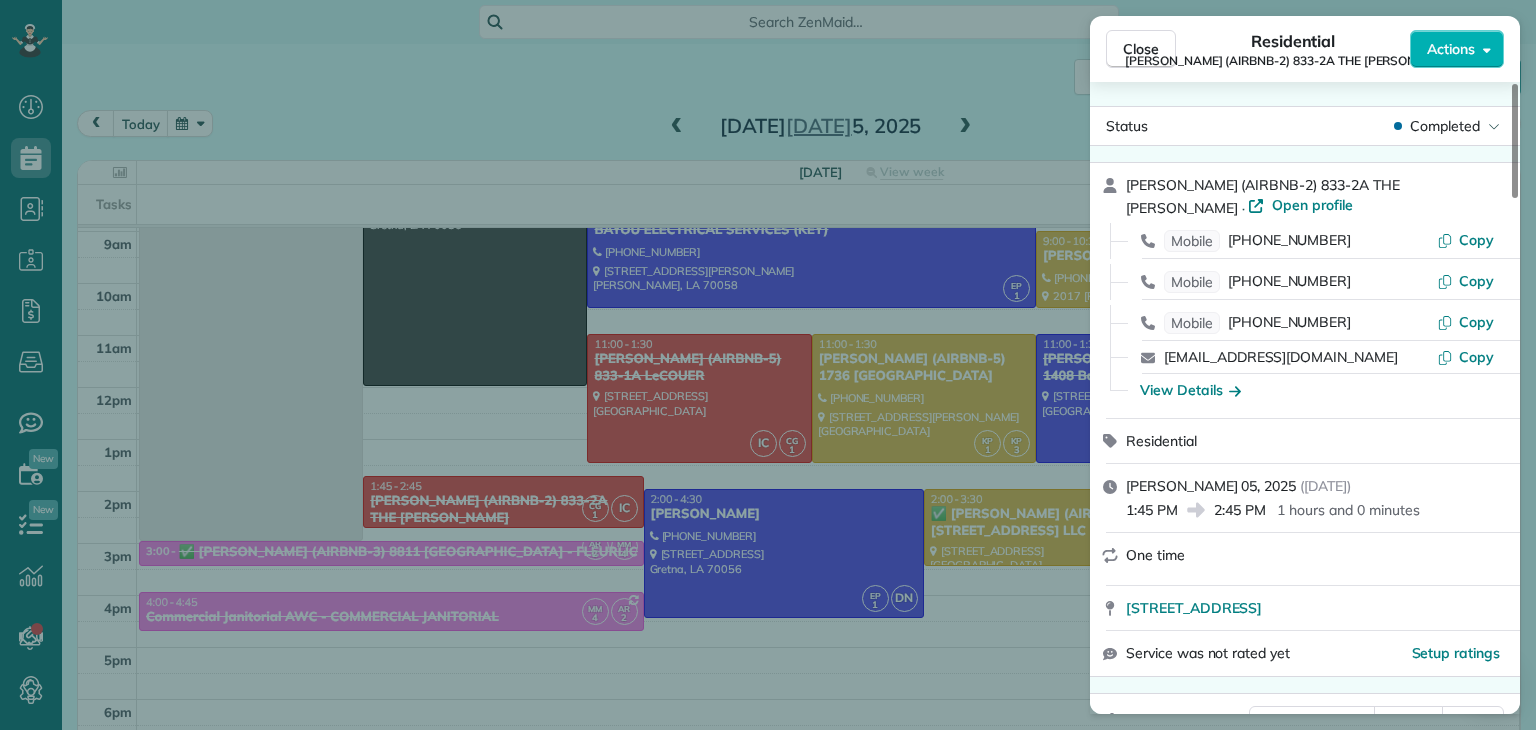 click on "Close Residential NICK BRUNO (AIRBNB-2) 833-2A THE HUDSON Actions Status Completed NICK BRUNO (AIRBNB-2) 833-2A THE HUDSON · Open profile Mobile (504) 215-1676 Copy Mobile (727) 410-0783 Copy Mobile (504) 875-8134 Copy nbruno.pousada@gmail.com Copy View Details Residential sábado, julio 05, 2025 ( 2 days ago ) 1:45 PM 2:45 PM 1 hours and 0 minutes One time 833 Baronne Street New Orleans LA 70113 Service was not rated yet Setup ratings Cleaners Time in and out Assign Invite Team RED Cleaners CLAUDIA   GUTIERREZ 1:46 PM 5:30 PM INES   CORDOVA 1:45 PM 2:45 PM Checklist Try Now Keep this appointment up to your standards. Stay on top of every detail, keep your cleaners organised, and your client happy. Assign a checklist Watch a 5 min demo Billing Billing actions Price $125.00 Overcharge $0.00 Discount $0.00 Coupon discount - Primary tax - Secondary tax - Total appointment price $125.00 Tips collected New feature! $0.00 Unpaid Mark as paid Total including tip $125.00 Get paid online in no-time! Work items Notes" at bounding box center [768, 365] 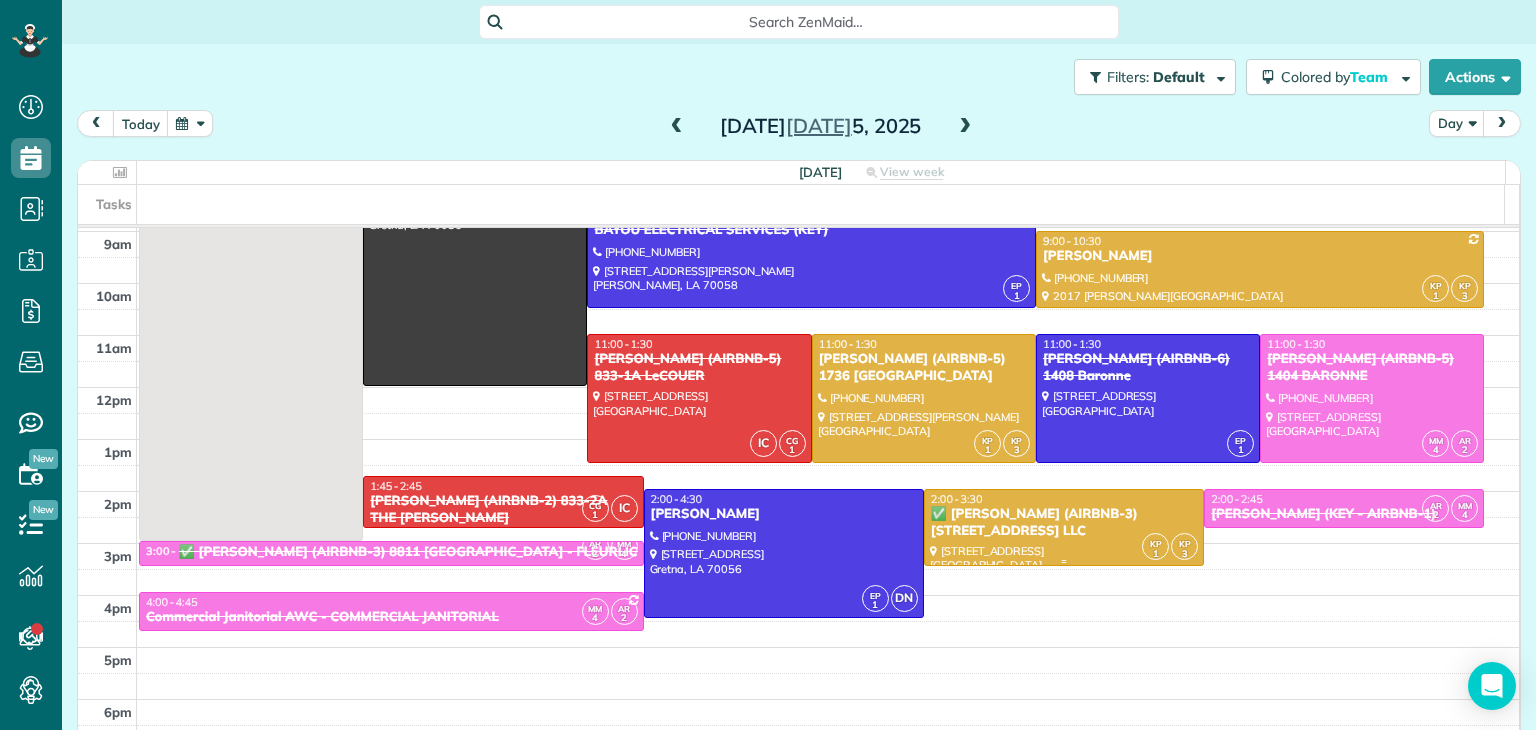 click on "✅ COURTNEY WATSON (AIRBNB-3) 2225 2ND ST - FLEURLICITY LLC" at bounding box center (1064, 523) 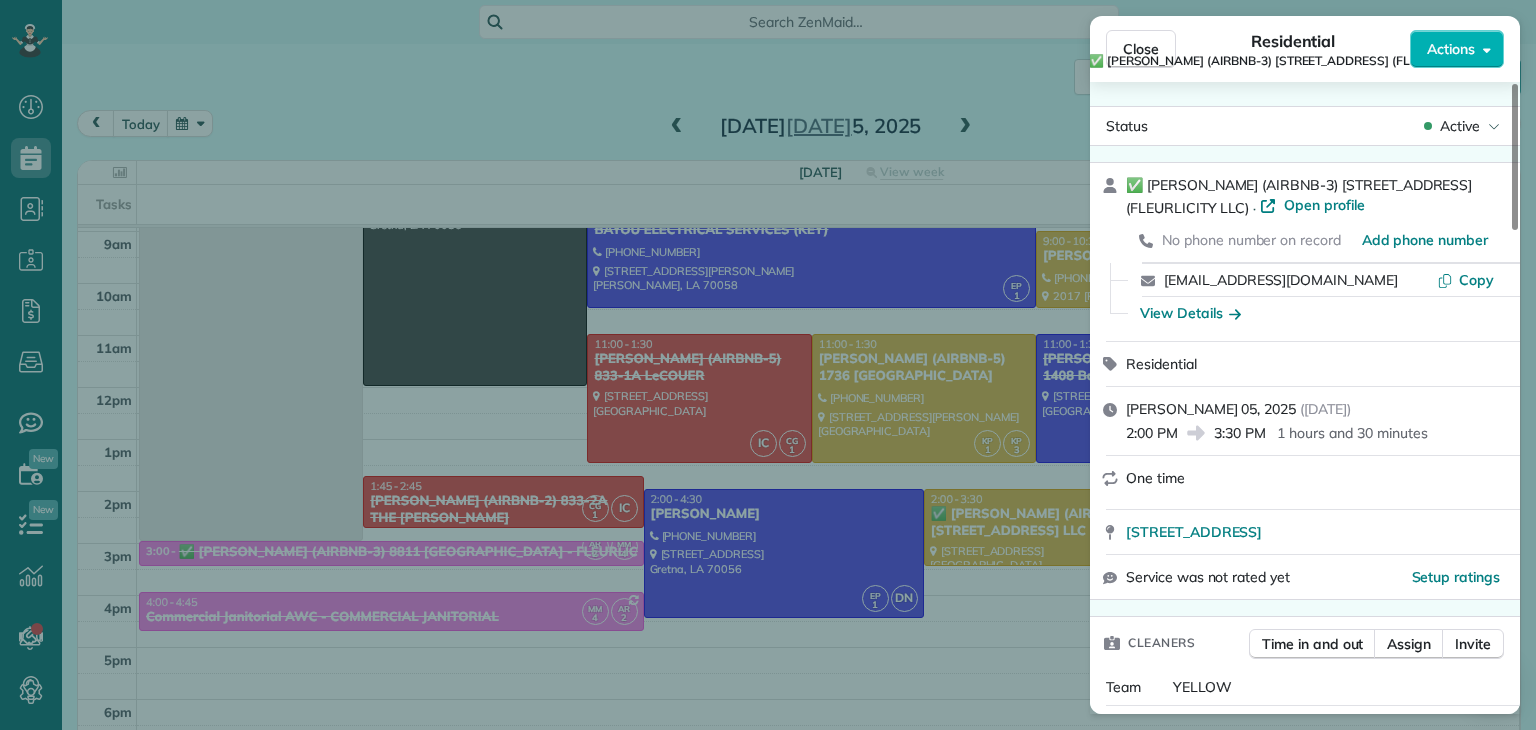 scroll, scrollTop: 600, scrollLeft: 0, axis: vertical 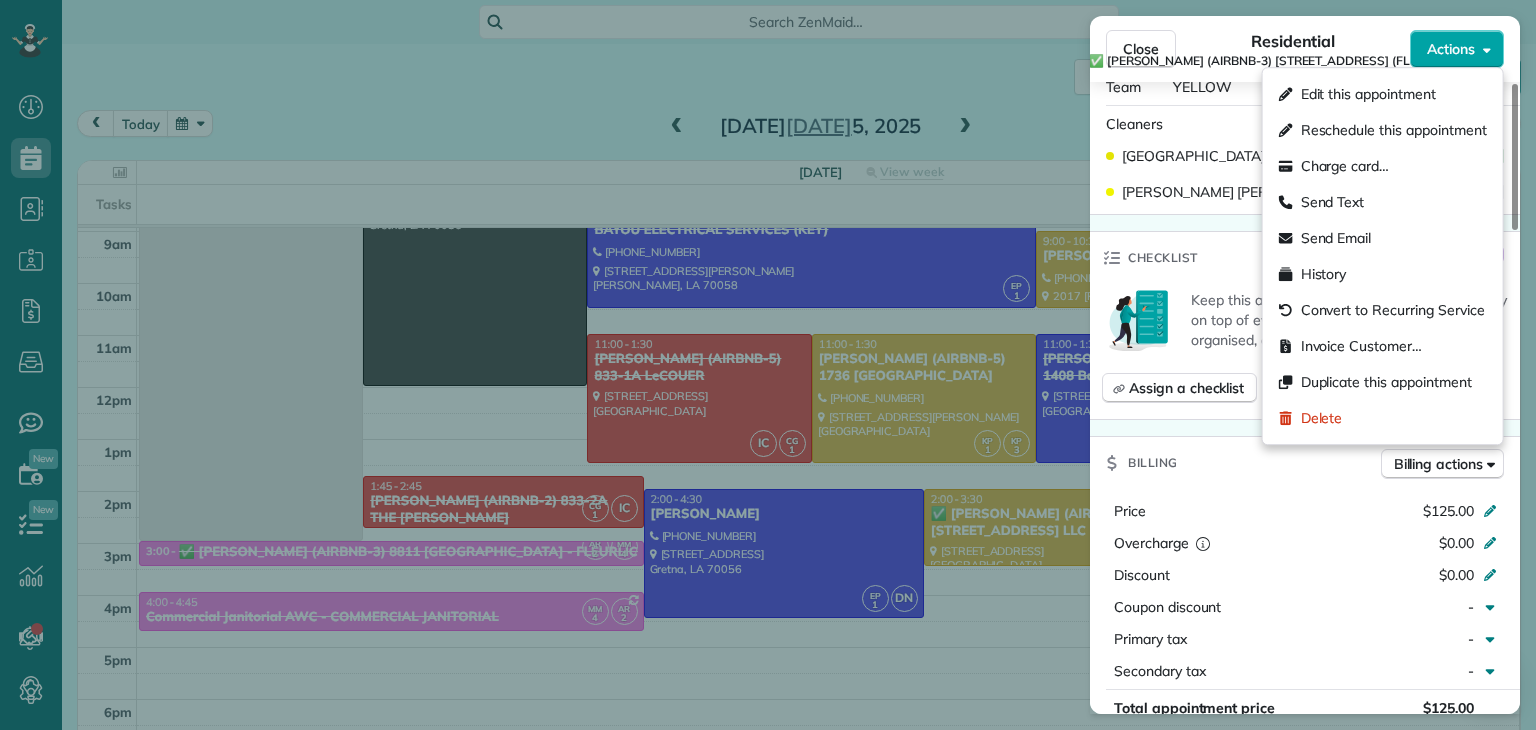 click on "Actions" at bounding box center [1451, 49] 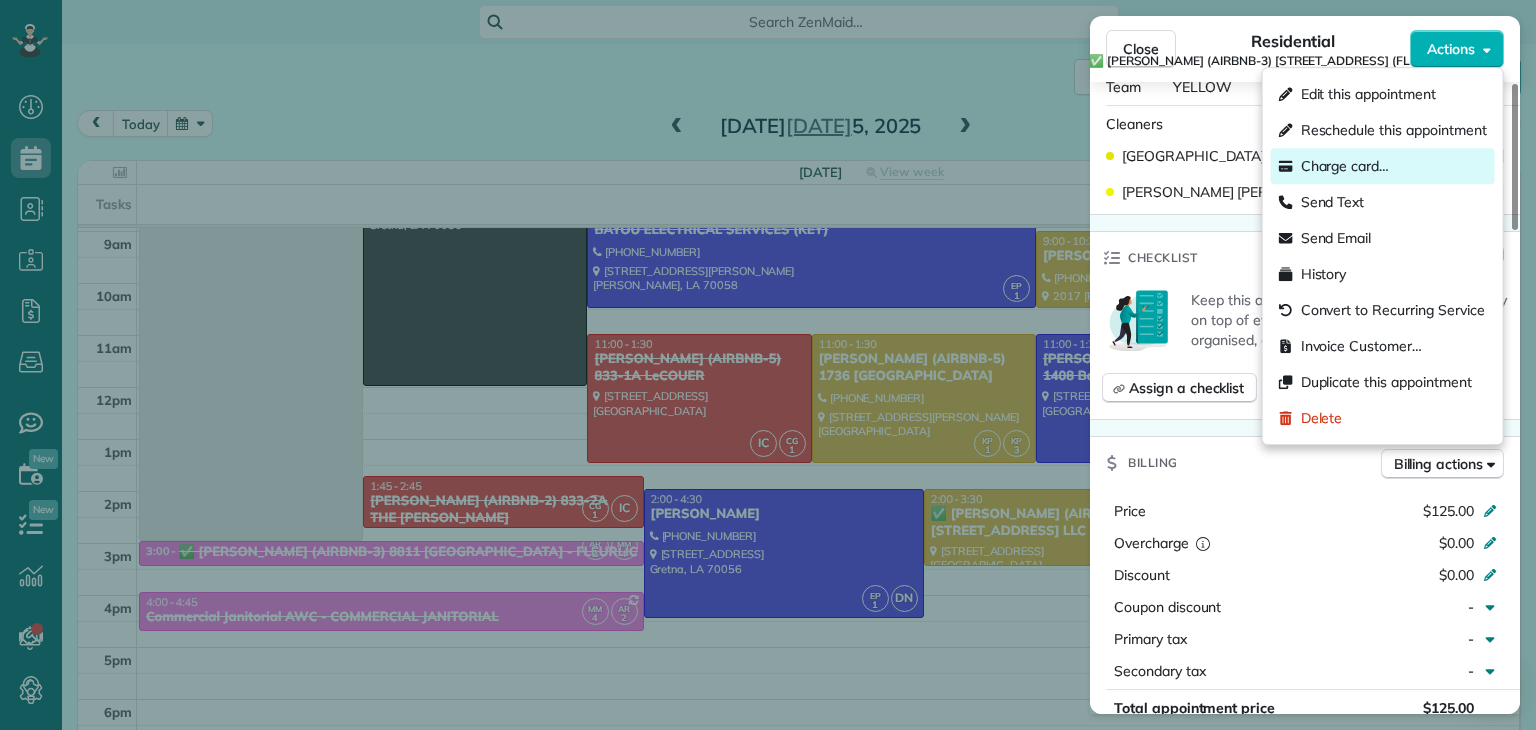 click on "Charge card…" at bounding box center (1345, 166) 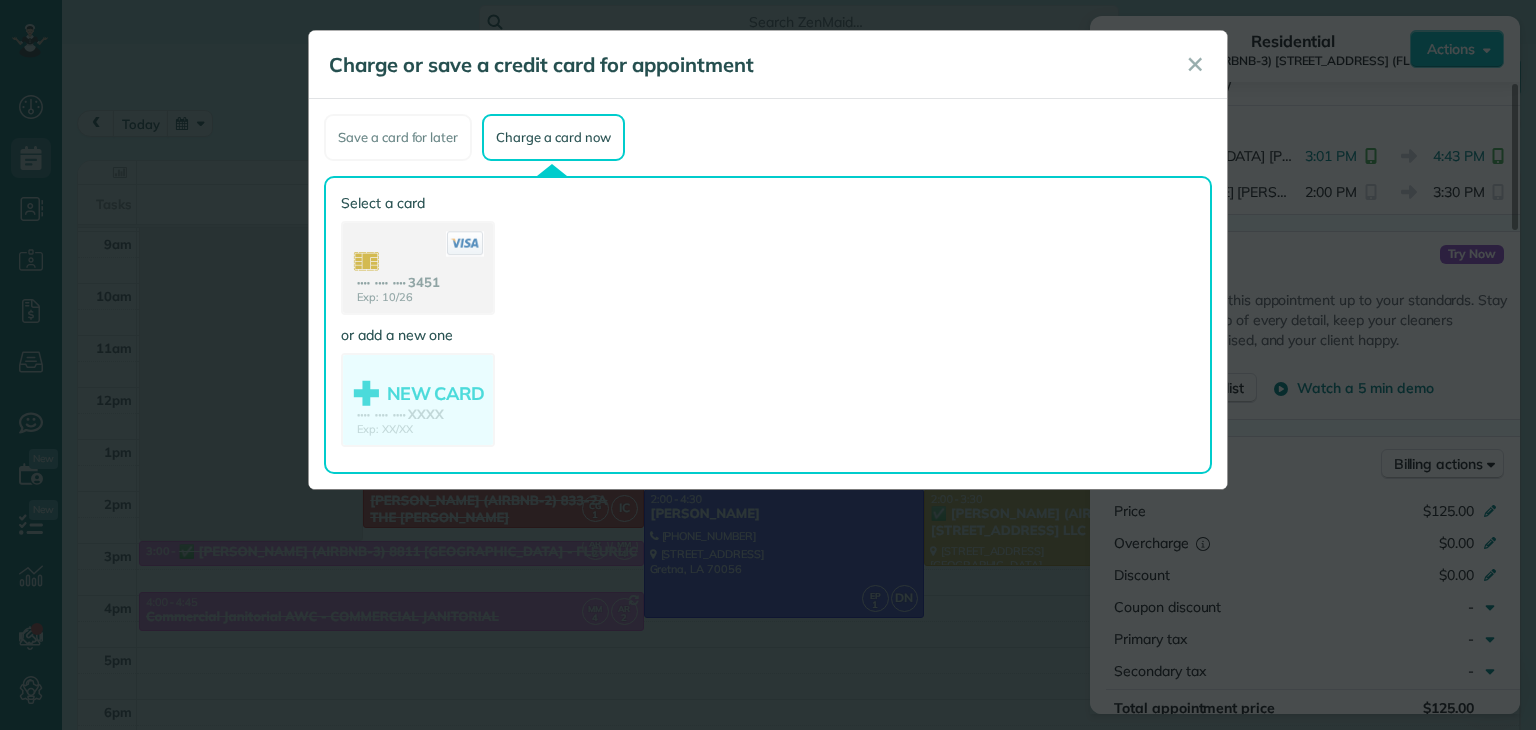 drag, startPoint x: 415, startPoint y: 271, endPoint x: 499, endPoint y: 279, distance: 84.38009 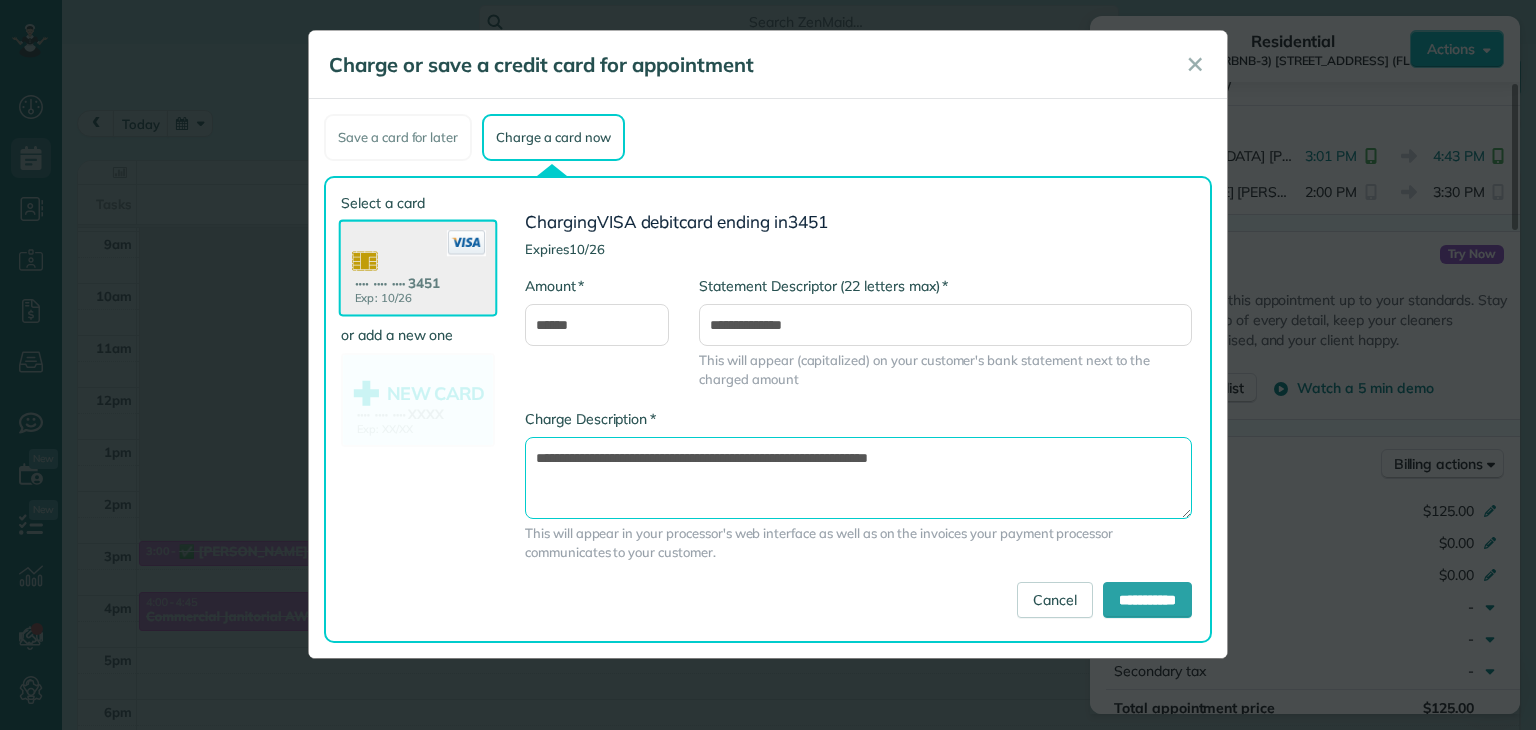 click on "**********" at bounding box center (858, 478) 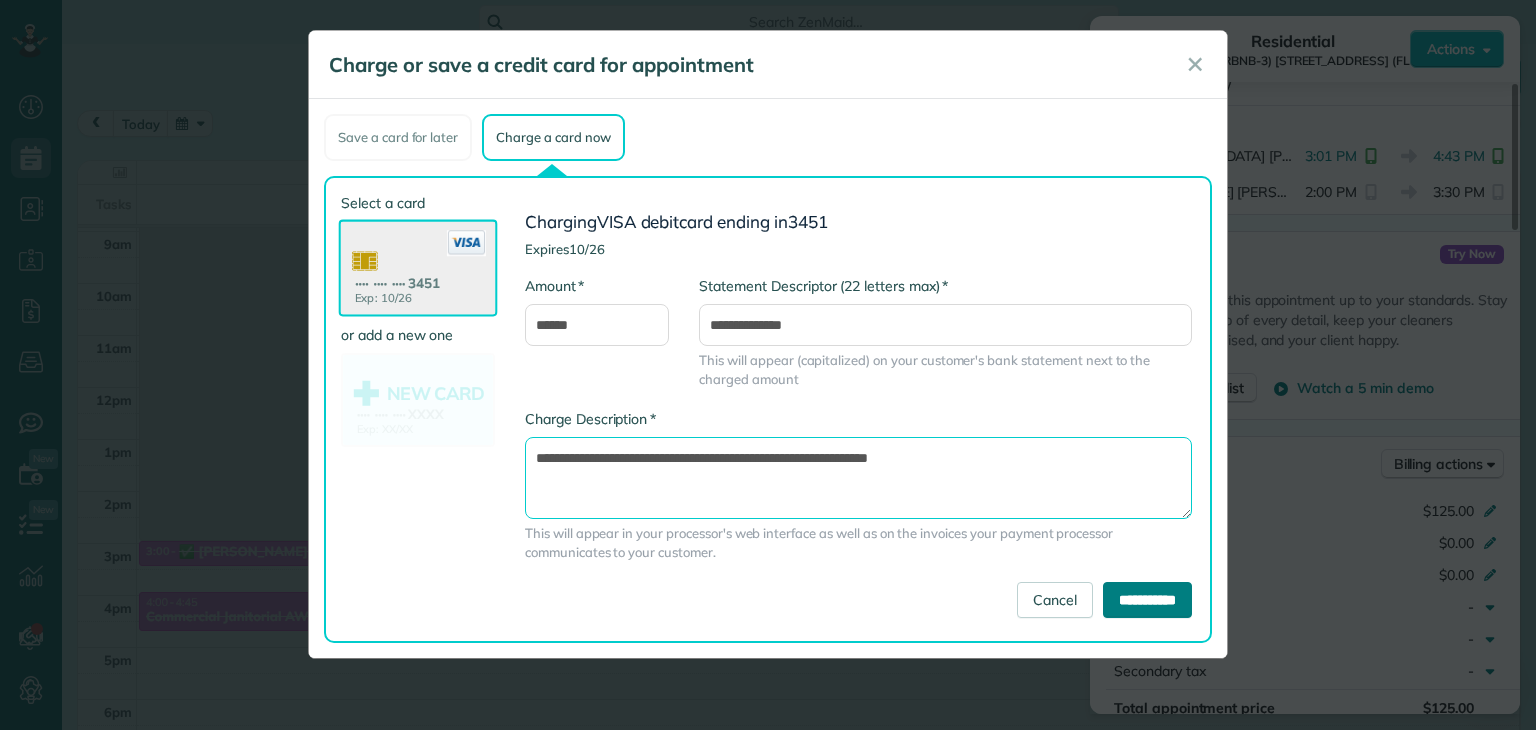 type on "**********" 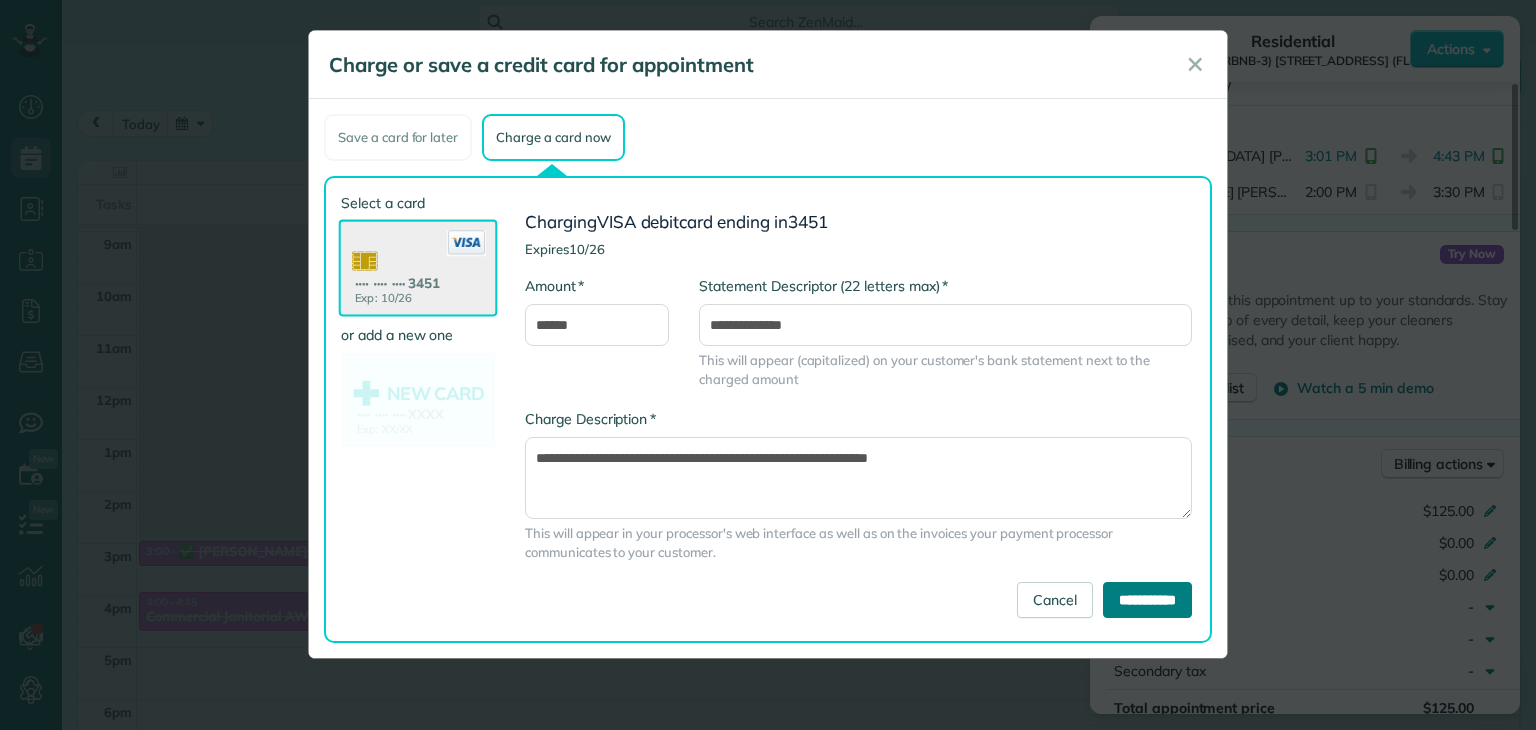 click on "**********" at bounding box center (1147, 600) 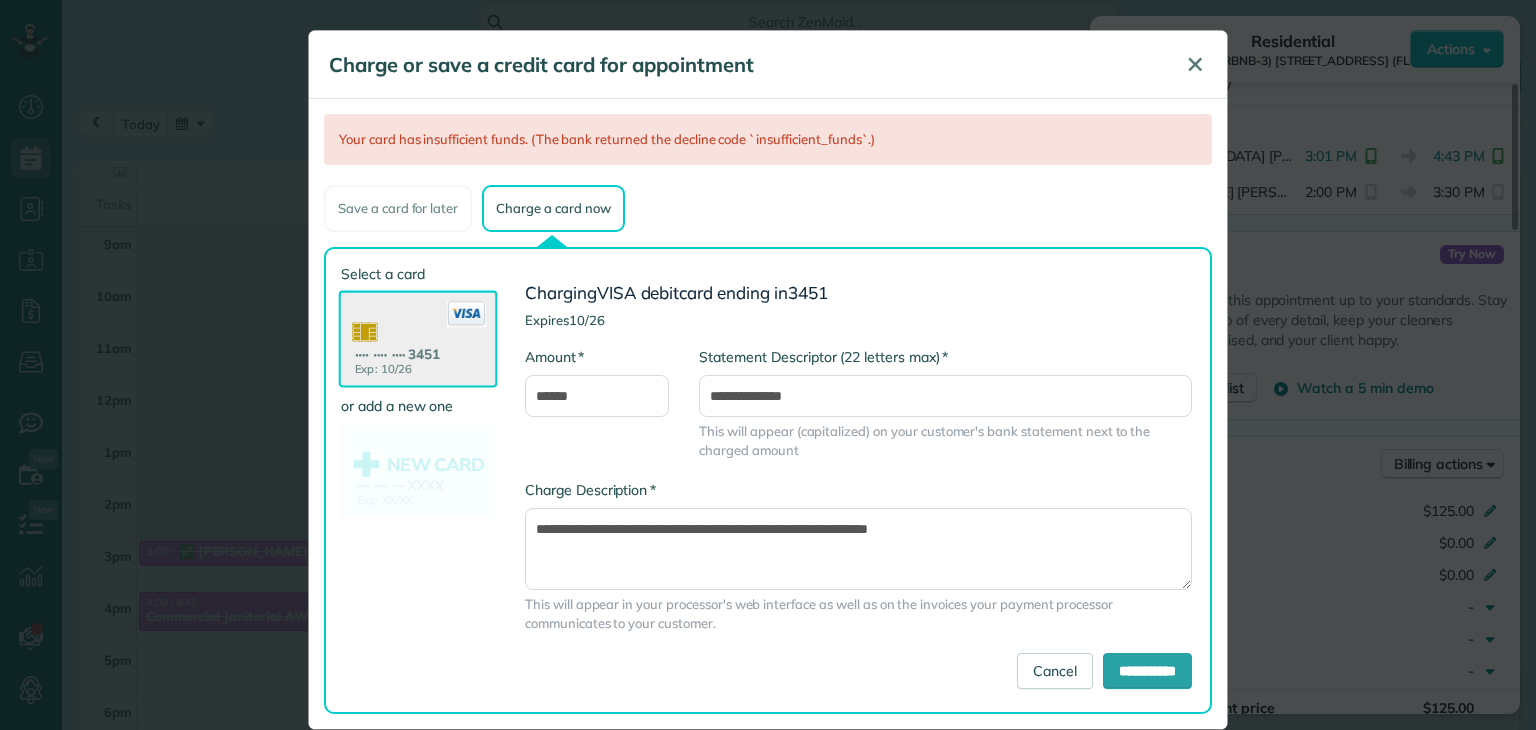 click on "✕" at bounding box center (1195, 64) 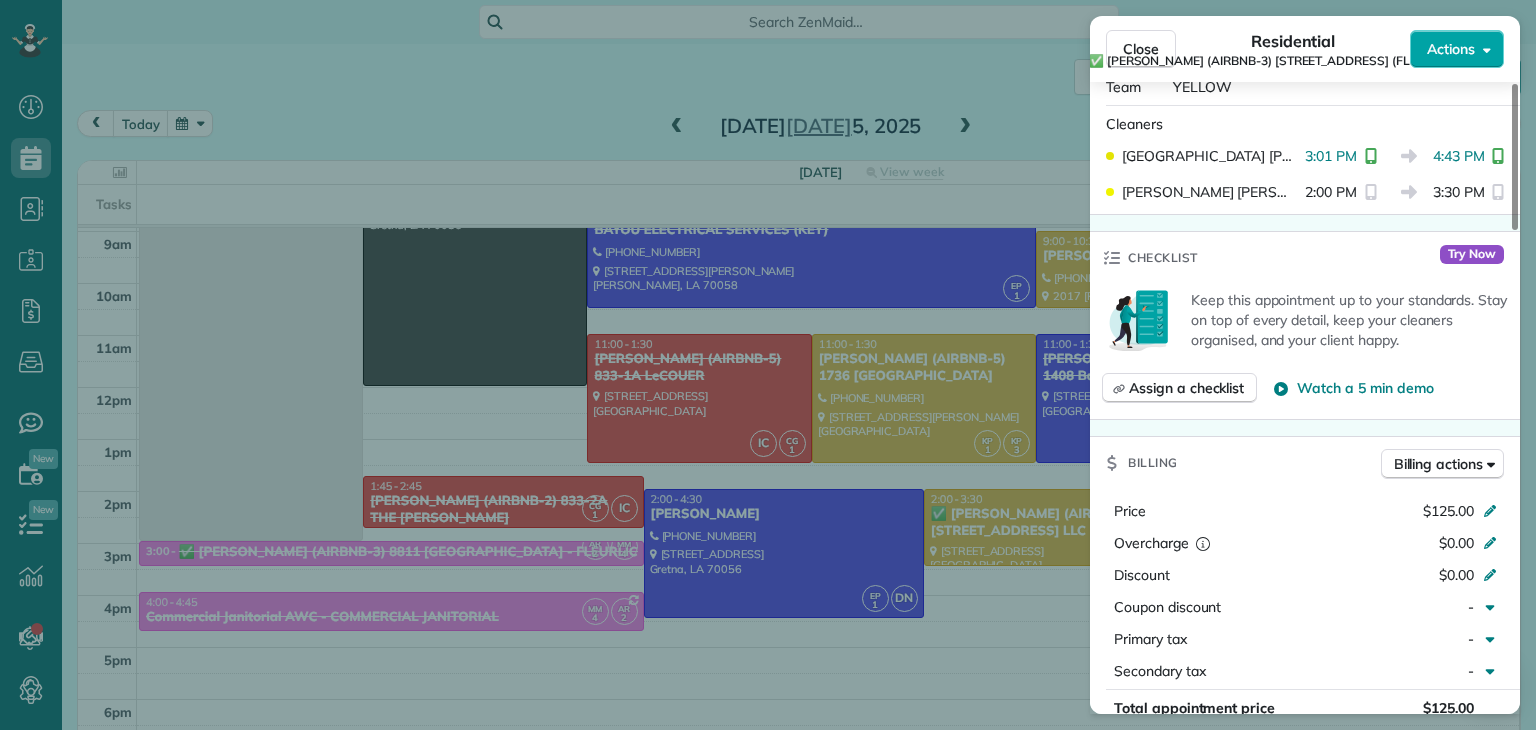 click on "Actions" at bounding box center (1451, 49) 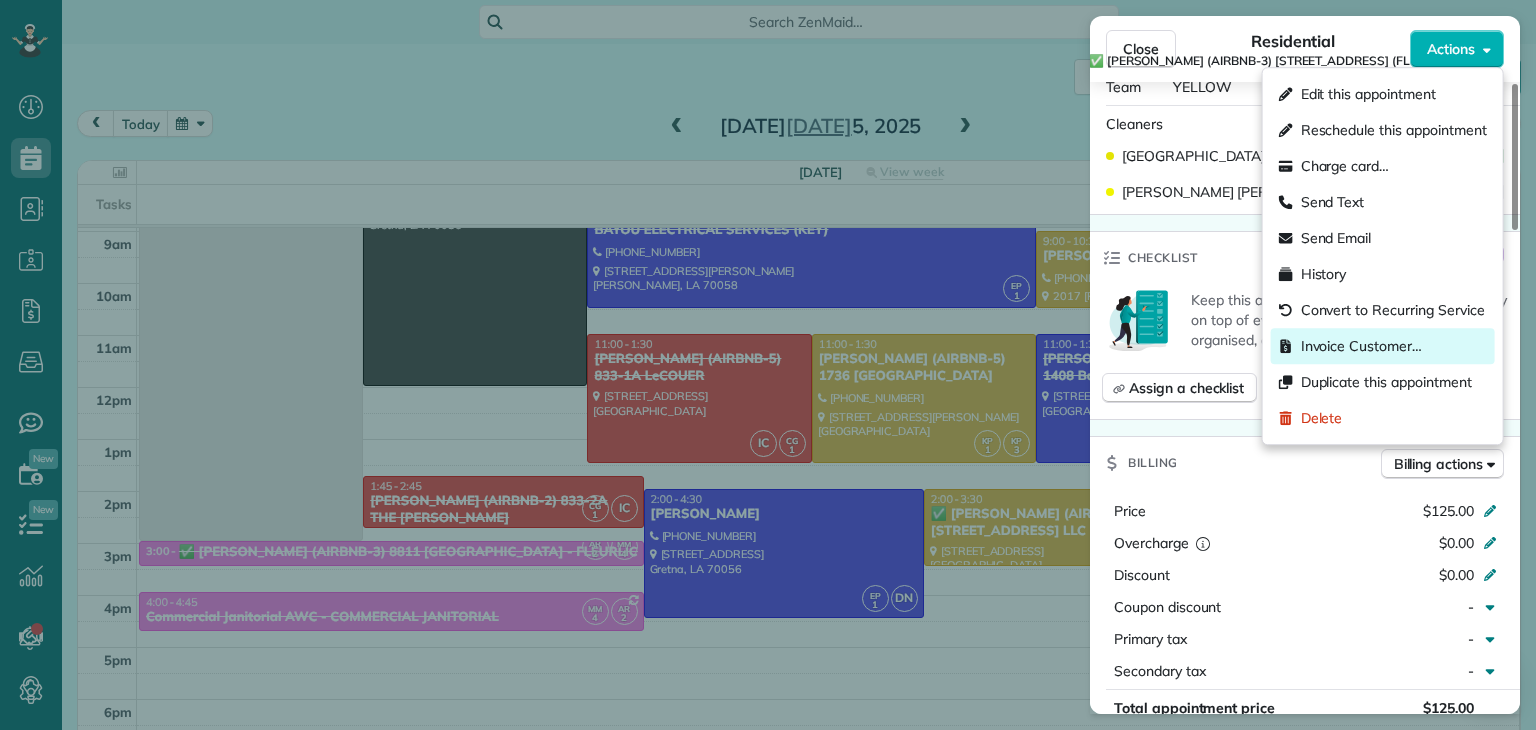 click on "Invoice Customer…" at bounding box center (1361, 346) 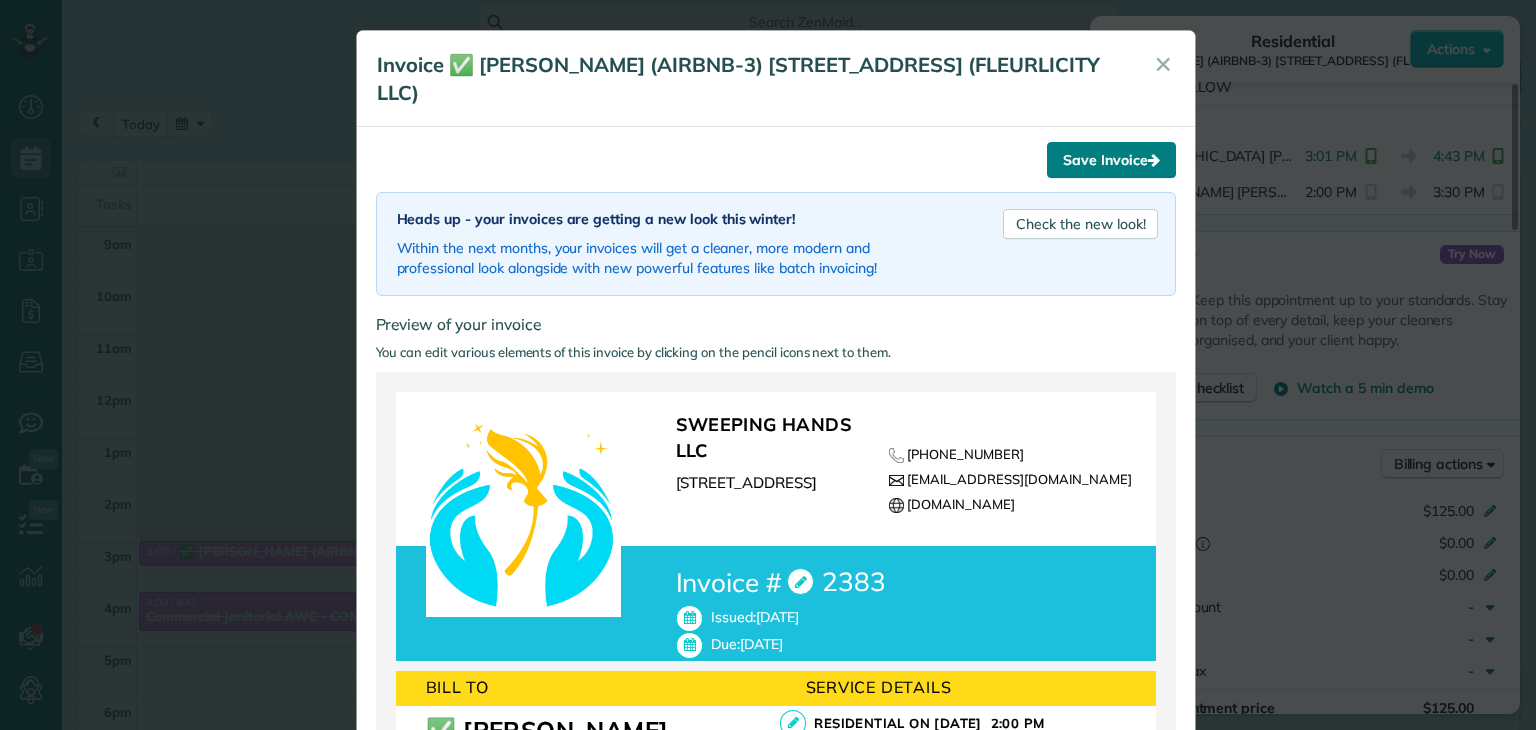 click on "Save Invoice" at bounding box center (1111, 160) 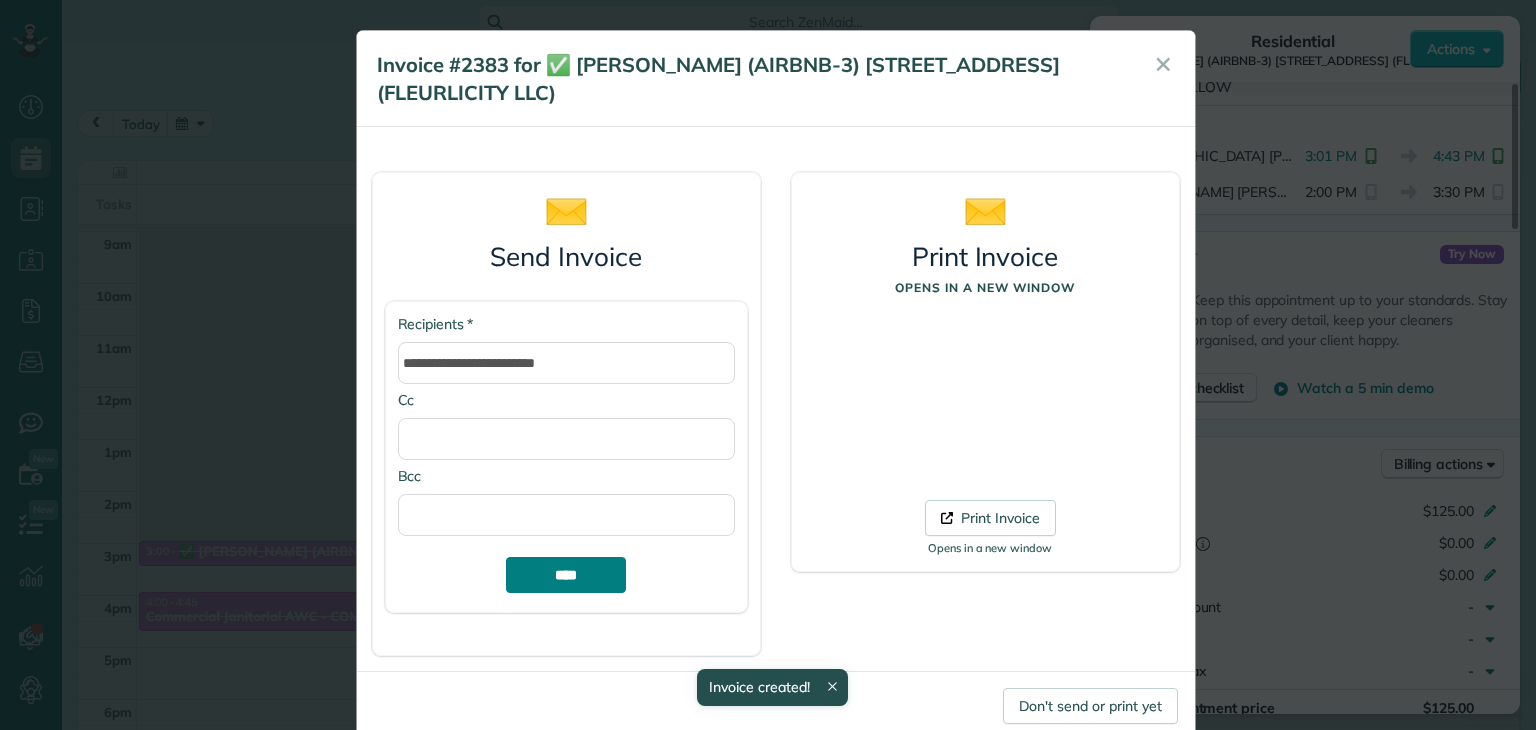 click on "****" at bounding box center (566, 575) 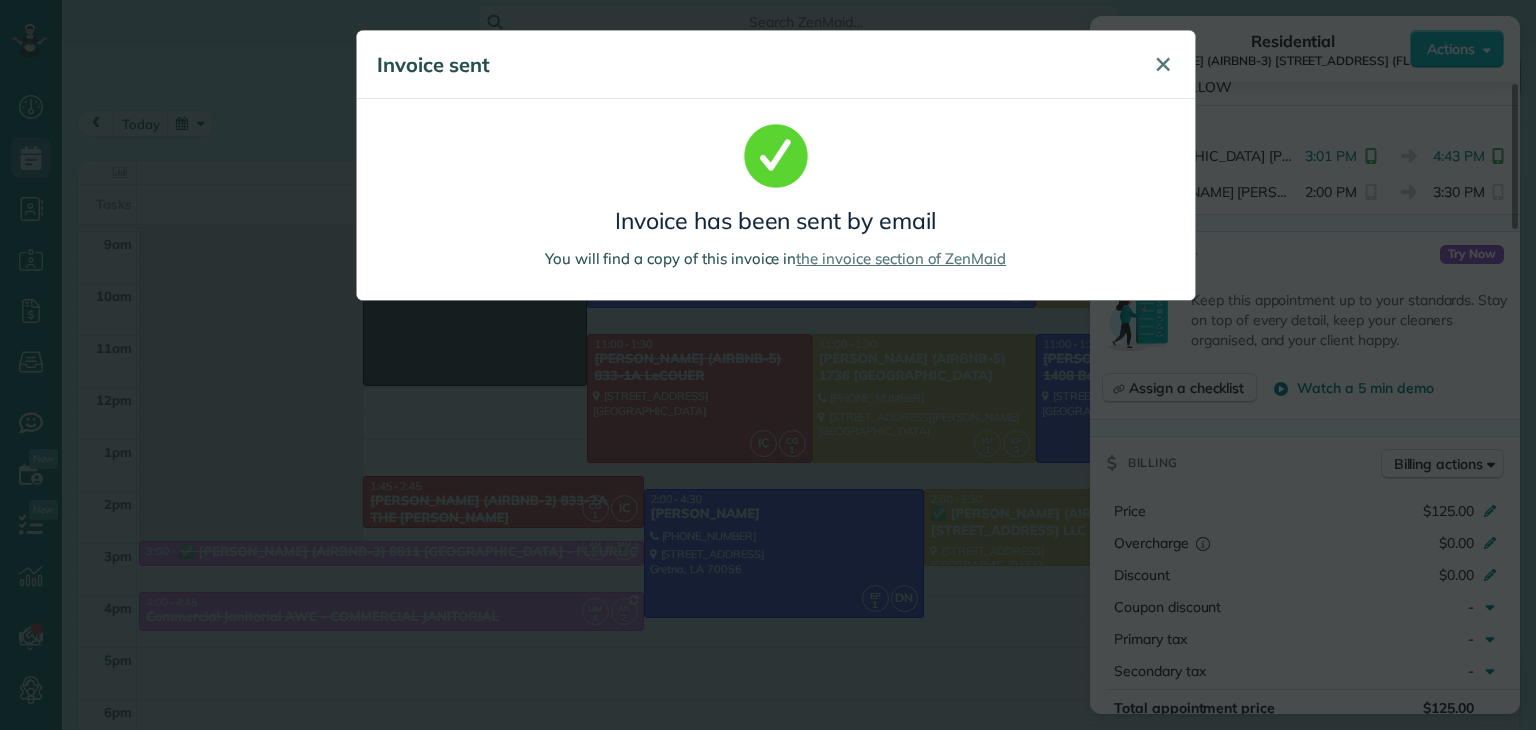 click on "✕" at bounding box center [1163, 64] 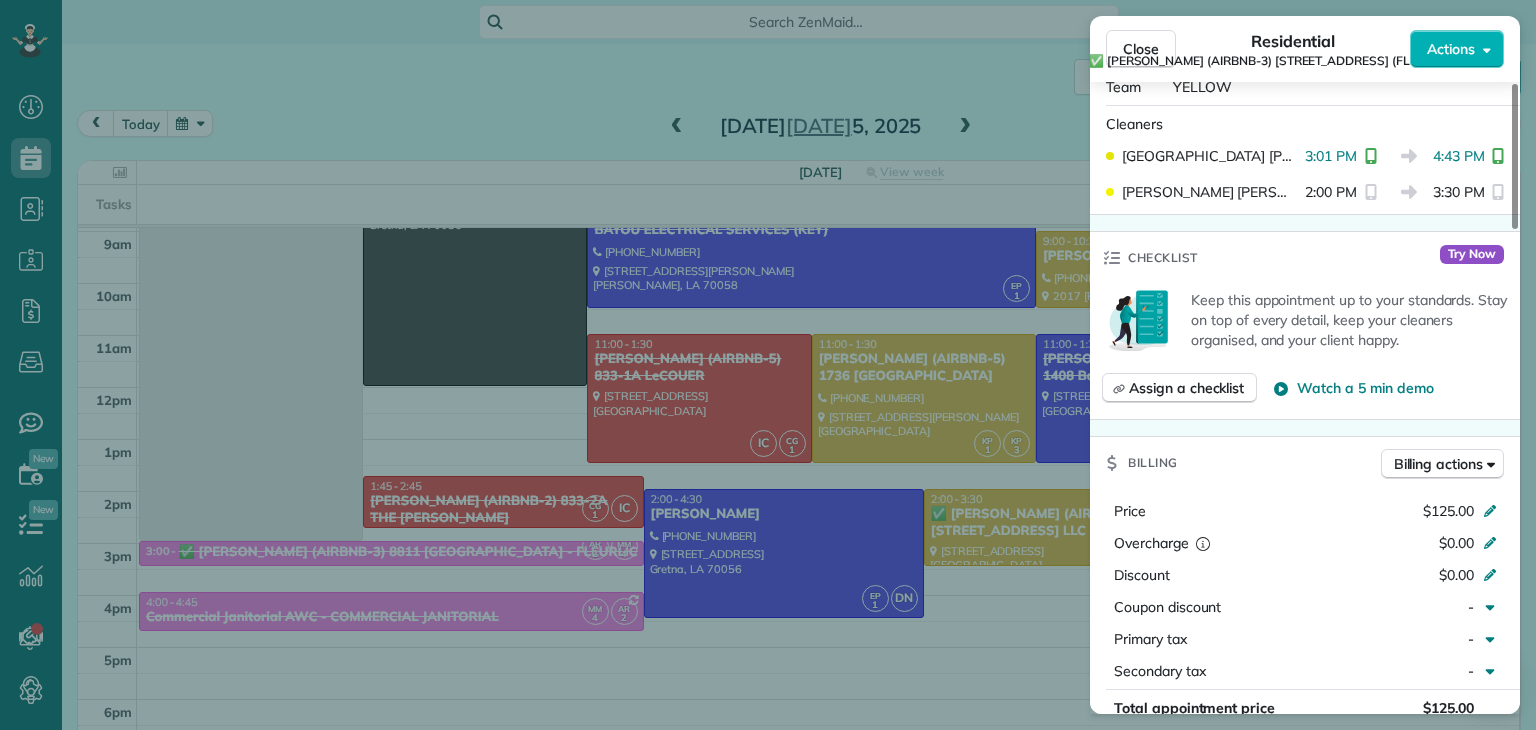 click on "Close Residential ✅ COURTNEY WATSON (AIRBNB-3) 2225 2ND ST (FLEURLICITY LLC) Actions Status Active ✅ COURTNEY WATSON (AIRBNB-3) 2225 2ND ST (FLEURLICITY LLC) · Open profile No phone number on record Add phone number theparkertrustee@gmail.com Copy View Details Residential sábado, julio 05, 2025 ( 2 days ago ) 2:00 PM 3:30 PM 1 hours and 30 minutes One time 2225 Second Street New Orleans LA 70113 Service was not rated yet Setup ratings Cleaners Time in and out Assign Invite Team YELLOW Cleaners KENIA   PACHECO 3:01 PM 4:43 PM KAREN   PACHECO 2:00 PM 3:30 PM Checklist Try Now Keep this appointment up to your standards. Stay on top of every detail, keep your cleaners organised, and your client happy. Assign a checklist Watch a 5 min demo Billing Billing actions Price $125.00 Overcharge $0.00 Discount $0.00 Coupon discount - Primary tax - Secondary tax - Total appointment price $125.00 Tips collected New feature! $0.00 Unpaid Mark as paid Total including tip $125.00 INVOICE #2383 View invoice $125.00 Open 2" at bounding box center [768, 365] 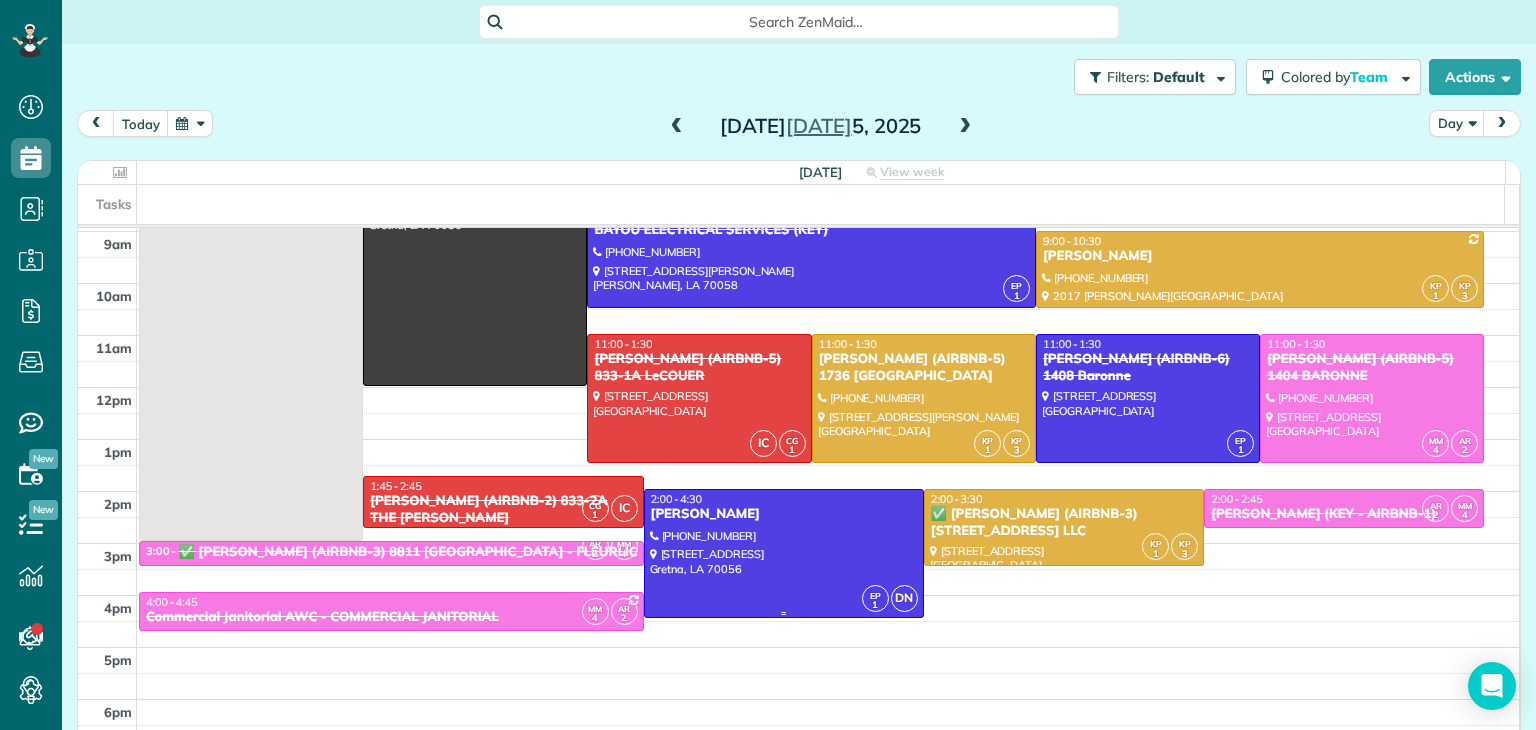 click at bounding box center (784, 553) 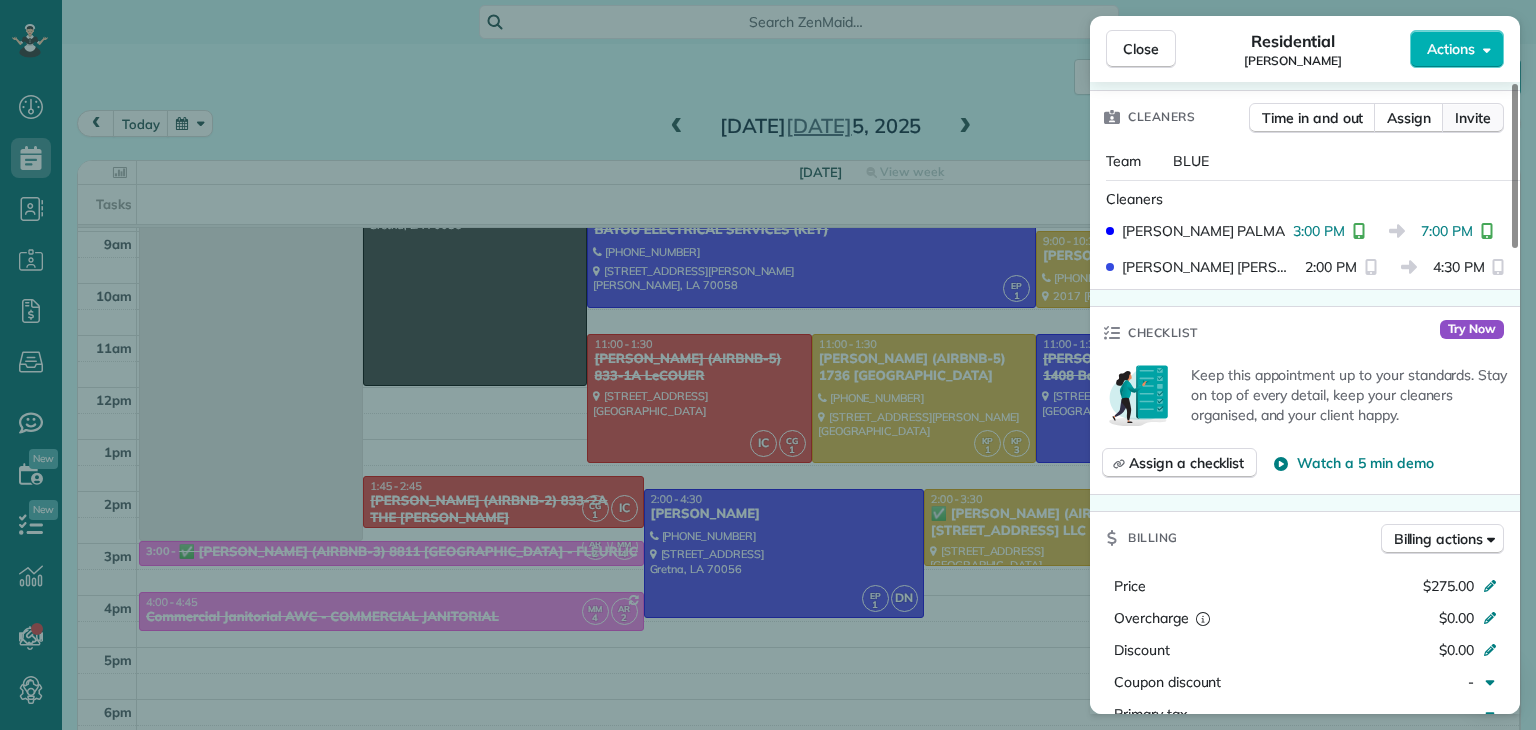 scroll, scrollTop: 500, scrollLeft: 0, axis: vertical 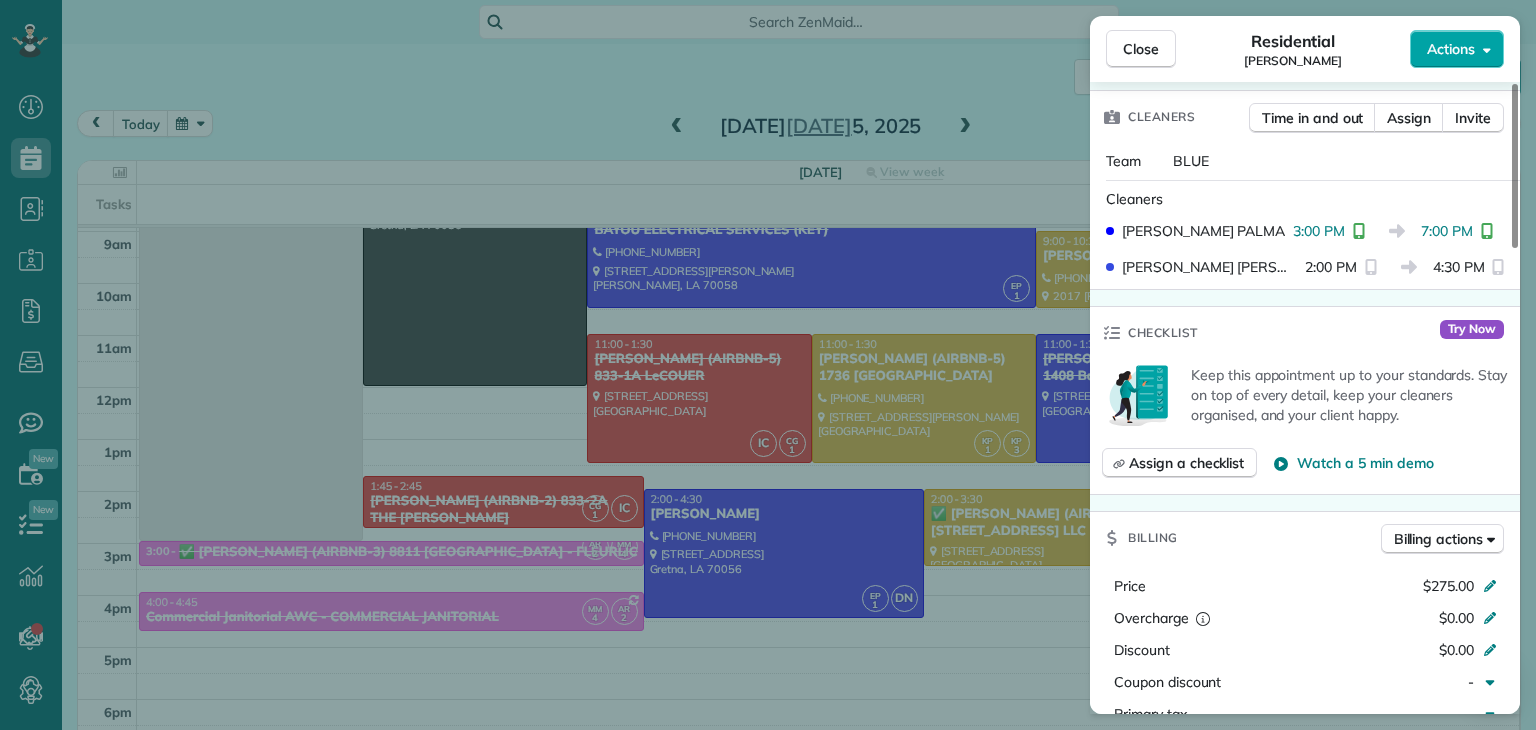 click on "Actions" at bounding box center (1457, 49) 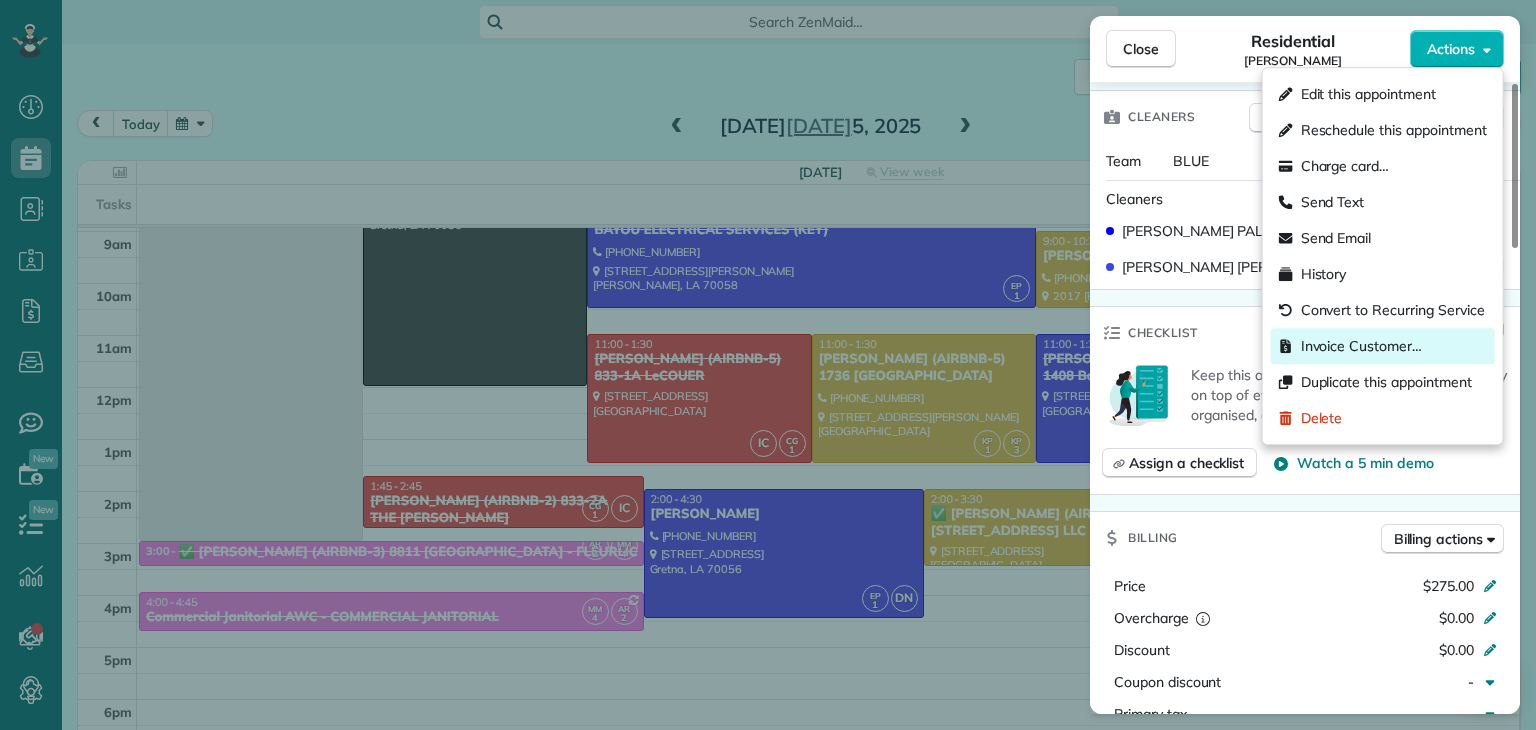 click on "Invoice Customer…" at bounding box center [1361, 346] 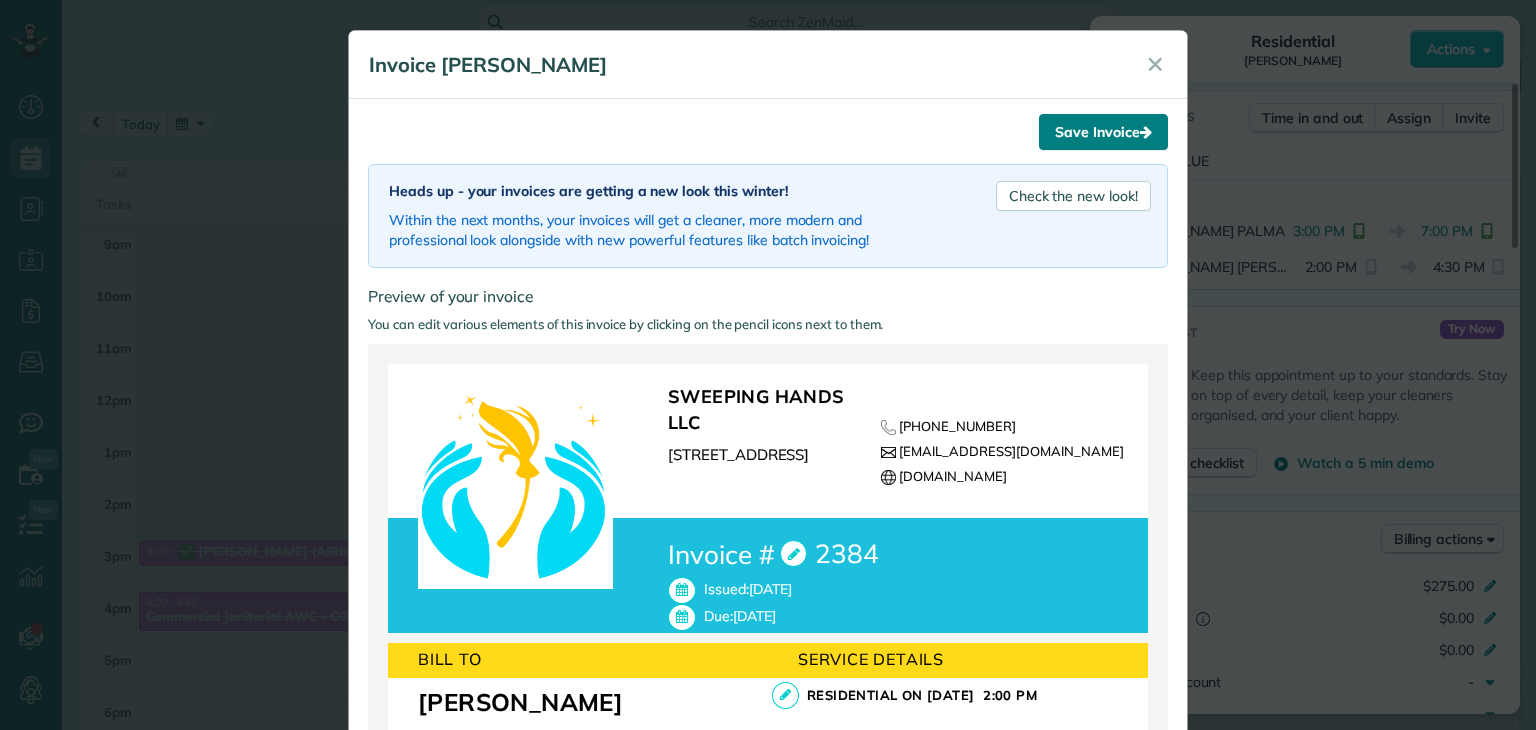 click on "Save Invoice" at bounding box center (1103, 132) 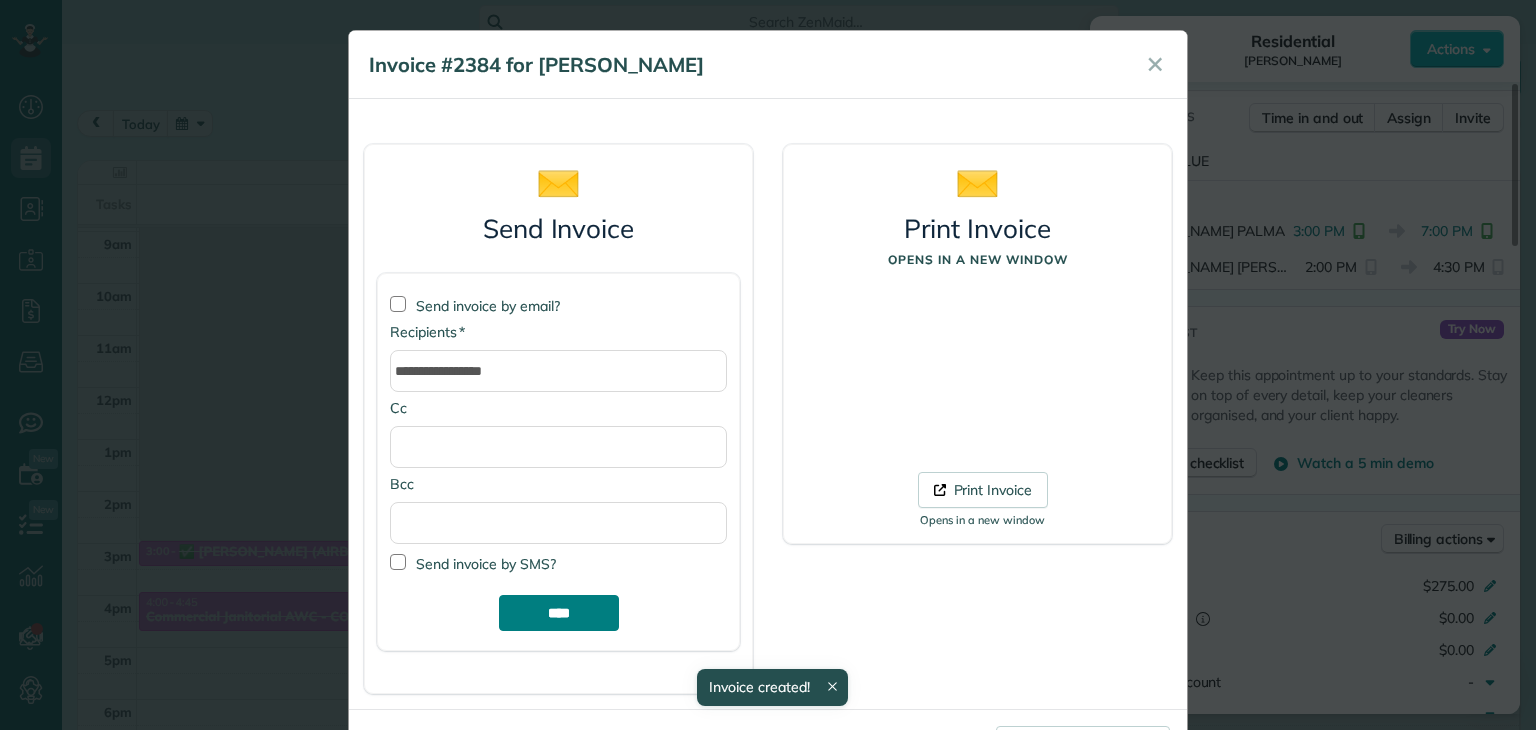 click on "****" at bounding box center [559, 613] 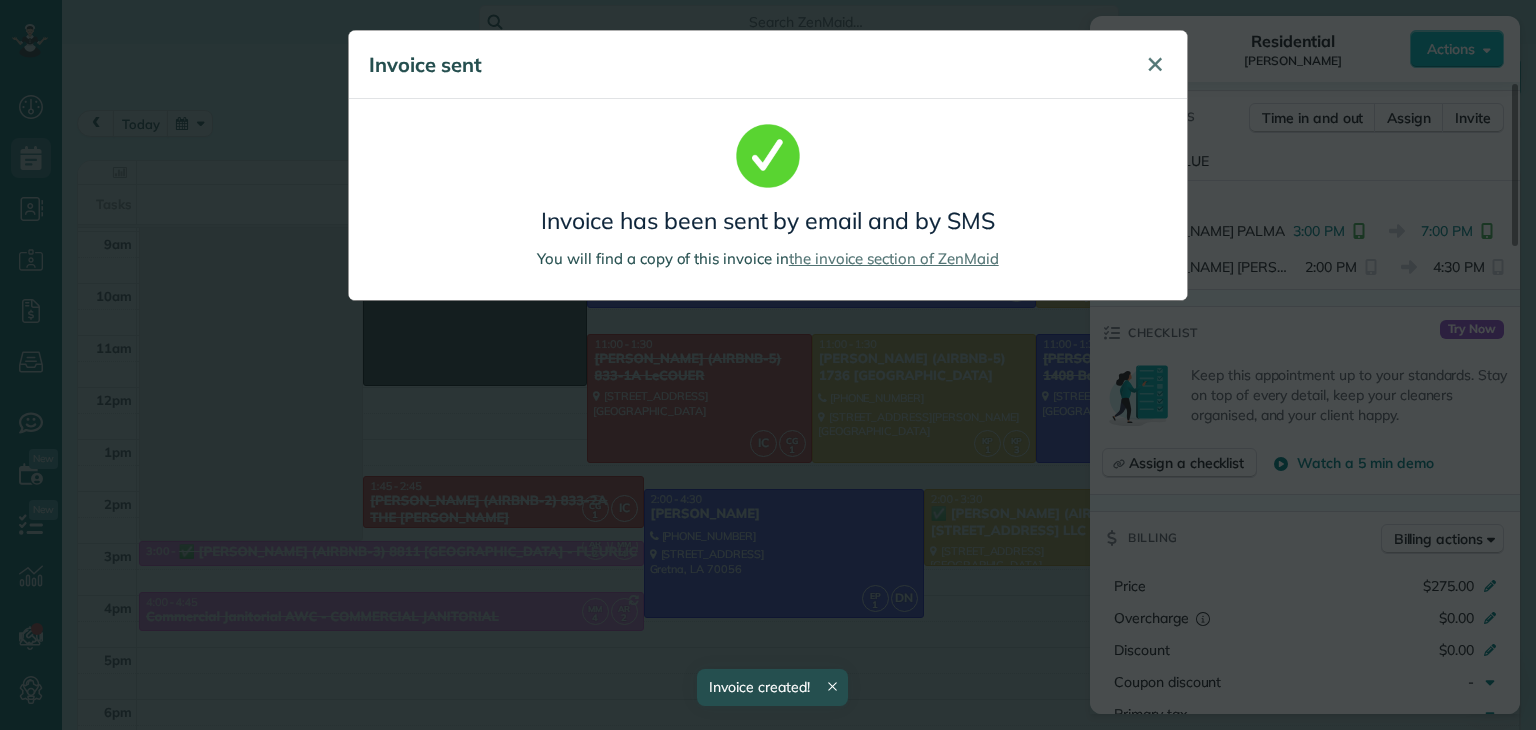 click on "✕" at bounding box center (1155, 64) 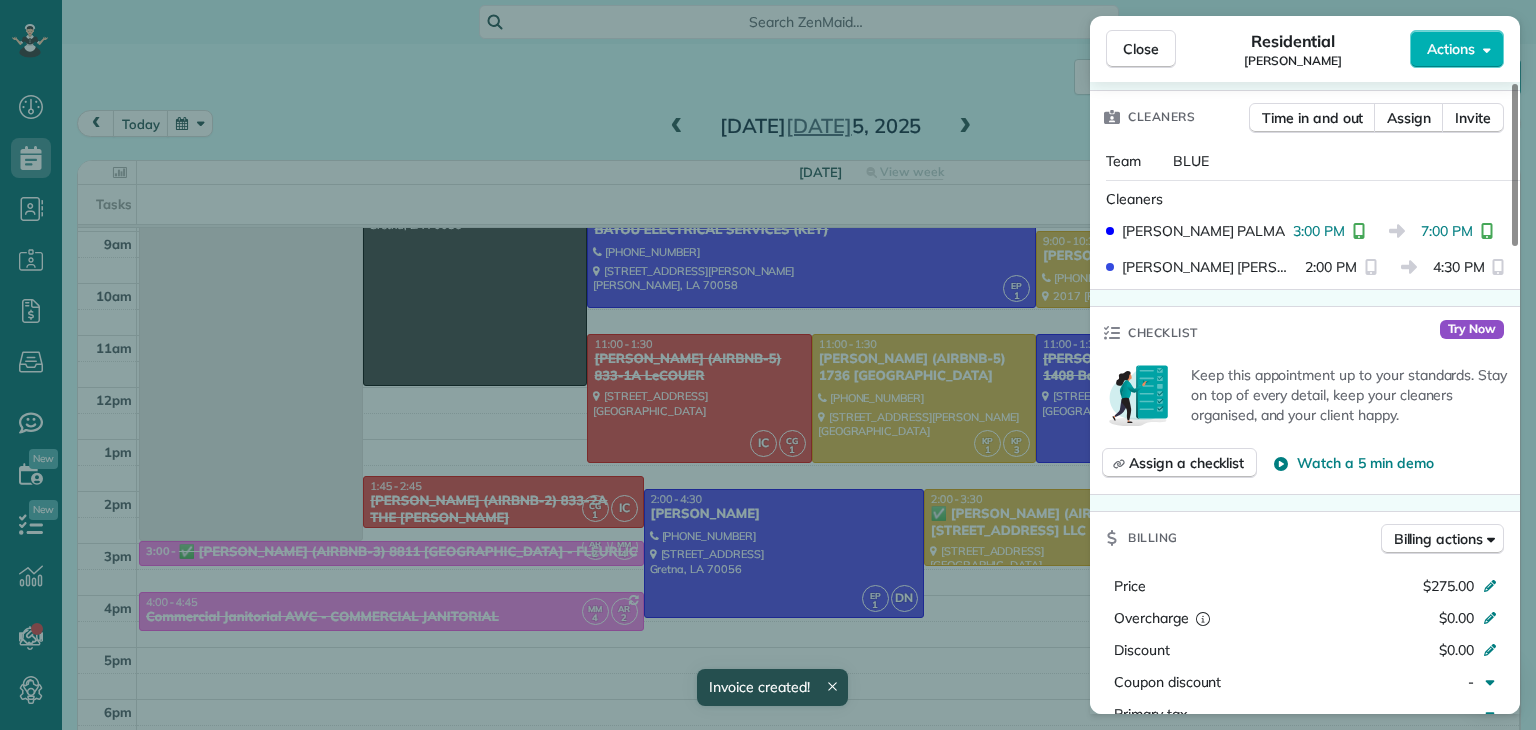 click on "Close Residential RONA MARSHALL Actions Status Active RONA MARSHALL · Open profile Mobile (504) 416-2065 Copy azlyn95@yahoo.com Copy View Details Residential sábado, julio 05, 2025 ( 2 days ago ) 2:00 PM 4:30 PM 2 hours and 30 minutes One time 900 Wyndham South Gretna LA 70056 Service was not rated yet Setup ratings Cleaners Time in and out Assign Invite Team BLUE Cleaners EUNICE   PALMA 3:00 PM 7:00 PM DELSY   NUNEZ 2:00 PM 4:30 PM Checklist Try Now Keep this appointment up to your standards. Stay on top of every detail, keep your cleaners organised, and your client happy. Assign a checklist Watch a 5 min demo Billing Billing actions Price $275.00 Overcharge $0.00 Discount $0.00 Coupon discount - Primary tax - Secondary tax - Total appointment price $275.00 Tips collected New feature! $0.00 Unpaid Mark as paid Total including tip $275.00 INVOICE #2384 View invoice $275.00 Open Not sent Due on jul 07 Appointment custom fields No custom fields to display Work items No work items to display Notes Appointment" at bounding box center (768, 365) 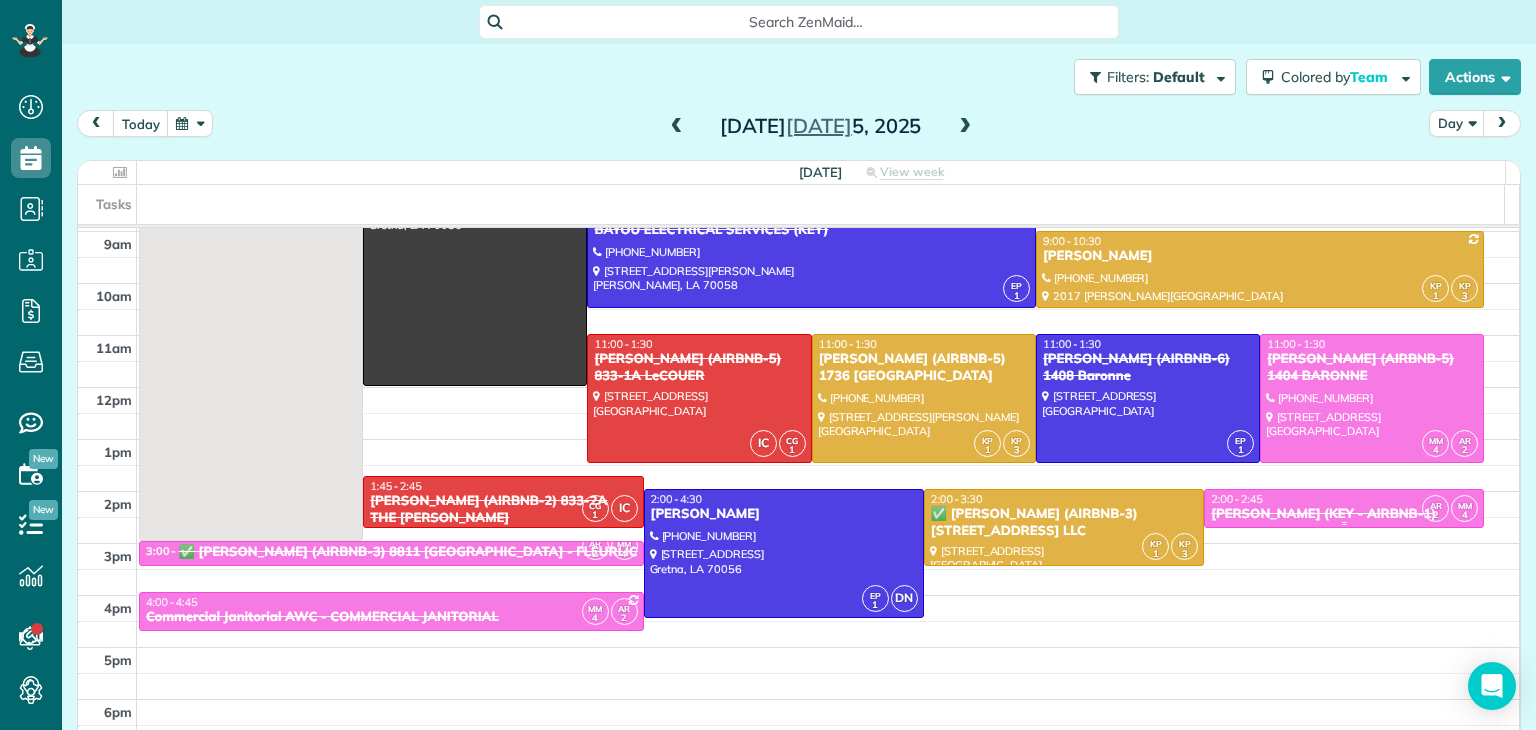 click on "DEIDRA WILLIAMS (KEY - AIRBNB-1)" at bounding box center [1344, 514] 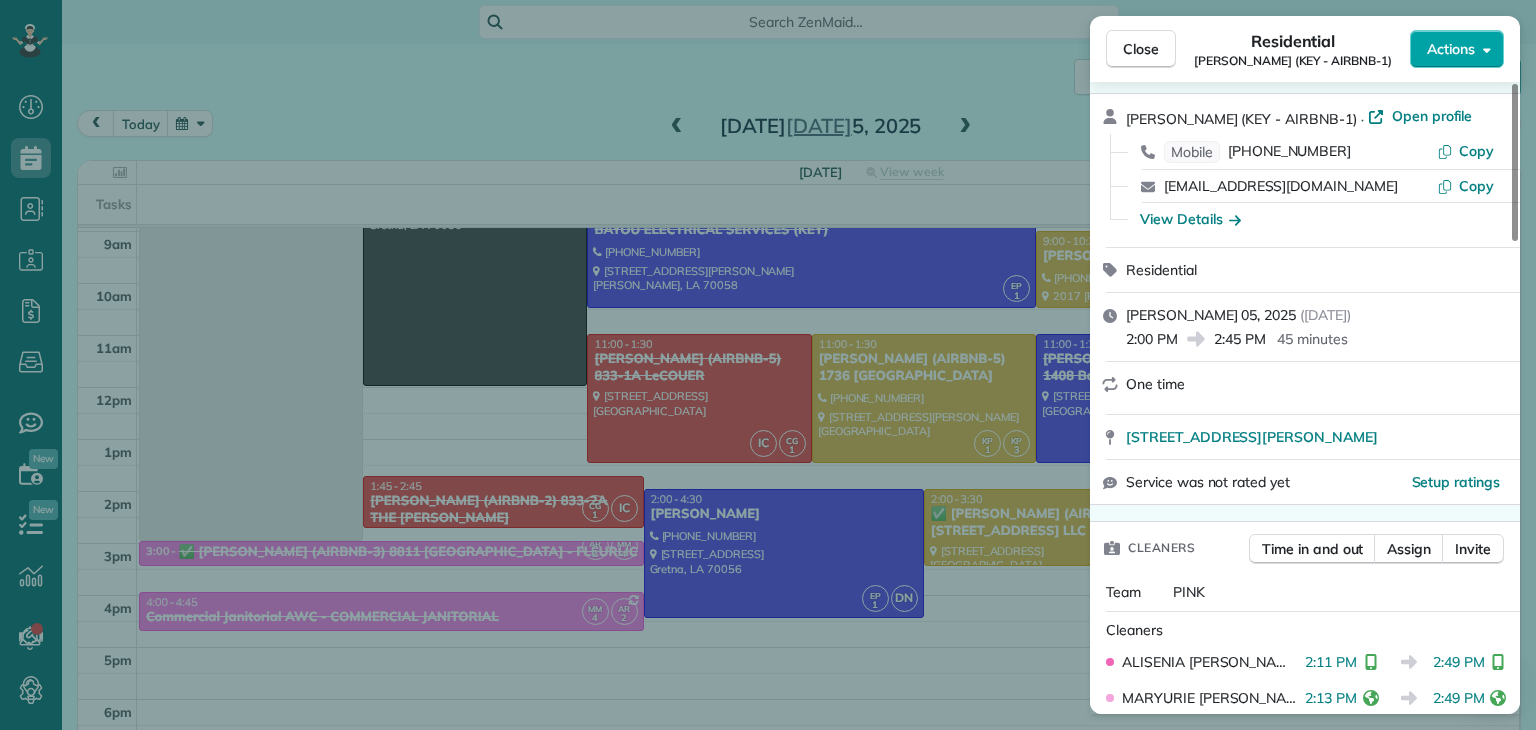 scroll, scrollTop: 0, scrollLeft: 0, axis: both 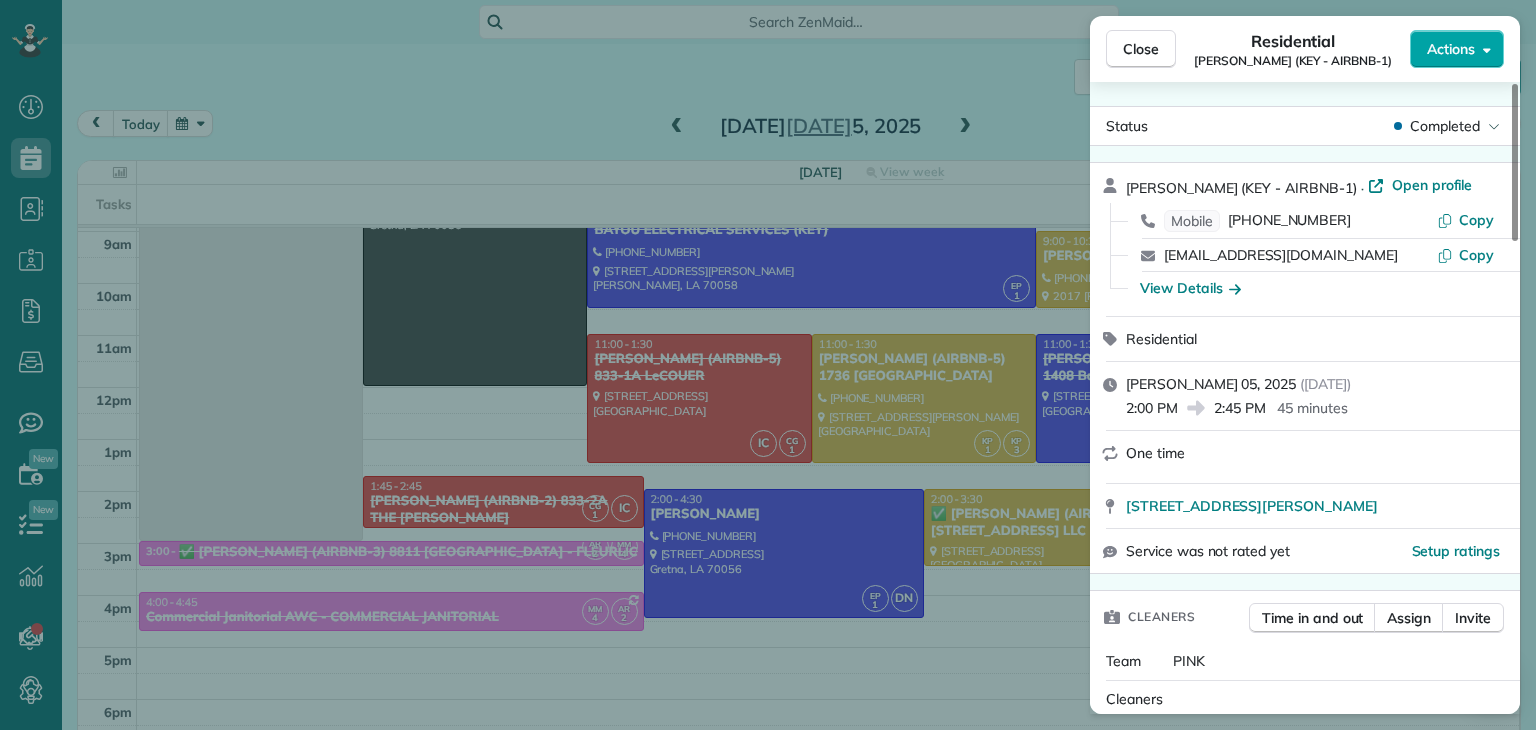 click on "Actions" at bounding box center (1457, 49) 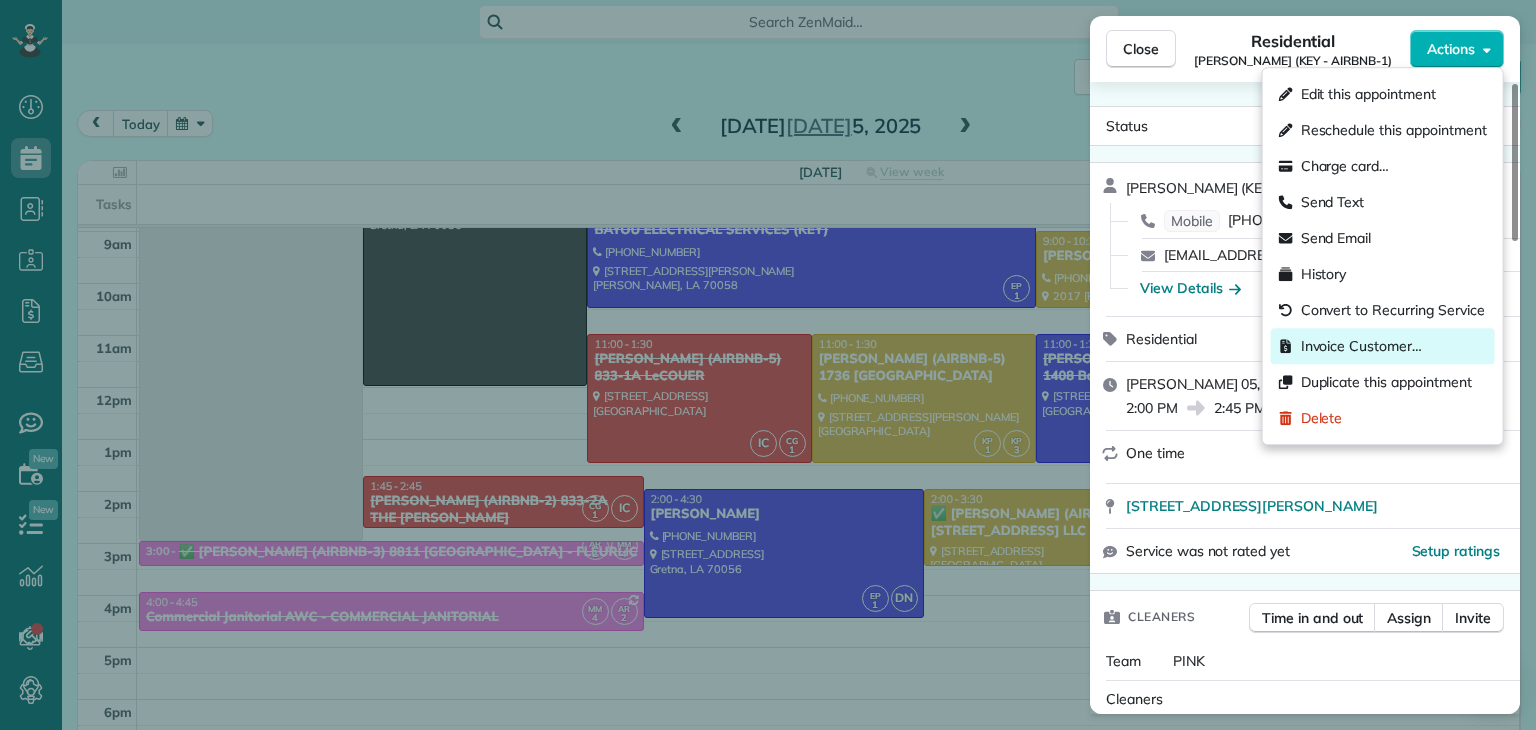click on "Invoice Customer…" at bounding box center (1361, 346) 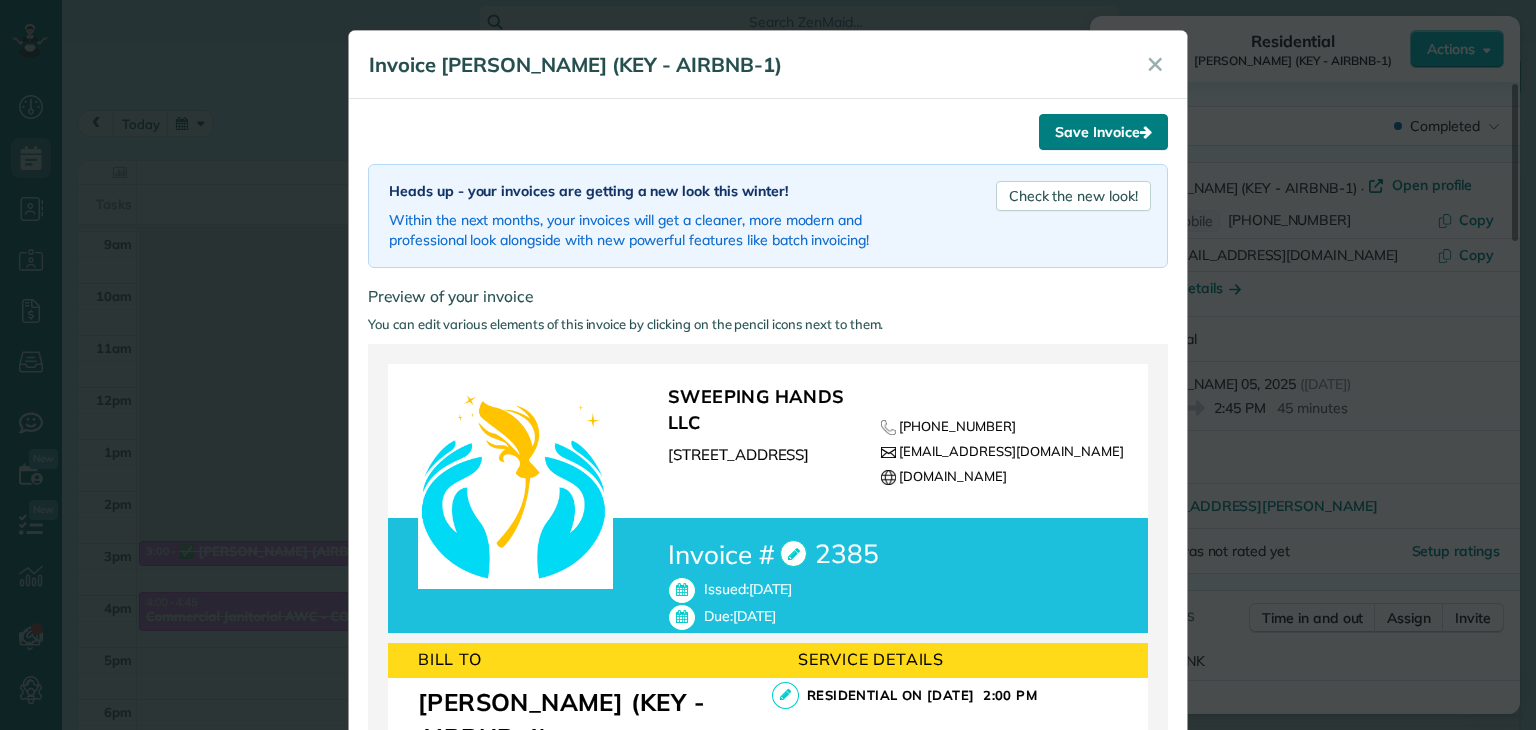 click on "Save Invoice" at bounding box center [1103, 132] 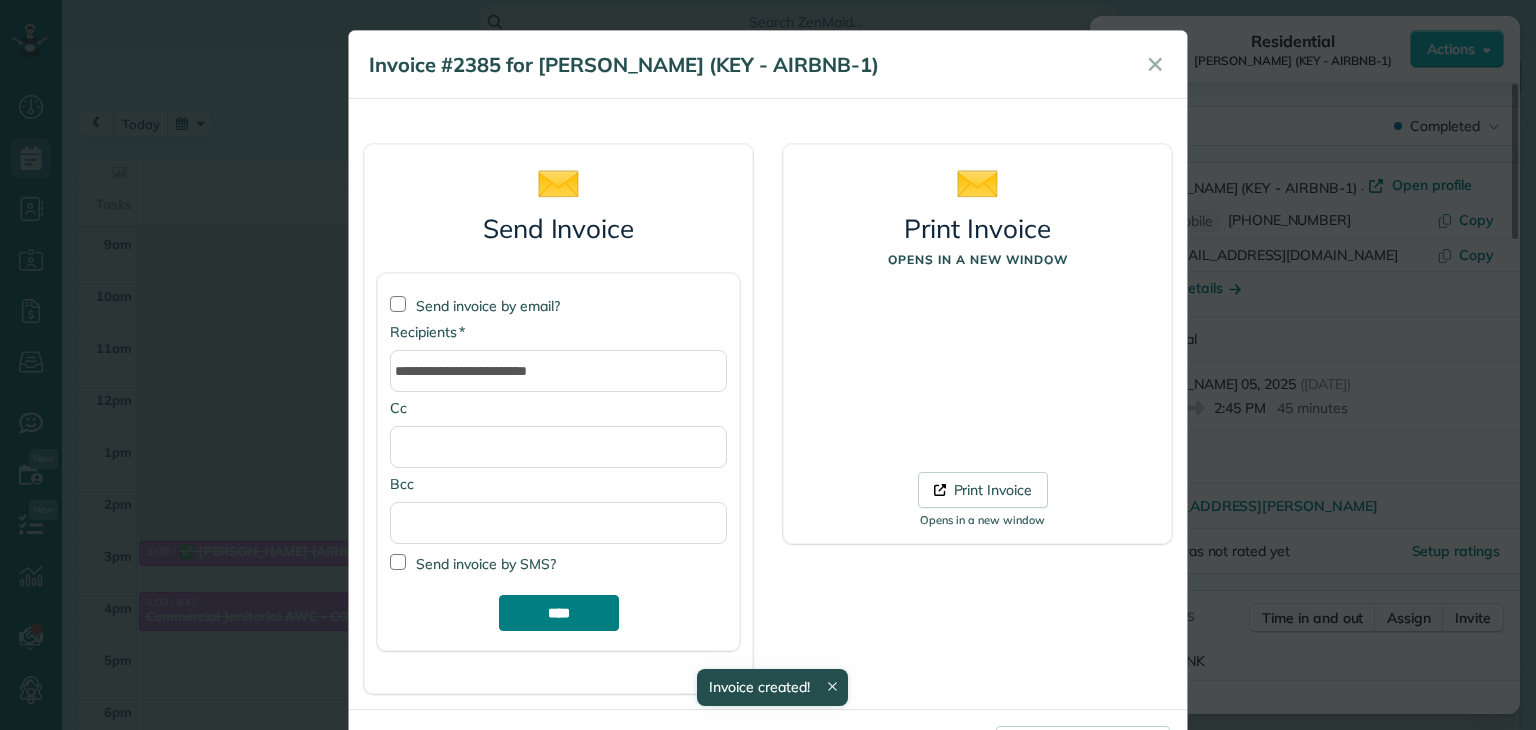 click on "****" at bounding box center (559, 613) 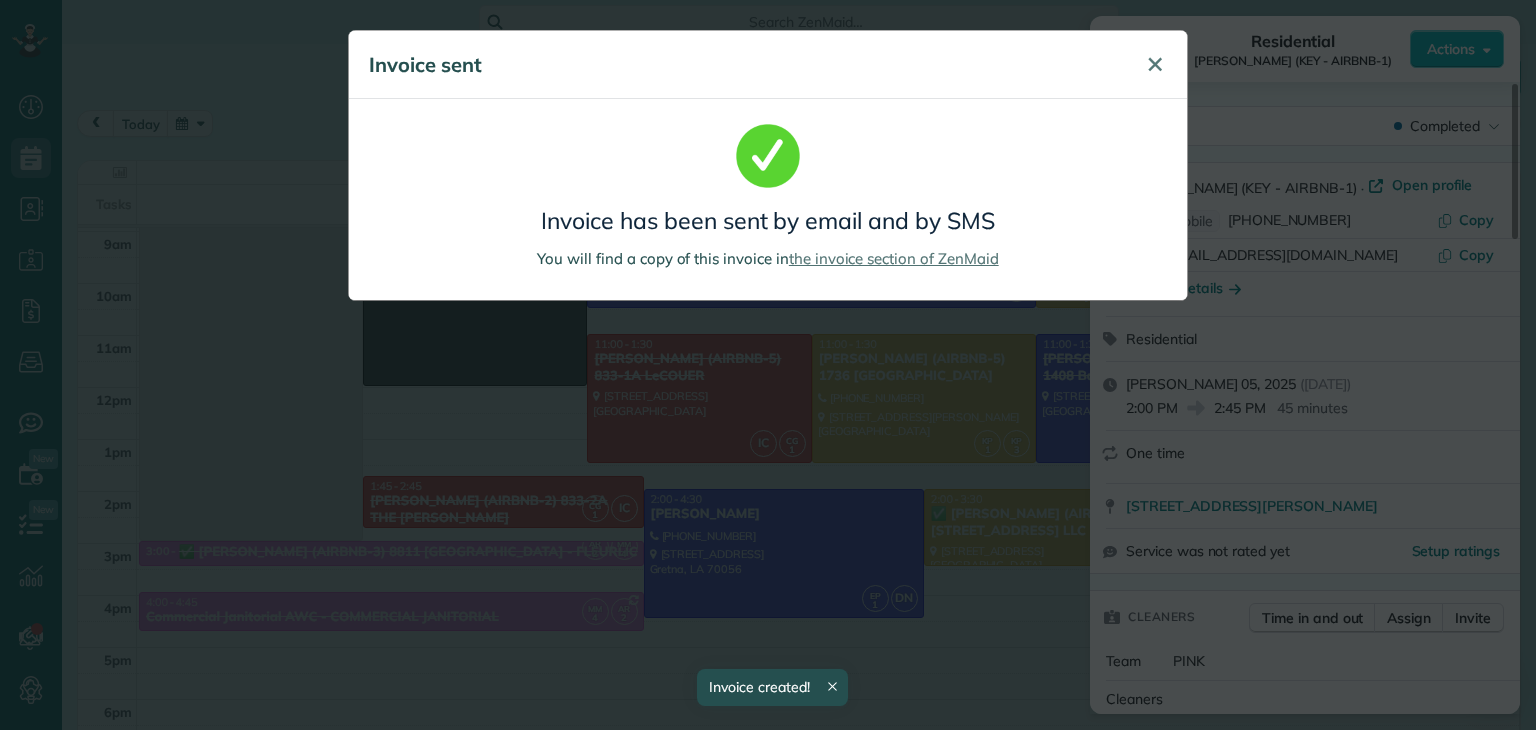 click on "✕" at bounding box center [1155, 64] 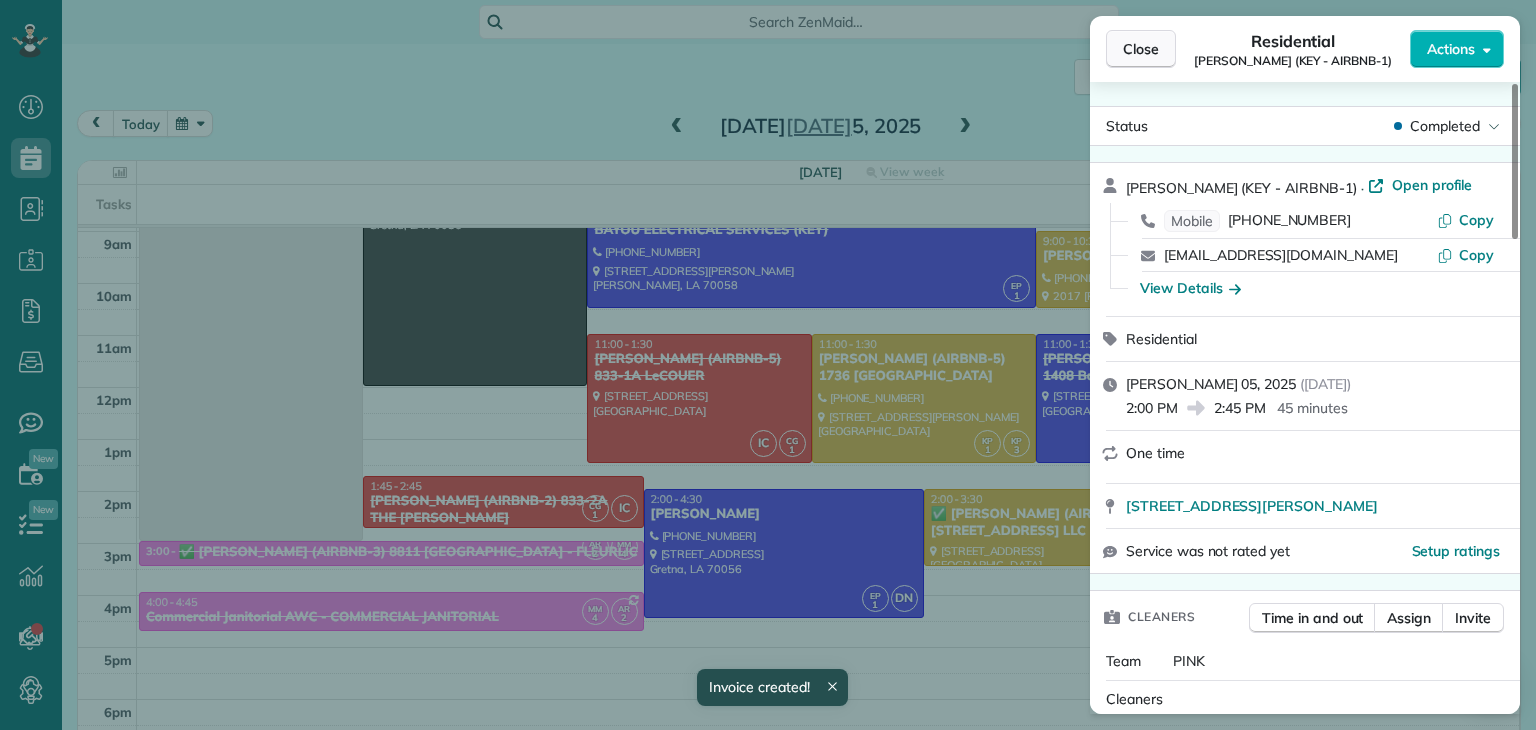 click on "Close" at bounding box center (1141, 49) 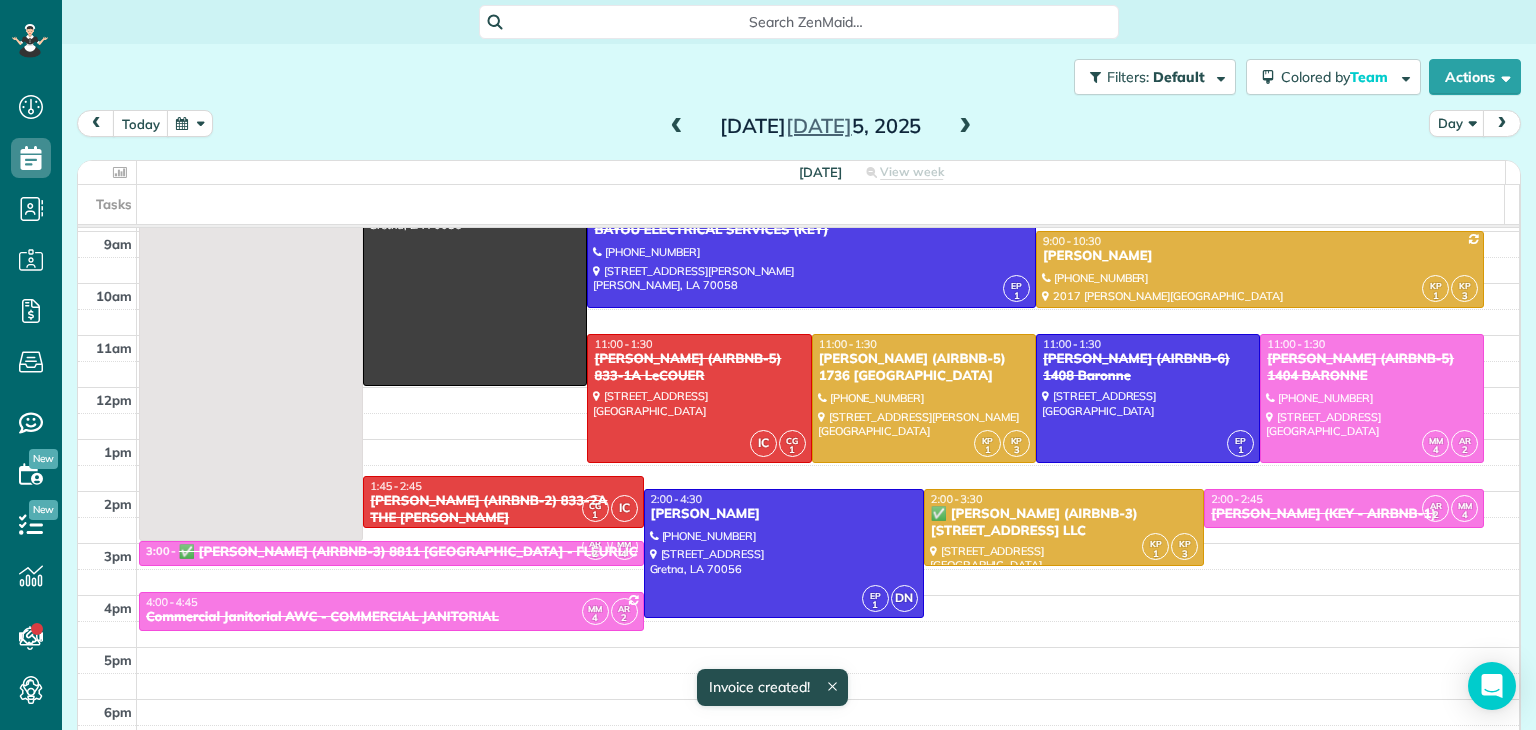 click at bounding box center [965, 127] 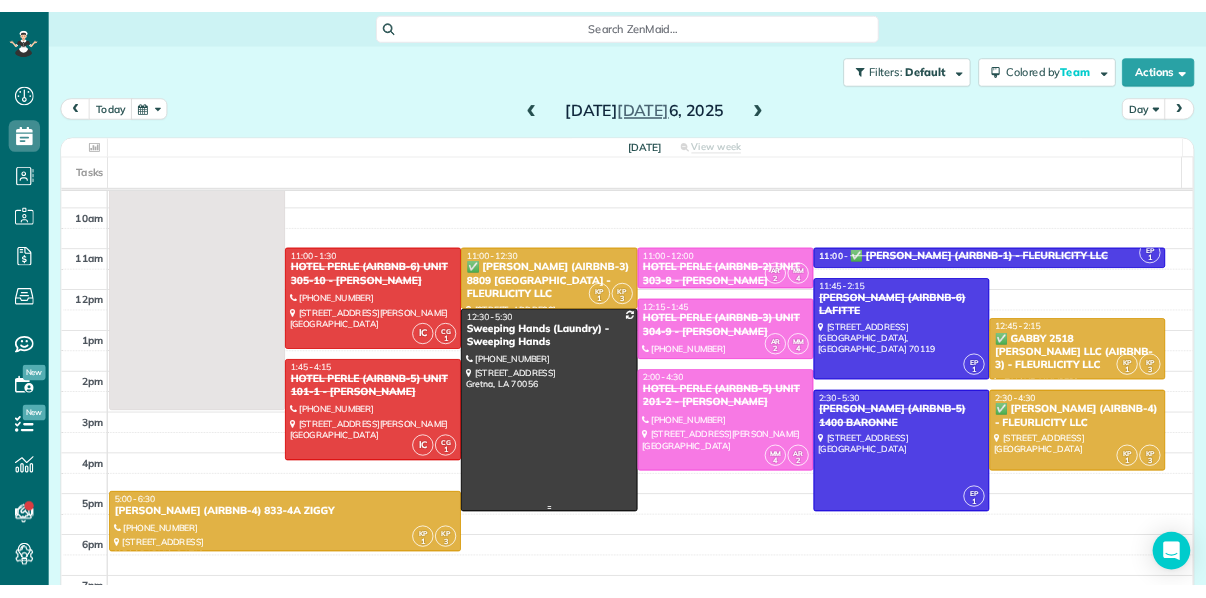 scroll, scrollTop: 100, scrollLeft: 0, axis: vertical 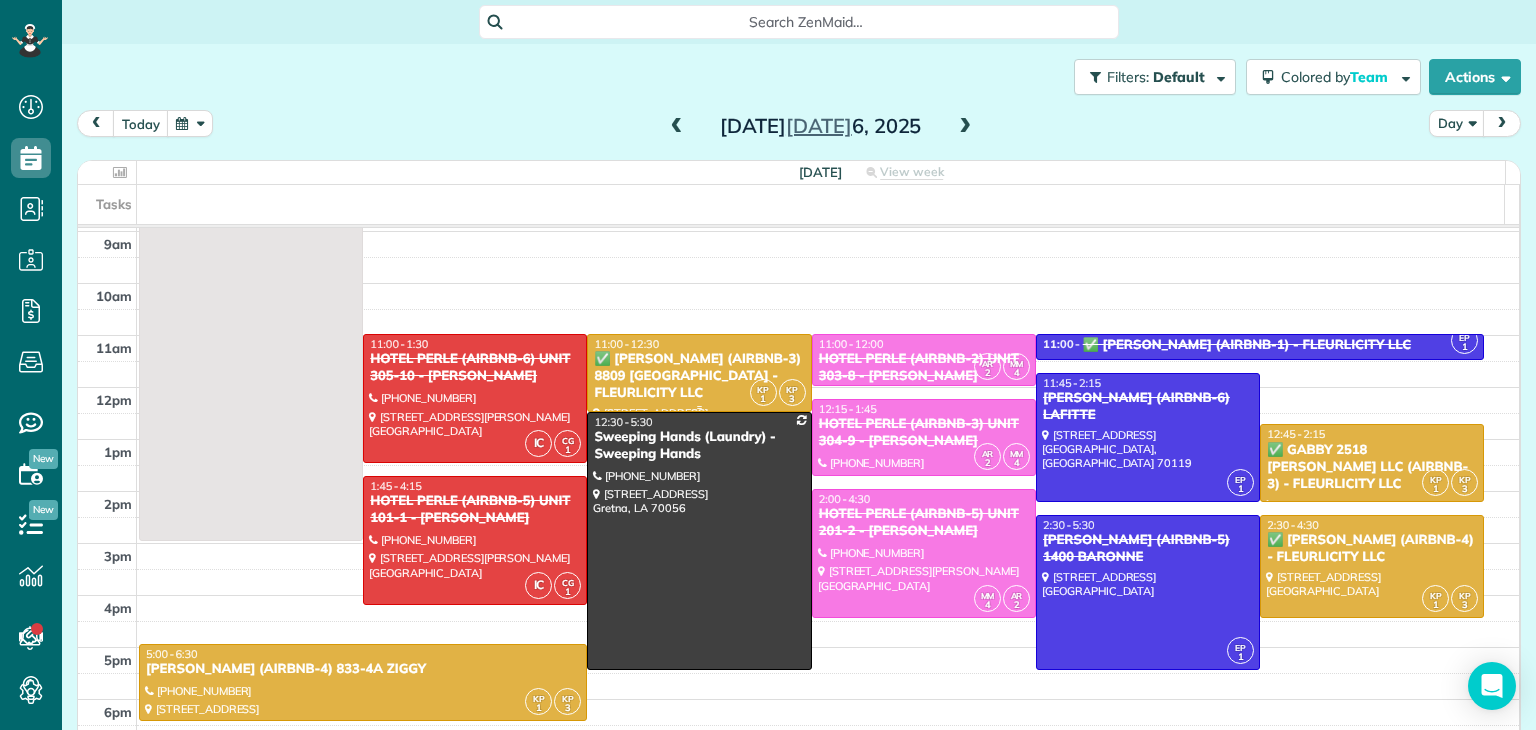 click on "✅ MATT GLAPION (AIRBNB-3) 8809 EDINBURGH - FLEURLICITY LLC" at bounding box center [699, 376] 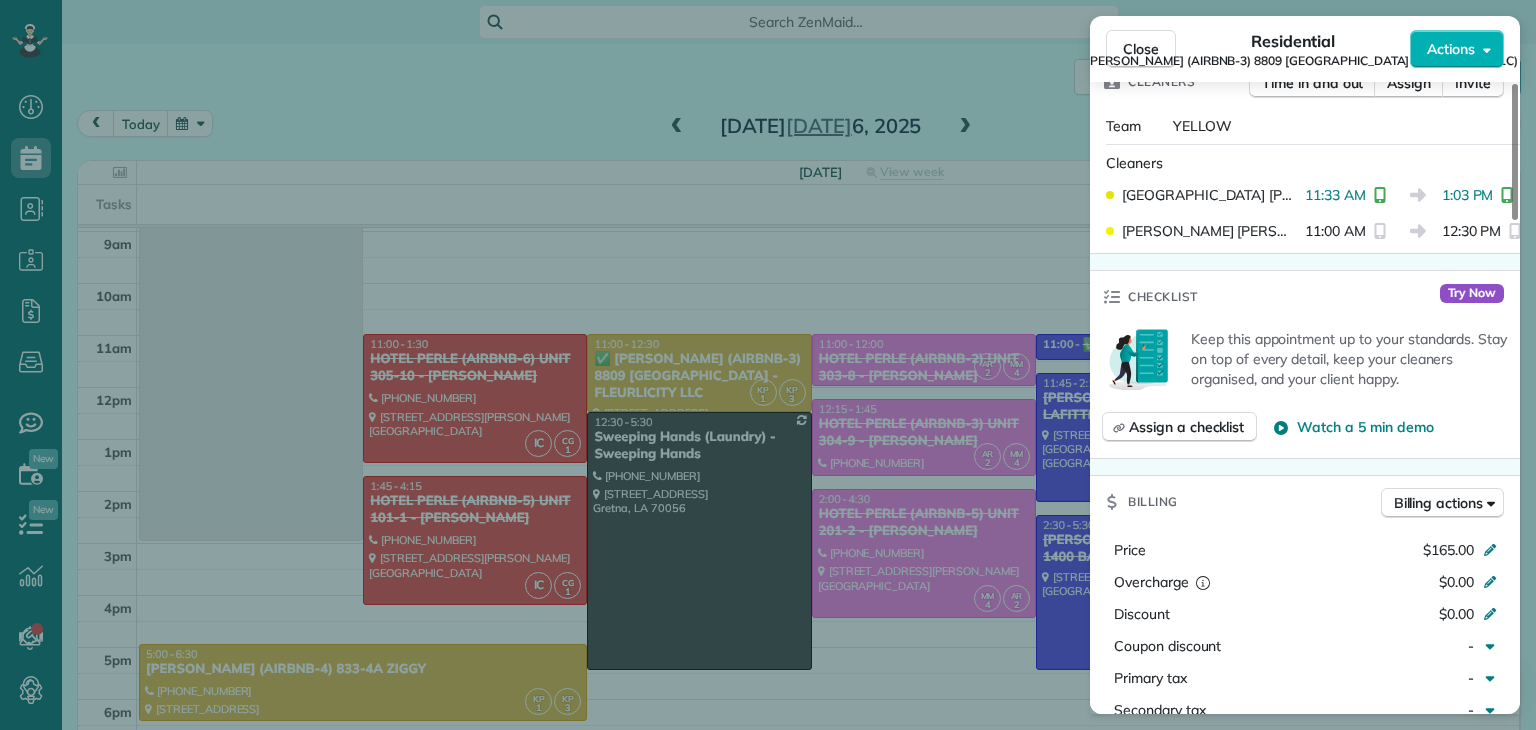 scroll, scrollTop: 700, scrollLeft: 0, axis: vertical 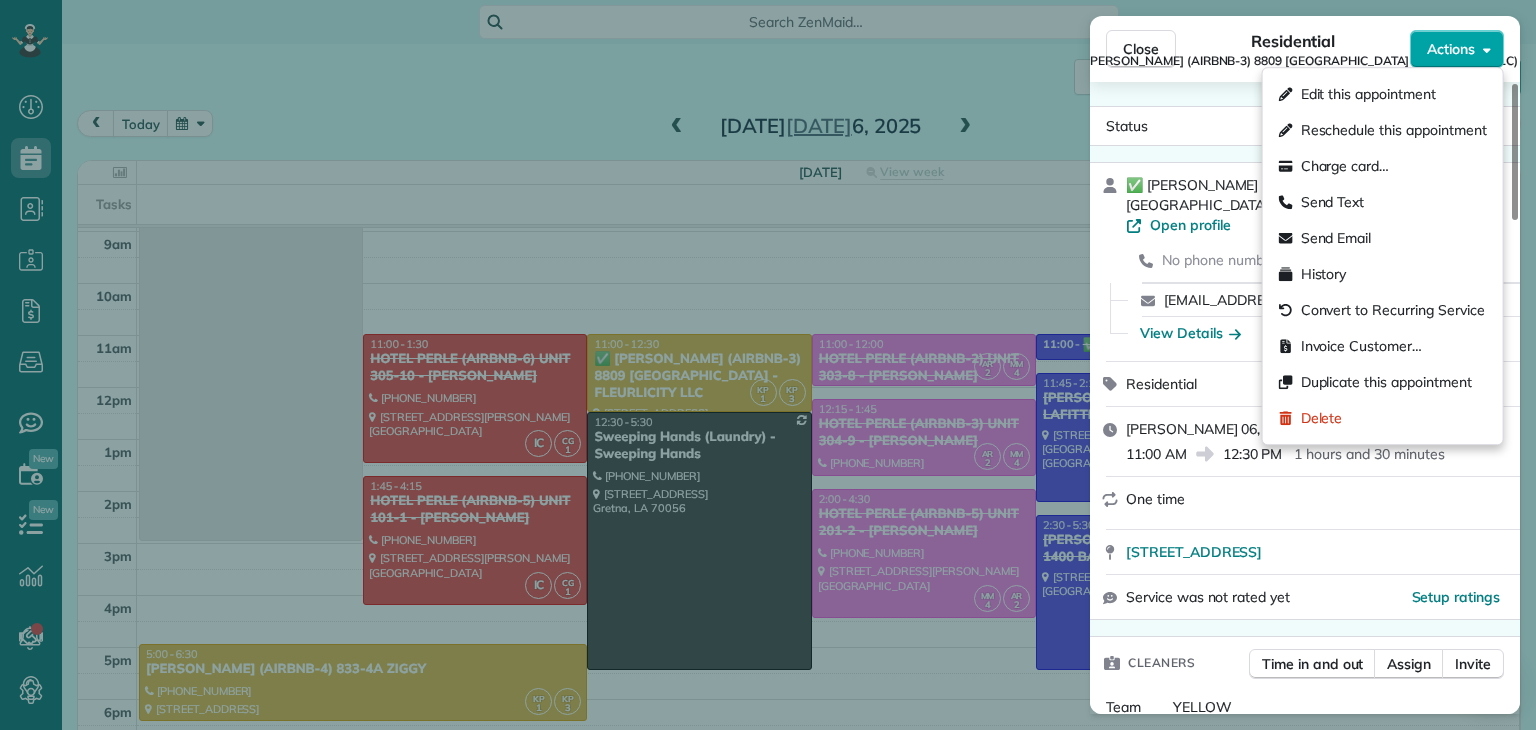 click on "Actions" at bounding box center [1457, 49] 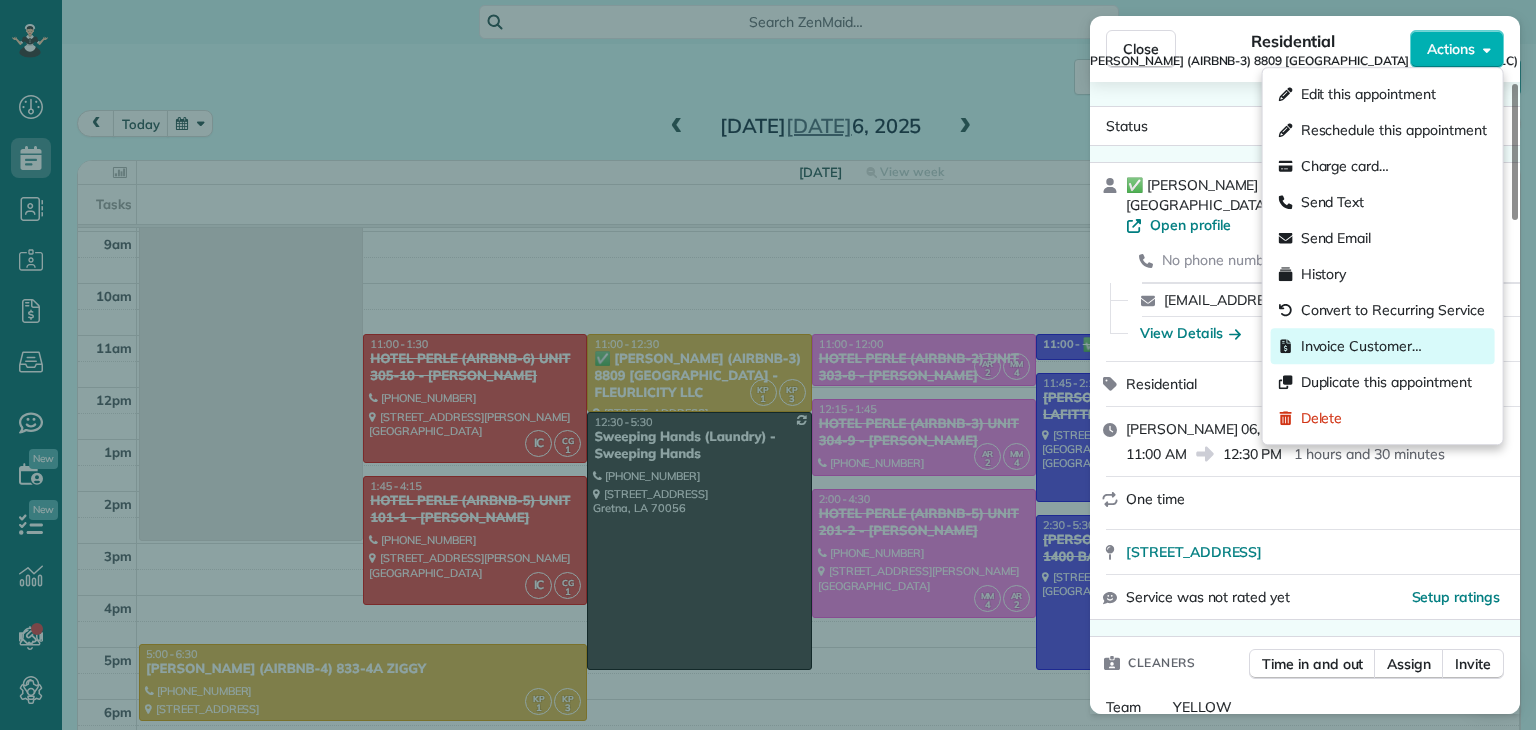 click on "Invoice Customer…" at bounding box center [1361, 346] 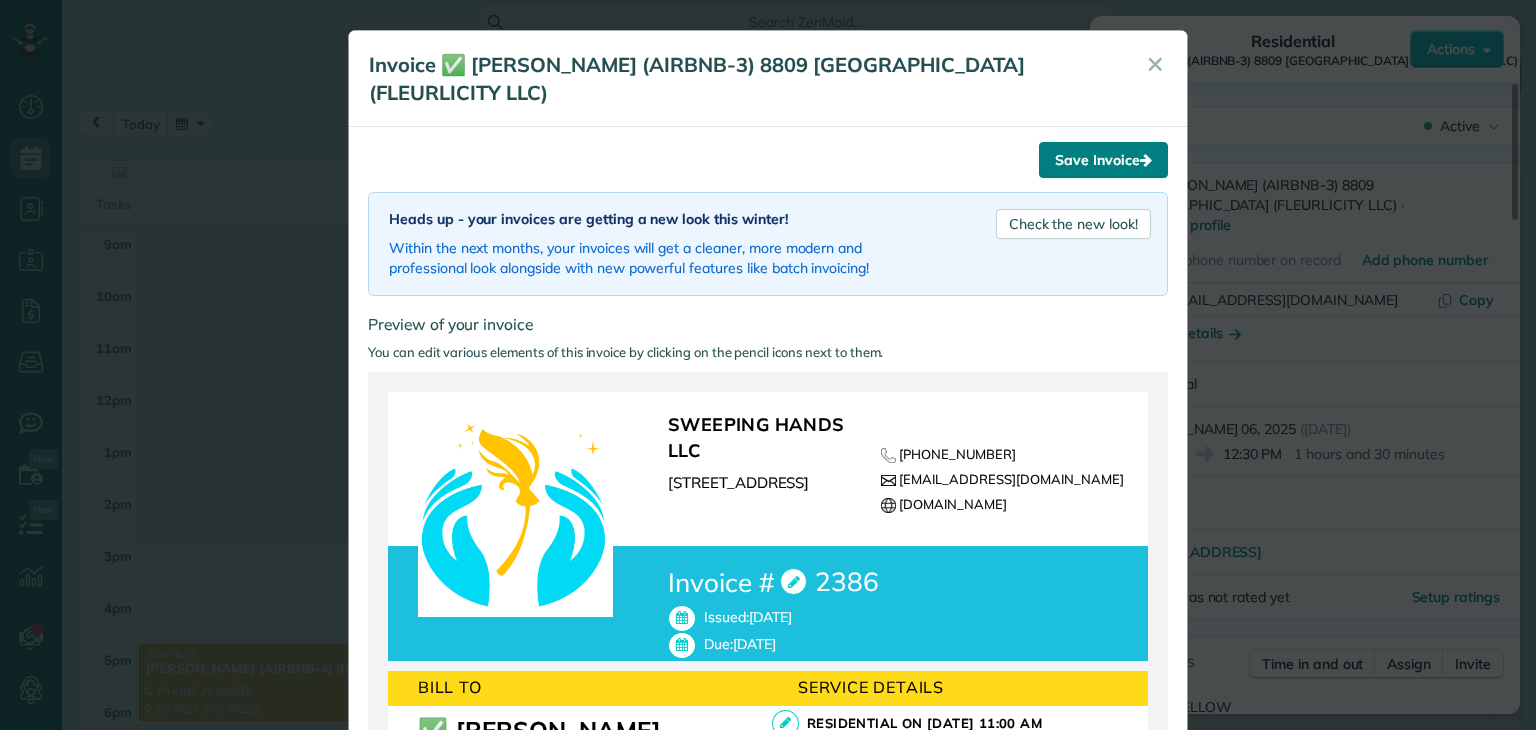click on "Save Invoice" at bounding box center [1103, 160] 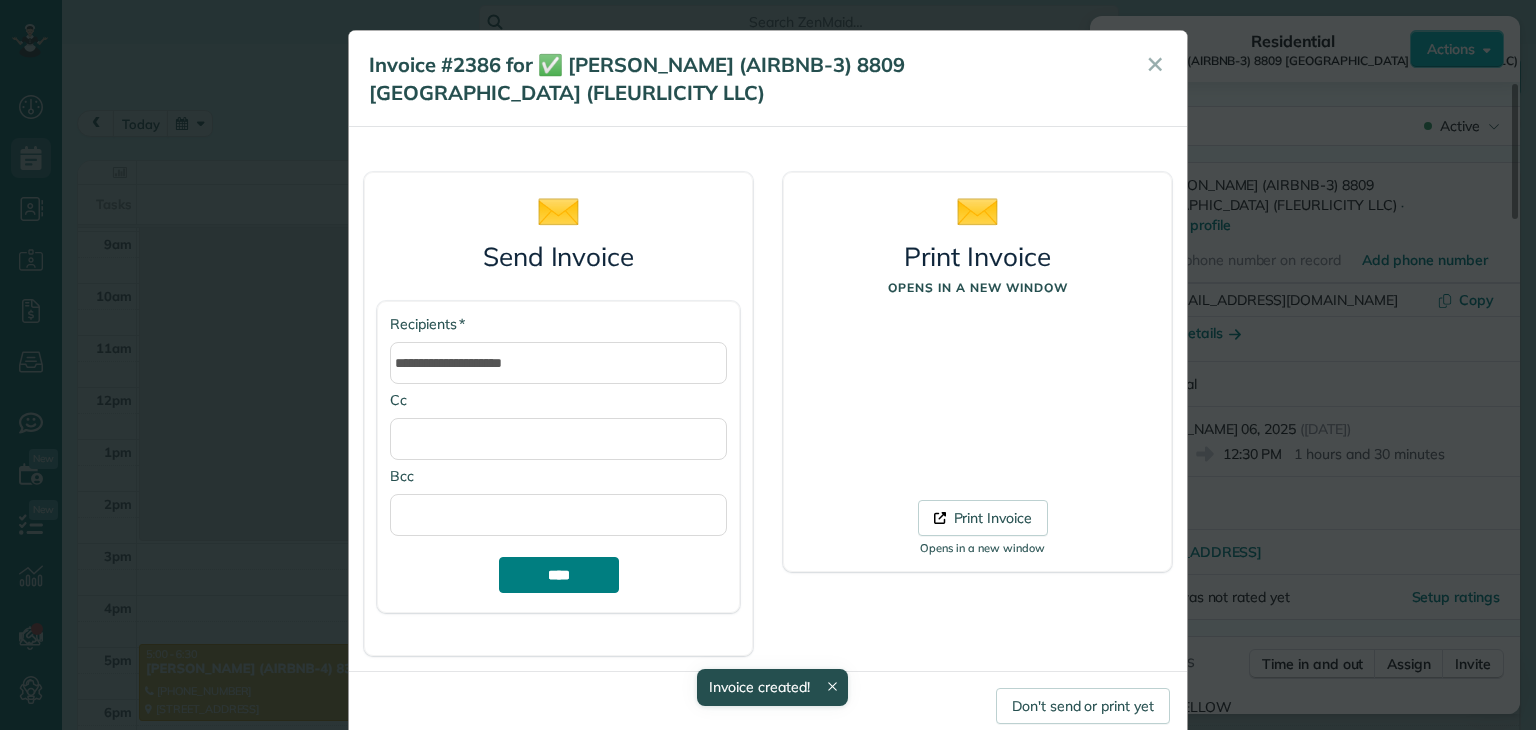 click on "****" at bounding box center [559, 575] 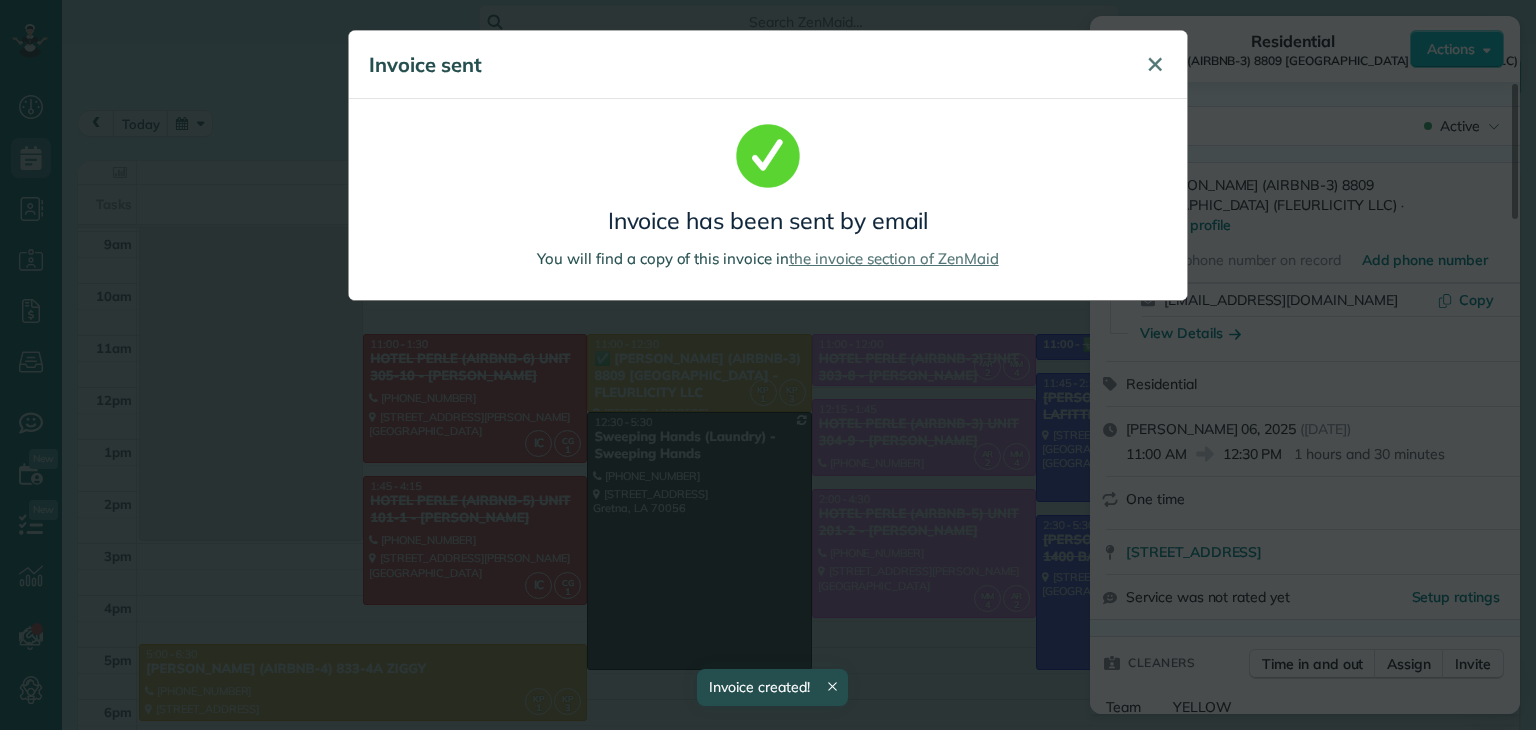 click on "✕" at bounding box center (1155, 64) 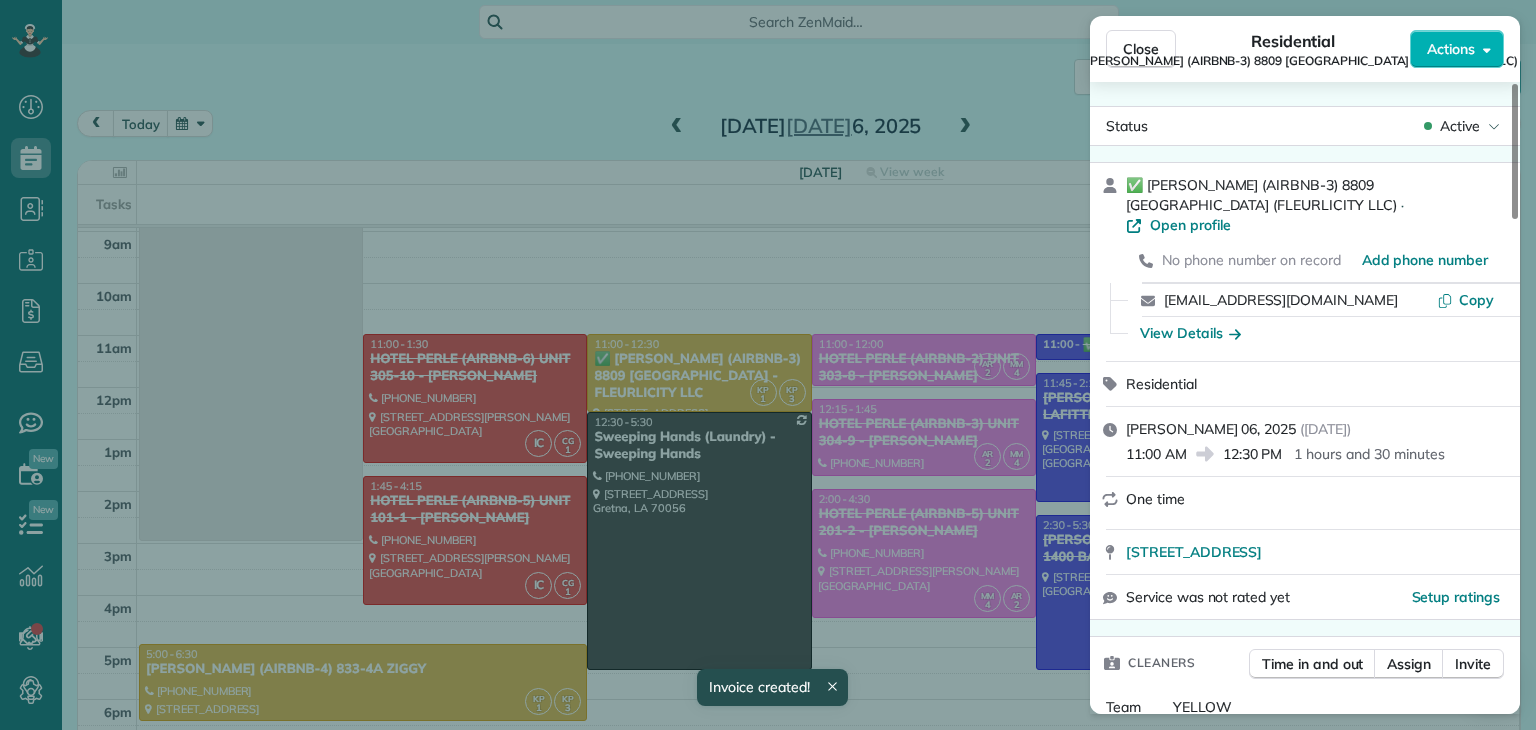 click on "Close Residential ✅ MATT GLAPION (AIRBNB-3) 8809 EDINBURGH (FLEURLICITY LLC) Actions Status Active ✅ MATT GLAPION (AIRBNB-3) 8809 EDINBURGH (FLEURLICITY LLC) · Open profile No phone number on record Add phone number mattglapion@yahoo.com Copy View Details Residential domingo, julio 06, 2025 ( yesterday ) 11:00 AM 12:30 PM 1 hours and 30 minutes One time 8809 Edinburgh Street New Orleans LA 70118 Service was not rated yet Setup ratings Cleaners Time in and out Assign Invite Team YELLOW Cleaners KENIA   PACHECO 11:33 AM 1:03 PM KAREN   PACHECO 11:00 AM 12:30 PM Checklist Try Now Keep this appointment up to your standards. Stay on top of every detail, keep your cleaners organised, and your client happy. Assign a checklist Watch a 5 min demo Billing Billing actions Price $165.00 Overcharge $0.00 Discount $0.00 Coupon discount - Primary tax - Secondary tax - Total appointment price $165.00 Tips collected New feature! $0.00 Unpaid Mark as paid Total including tip $165.00 INVOICE #2386 View invoice $165.00 Open" at bounding box center (768, 365) 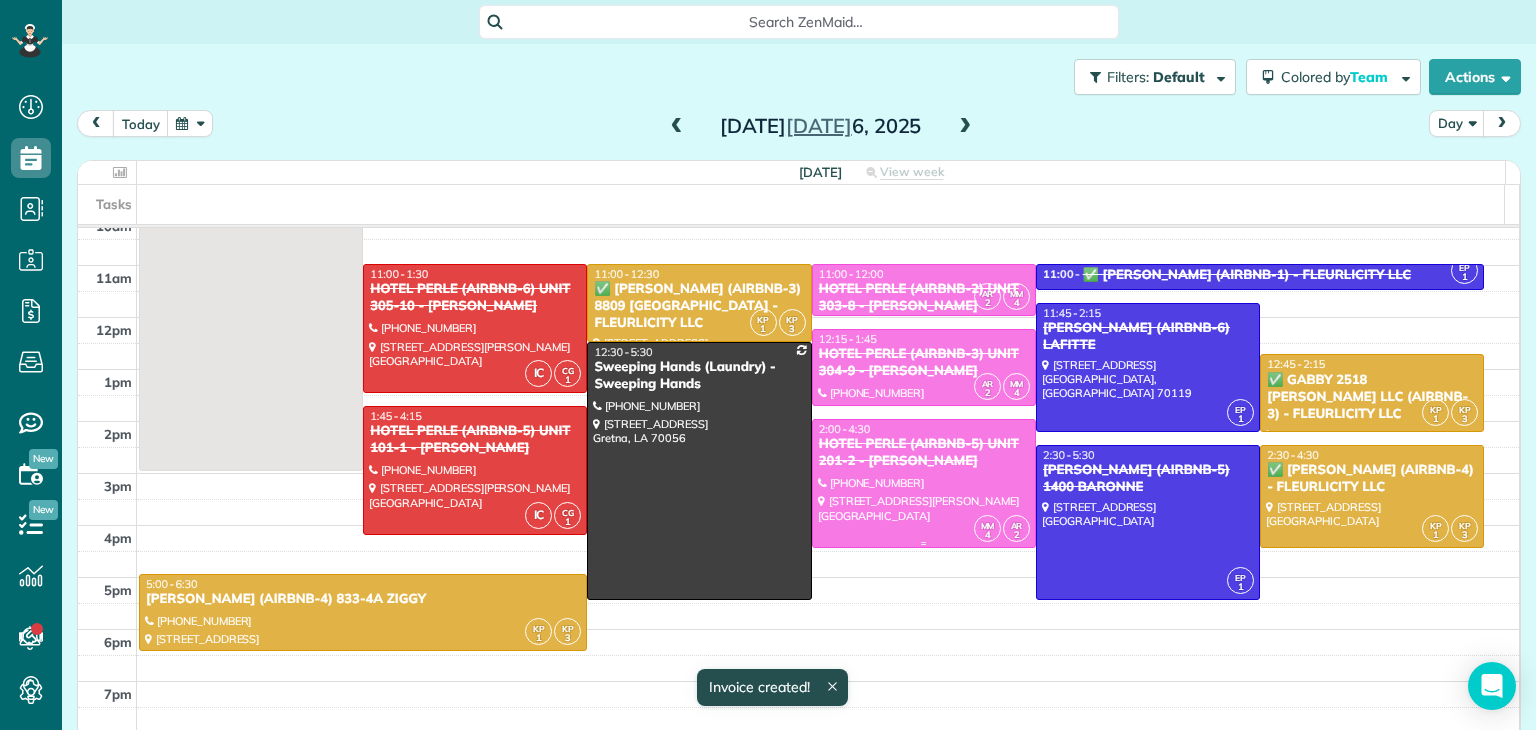 scroll, scrollTop: 200, scrollLeft: 0, axis: vertical 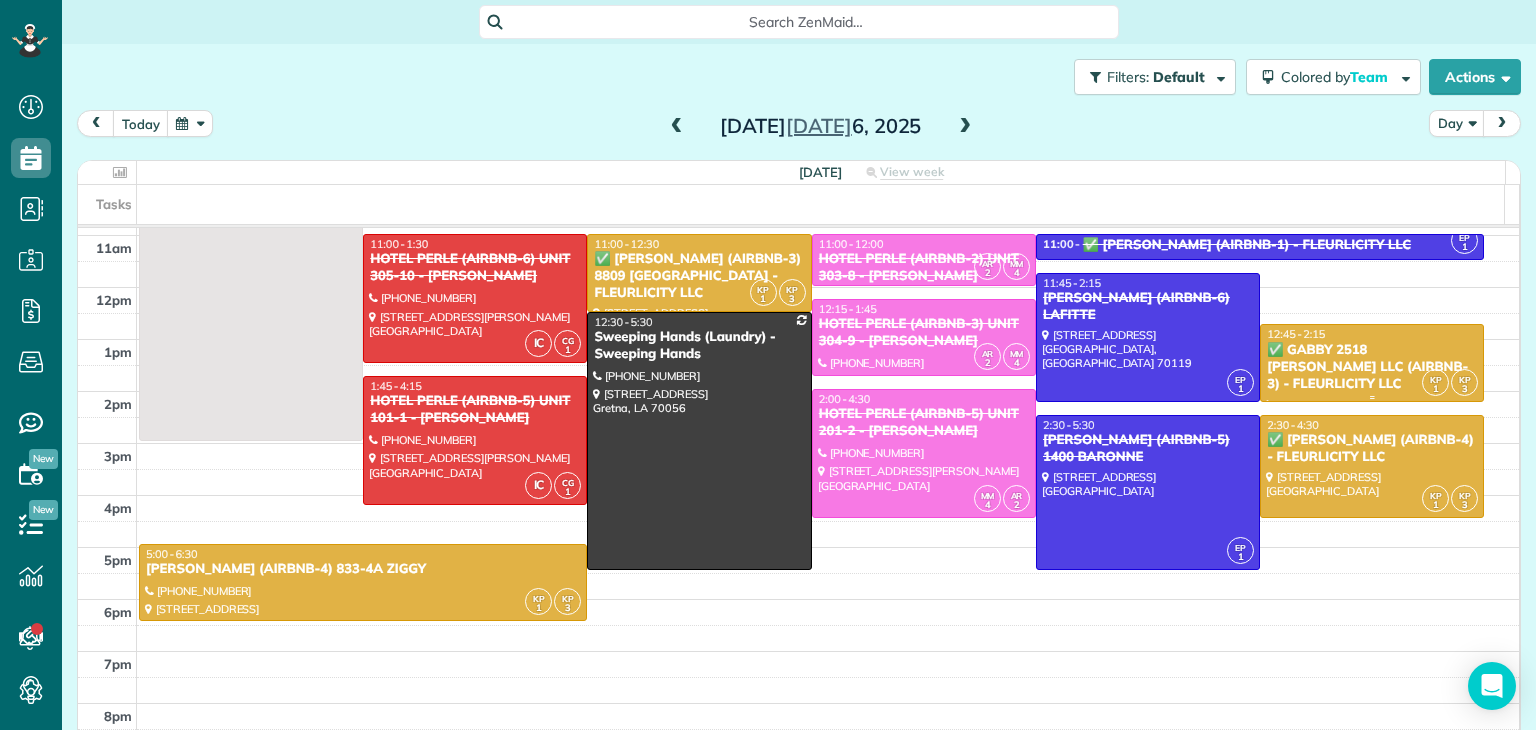click on "✅ GABBY 2518 GRAVIER LLC (AIRBNB-3) - FLEURLICITY LLC" at bounding box center [1372, 367] 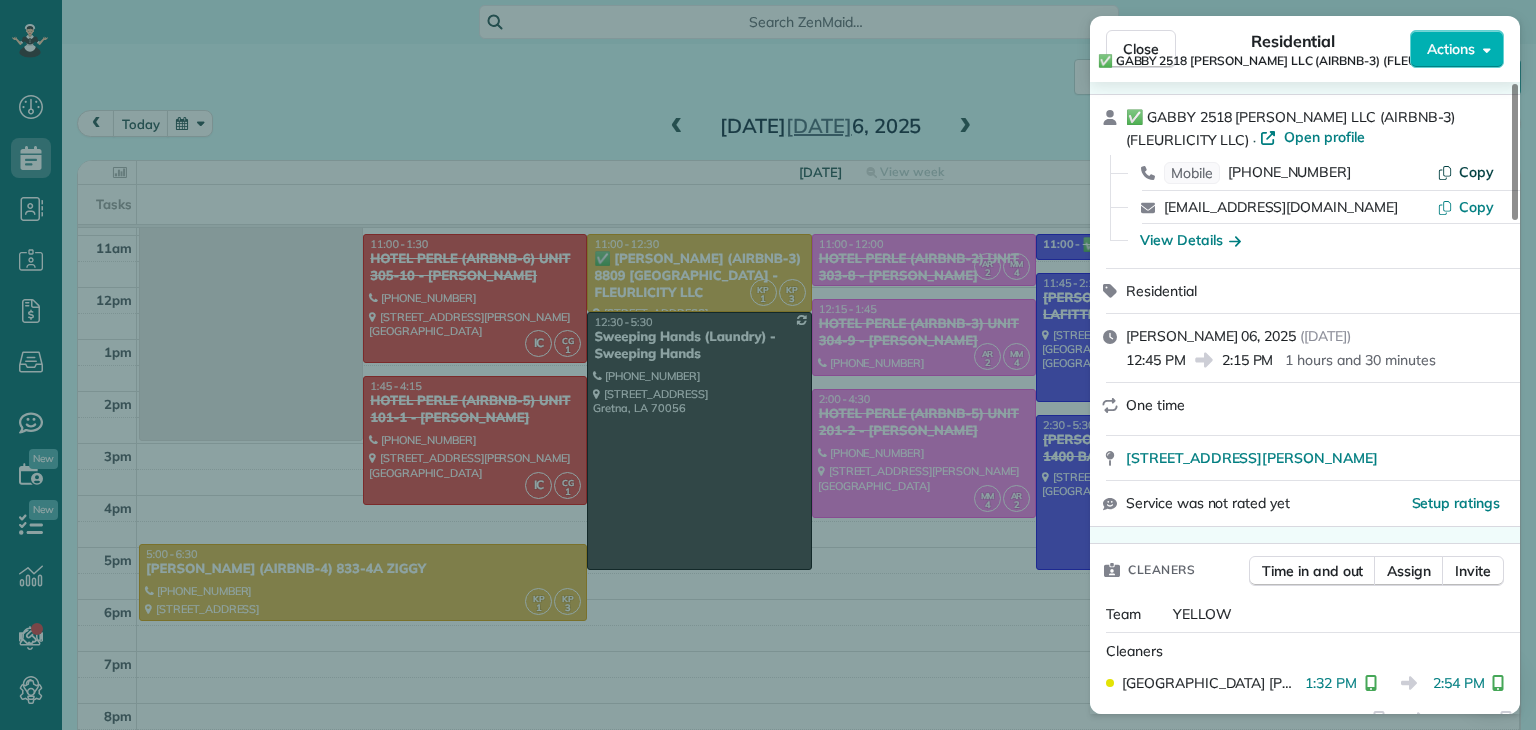 scroll, scrollTop: 0, scrollLeft: 0, axis: both 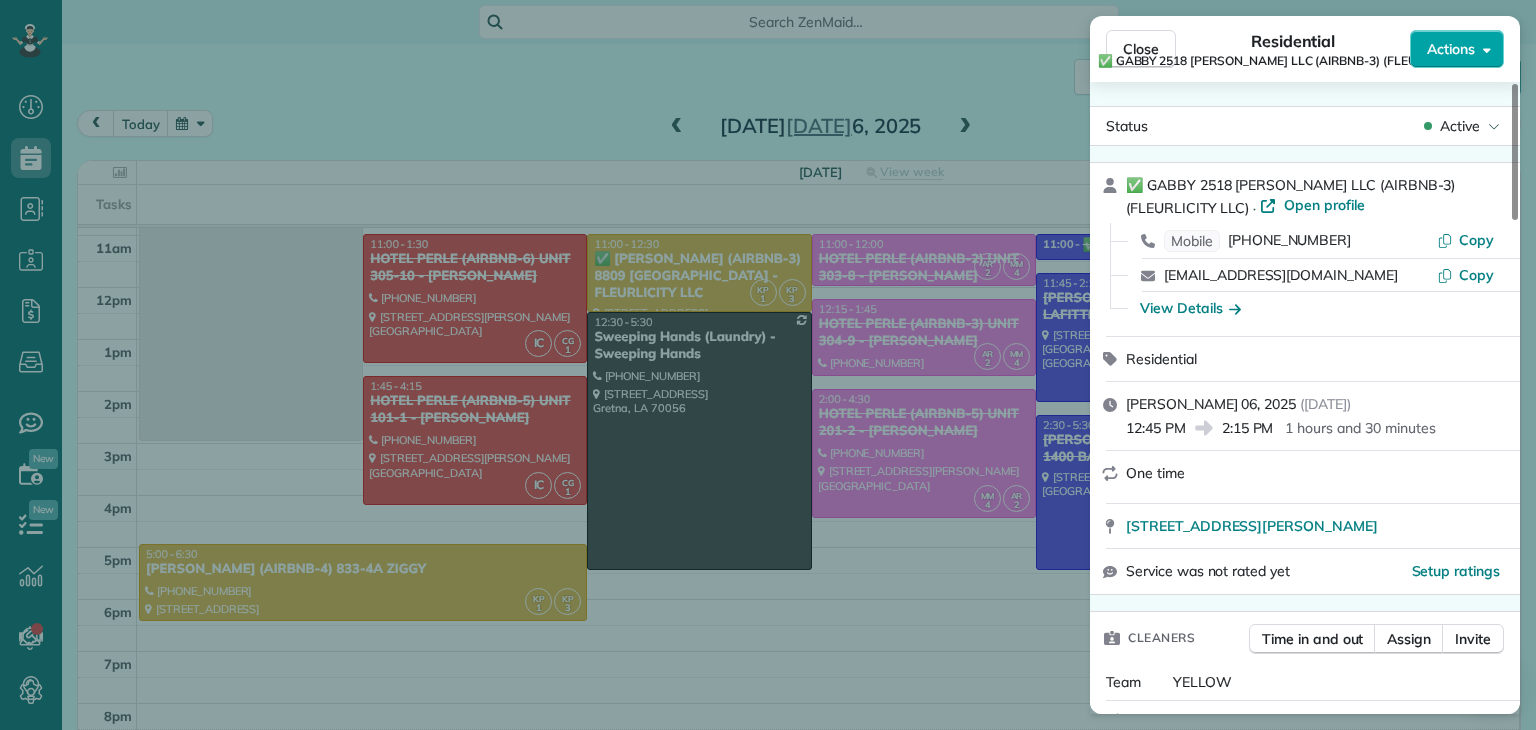 click on "Actions" at bounding box center (1451, 49) 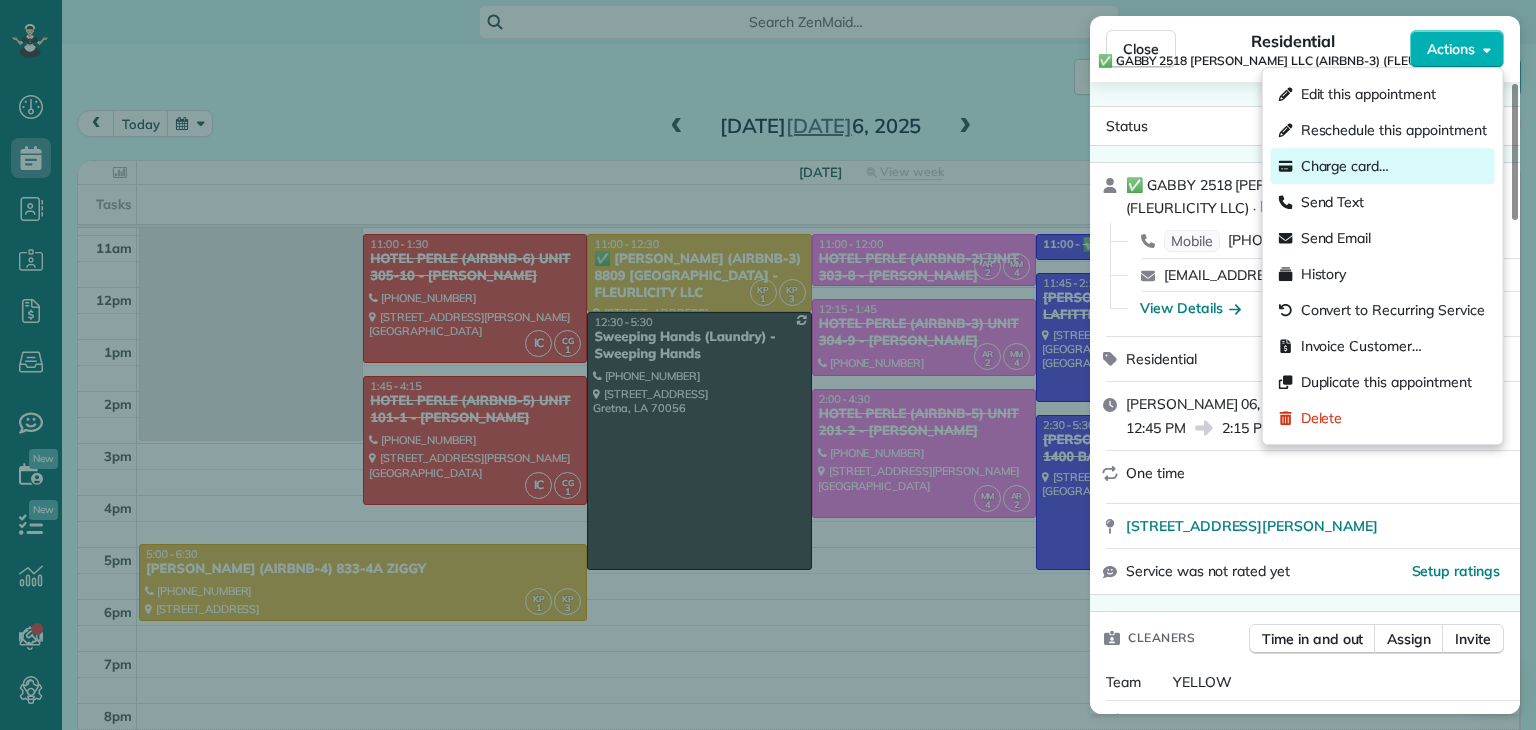 click on "Charge card…" at bounding box center (1345, 166) 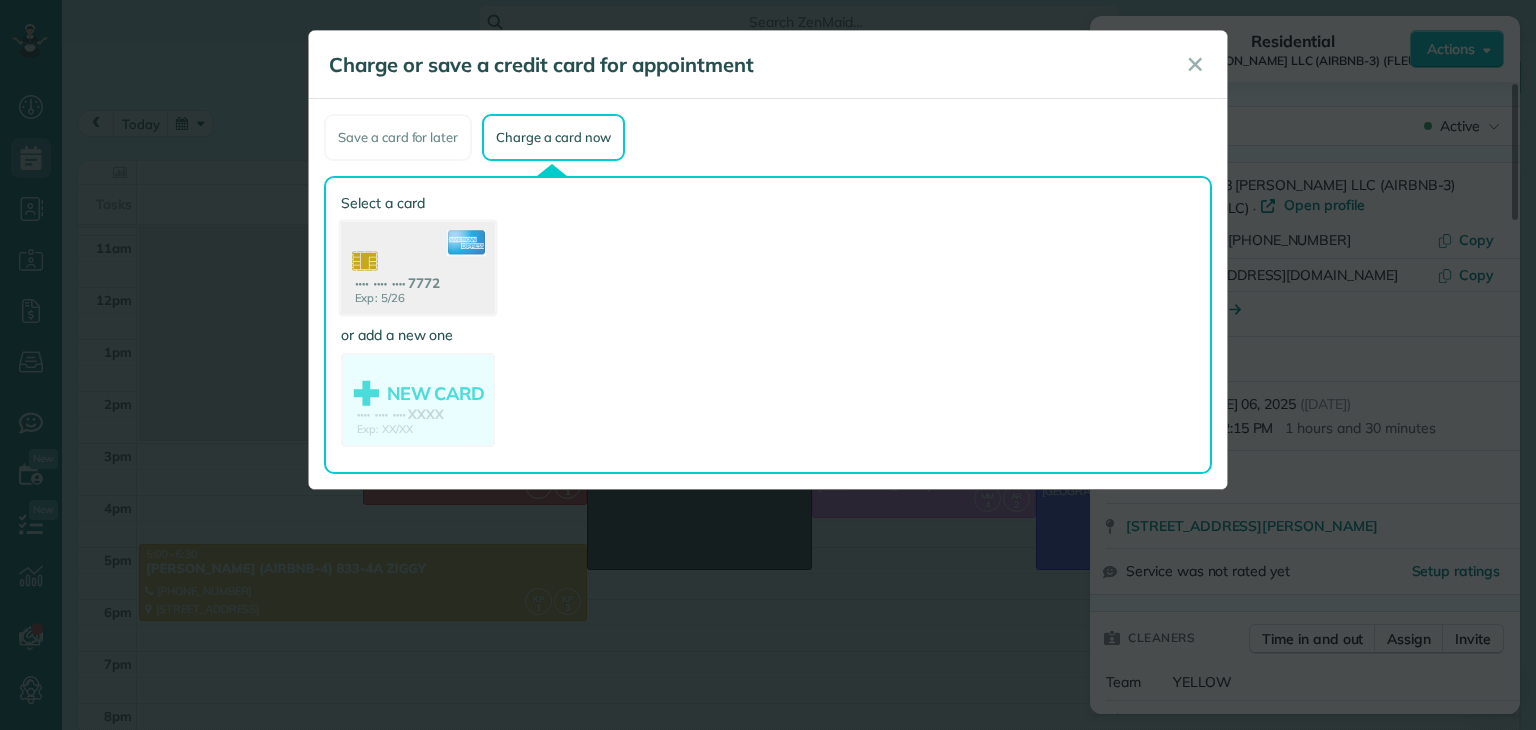 click 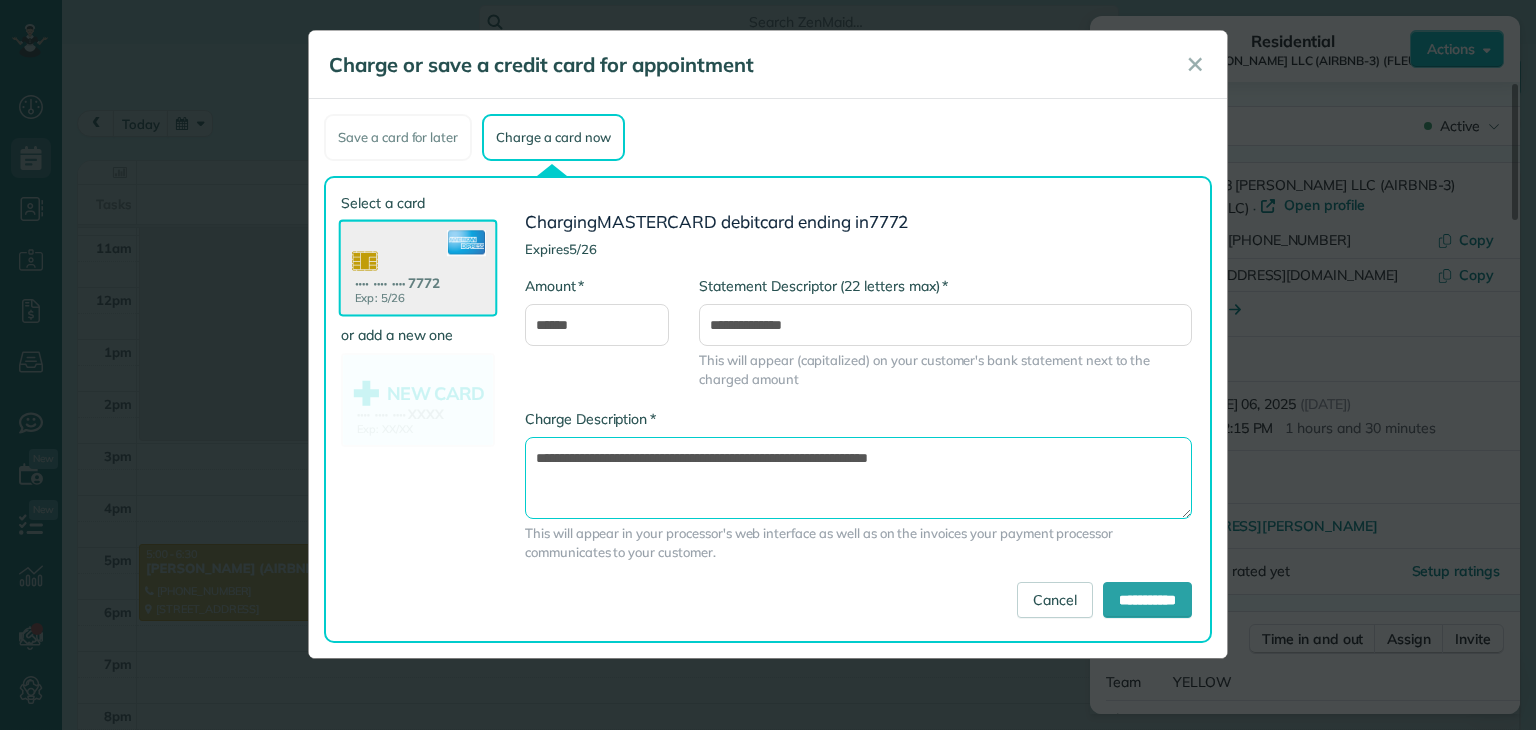 click on "**********" at bounding box center [858, 478] 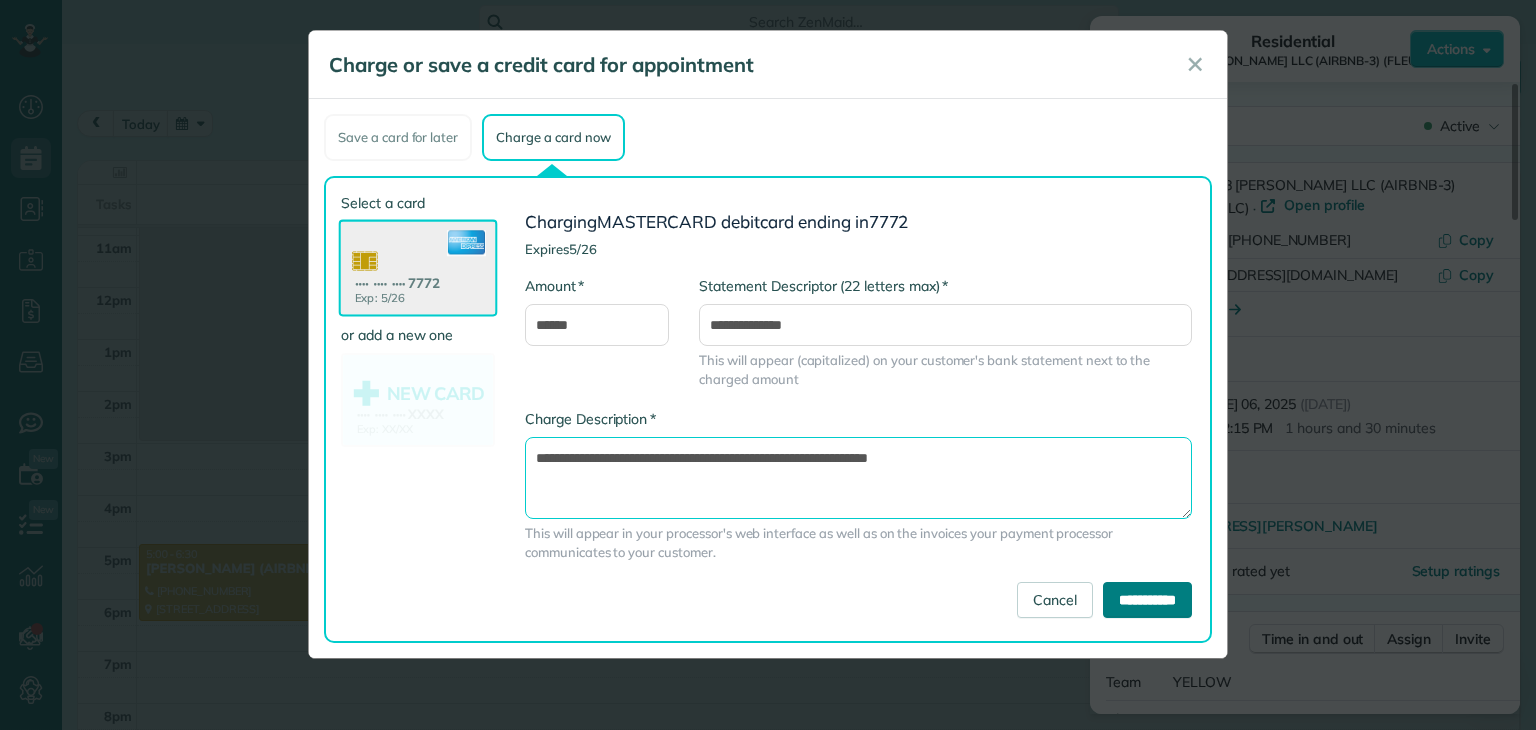type on "**********" 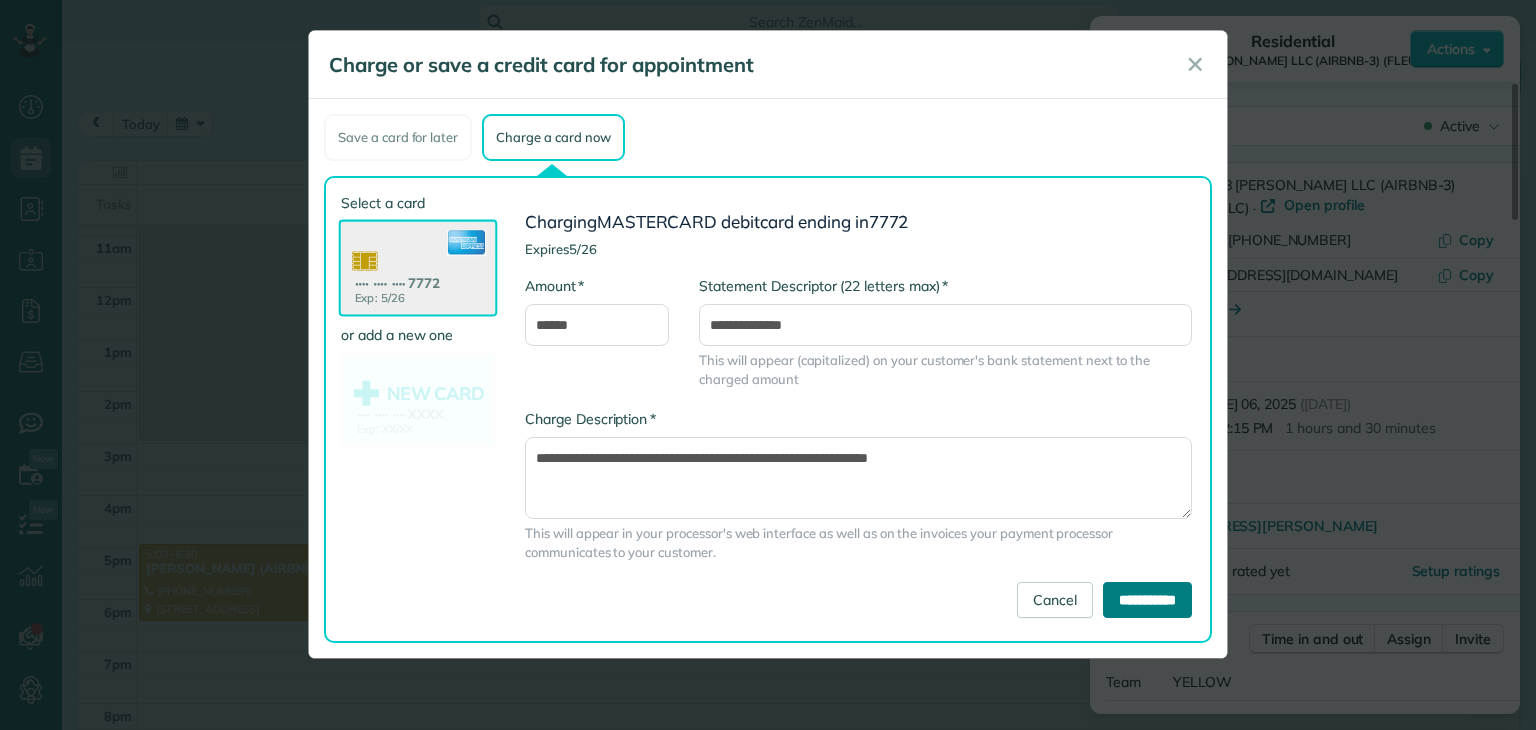 click on "**********" at bounding box center [1147, 600] 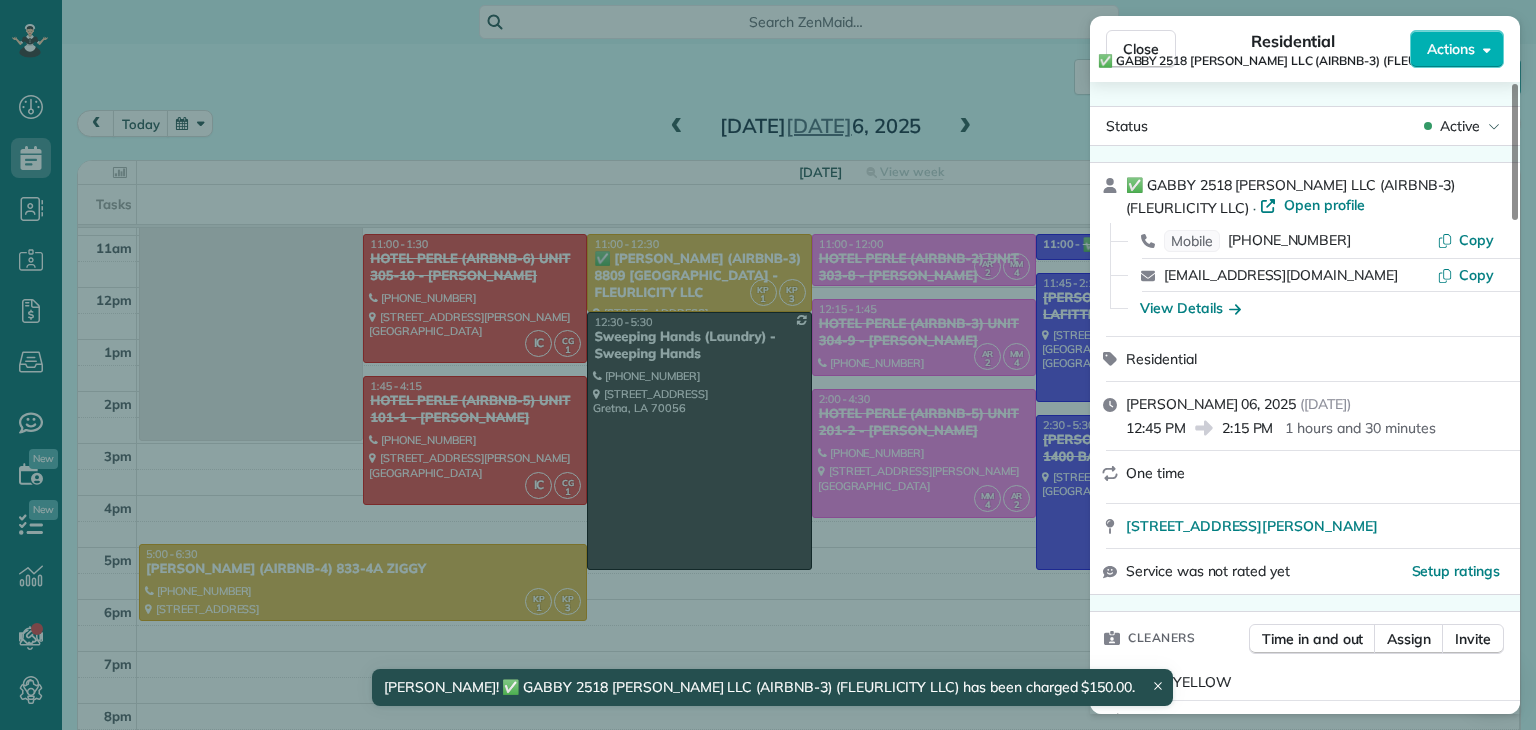 click on "Close Residential ✅ GABBY 2518 GRAVIER LLC (AIRBNB-3) (FLEURLICITY LLC) Actions Status Active ✅ GABBY 2518 GRAVIER LLC (AIRBNB-3) (FLEURLICITY LLC) · Open profile Mobile (708) 209-8689 Copy davidamauryinvestmentsllc@gmail.com Copy View Details Residential domingo, julio 06, 2025 ( yesterday ) 12:45 PM 2:15 PM 1 hours and 30 minutes One time 2518 Gravier Street New Orleans LA 70119 Service was not rated yet Setup ratings Cleaners Time in and out Assign Invite Team YELLOW Cleaners KENIA   PACHECO 1:32 PM 2:54 PM KAREN   PACHECO 12:45 PM 2:15 PM Checklist Try Now Keep this appointment up to your standards. Stay on top of every detail, keep your cleaners organised, and your client happy. Assign a checklist Watch a 5 min demo Billing Billing actions Price $150.00 Overcharge $0.00 Discount $0.00 Coupon discount - Primary tax - Secondary tax - Total appointment price $150.00 Tips collected New feature! $0.00 Paid by card Total including tip $150.00 Get paid online in no-time! Charge customer credit card Notes 3" at bounding box center (768, 365) 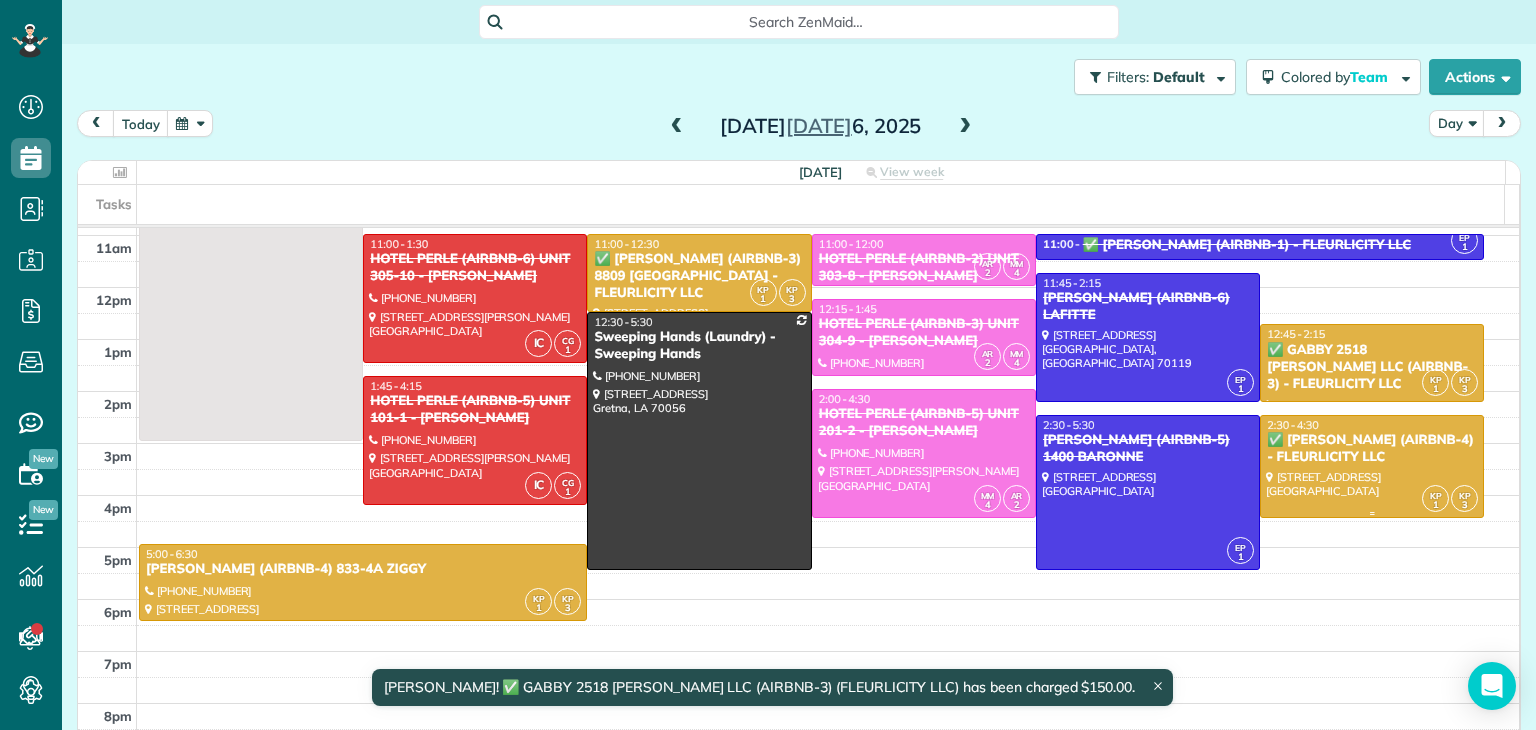 click at bounding box center (1372, 466) 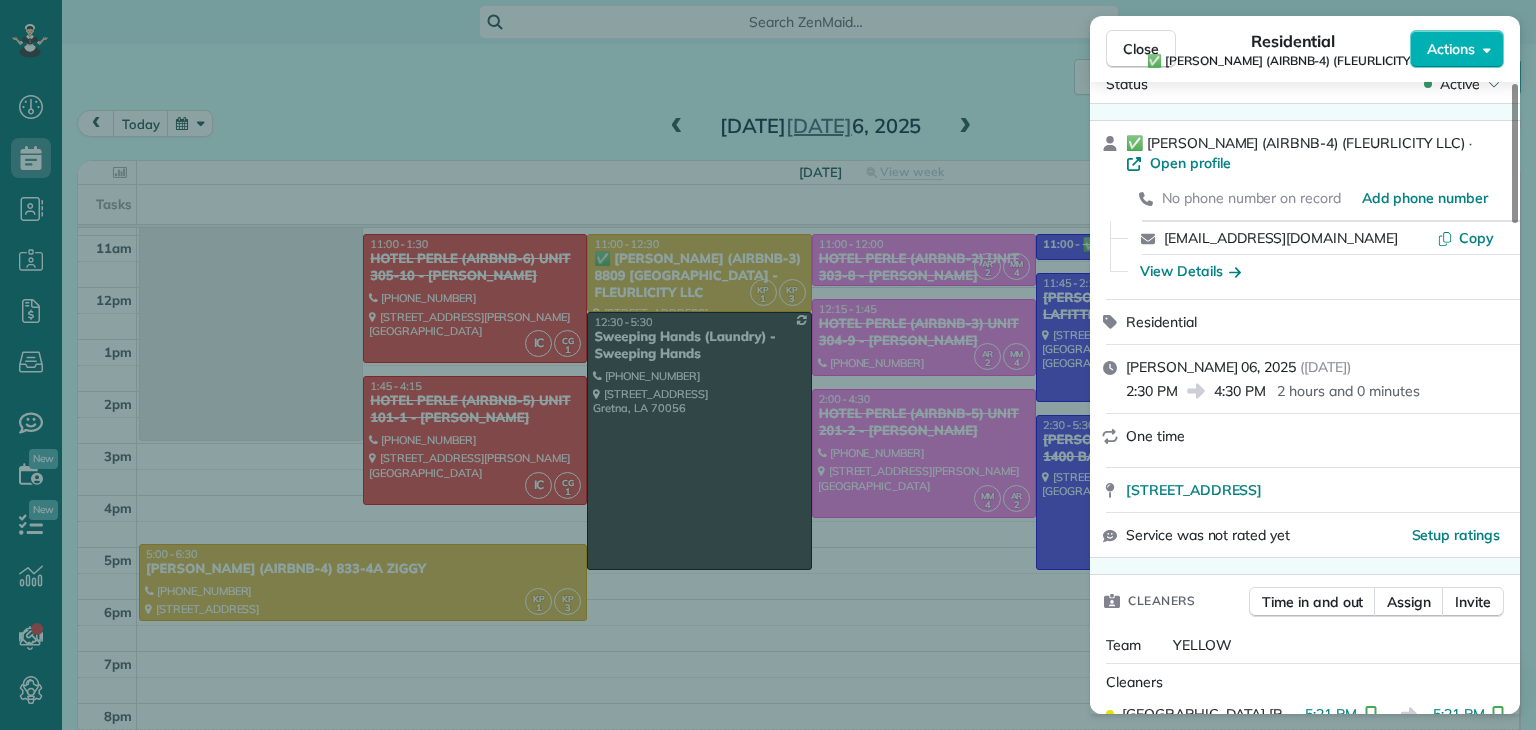 scroll, scrollTop: 0, scrollLeft: 0, axis: both 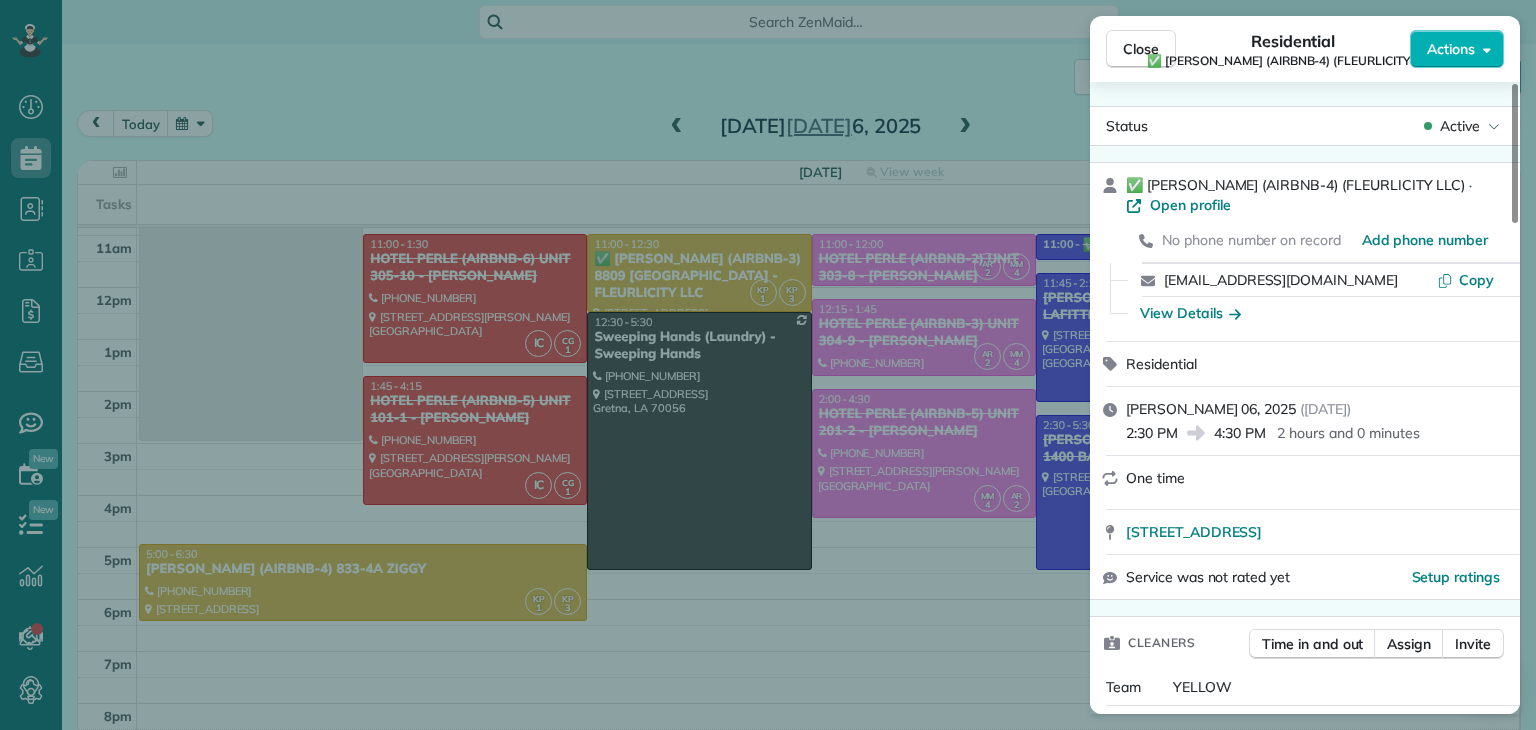 click on "Close Residential ✅ FRANKLIN MANOR (AIRBNB-4) (FLEURLICITY LLC) Actions Status Active ✅ FRANKLIN MANOR (AIRBNB-4) (FLEURLICITY LLC) · Open profile No phone number on record Add phone number jwelloie@gmail.com Copy View Details Residential domingo, julio 06, 2025 ( yesterday ) 2:30 PM 4:30 PM 2 hours and 0 minutes One time 4461 Franklin Avenue New Orleans LA 70122 Service was not rated yet Setup ratings Cleaners Time in and out Assign Invite Team YELLOW Cleaners KENIA   PACHECO 5:21 PM 5:21 PM KAREN   PACHECO 2:30 PM 4:30 PM Checklist Try Now Keep this appointment up to your standards. Stay on top of every detail, keep your cleaners organised, and your client happy. Assign a checklist Watch a 5 min demo Billing Billing actions Price $225.00 Overcharge $0.00 Discount $0.00 Coupon discount - Primary tax - Secondary tax - Total appointment price $225.00 Tips collected New feature! $0.00 Unpaid Mark as paid Total including tip $225.00 Get paid online in no-time! Charge customer credit card Work items Notes 3" at bounding box center (768, 365) 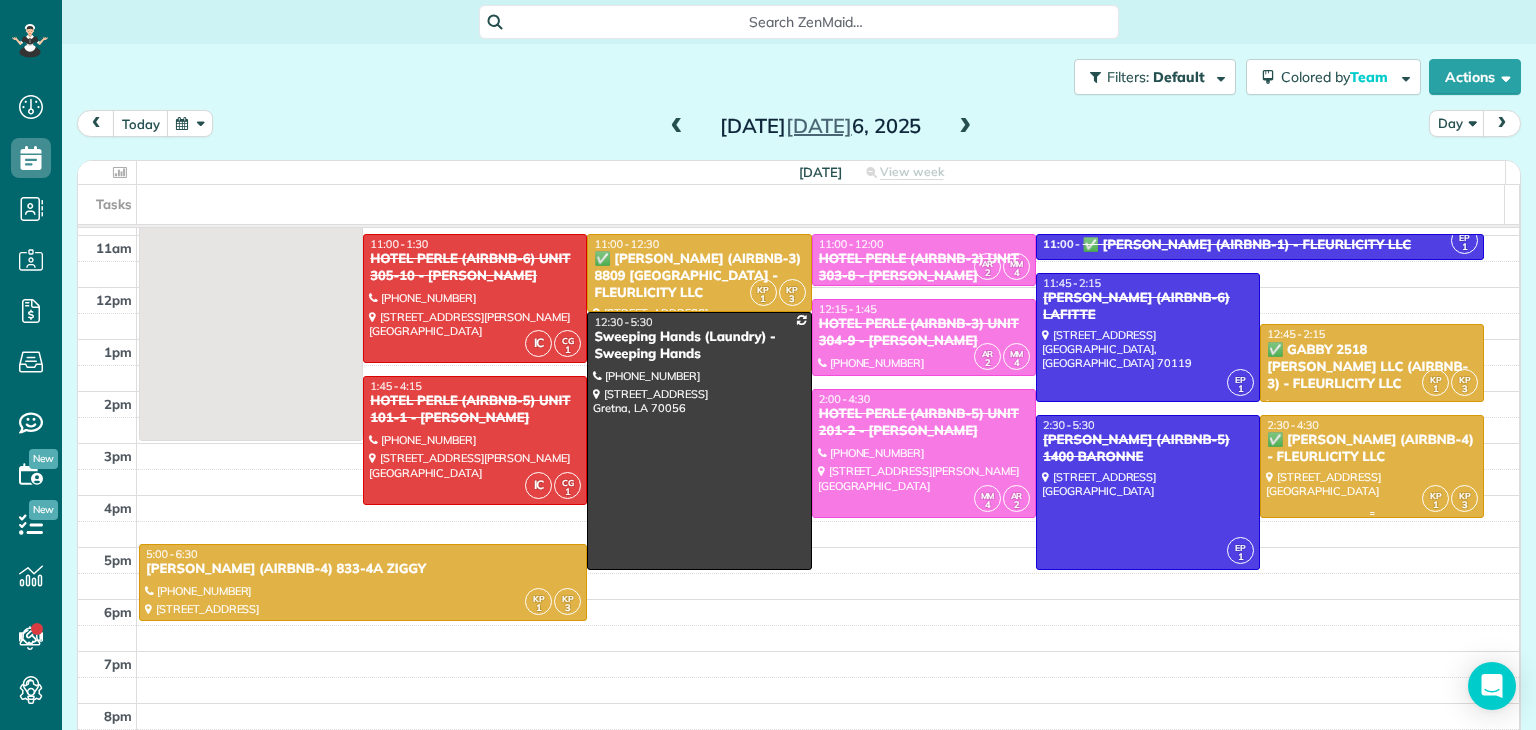 click on "✅ FRANKLIN MANOR (AIRBNB-4) - FLEURLICITY LLC" at bounding box center (1372, 449) 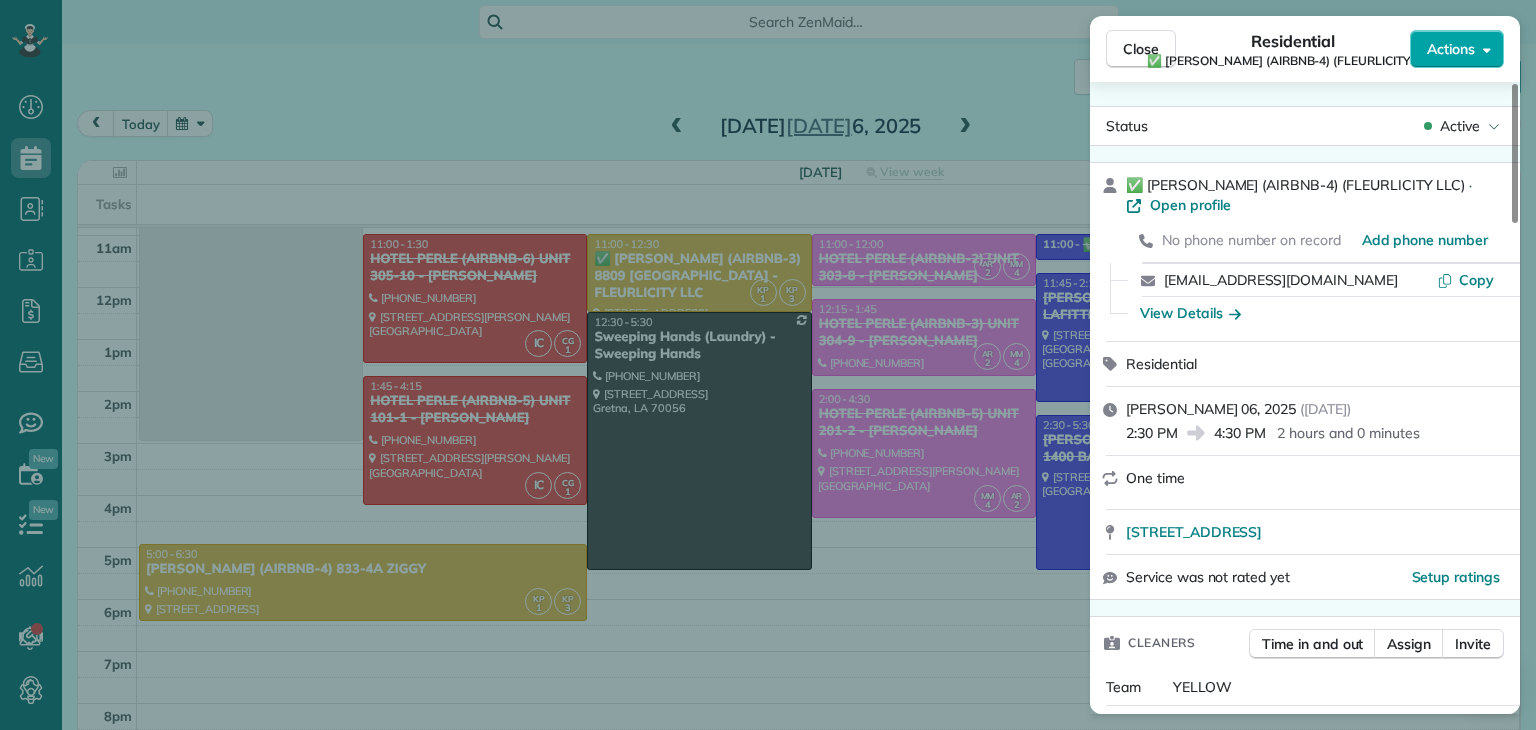 click on "Actions" at bounding box center (1451, 49) 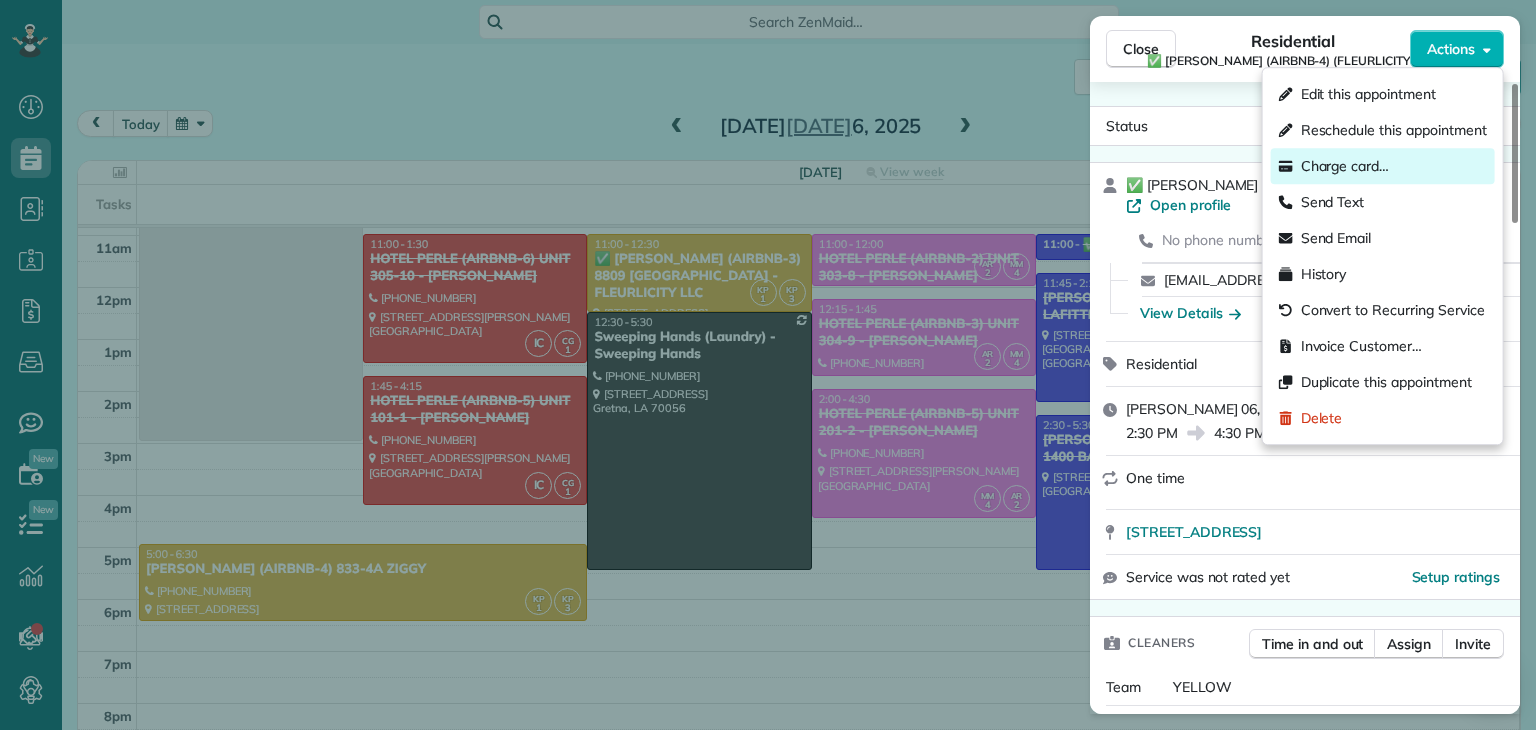 click on "Charge card…" at bounding box center (1345, 166) 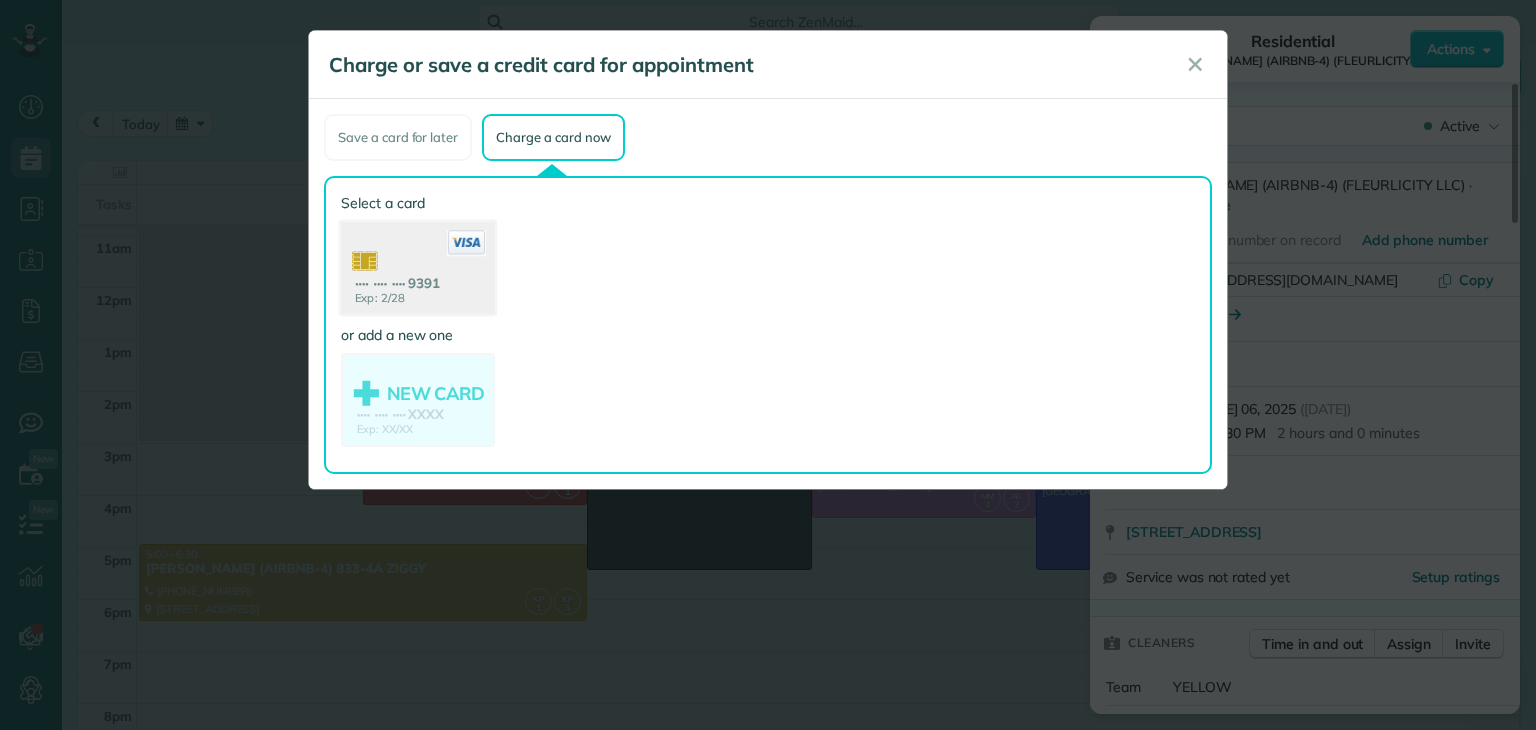 click 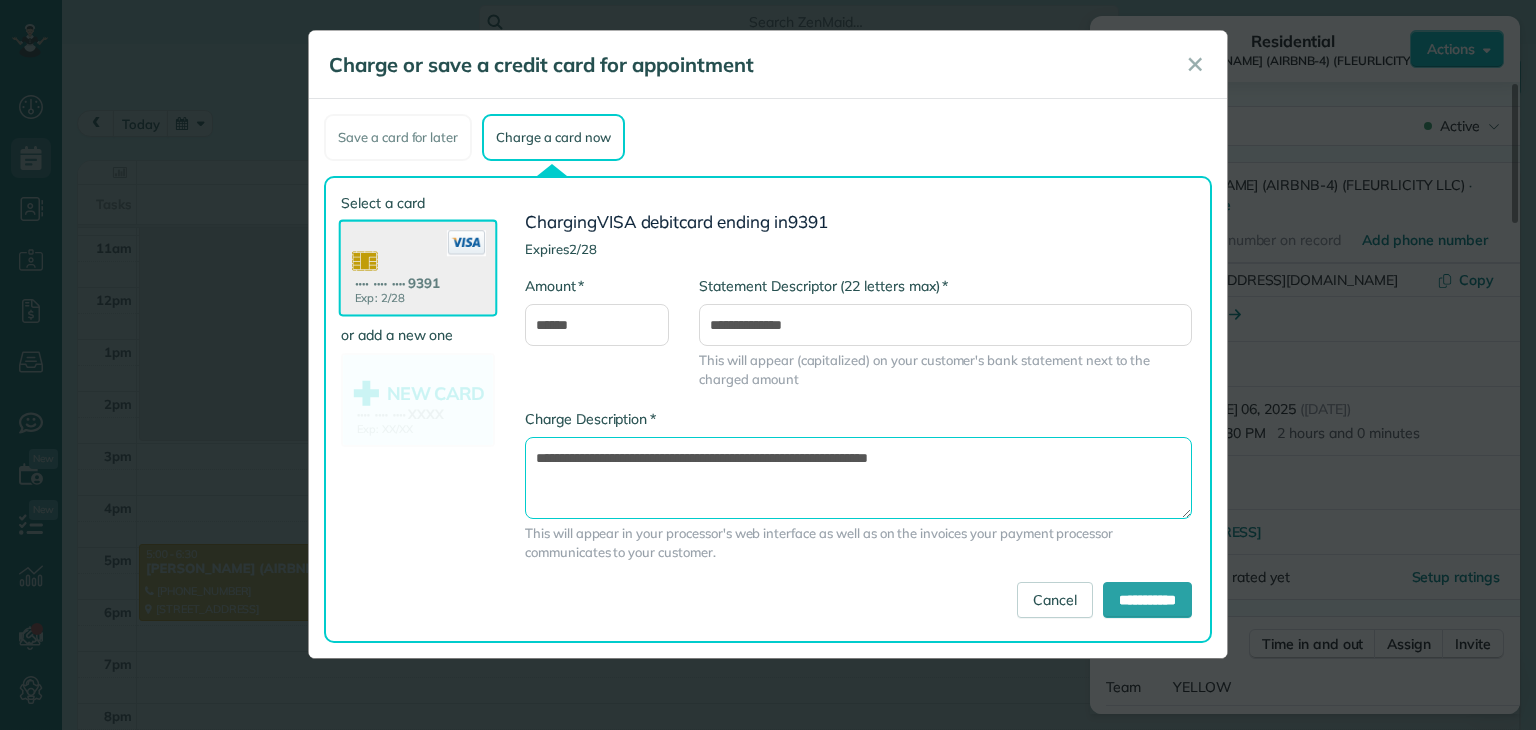click on "**********" at bounding box center [858, 478] 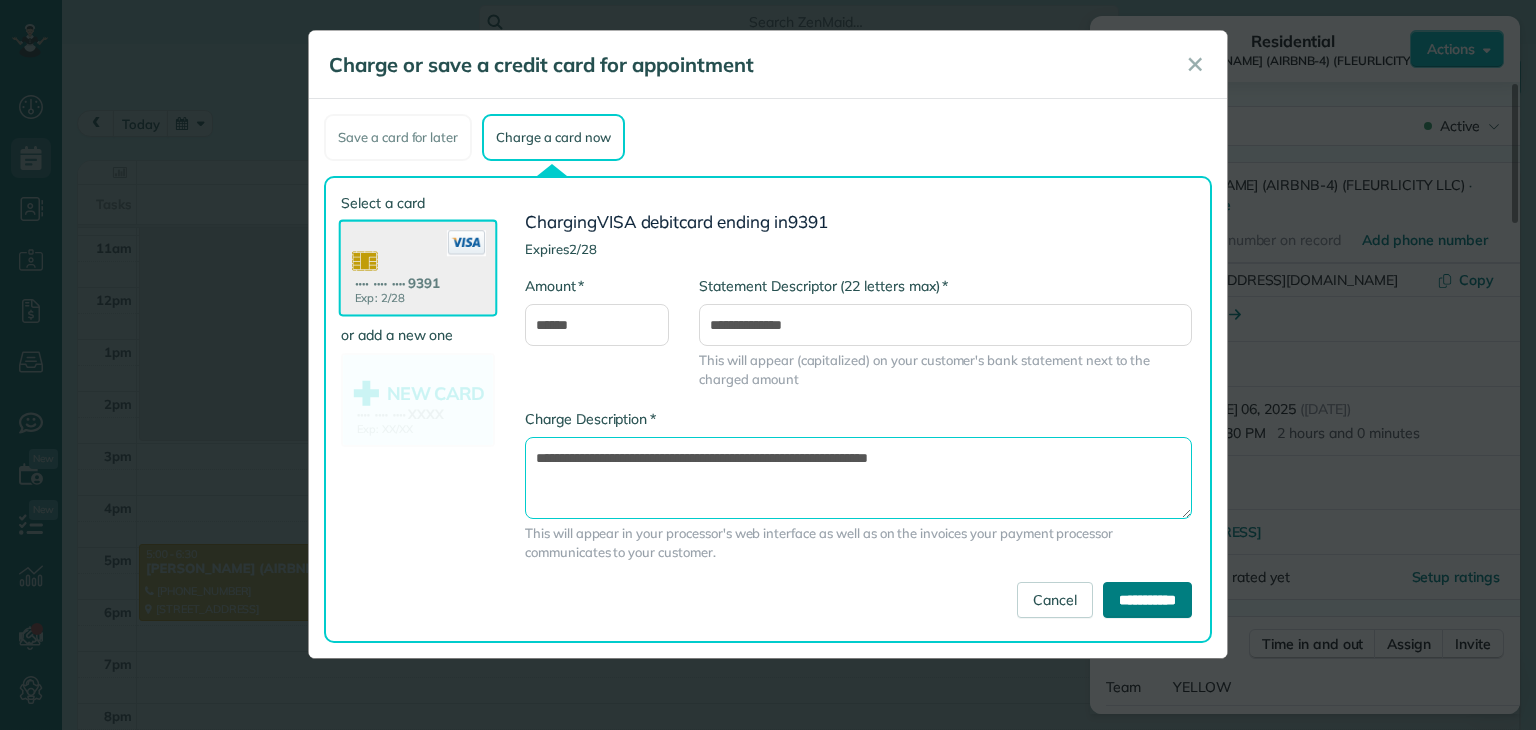 type on "**********" 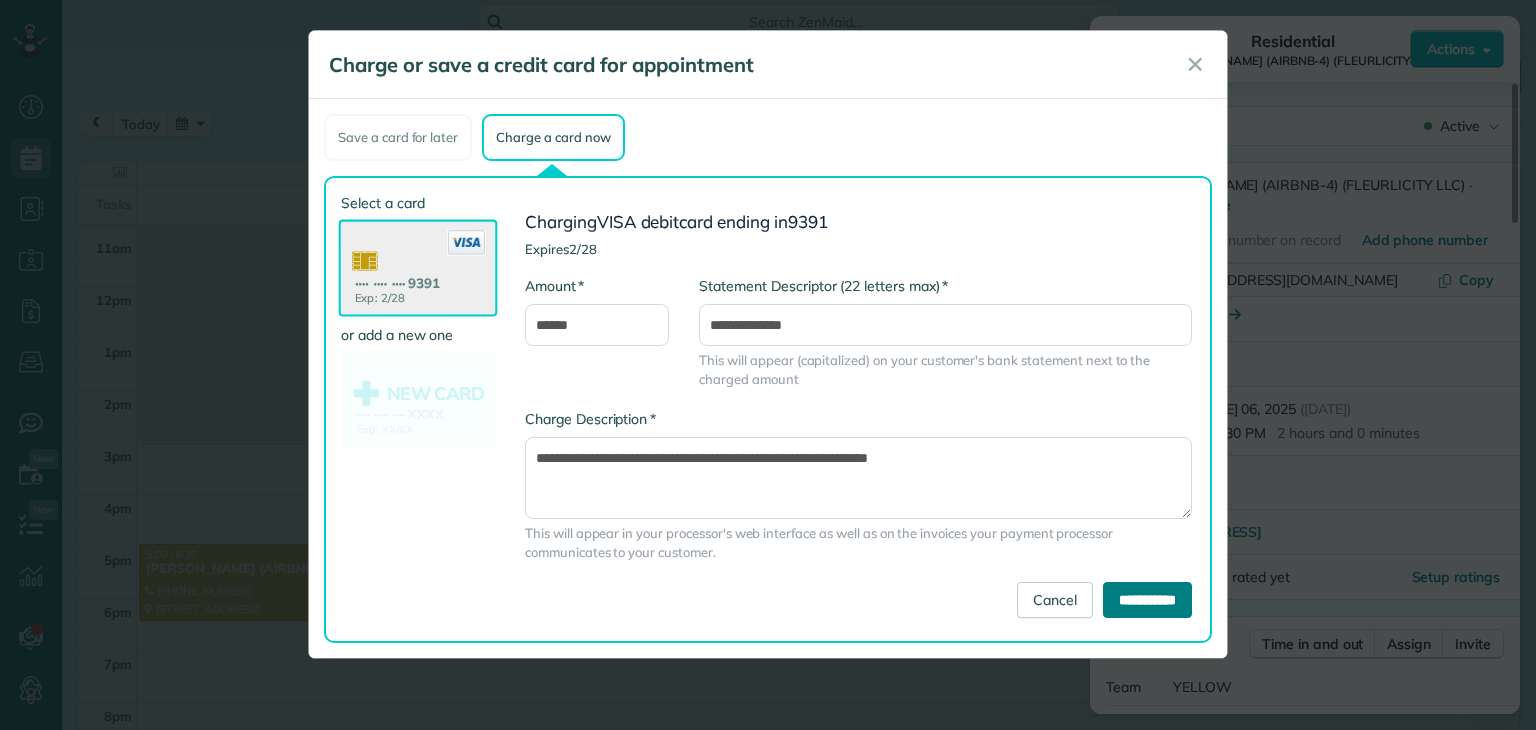 click on "**********" at bounding box center [1147, 600] 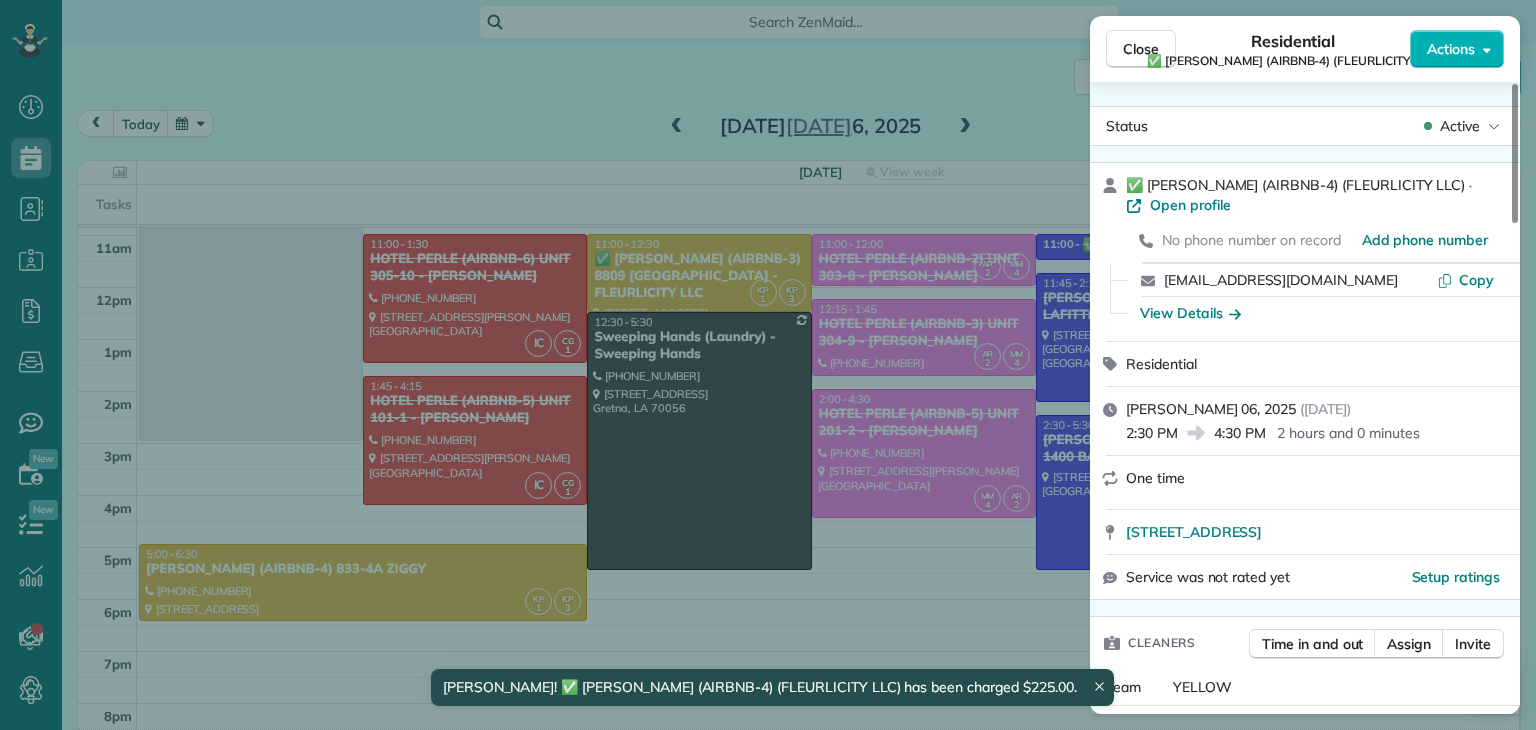 click on "Close Residential ✅ FRANKLIN MANOR (AIRBNB-4) (FLEURLICITY LLC) Actions Status Active ✅ FRANKLIN MANOR (AIRBNB-4) (FLEURLICITY LLC) · Open profile No phone number on record Add phone number jwelloie@gmail.com Copy View Details Residential domingo, julio 06, 2025 ( yesterday ) 2:30 PM 4:30 PM 2 hours and 0 minutes One time 4461 Franklin Avenue New Orleans LA 70122 Service was not rated yet Setup ratings Cleaners Time in and out Assign Invite Team YELLOW Cleaners KENIA   PACHECO 5:21 PM 5:21 PM KAREN   PACHECO 2:30 PM 4:30 PM Checklist Try Now Keep this appointment up to your standards. Stay on top of every detail, keep your cleaners organised, and your client happy. Assign a checklist Watch a 5 min demo Billing Billing actions Price $225.00 Overcharge $0.00 Discount $0.00 Coupon discount - Primary tax - Secondary tax - Total appointment price $225.00 Tips collected New feature! $0.00 Paid by card Total including tip $225.00 Get paid online in no-time! Send an invoice and reward your cleaners with tips 3 6" at bounding box center (768, 365) 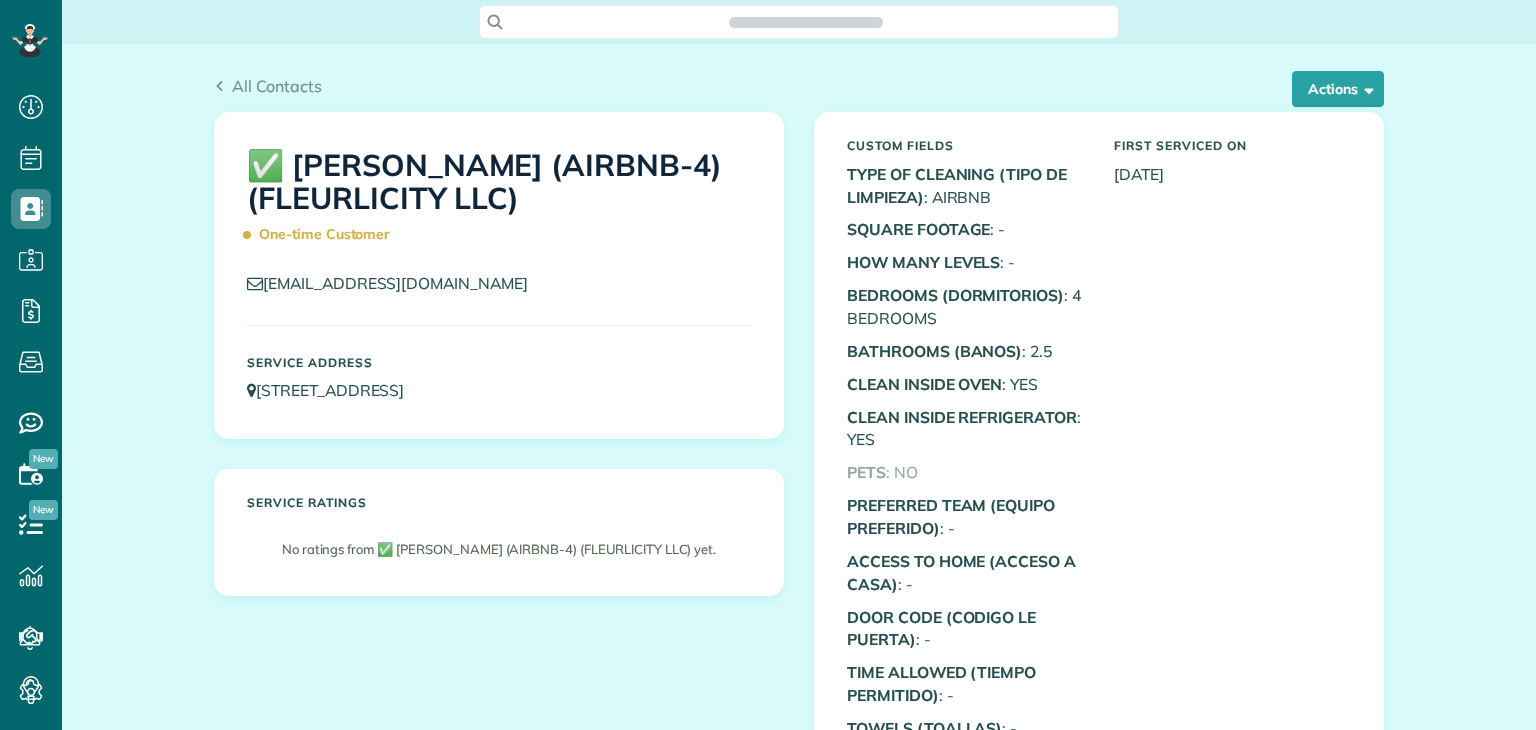 scroll, scrollTop: 0, scrollLeft: 0, axis: both 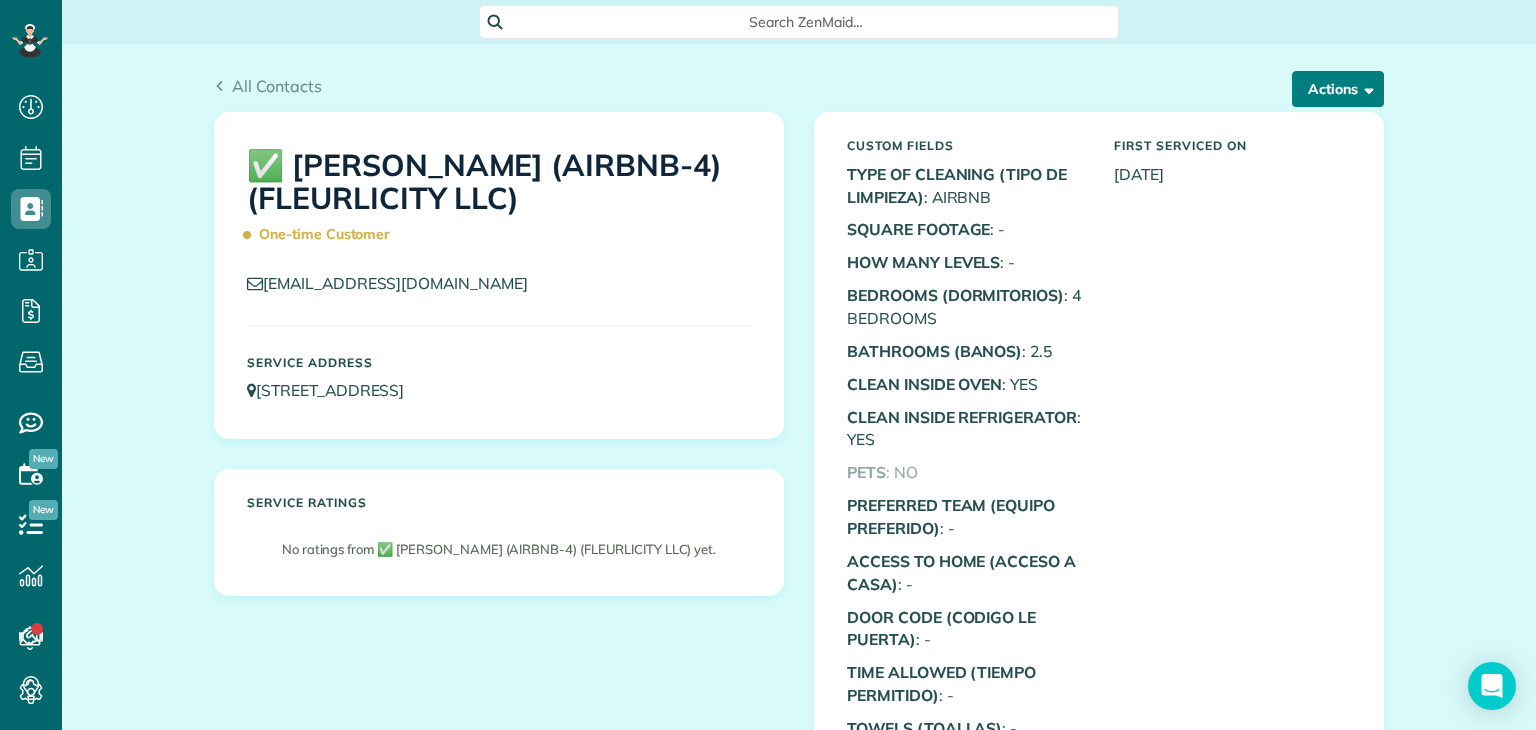 click on "Actions" at bounding box center [1338, 89] 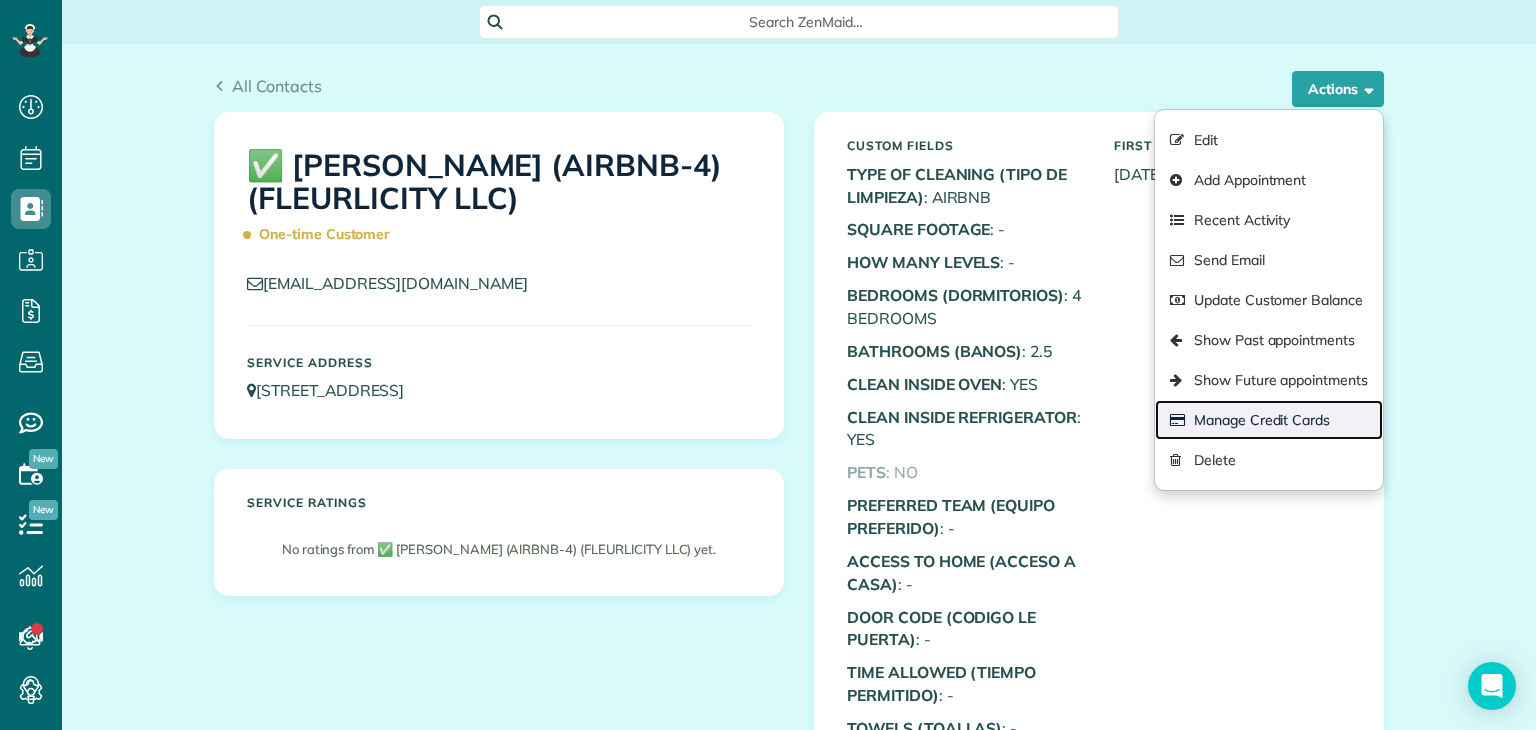 click on "Manage Credit Cards" at bounding box center [1269, 420] 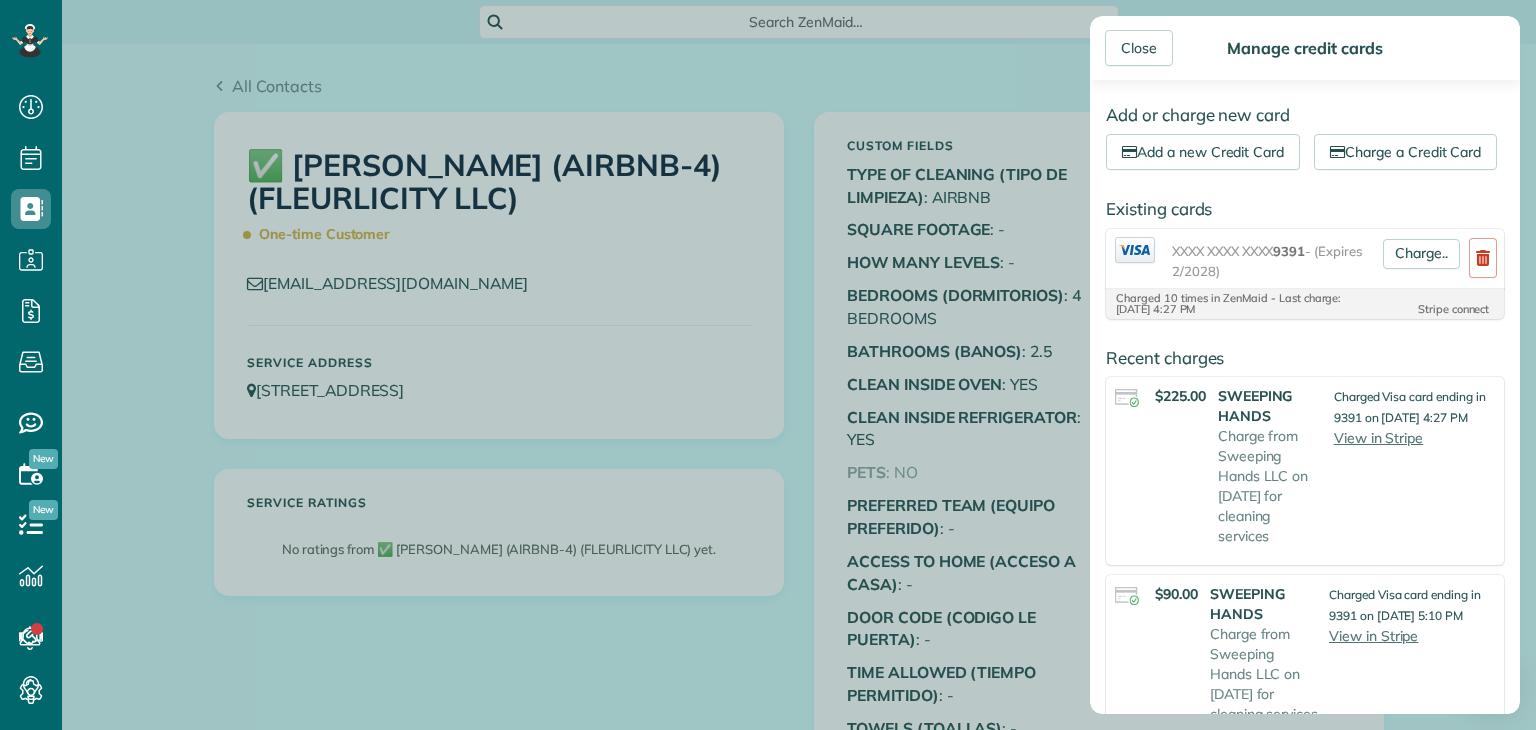 click on "Close
Manage credit cards
Add or charge new card
Add a new Credit Card
Charge a Credit Card
Existing cards
XXXX XXXX XXXX  9391  - (Expires 2/2028)
Charge..
Charged 10 times in ZenMaid - Last charge: [DATE]  4:27 PM
Stripe connect
Recent charges
$225.00
SWEEPING HANDS Charge from Sweeping Hands LLC on [DATE] for cleaning services" at bounding box center [768, 365] 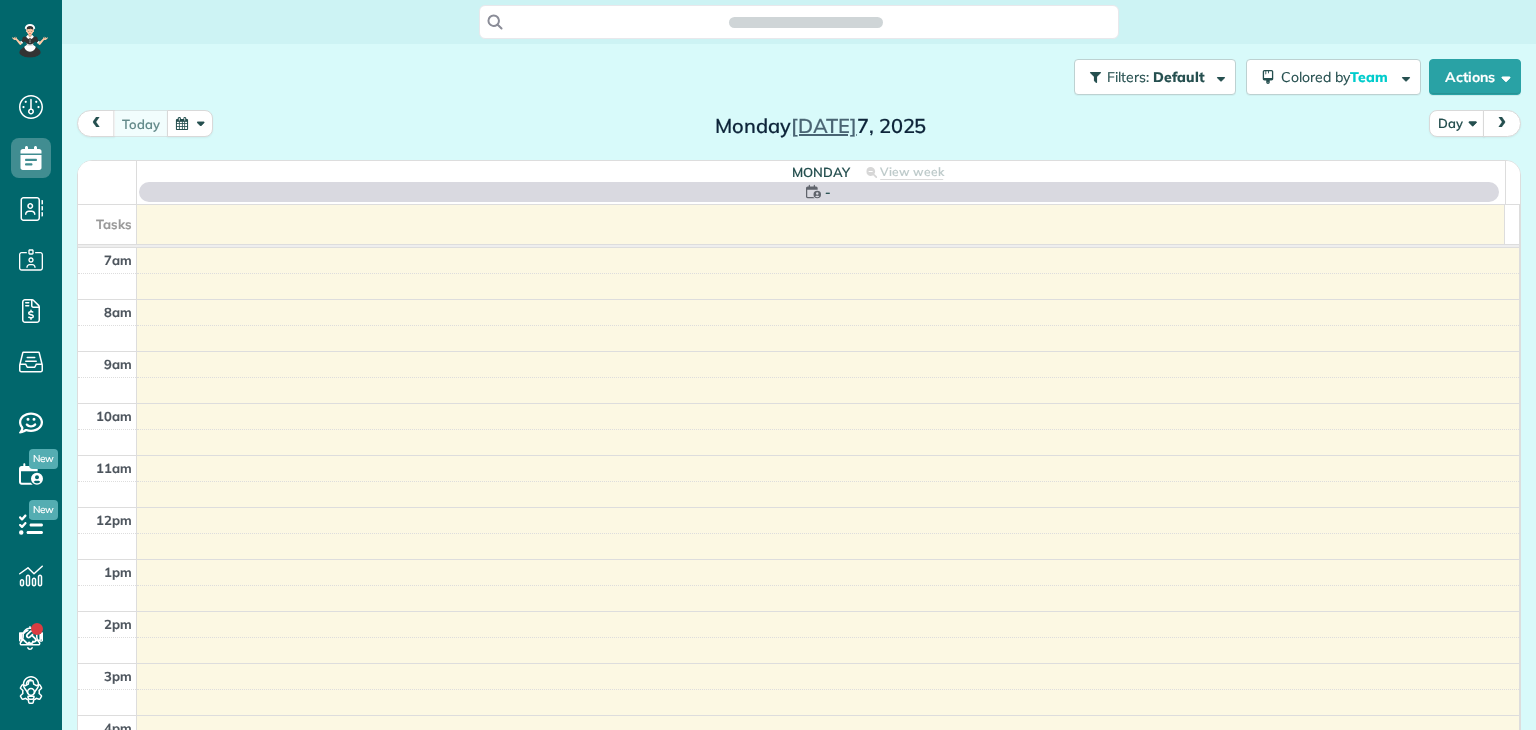 scroll, scrollTop: 0, scrollLeft: 0, axis: both 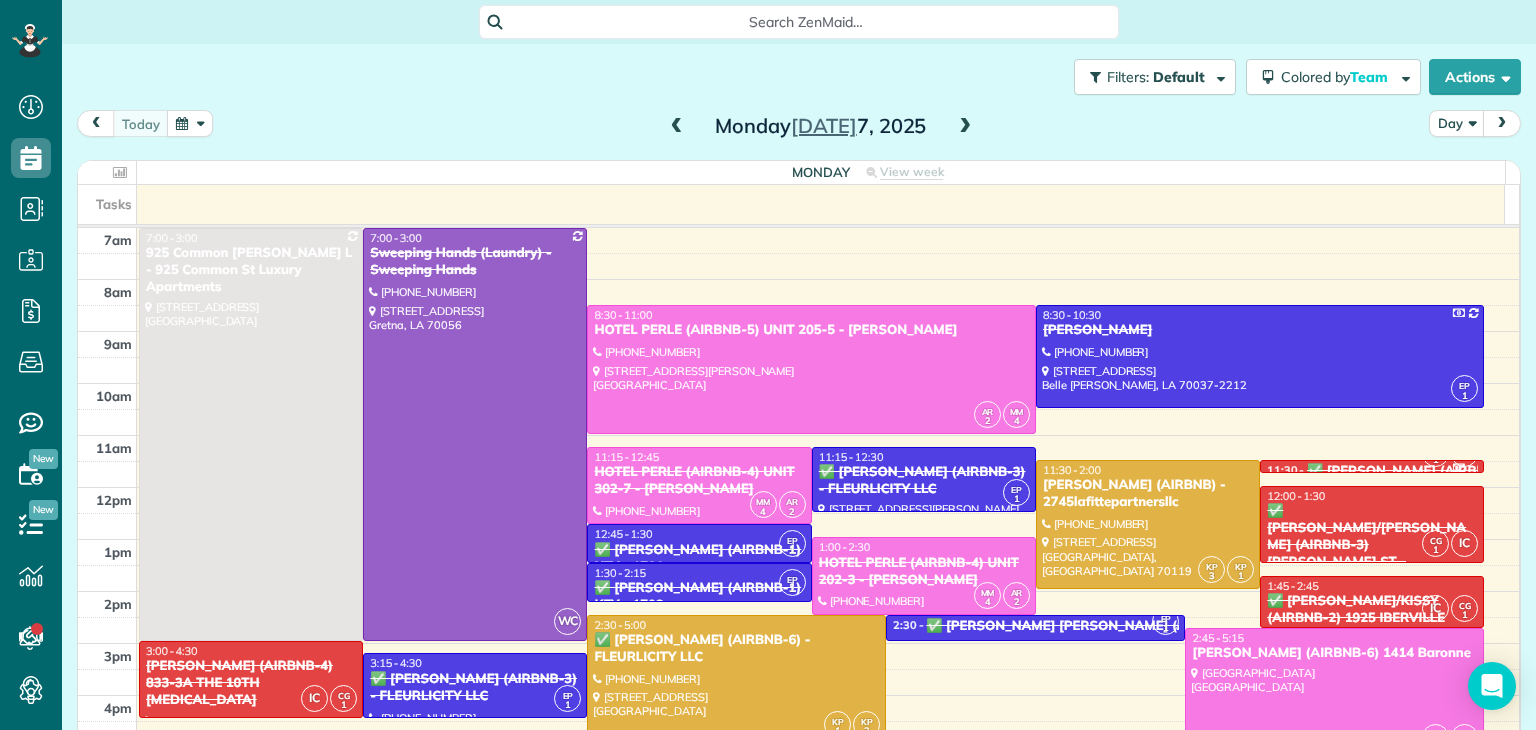 click at bounding box center [677, 127] 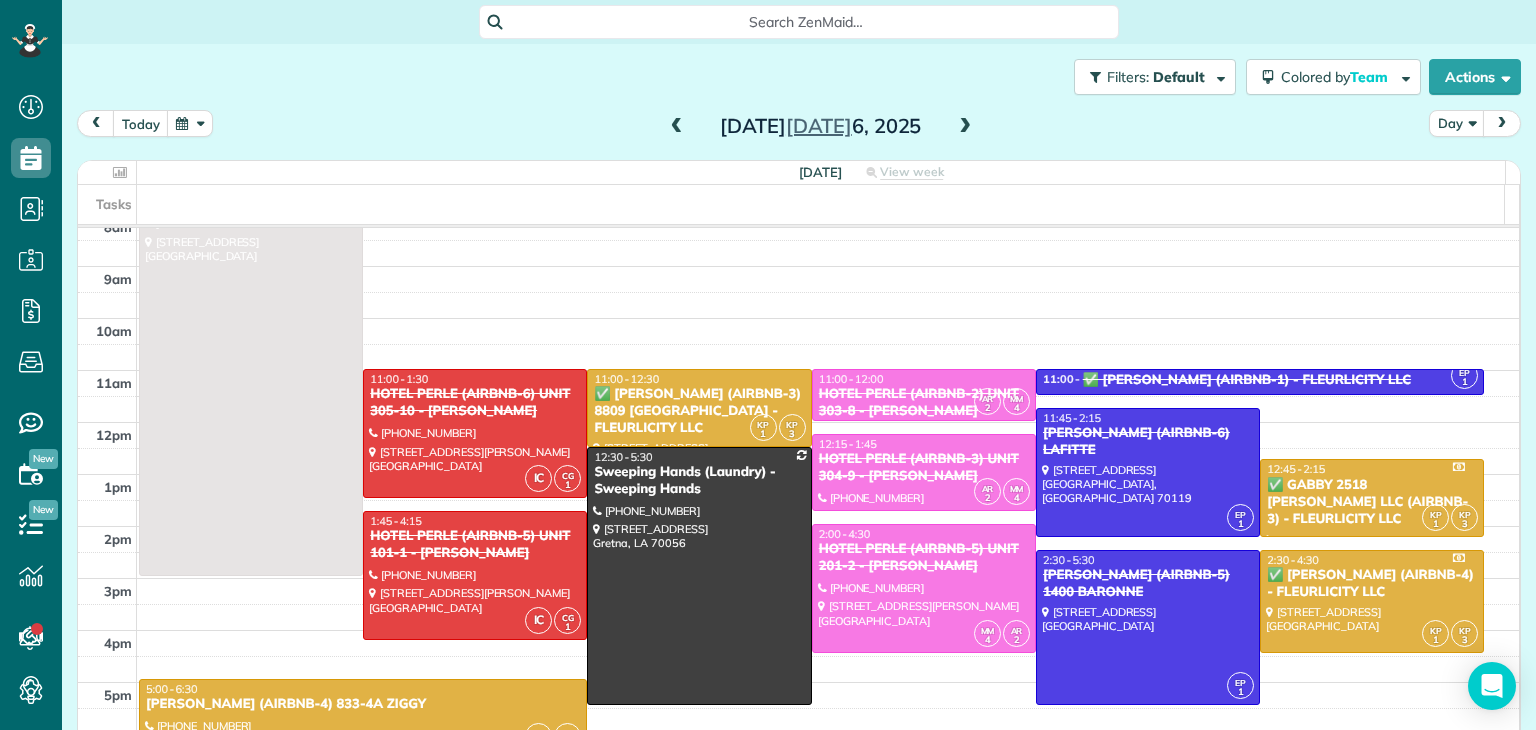 scroll, scrollTop: 100, scrollLeft: 0, axis: vertical 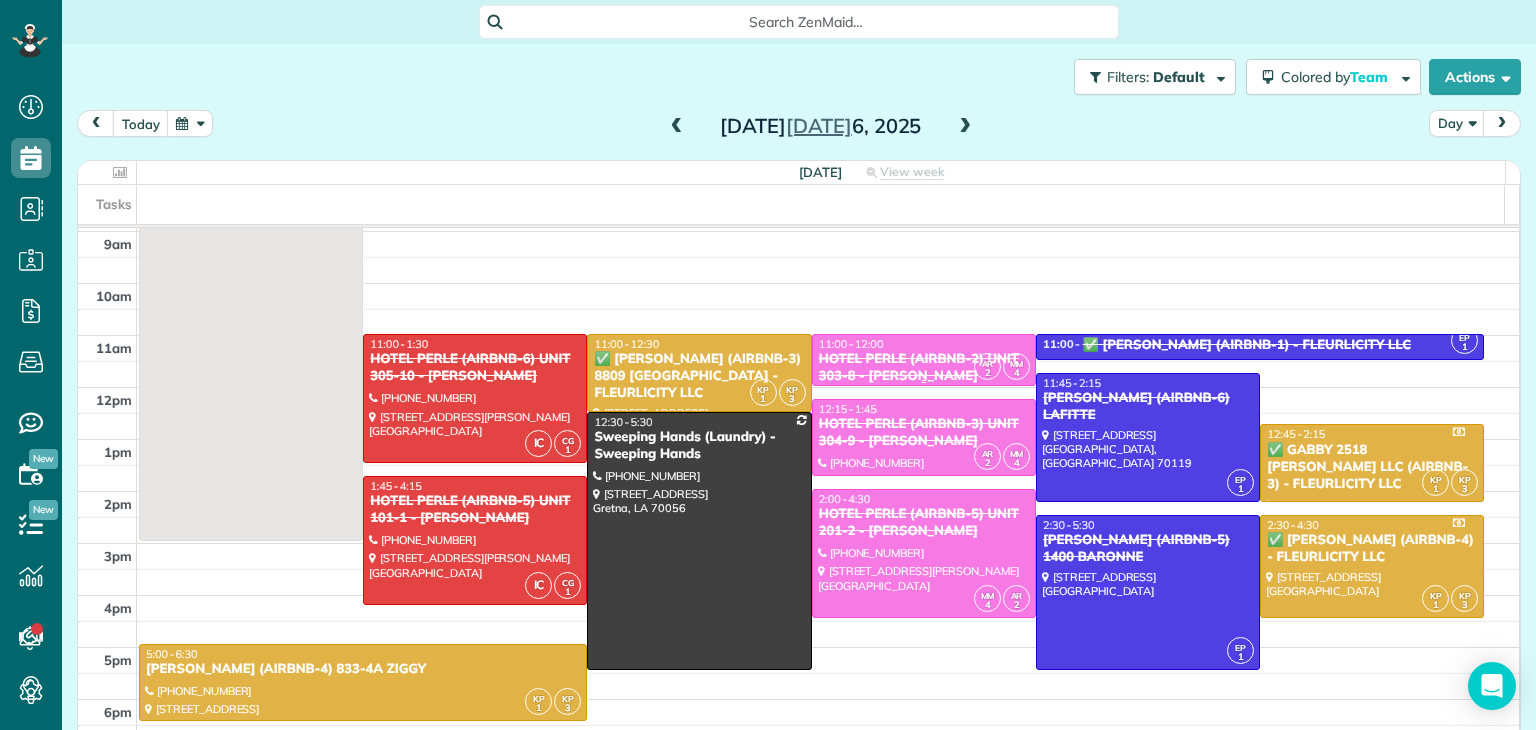 click on "HOTEL PERLE (AIRBNB-2) UNIT 303-8 - [PERSON_NAME]" at bounding box center [924, 368] 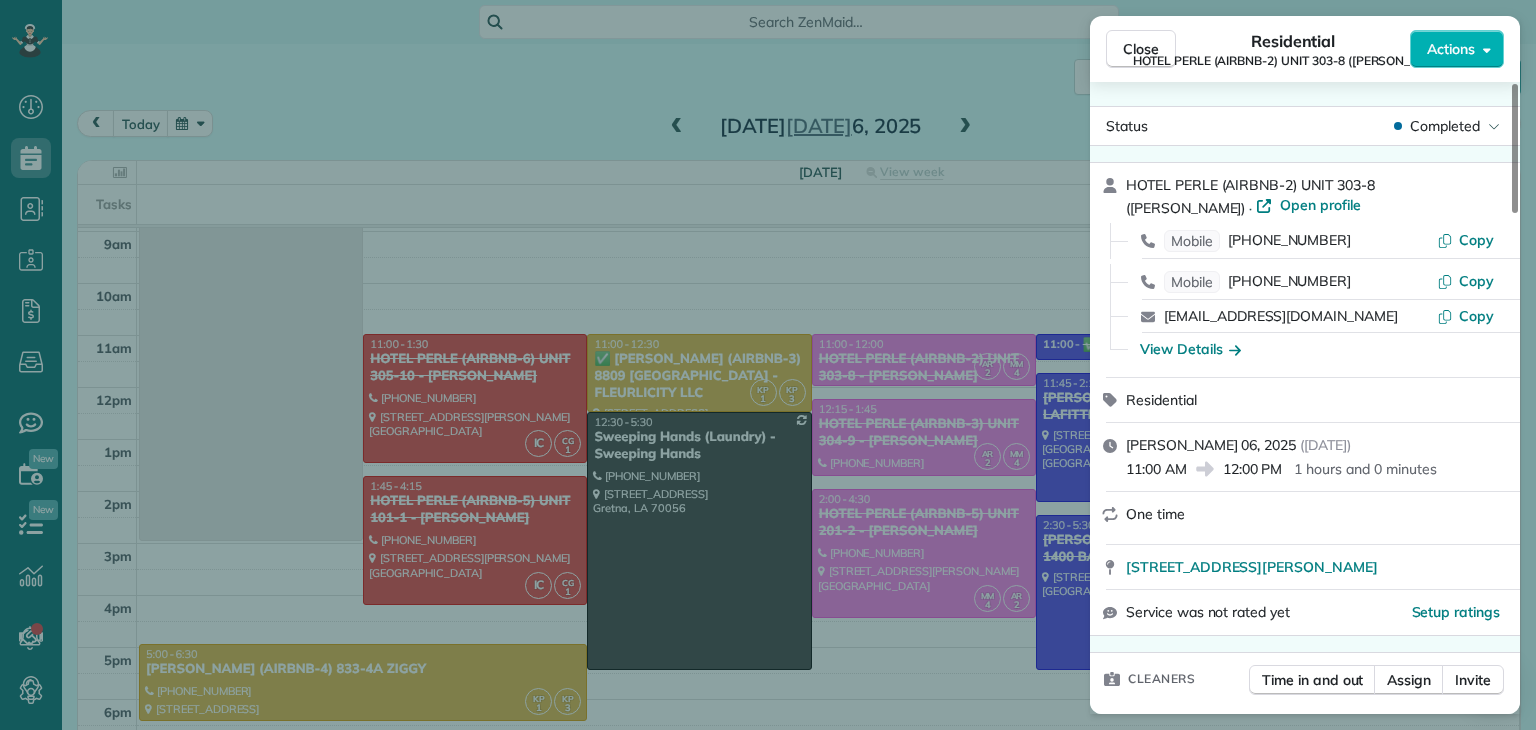 click on "Close Residential HOTEL PERLE (AIRBNB-2) UNIT 303-8 (NICK BRUNO) Actions Status Completed HOTEL PERLE (AIRBNB-2) UNIT 303-8 (NICK BRUNO) · Open profile Mobile (727) 410-0783 Copy Mobile (504) 215-1676 Copy nbruno@pousadamgmt.com Copy View Details Residential domingo, julio 06, 2025 ( yesterday ) 11:00 AM 12:00 PM 1 hours and 0 minutes One time 757 Saint Charles Avenue New Orleans LA 70130 Service was not rated yet Setup ratings Cleaners Time in and out Assign Invite Team PINK Cleaners ALISENIA   RAMIREZ 11:23 AM 12:14 PM MARYURIE   MURILLO 11:23 AM 12:14 PM Checklist Try Now Keep this appointment up to your standards. Stay on top of every detail, keep your cleaners organised, and your client happy. Assign a checklist Watch a 5 min demo Billing Billing actions Price $150.00 Overcharge $0.00 Discount $0.00 Coupon discount - Primary tax - Secondary tax - Total appointment price $150.00 Tips collected New feature! $0.00 Unpaid Mark as paid Total including tip $150.00 Get paid online in no-time! Work items Notes" at bounding box center [768, 365] 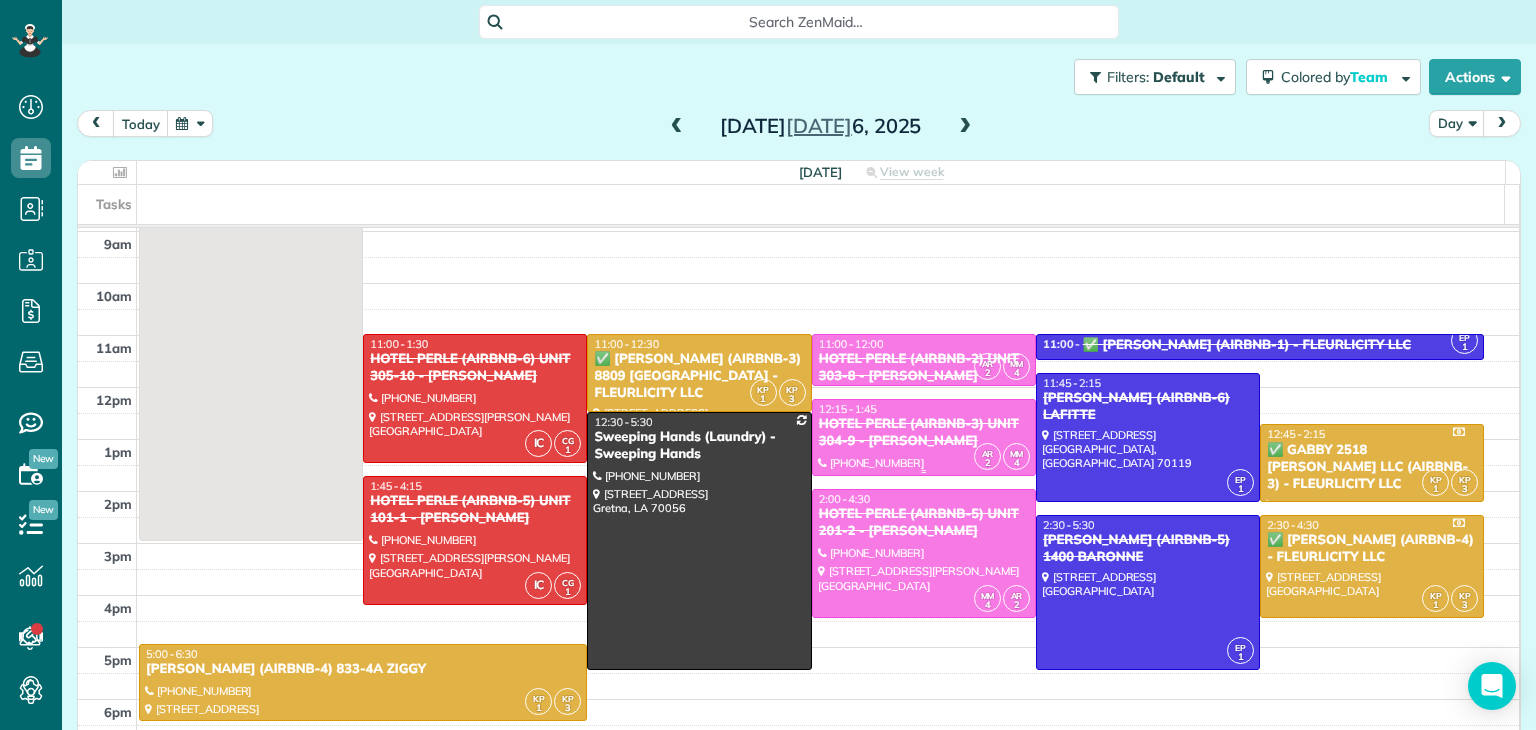 click on "HOTEL PERLE (AIRBNB-3) UNIT 304-9 - NICK BRUNO" at bounding box center (924, 433) 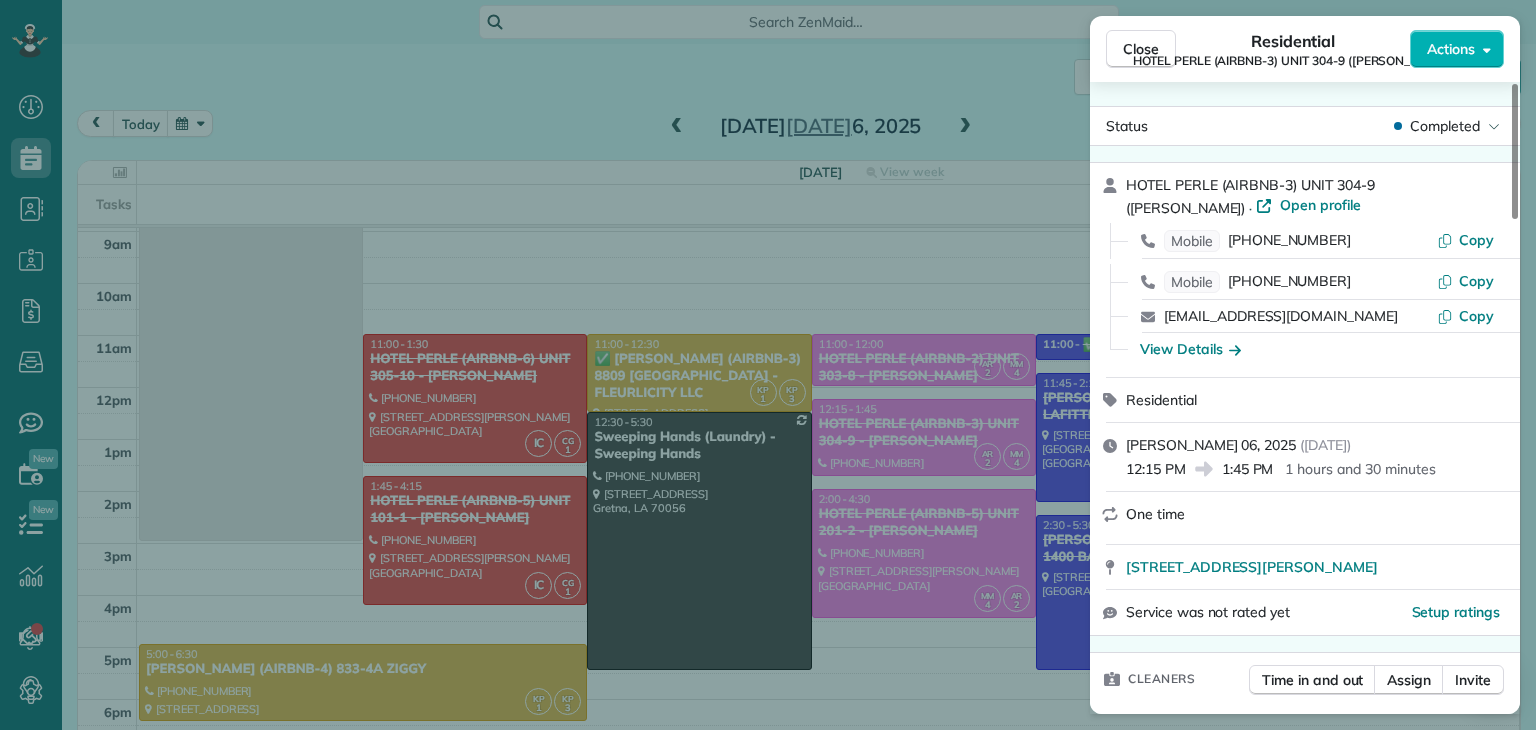click on "Close Residential HOTEL PERLE (AIRBNB-3) UNIT 304-9 (NICK BRUNO) Actions Status Completed HOTEL PERLE (AIRBNB-3) UNIT 304-9 (NICK BRUNO) · Open profile Mobile (727) 410-0783 Copy Mobile (504) 215-1676 Copy nbruno@pousadamgmt.com Copy View Details Residential domingo, julio 06, 2025 ( yesterday ) 12:15 PM 1:45 PM 1 hours and 30 minutes One time 757 Saint Charles Avenue New Orleans LA 70130 Service was not rated yet Setup ratings Cleaners Time in and out Assign Invite Team PINK Cleaners ALISENIA   RAMIREZ 12:16 PM 1:51 PM MARYURIE   MURILLO 12:15 PM 1:45 PM Checklist Try Now Keep this appointment up to your standards. Stay on top of every detail, keep your cleaners organised, and your client happy. Assign a checklist Watch a 5 min demo Billing Billing actions Price $195.00 Overcharge $0.00 Discount $0.00 Coupon discount - Primary tax - Secondary tax - Total appointment price $195.00 Tips collected New feature! $0.00 Unpaid Mark as paid Total including tip $195.00 Get paid online in no-time! Work items Notes 3" at bounding box center [768, 365] 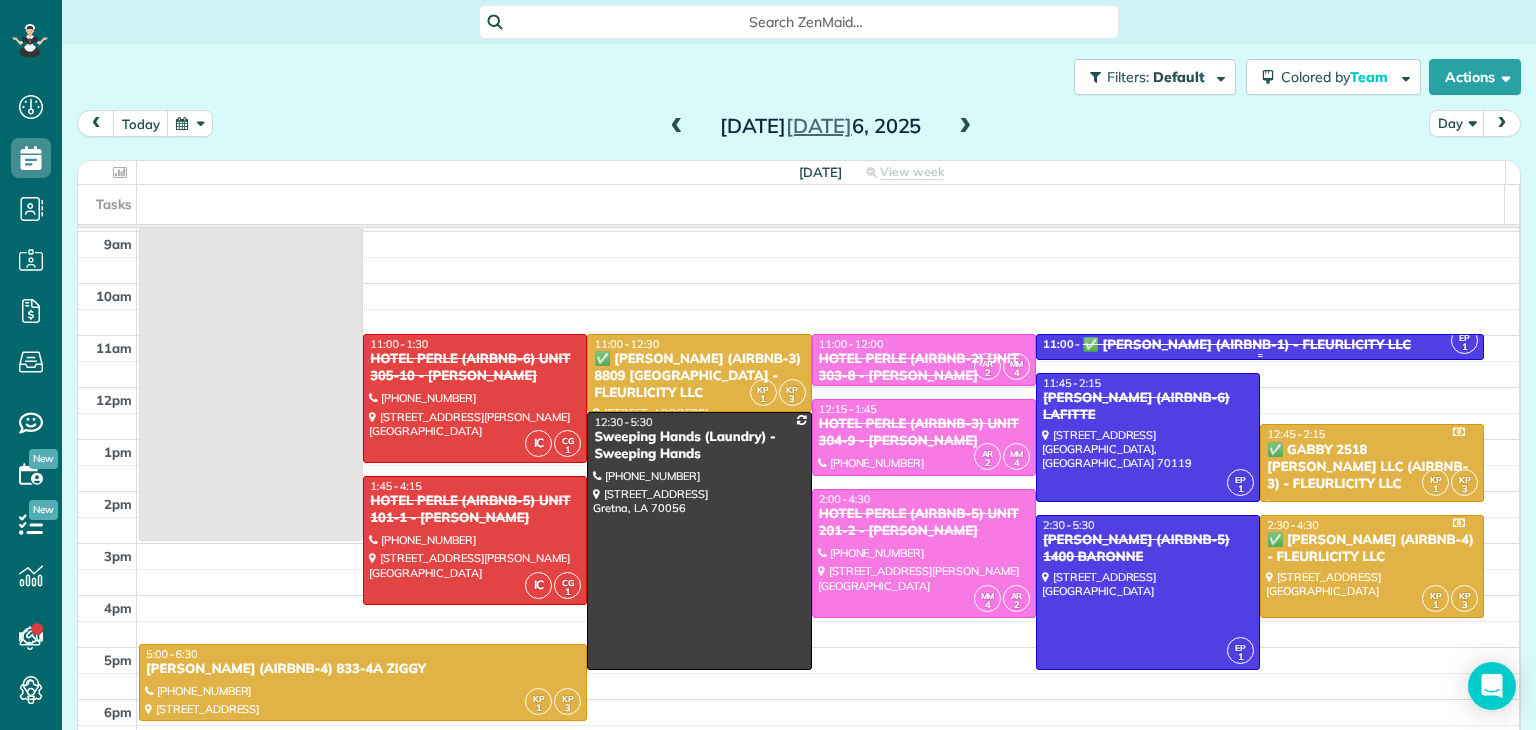 click on "✅ NIOBE JOSEPH (AIRBNB-1) - FLEURLICITY LLC" at bounding box center [1247, 345] 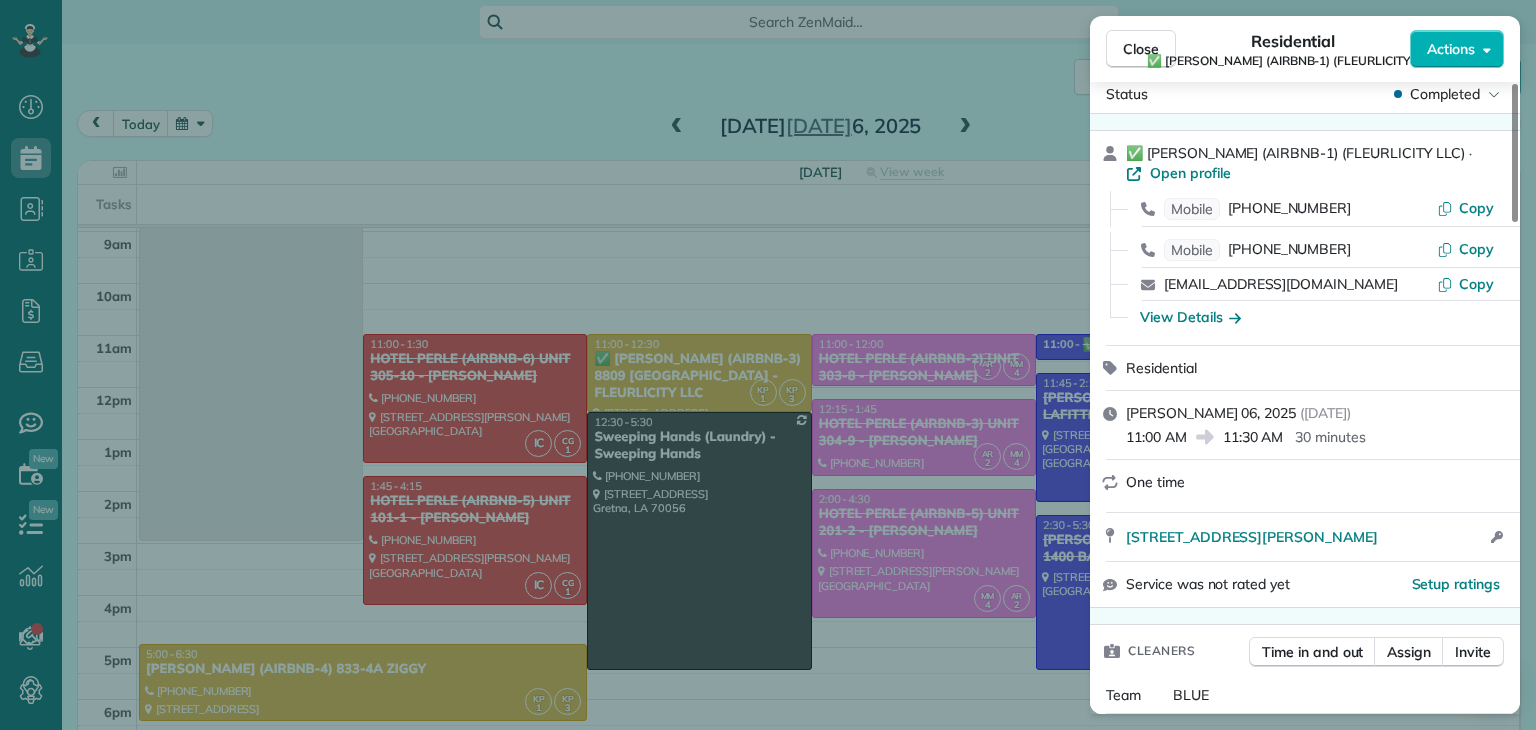 scroll, scrollTop: 0, scrollLeft: 0, axis: both 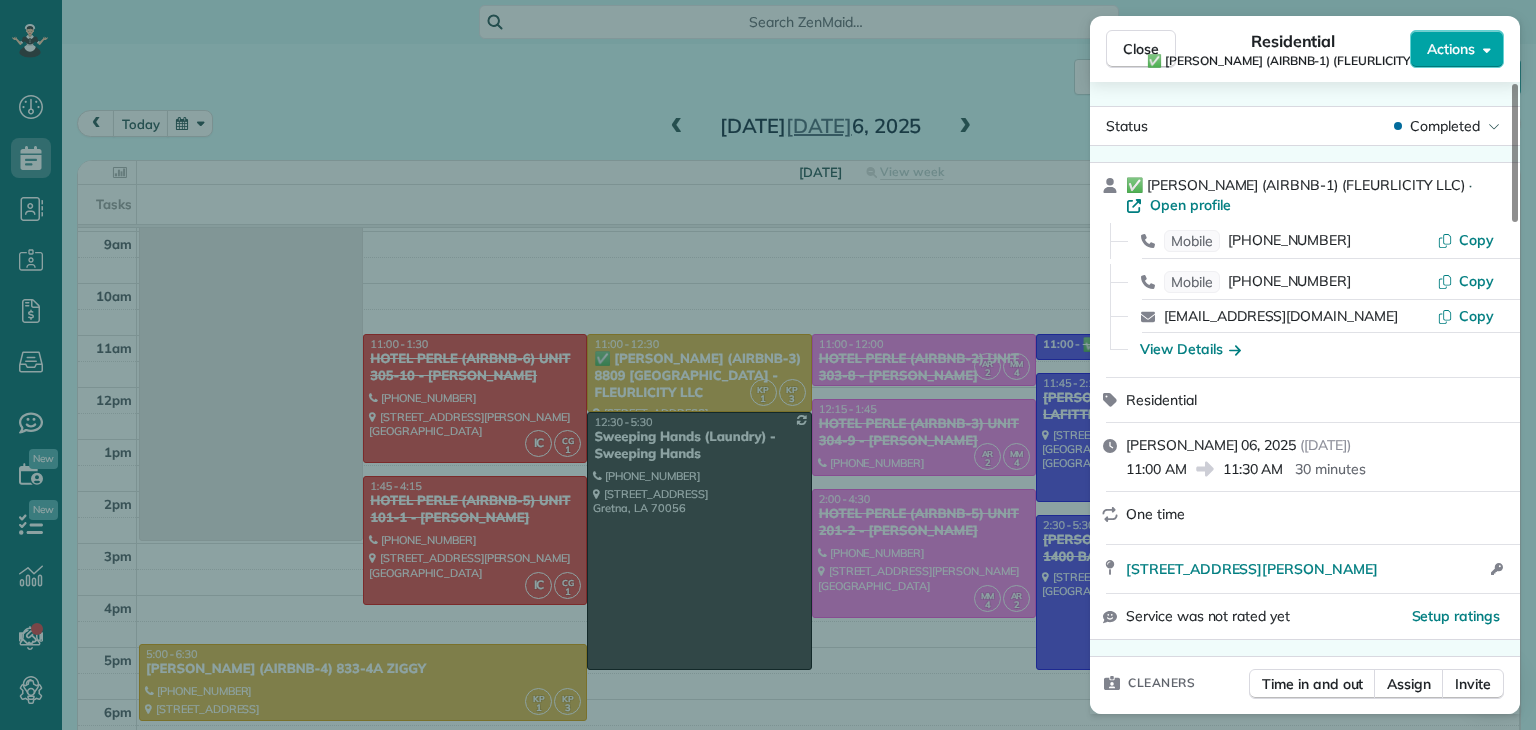 click on "Actions" at bounding box center (1451, 49) 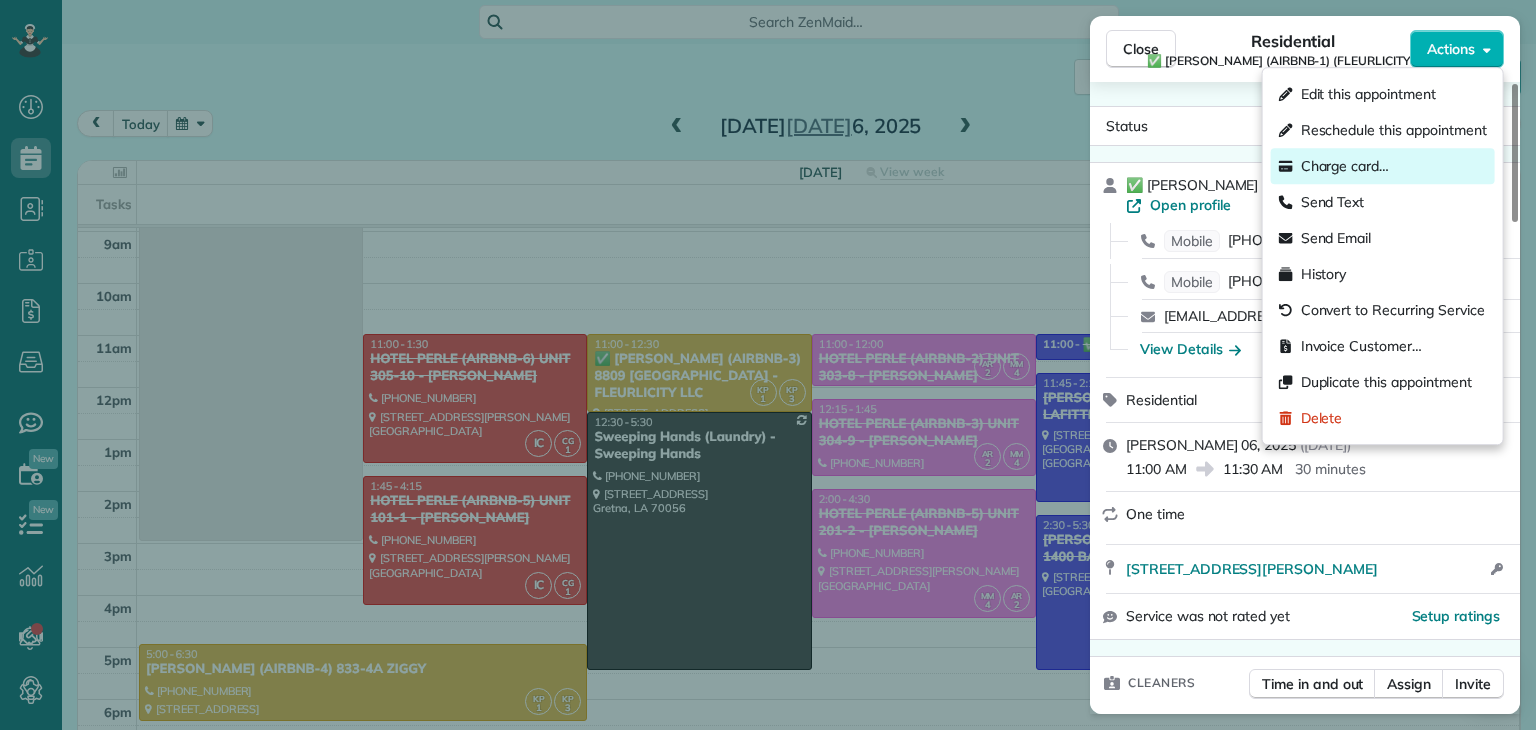 click on "Charge card…" at bounding box center [1345, 166] 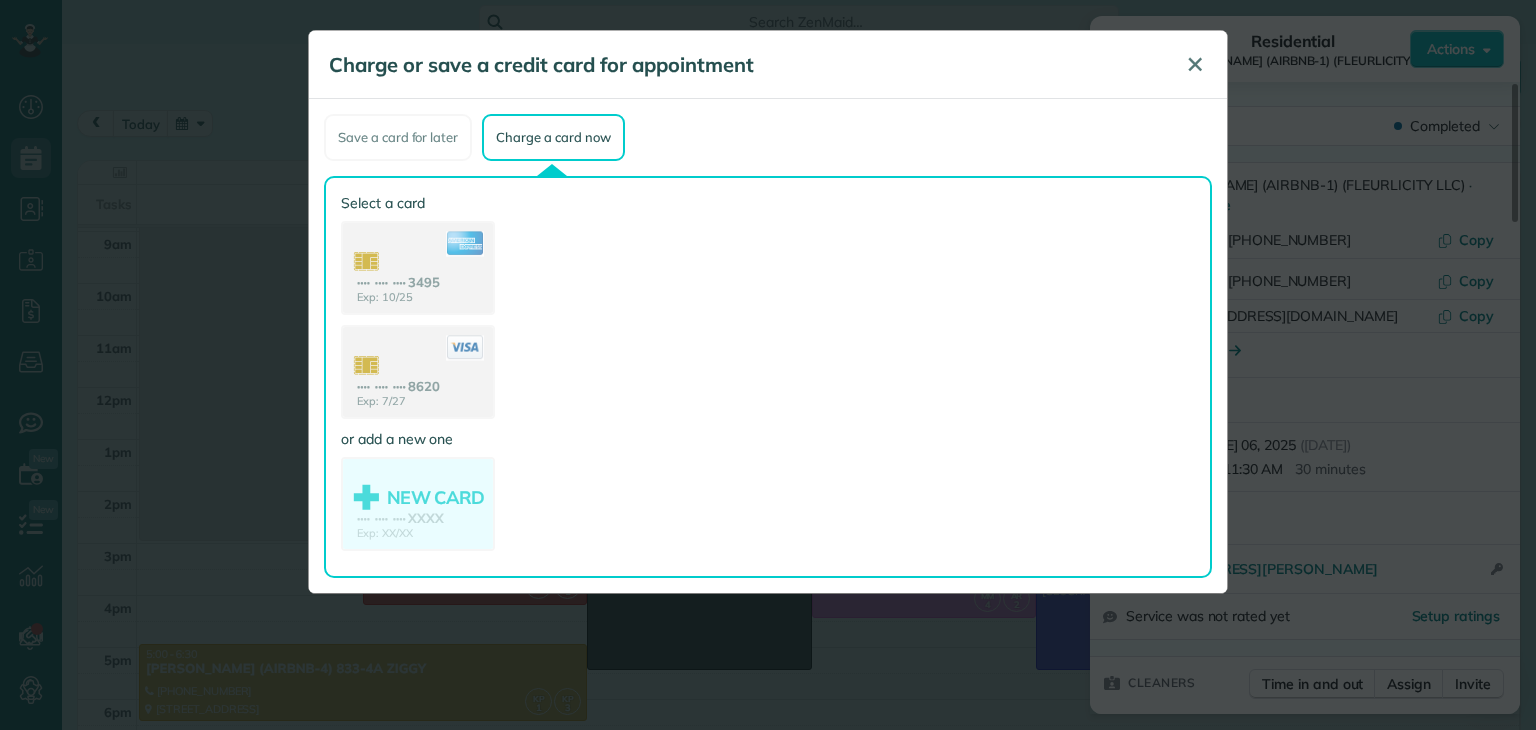 click on "✕" at bounding box center [1195, 64] 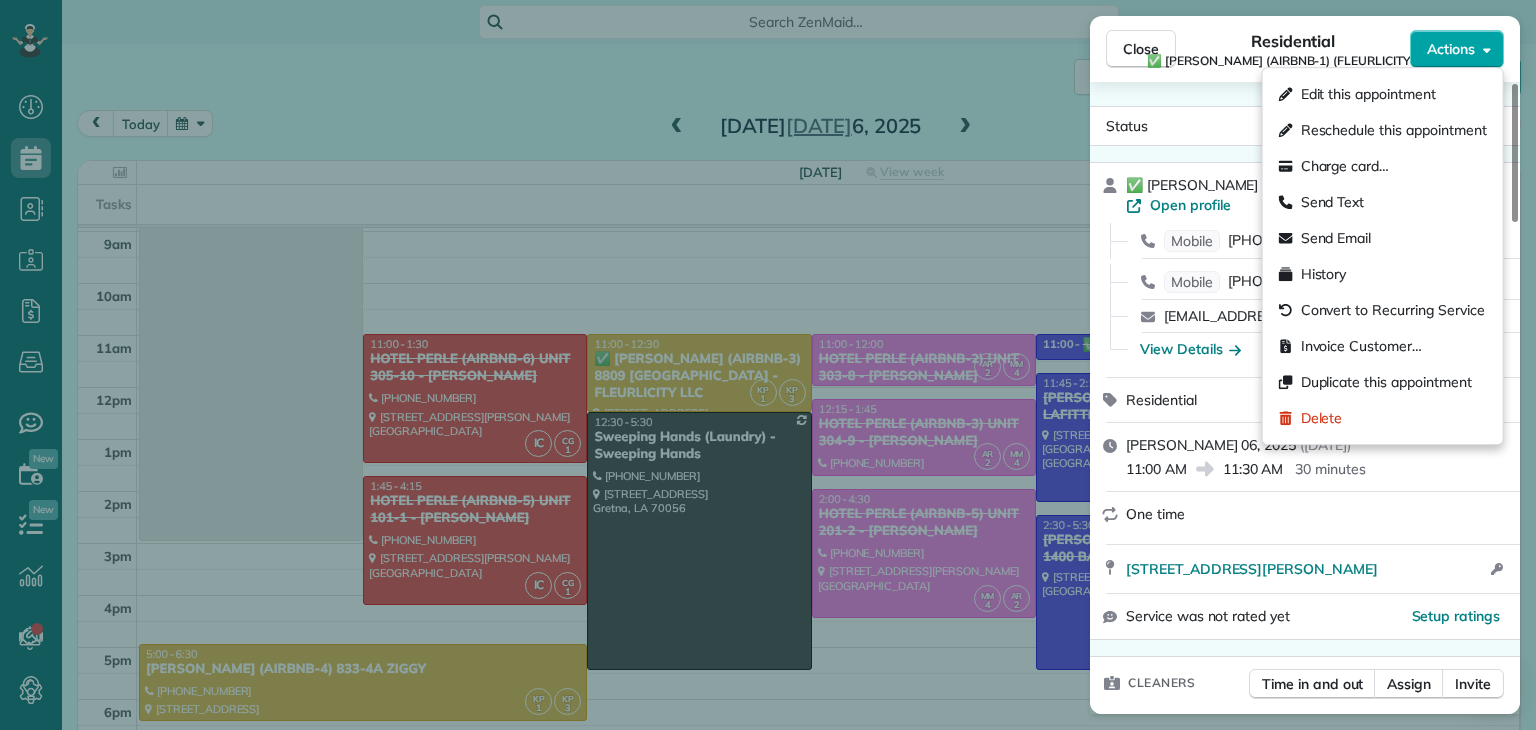 click on "Actions" at bounding box center [1451, 49] 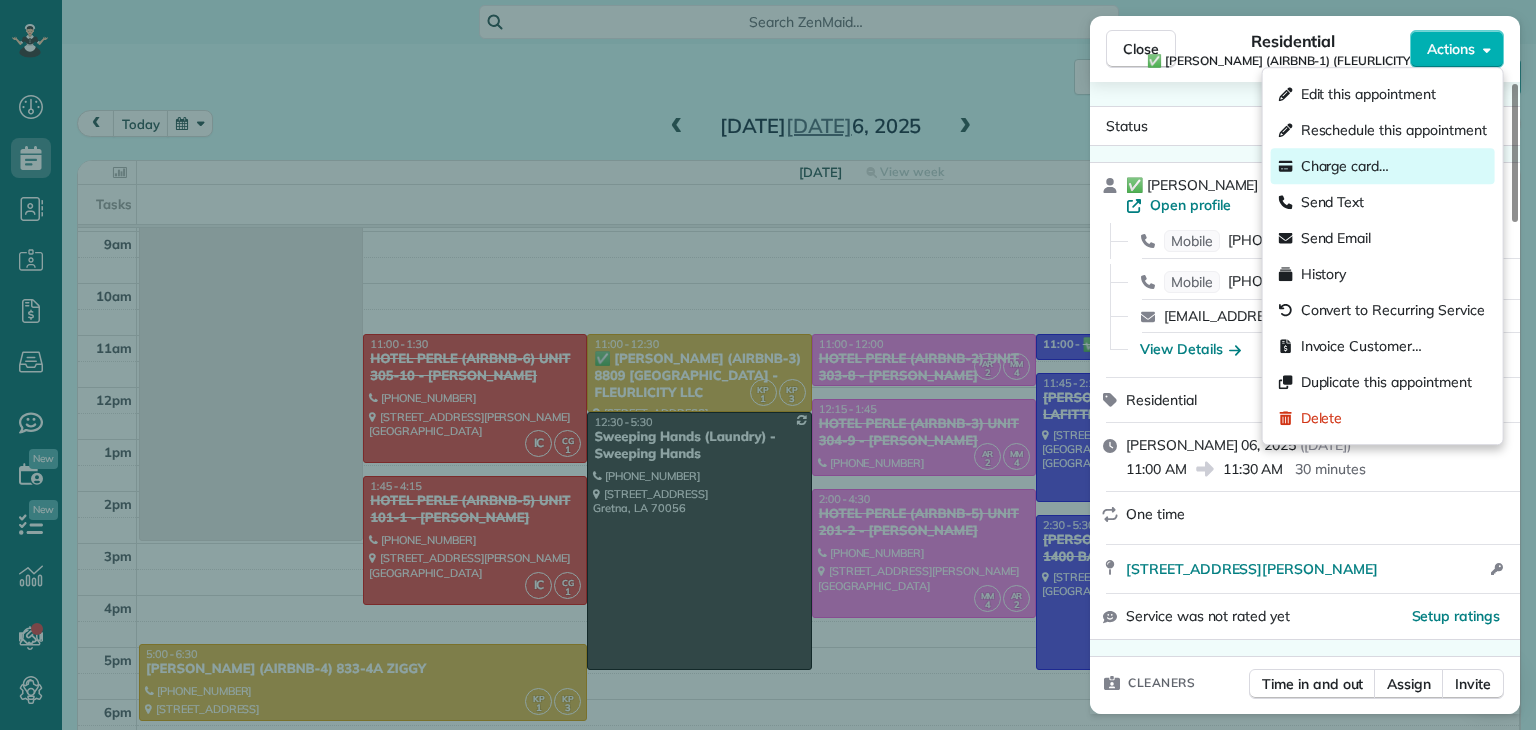 click on "Charge card…" at bounding box center (1345, 166) 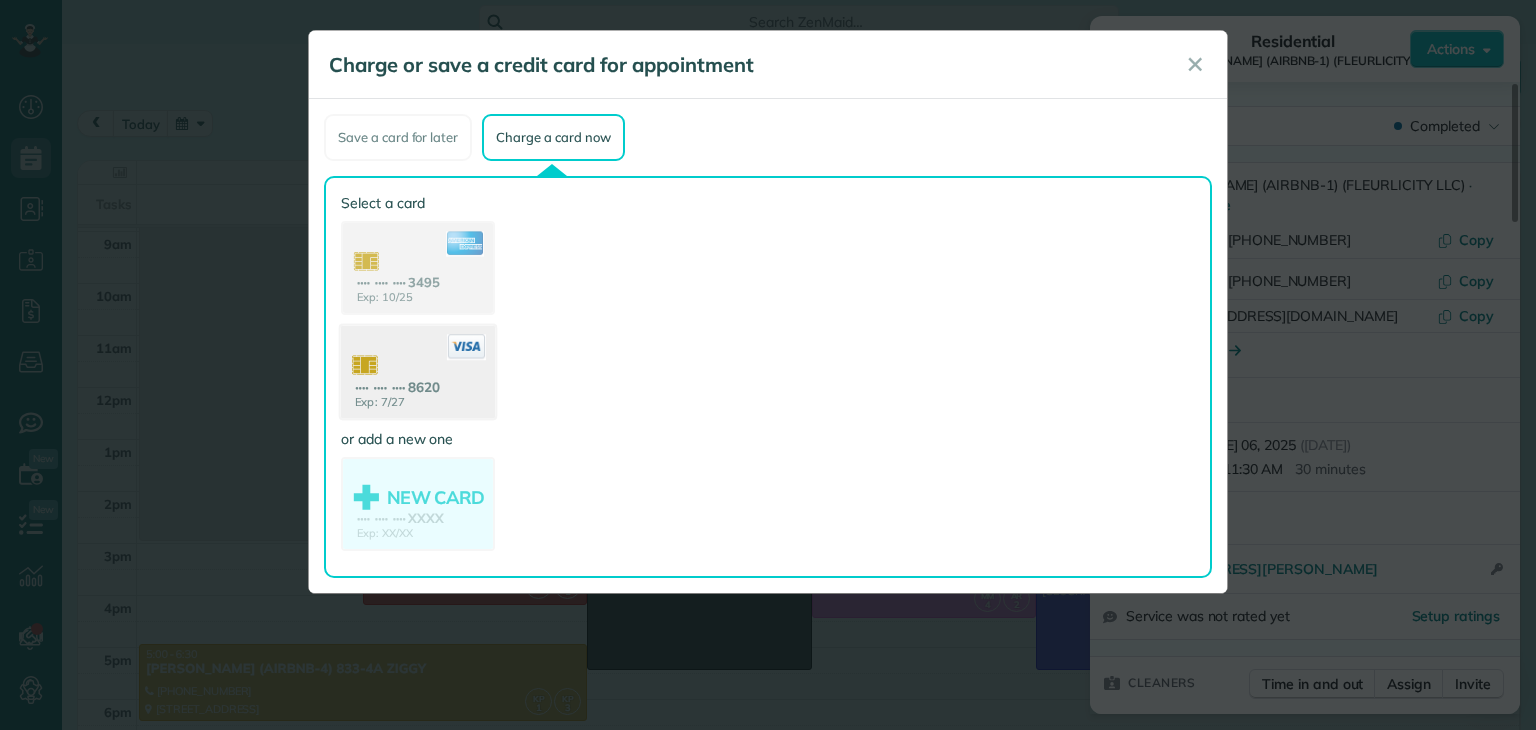 click 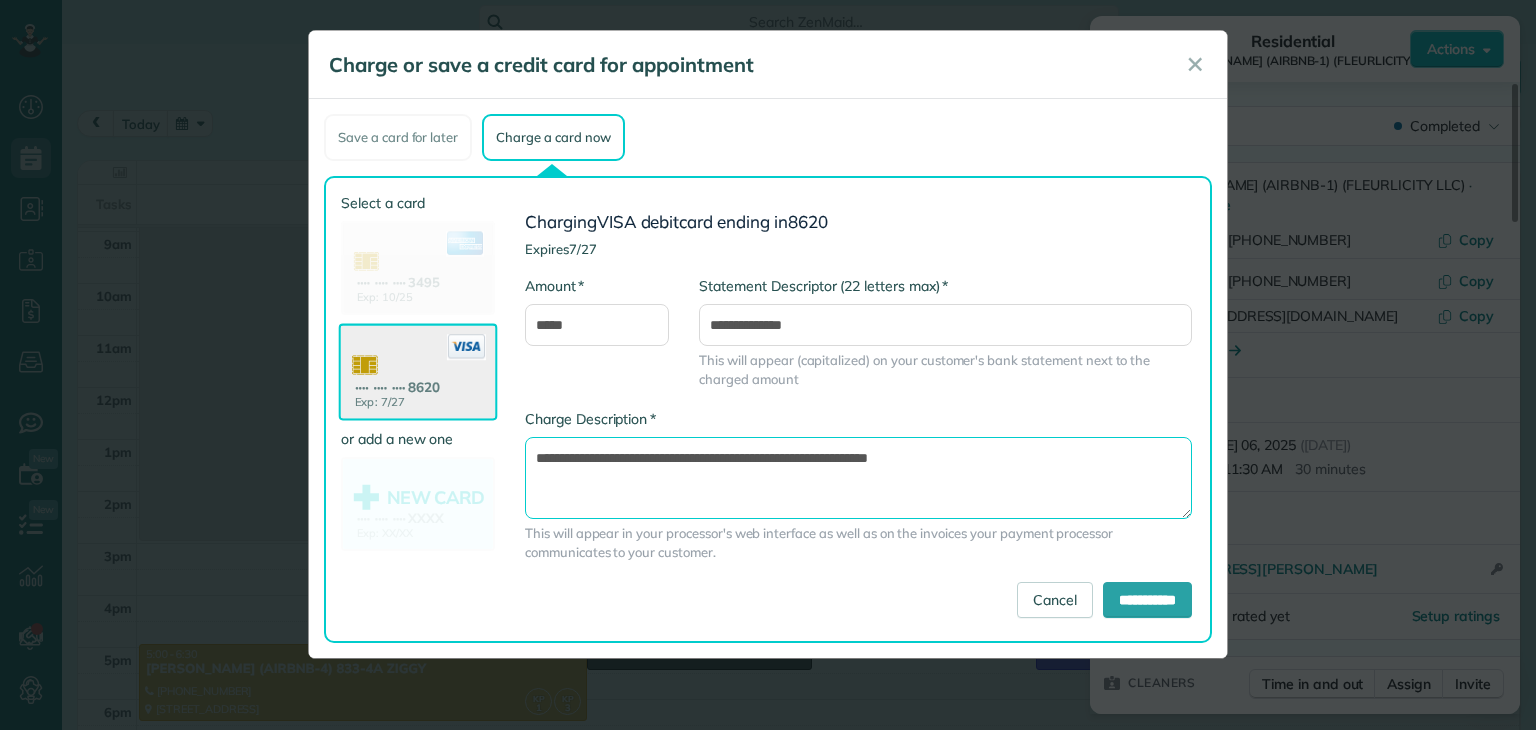 click on "**********" at bounding box center (858, 478) 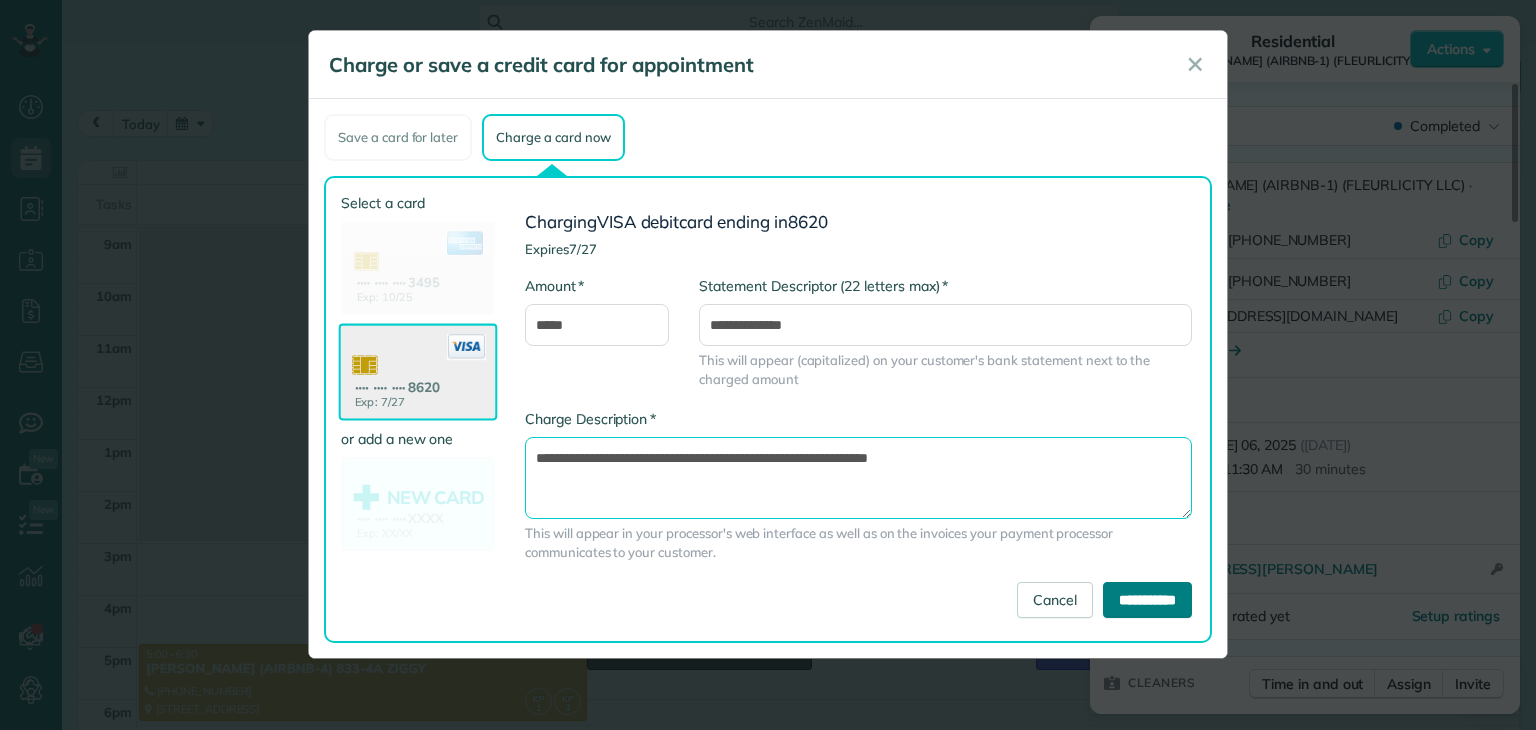 type on "**********" 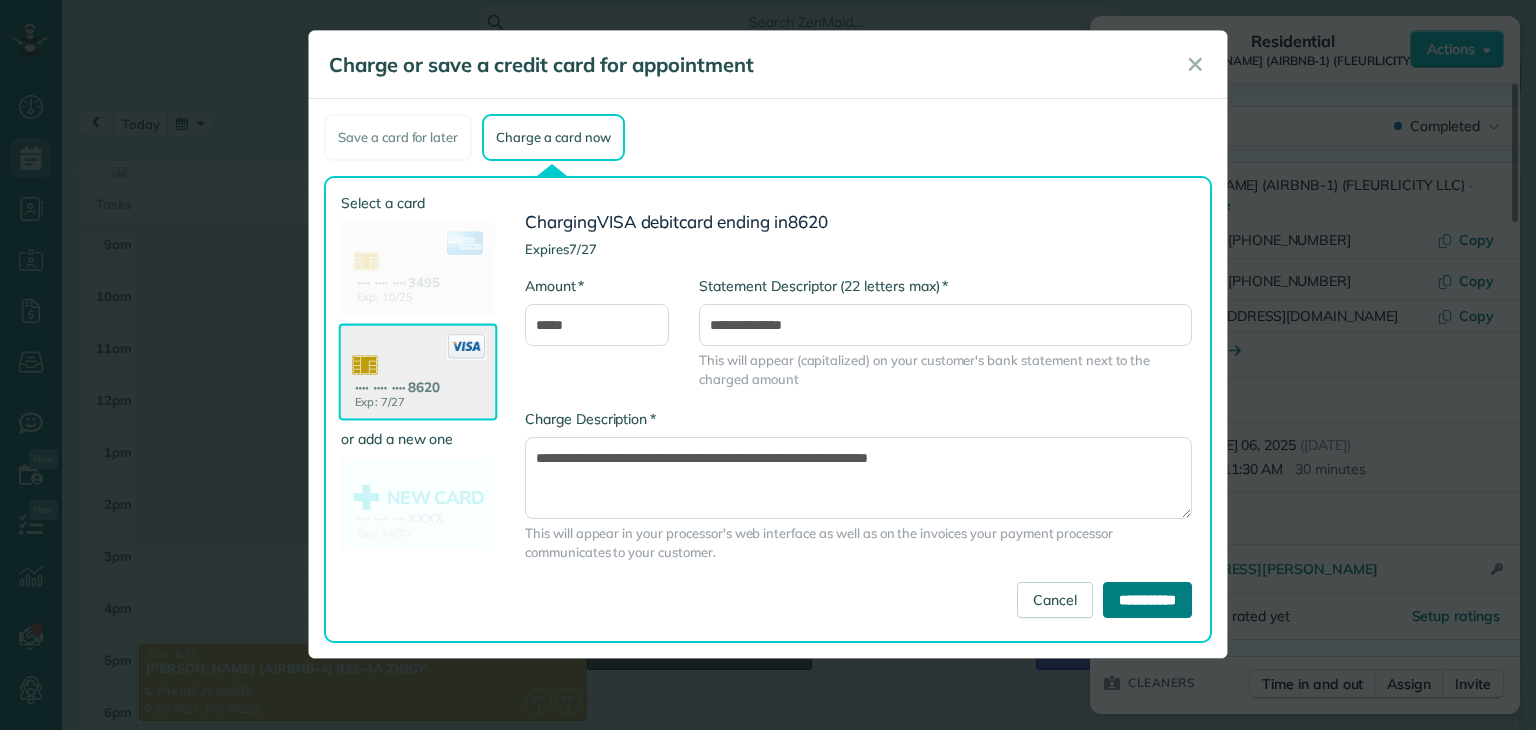 click on "**********" at bounding box center [1147, 600] 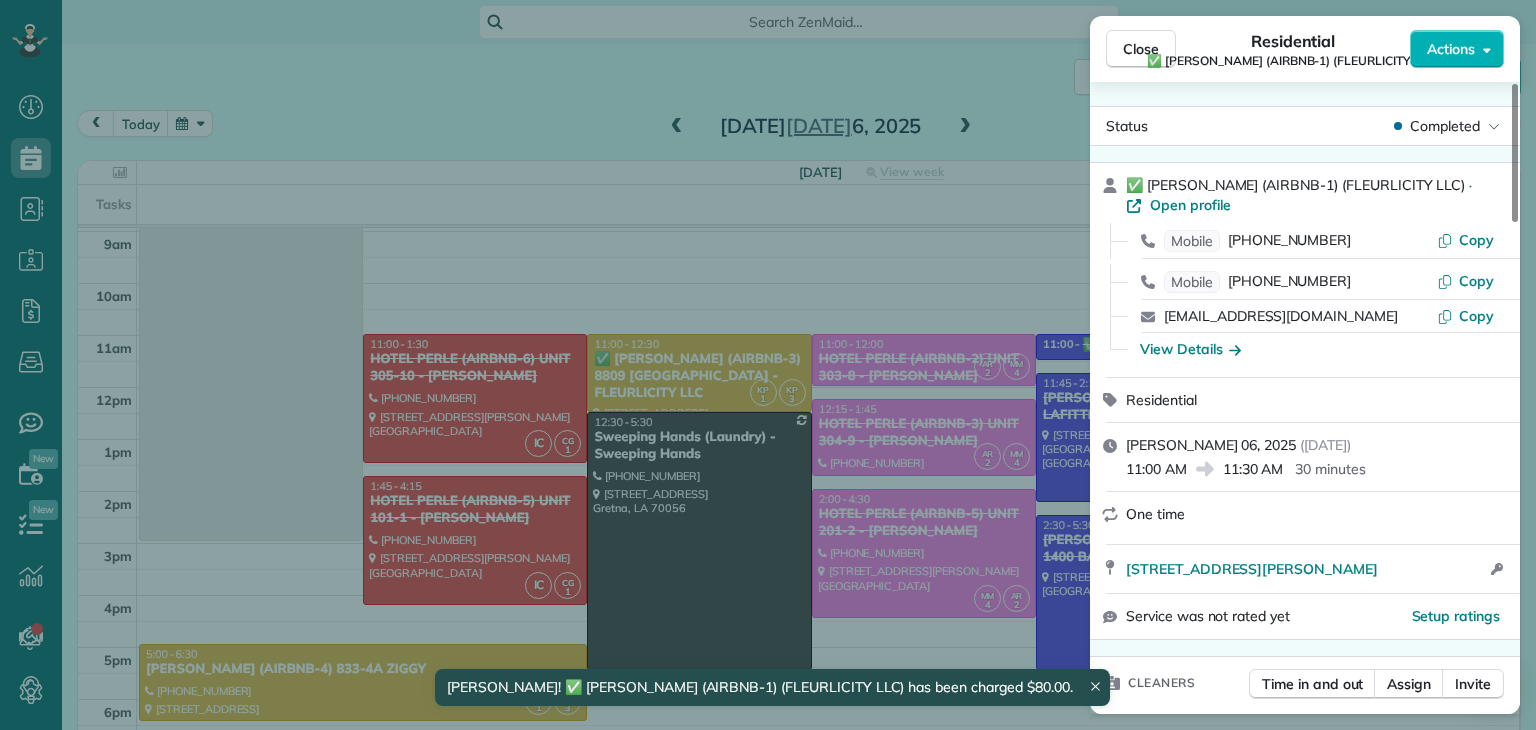click on "Close Residential ✅ NIOBE JOSEPH (AIRBNB-1) (FLEURLICITY LLC) Actions Status Completed ✅ NIOBE JOSEPH (AIRBNB-1) (FLEURLICITY LLC) · Open profile Mobile (504) 905-4318 Copy Mobile (504) 699-7669 Copy serenitypointe324@gmail.com Copy View Details Residential domingo, julio 06, 2025 ( yesterday ) 11:00 AM 11:30 AM 30 minutes One time 324 Evelina Street BACK HOUSE New Orleans LA 70114 Open access information Service was not rated yet Setup ratings Cleaners Time in and out Assign Invite Team BLUE Cleaners EUNICE   PALMA 11:00 AM 11:30 AM Checklist Try Now Keep this appointment up to your standards. Stay on top of every detail, keep your cleaners organised, and your client happy. Assign a checklist Watch a 5 min demo Billing Billing actions Price $80.00 Overcharge $0.00 Discount $0.00 Coupon discount - Primary tax - Secondary tax - Total appointment price $80.00 Tips collected New feature! $0.00 Paid by card Total including tip $80.00 Get paid online in no-time! Charge customer credit card Work items Notes 2" at bounding box center (768, 365) 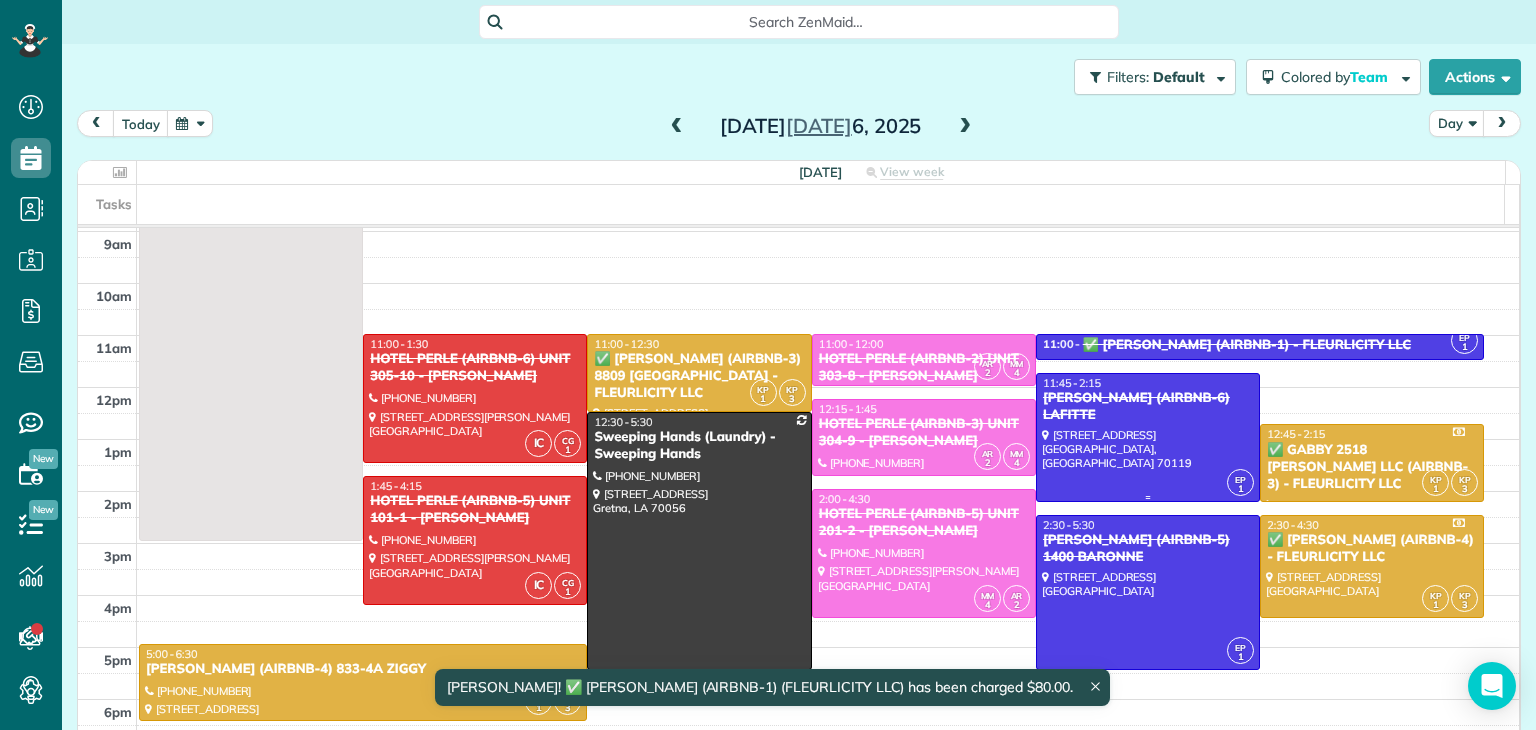 scroll, scrollTop: 200, scrollLeft: 0, axis: vertical 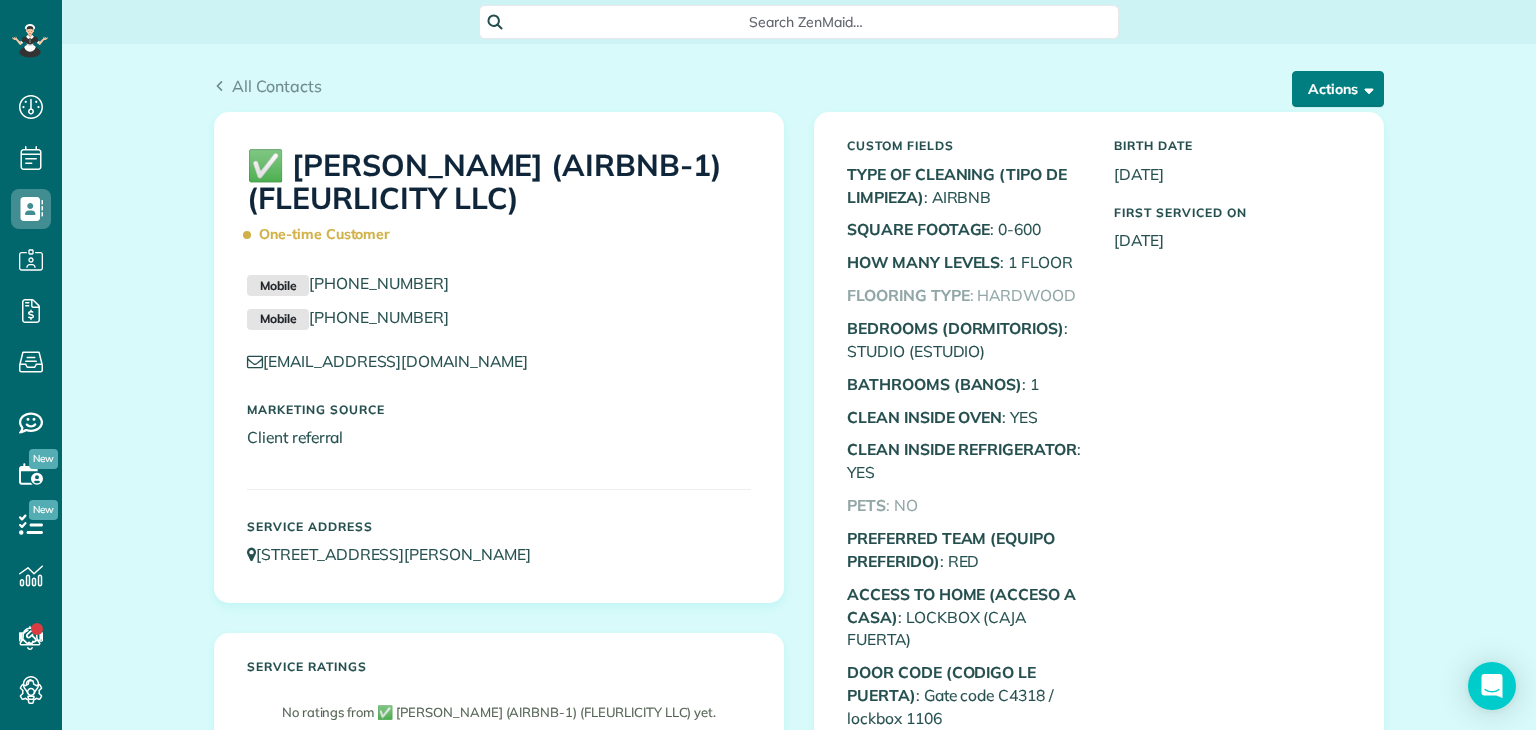 click on "Actions" at bounding box center (1338, 89) 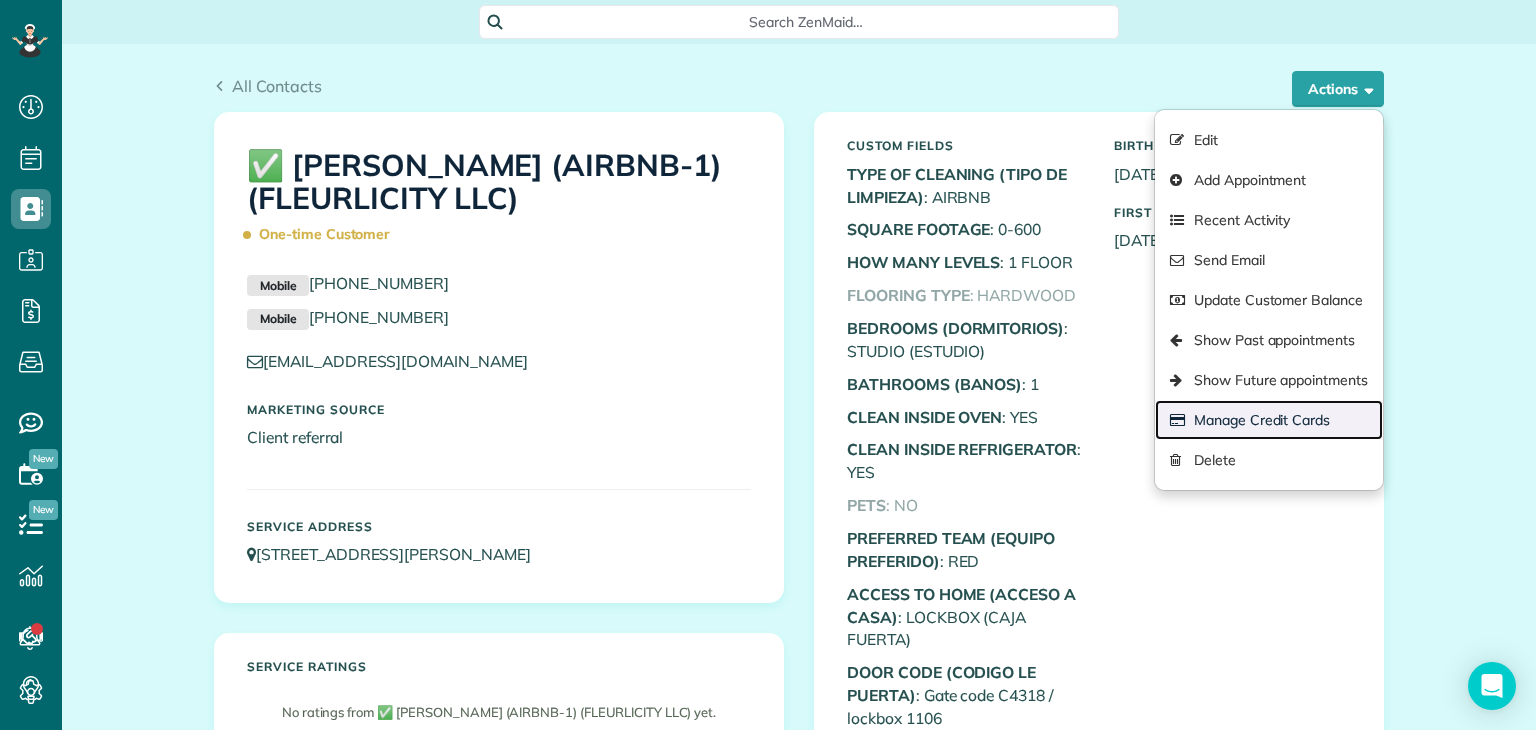 click on "Manage Credit Cards" at bounding box center (1269, 420) 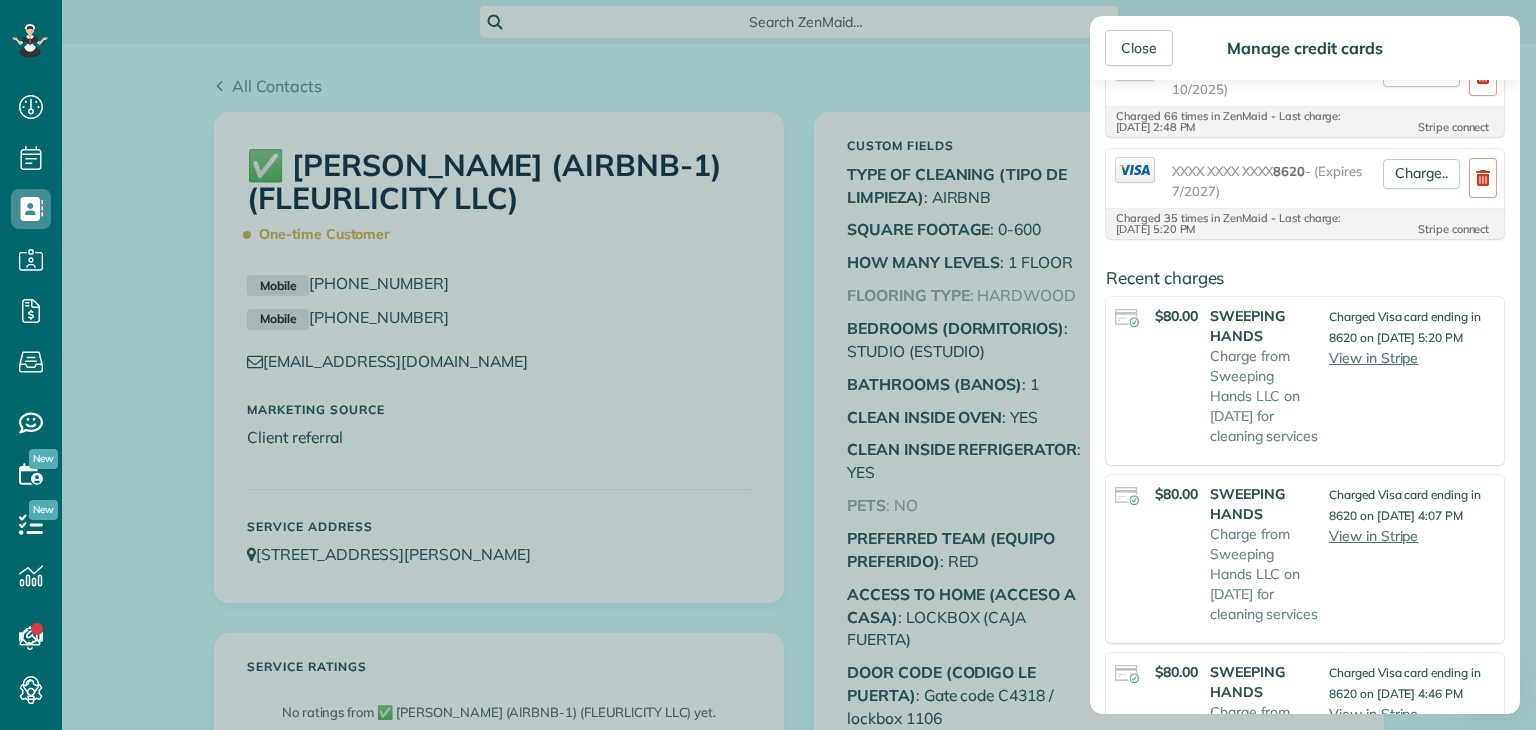 scroll, scrollTop: 200, scrollLeft: 0, axis: vertical 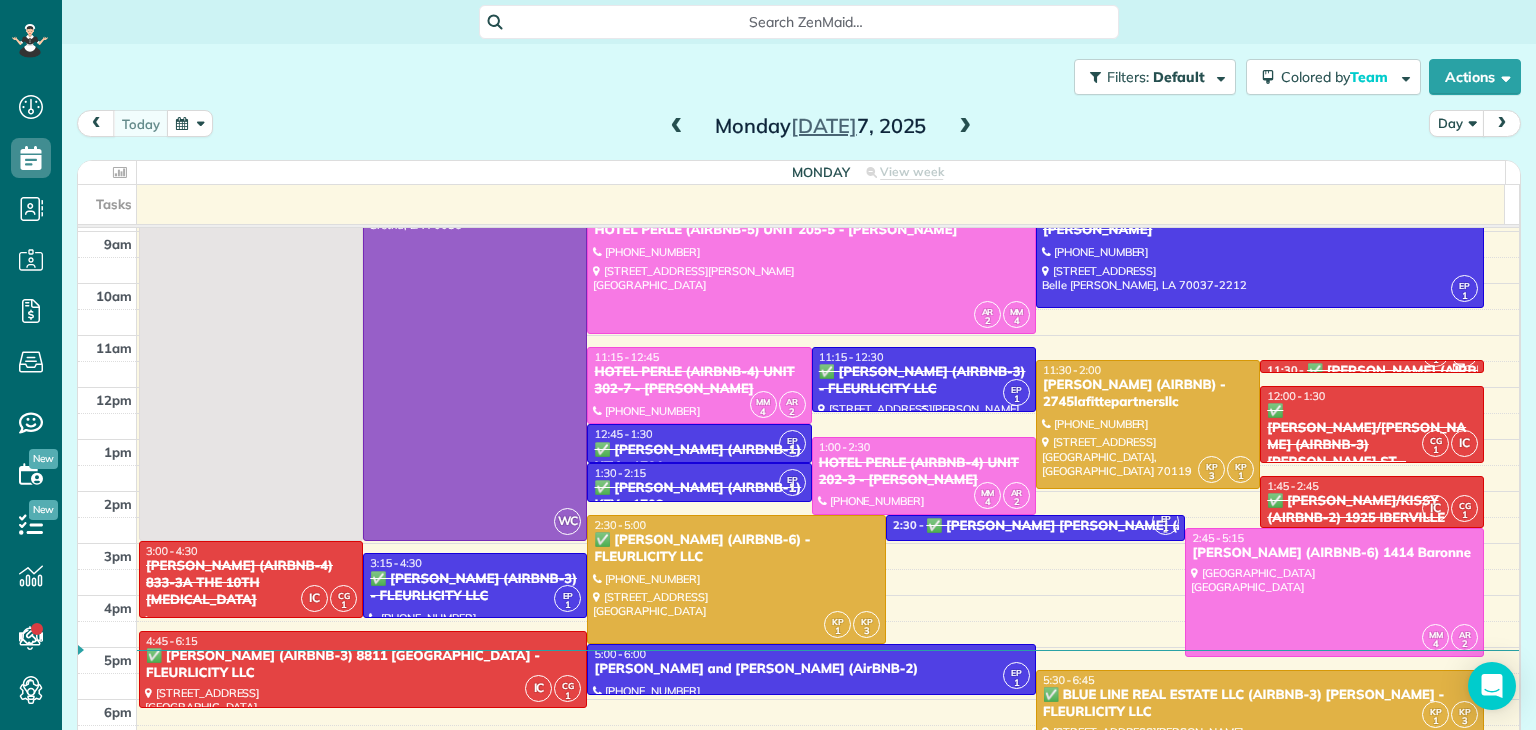 click on "✅ [PERSON_NAME] (AIRBNB-3) - FLEURLICITY LLC" at bounding box center (924, 381) 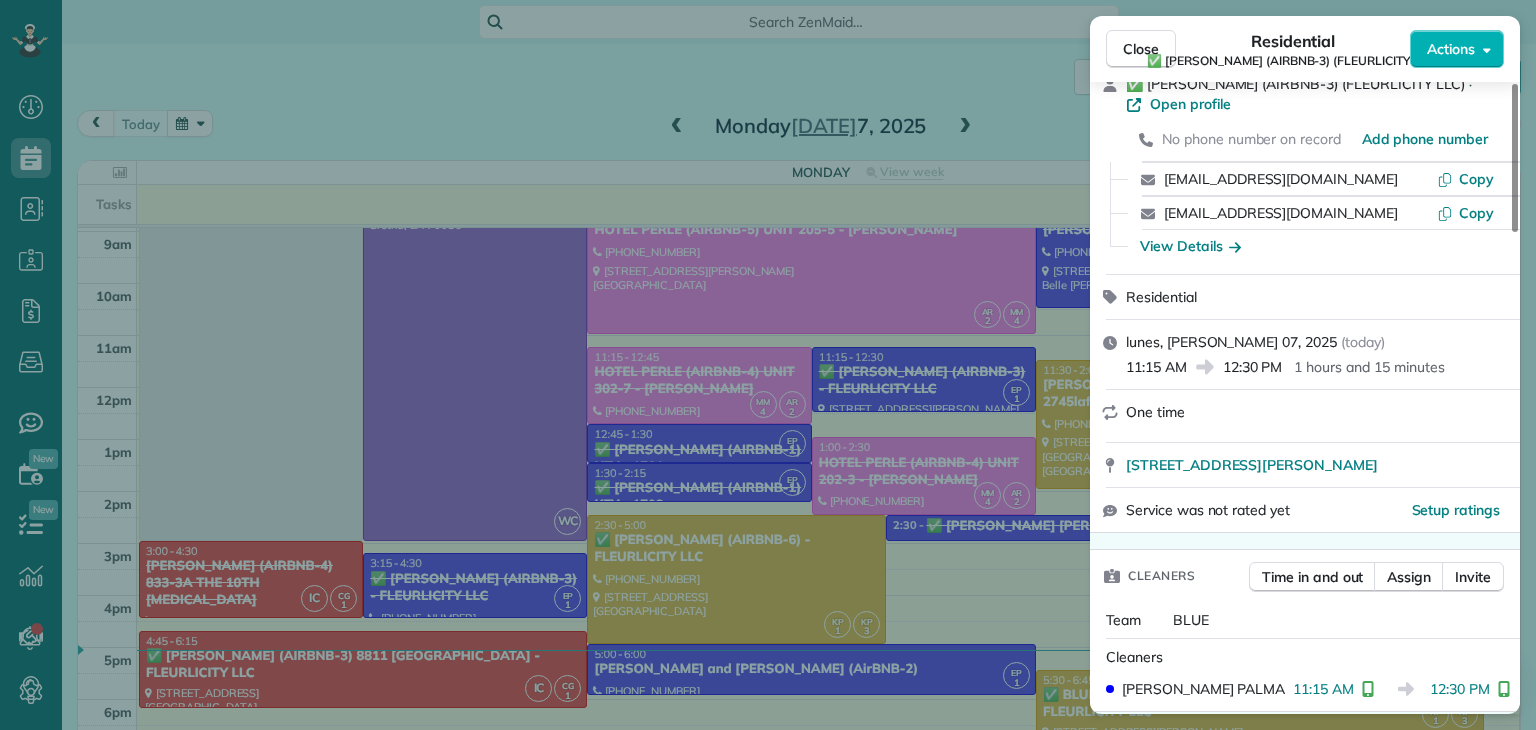 scroll, scrollTop: 100, scrollLeft: 0, axis: vertical 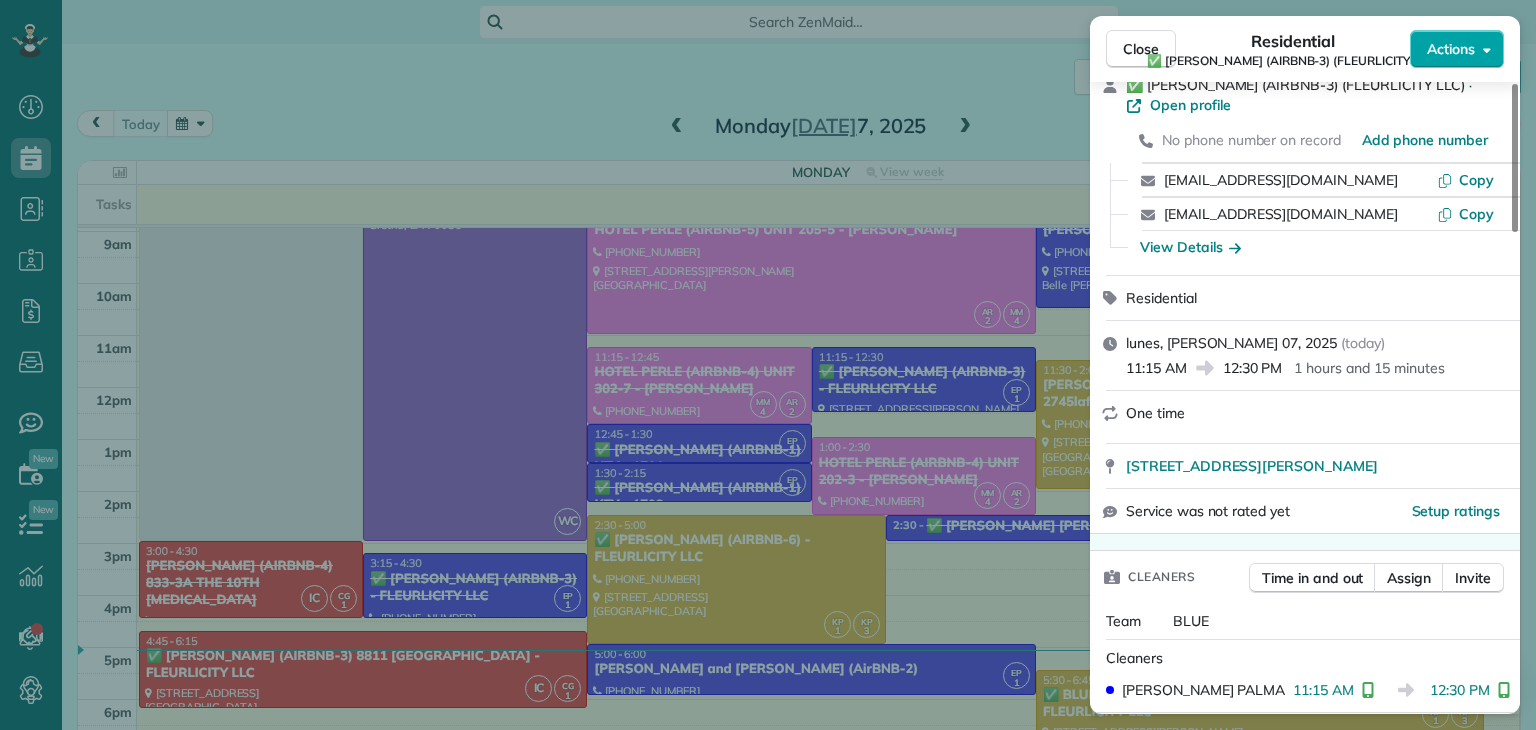 click on "Actions" at bounding box center (1457, 49) 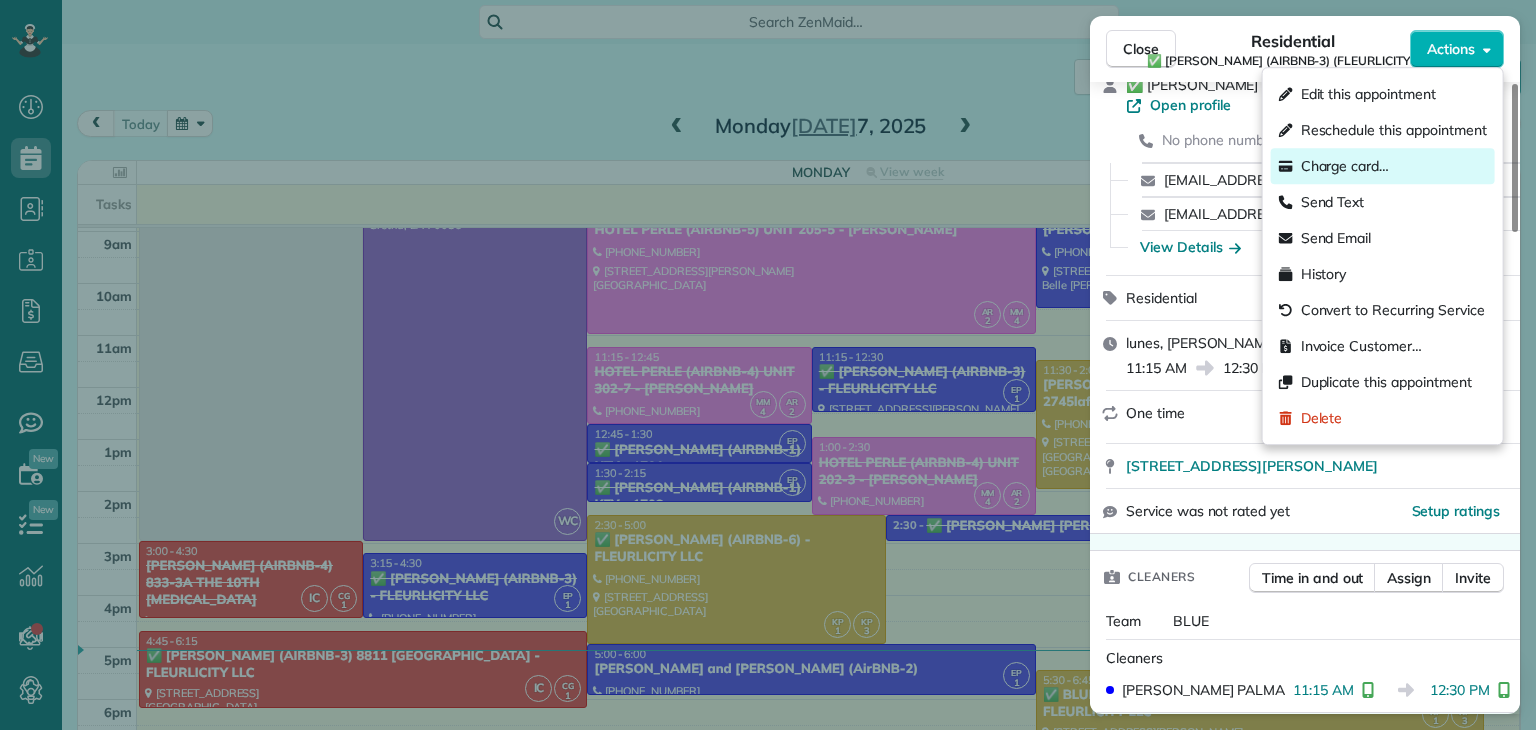 click on "Charge card…" at bounding box center (1345, 166) 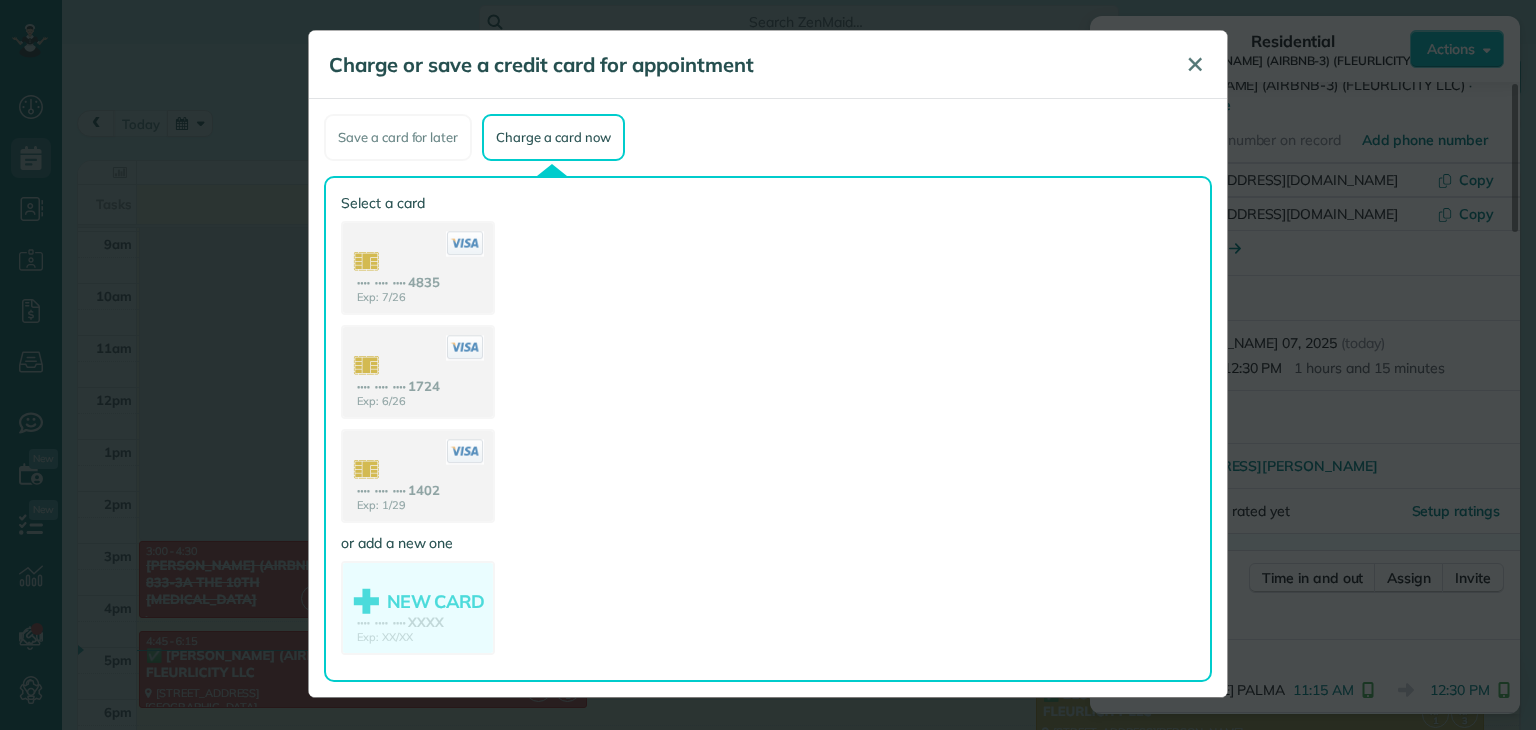 click on "✕" at bounding box center [1195, 64] 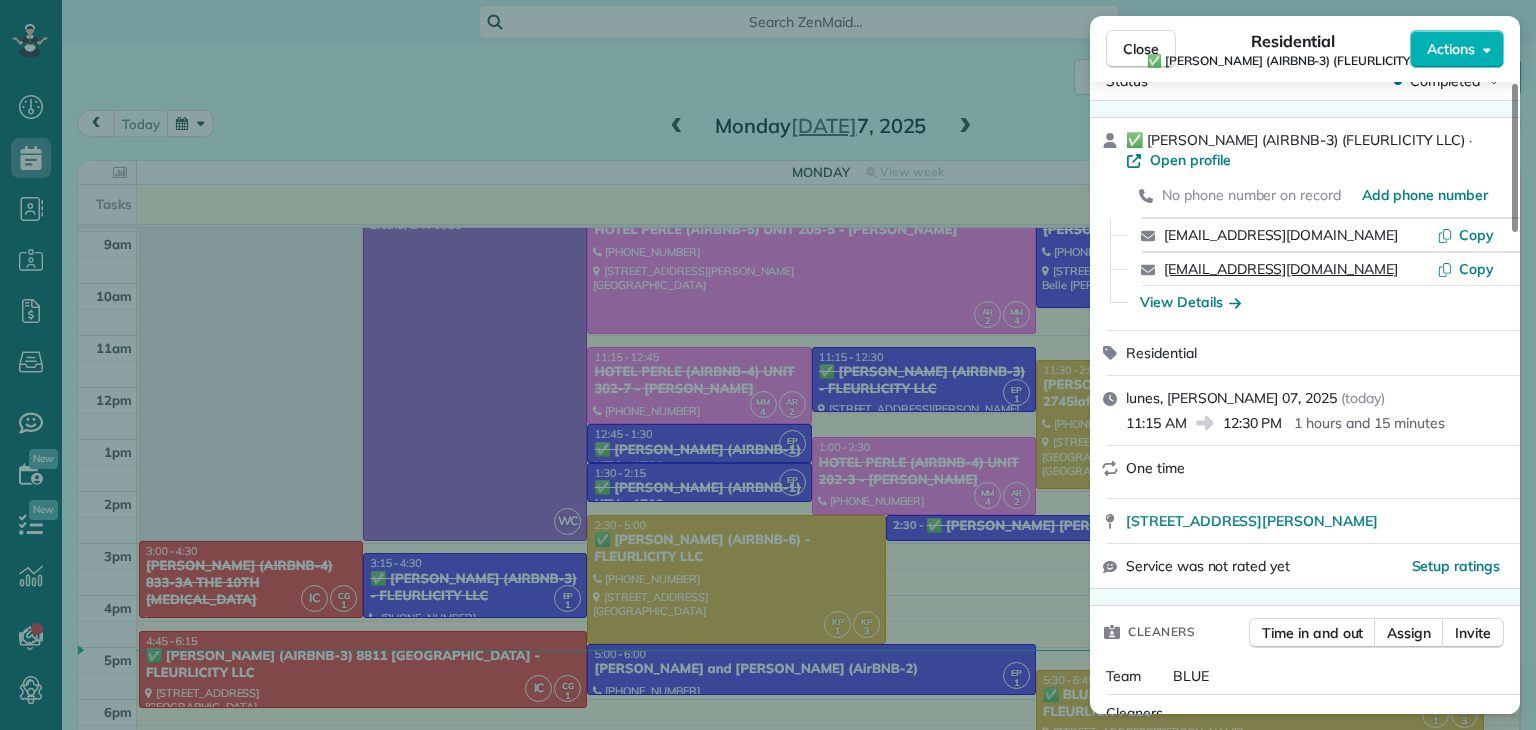 scroll, scrollTop: 0, scrollLeft: 0, axis: both 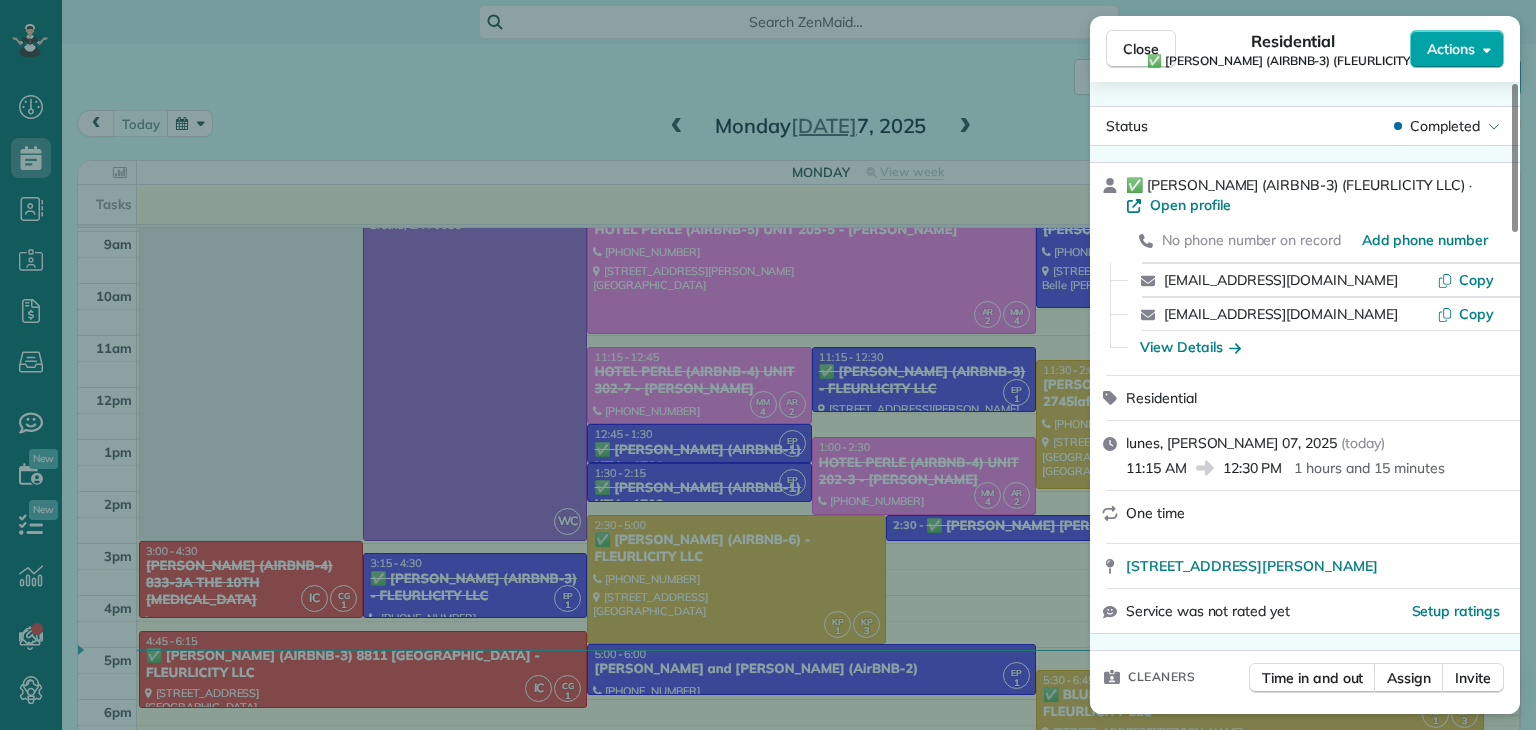 click on "Actions" at bounding box center (1451, 49) 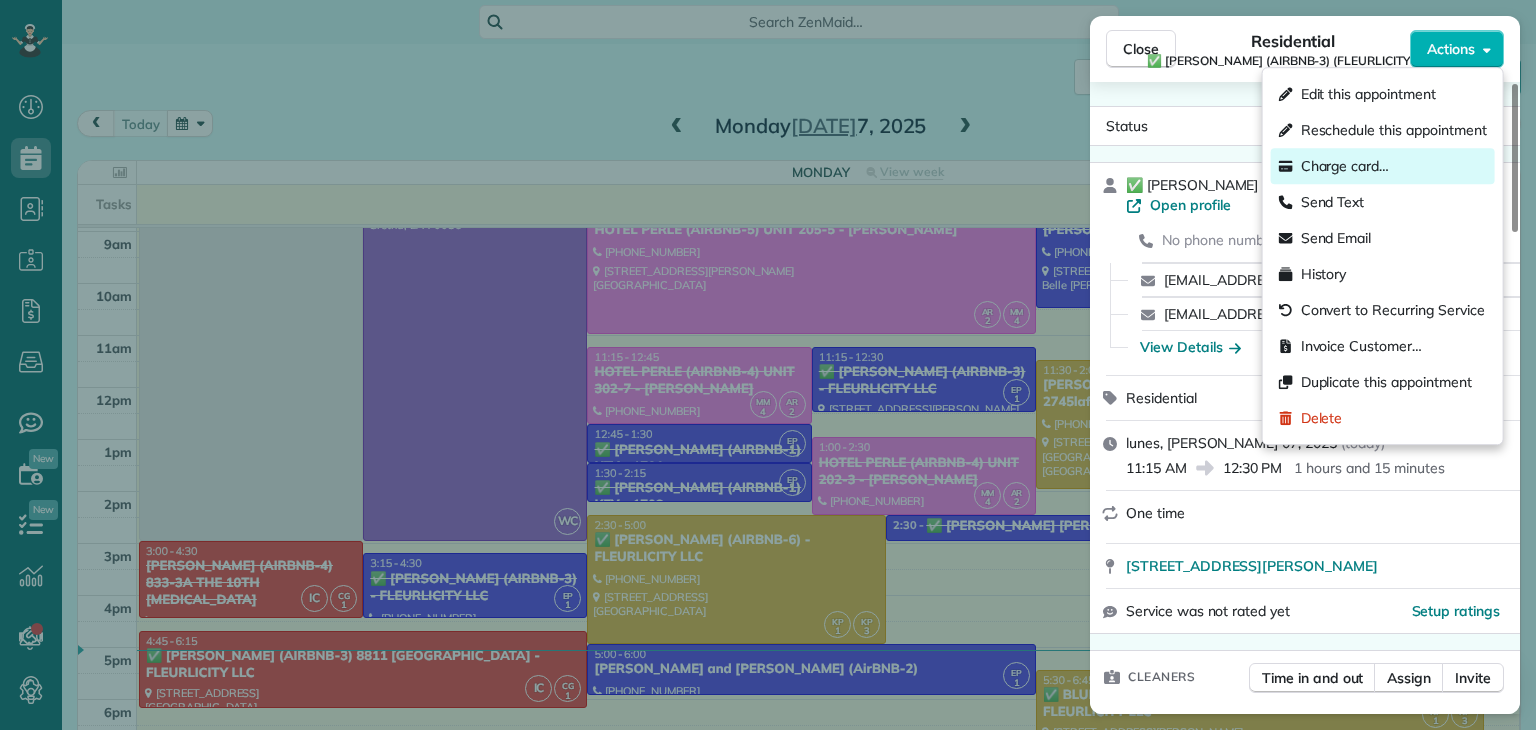 click on "Charge card…" at bounding box center (1345, 166) 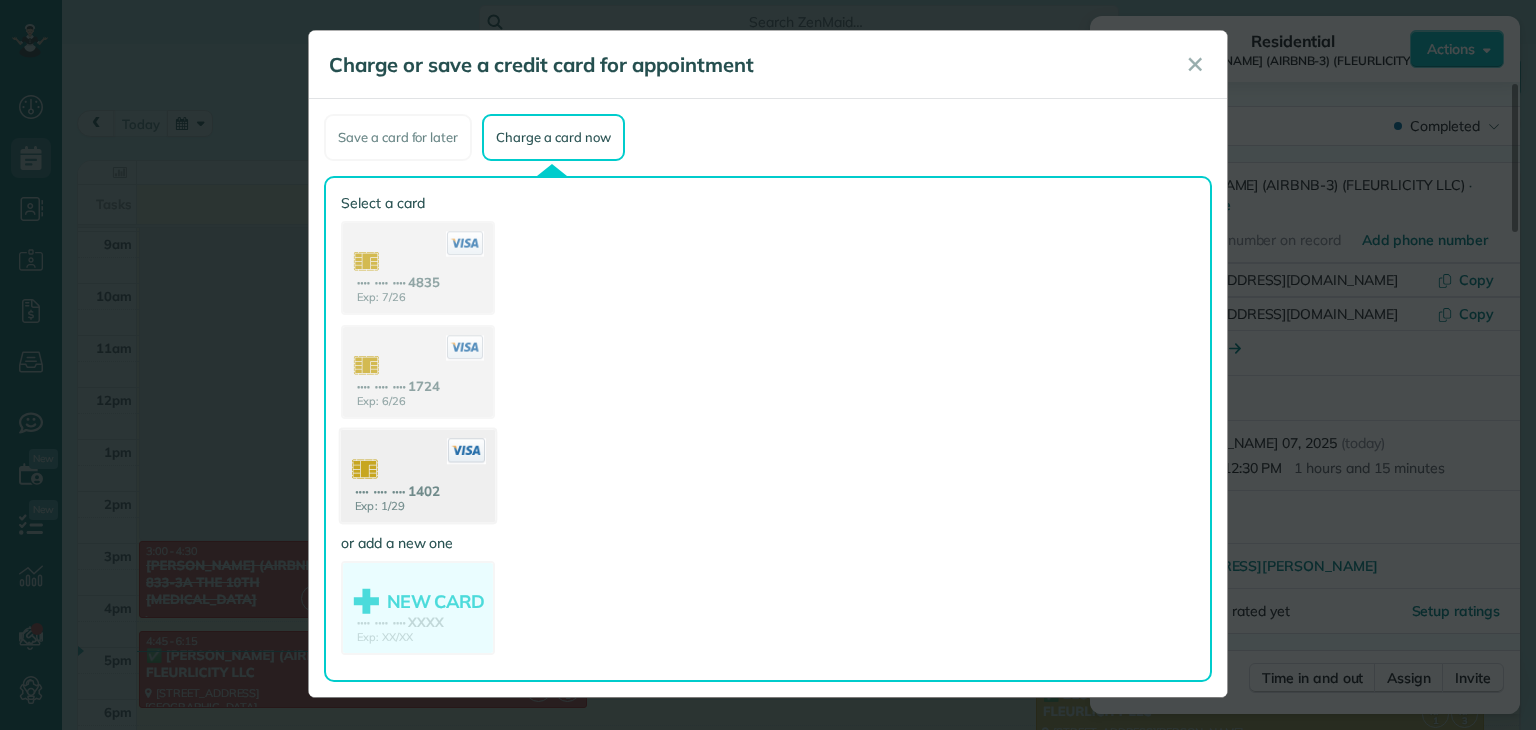 click 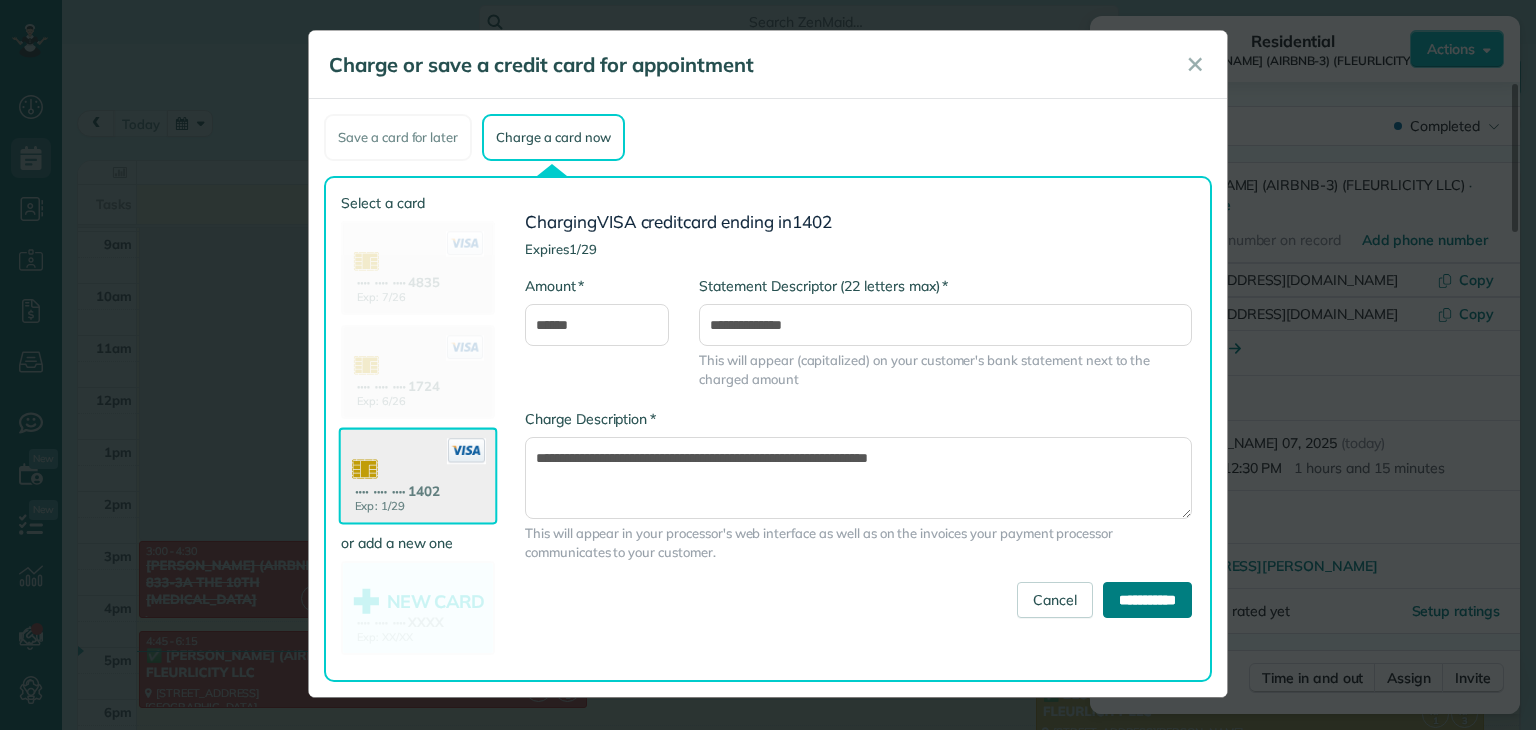 click on "**********" at bounding box center [1147, 600] 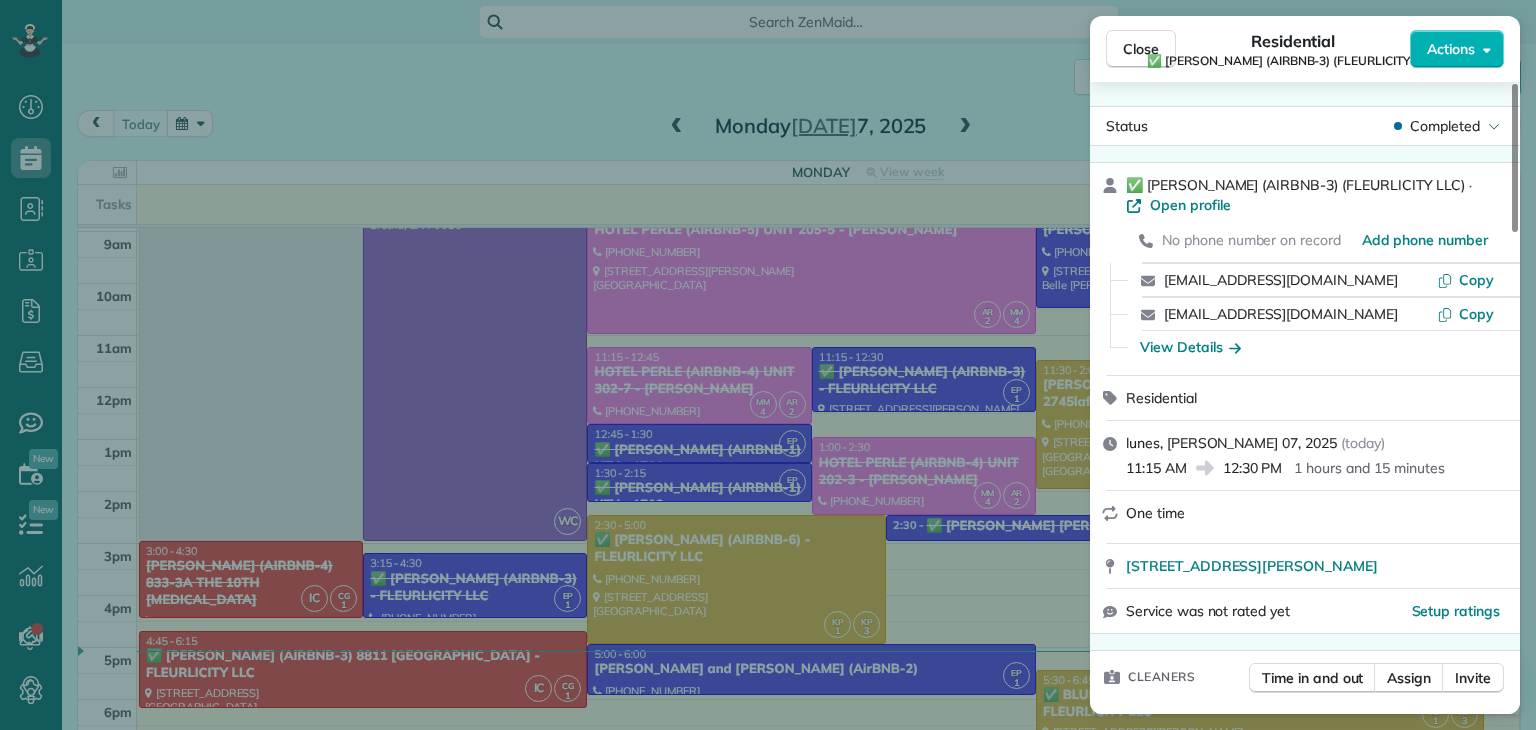 click on "Close Residential ✅ LARRY COSSE (AIRBNB-3) (FLEURLICITY LLC) Actions Status Completed ✅ LARRY COSSE (AIRBNB-3) (FLEURLICITY LLC) · Open profile No phone number on record Add phone number katrinasatkins@gmail.com Copy larrycosse@gmail.com Copy View Details Residential lunes, julio 07, 2025 ( today ) 11:15 AM 12:30 PM 1 hours and 15 minutes One time 1123 Gordon Street Codigo 4807 New Orleans LA 70117 Service was not rated yet Setup ratings Cleaners Time in and out Assign Invite Team BLUE Cleaners EUNICE   PALMA 11:15 AM 12:30 PM Checklist Try Now Keep this appointment up to your standards. Stay on top of every detail, keep your cleaners organised, and your client happy. Assign a checklist Watch a 5 min demo Billing Billing actions Price $150.00 Overcharge $0.00 Discount $0.00 Coupon discount - Primary tax - Secondary tax - Total appointment price $150.00 Tips collected New feature! $0.00 Paid by card Total including tip $150.00 Get paid online in no-time! Send an invoice and reward your cleaners with tips" at bounding box center (768, 365) 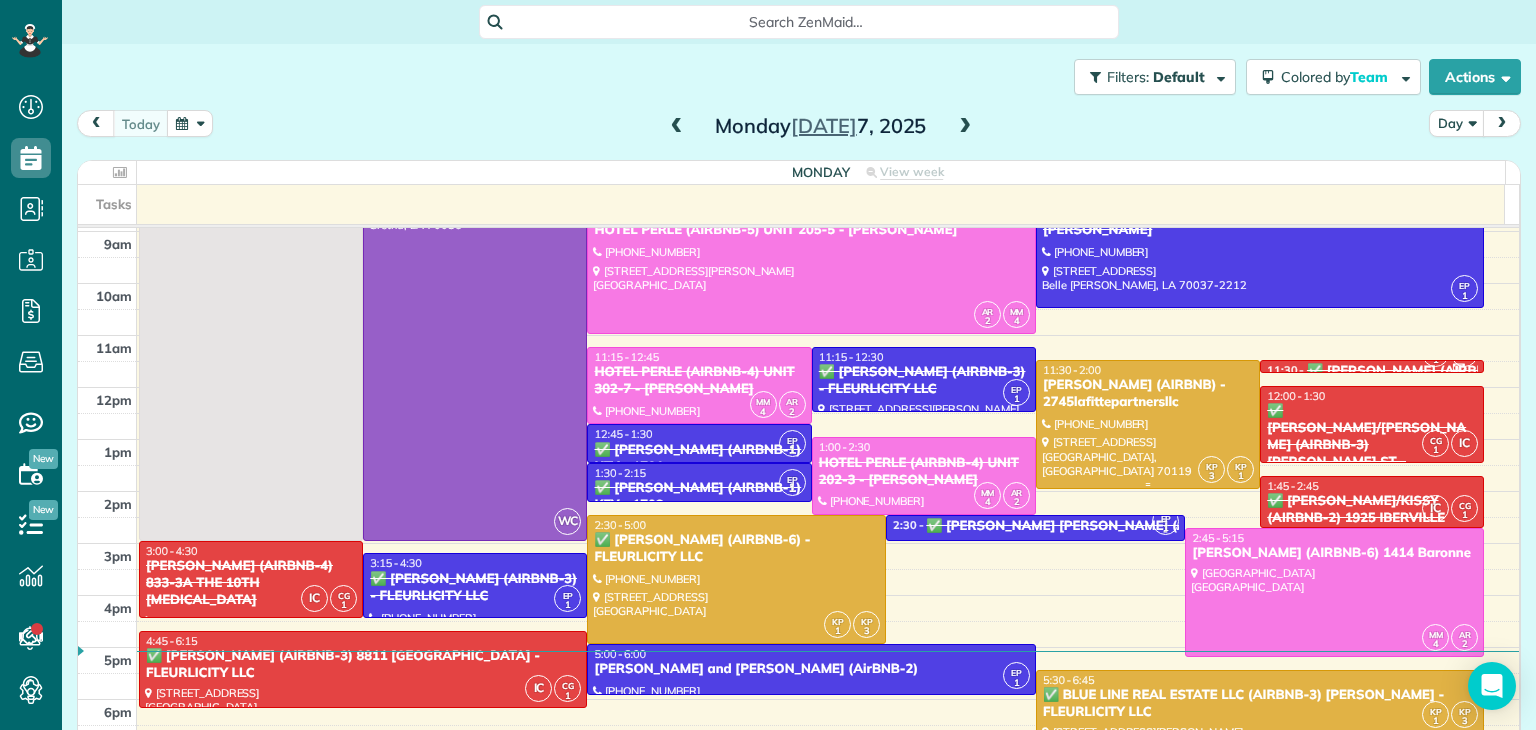 scroll, scrollTop: 200, scrollLeft: 0, axis: vertical 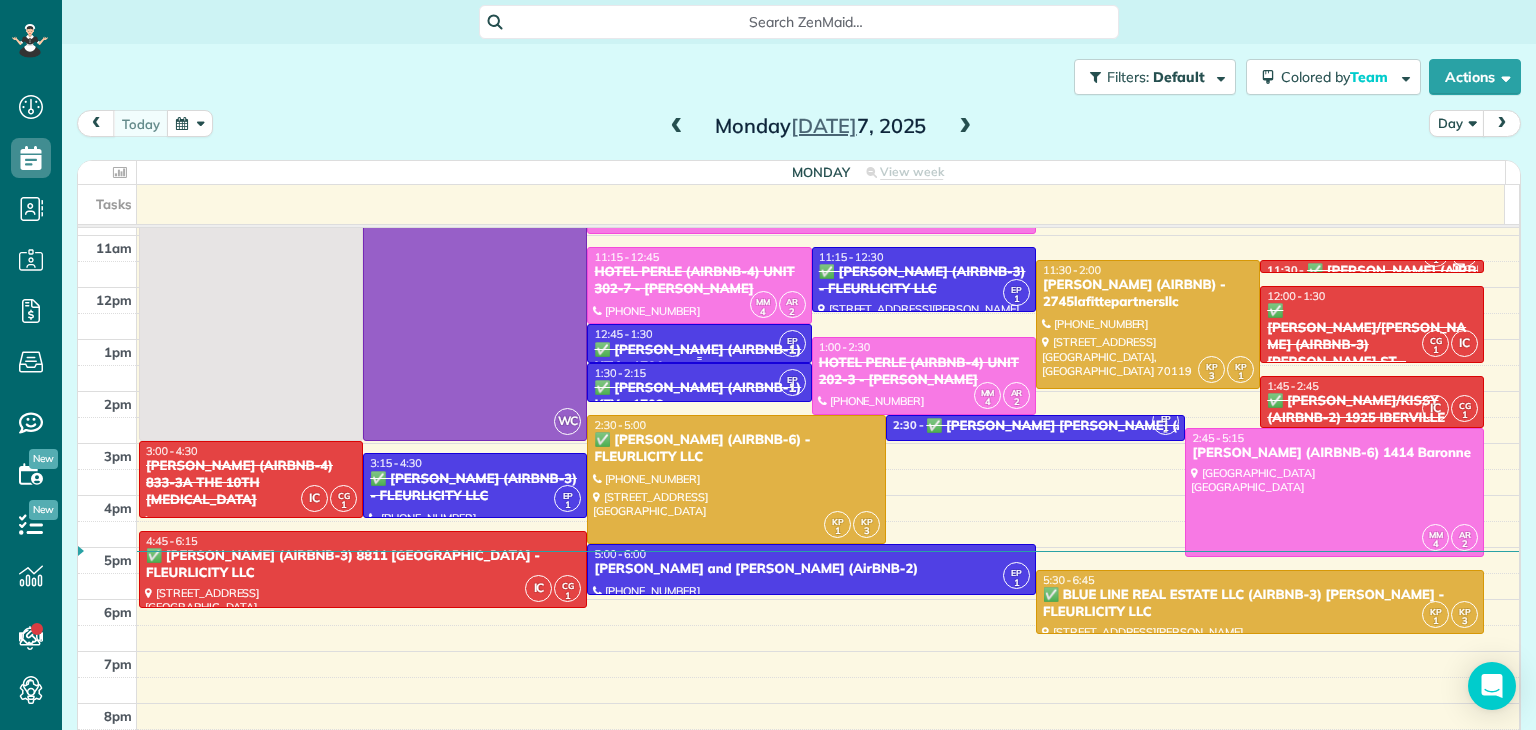 click on "12:45 - 1:30" at bounding box center [699, 334] 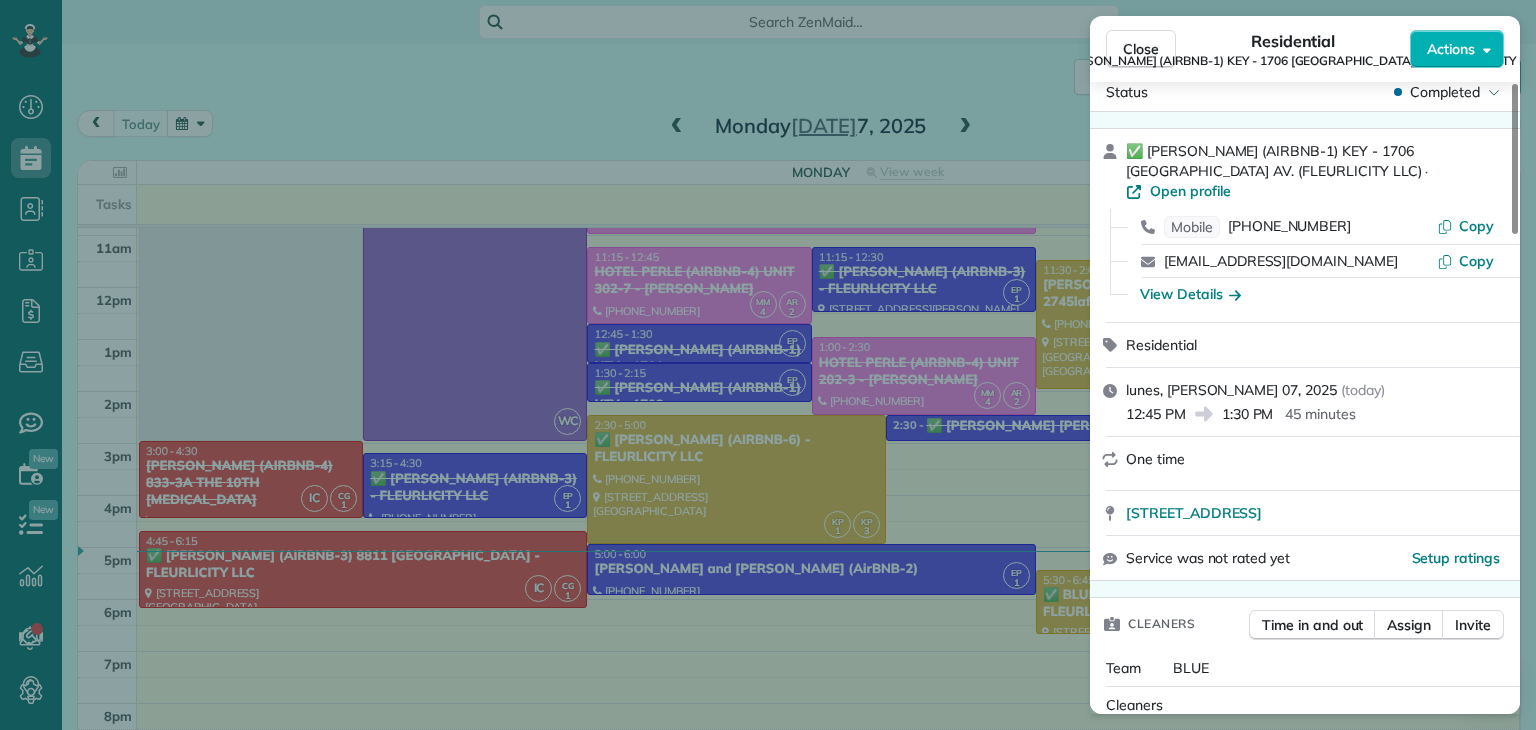scroll, scrollTop: 0, scrollLeft: 0, axis: both 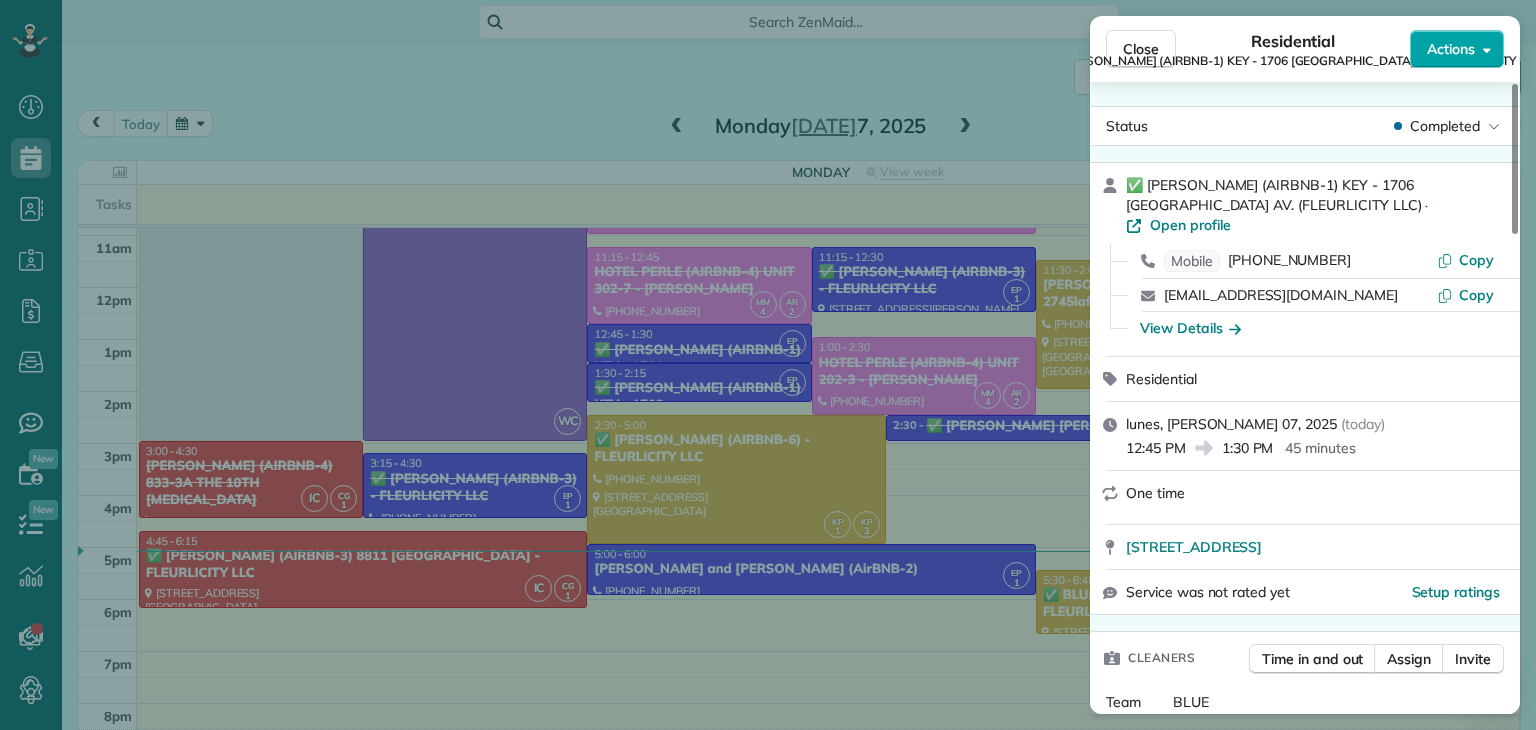 click on "Actions" at bounding box center (1457, 49) 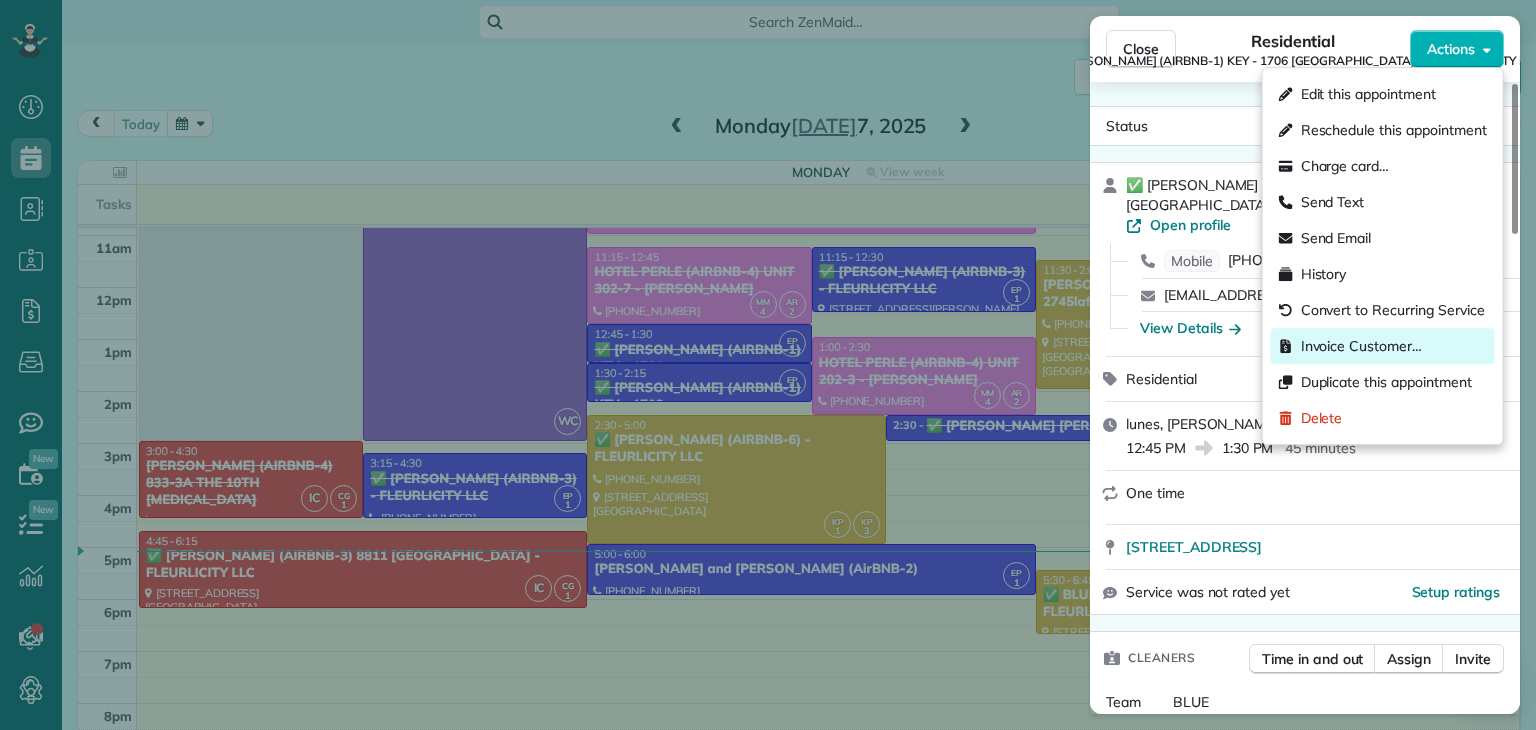 click on "Invoice Customer…" at bounding box center [1361, 346] 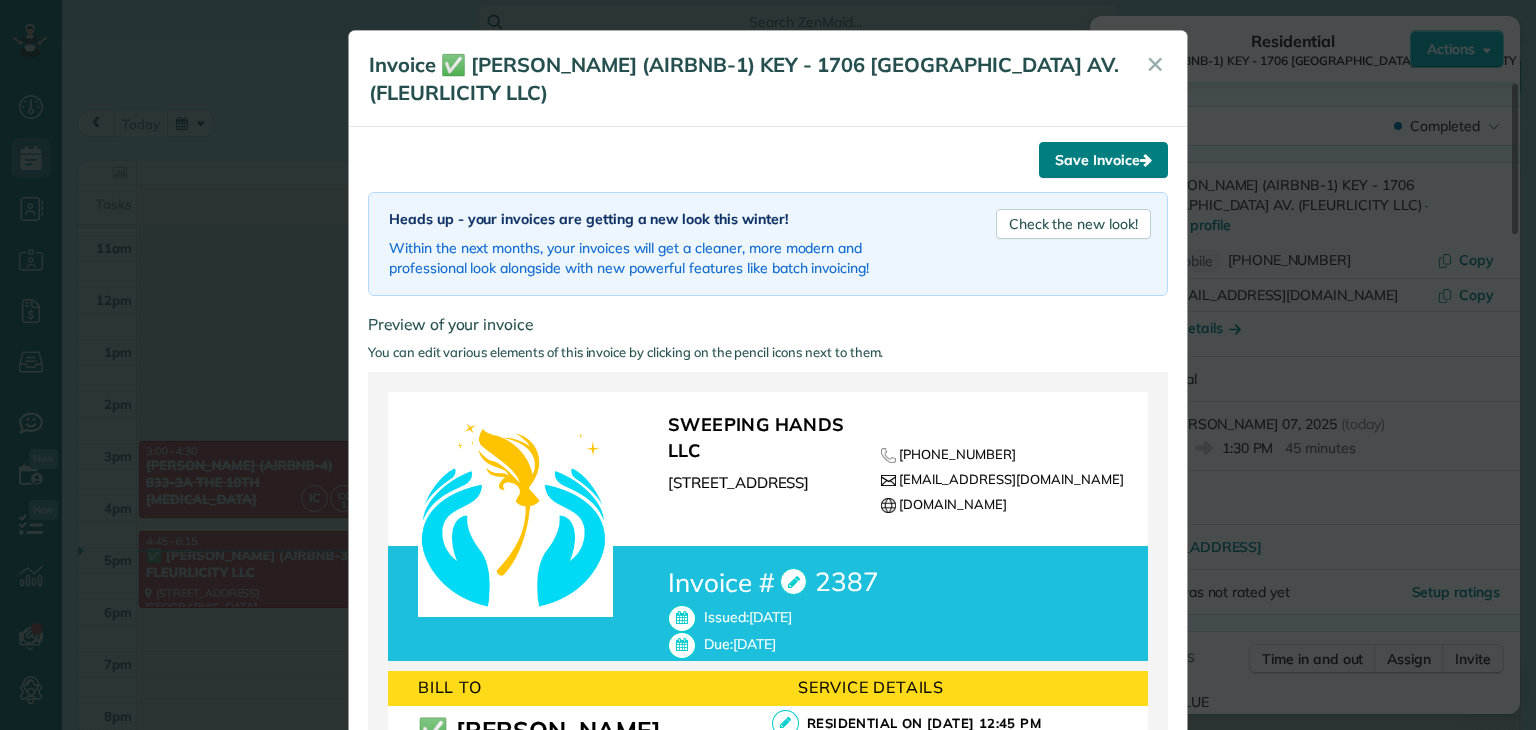 click on "Save Invoice" at bounding box center [1103, 160] 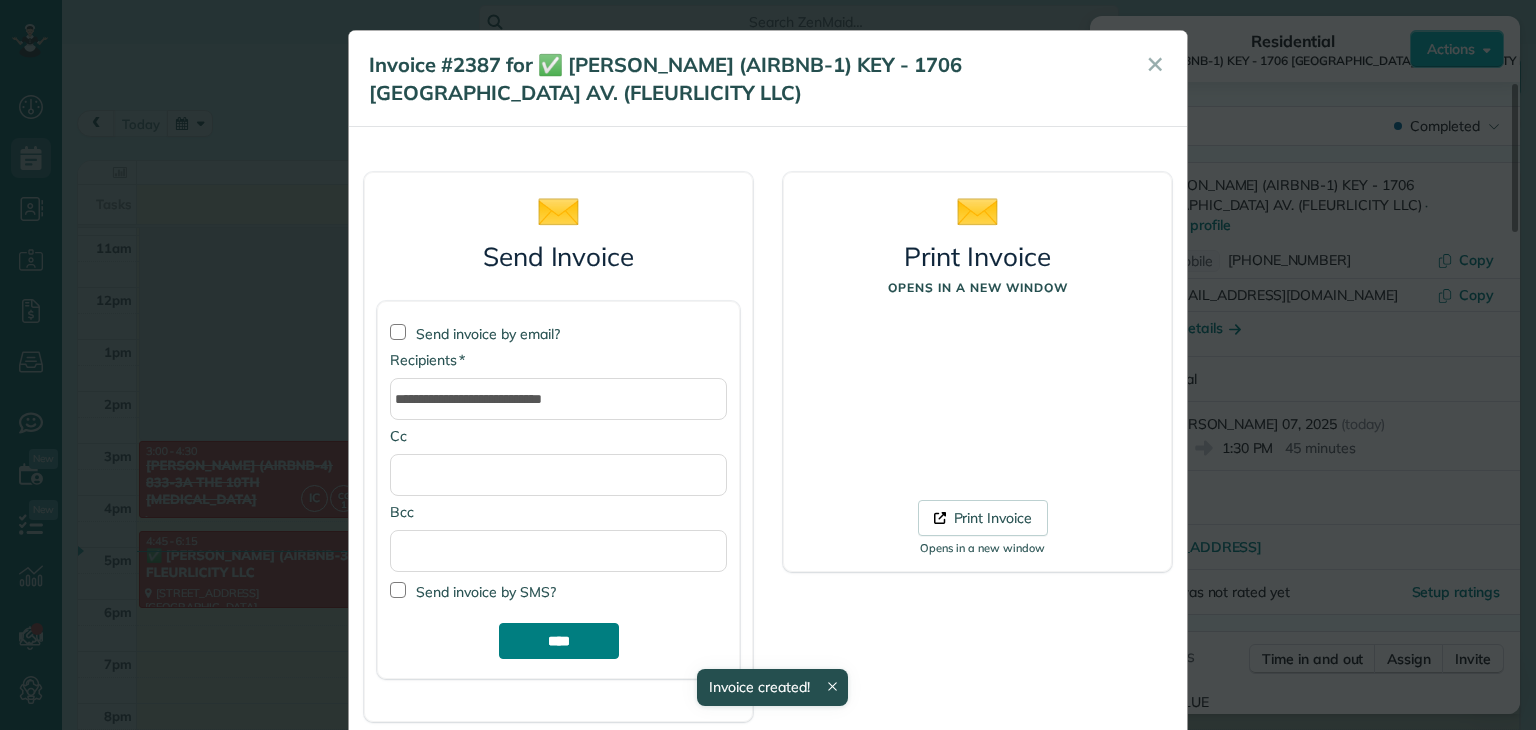 click on "****" at bounding box center (559, 641) 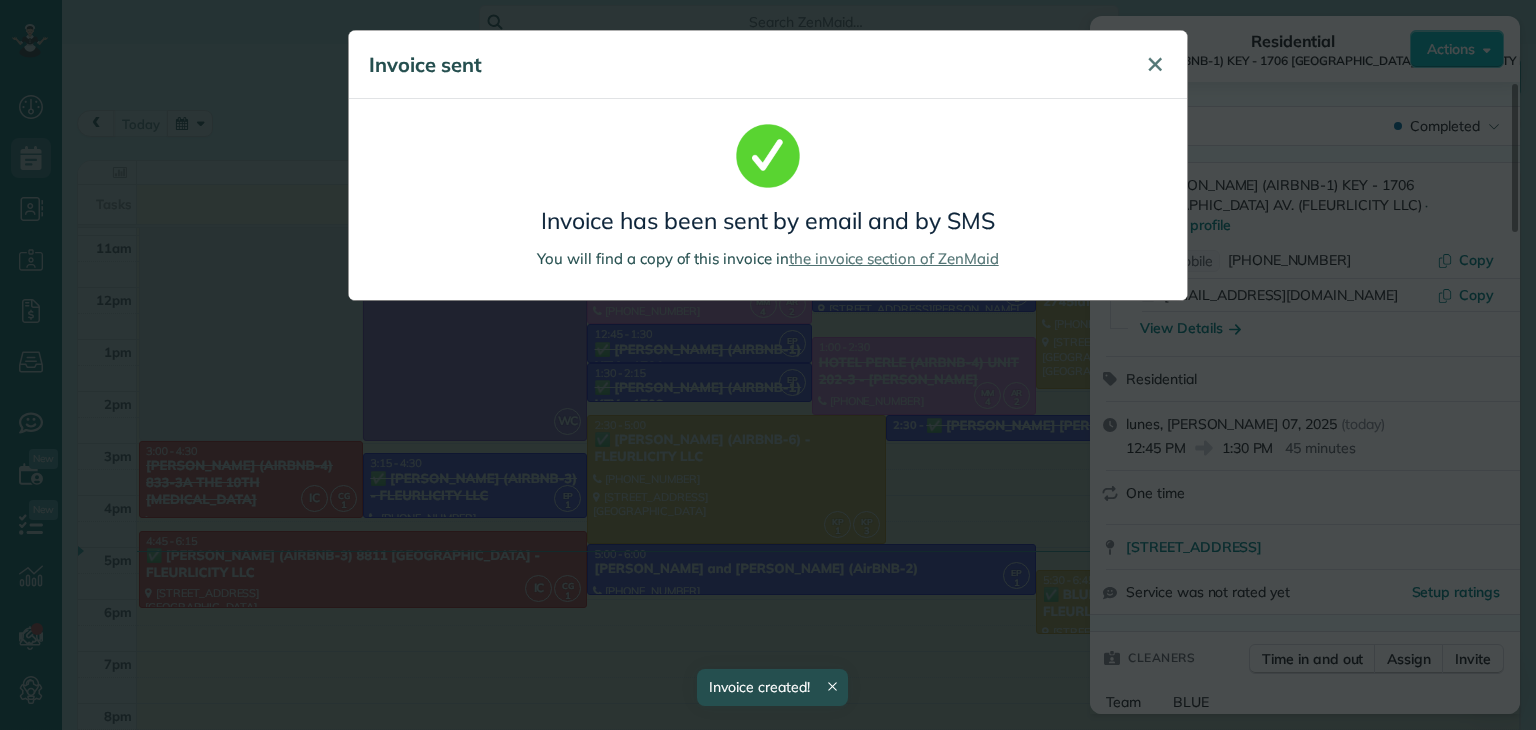 click on "✕" at bounding box center (1155, 64) 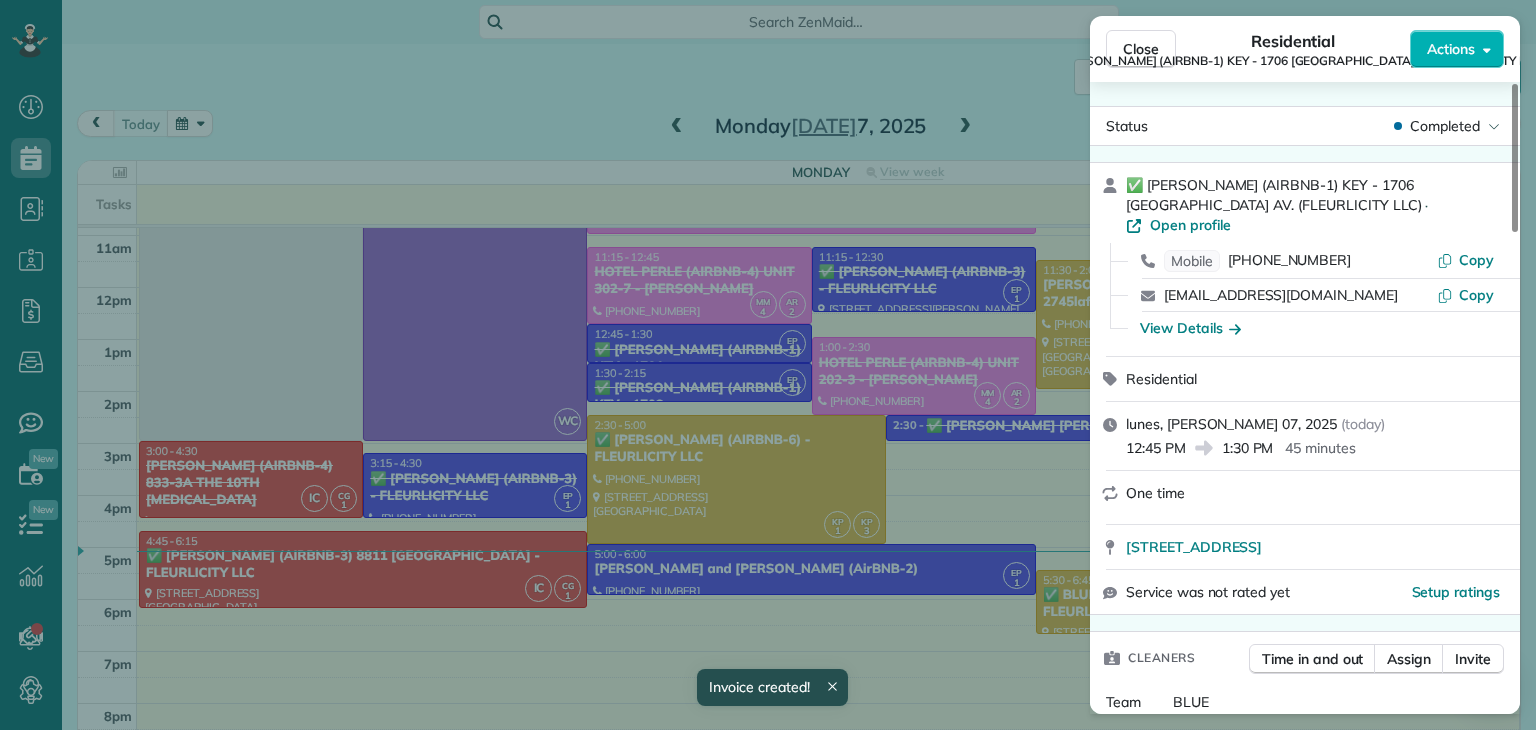 click on "Close Residential ✅ NELSON RICHARD (AIRBNB-1) KEY - 1706 POLAND AV. (FLEURLICITY LLC) Actions Status Completed ✅ NELSON RICHARD (AIRBNB-1) KEY - 1706 POLAND AV. (FLEURLICITY LLC) · Open profile Mobile (504) 270-3360 Copy qualityrecyclingllc@yahoo.com Copy View Details Residential lunes, julio 07, 2025 ( today ) 12:45 PM 1:30 PM 45 minutes One time 1706 Poland Avenue New Orleans LA 70117 Service was not rated yet Setup ratings Cleaners Time in and out Assign Invite Team BLUE Cleaners EUNICE   PALMA 12:45 PM 1:33 PM Checklist Try Now Keep this appointment up to your standards. Stay on top of every detail, keep your cleaners organised, and your client happy. Assign a checklist Watch a 5 min demo Billing Billing actions Price $70.00 Overcharge $0.00 Discount $0.00 Coupon discount - Primary tax - Secondary tax - Total appointment price $70.00 Tips collected New feature! $0.00 Unpaid Mark as paid Total including tip $70.00 INVOICE #2387 View invoice $70.00 Open Not sent Due on jul 07 Appointment custom fields" at bounding box center [768, 365] 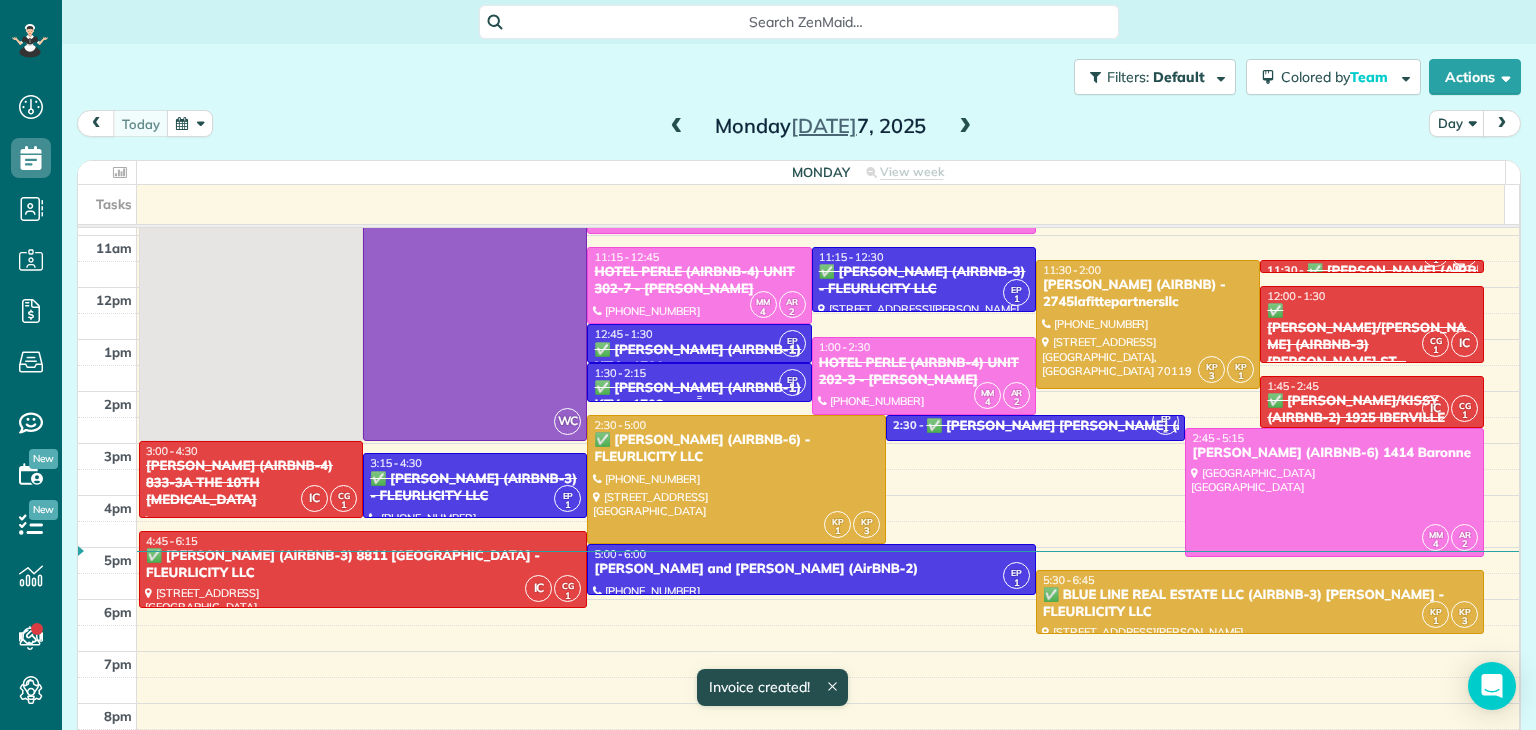 click on "✅ [PERSON_NAME] (AIRBNB-1) KEY - 1708 [GEOGRAPHIC_DATA] AV. - FLEURLICITY LLC" at bounding box center [699, 414] 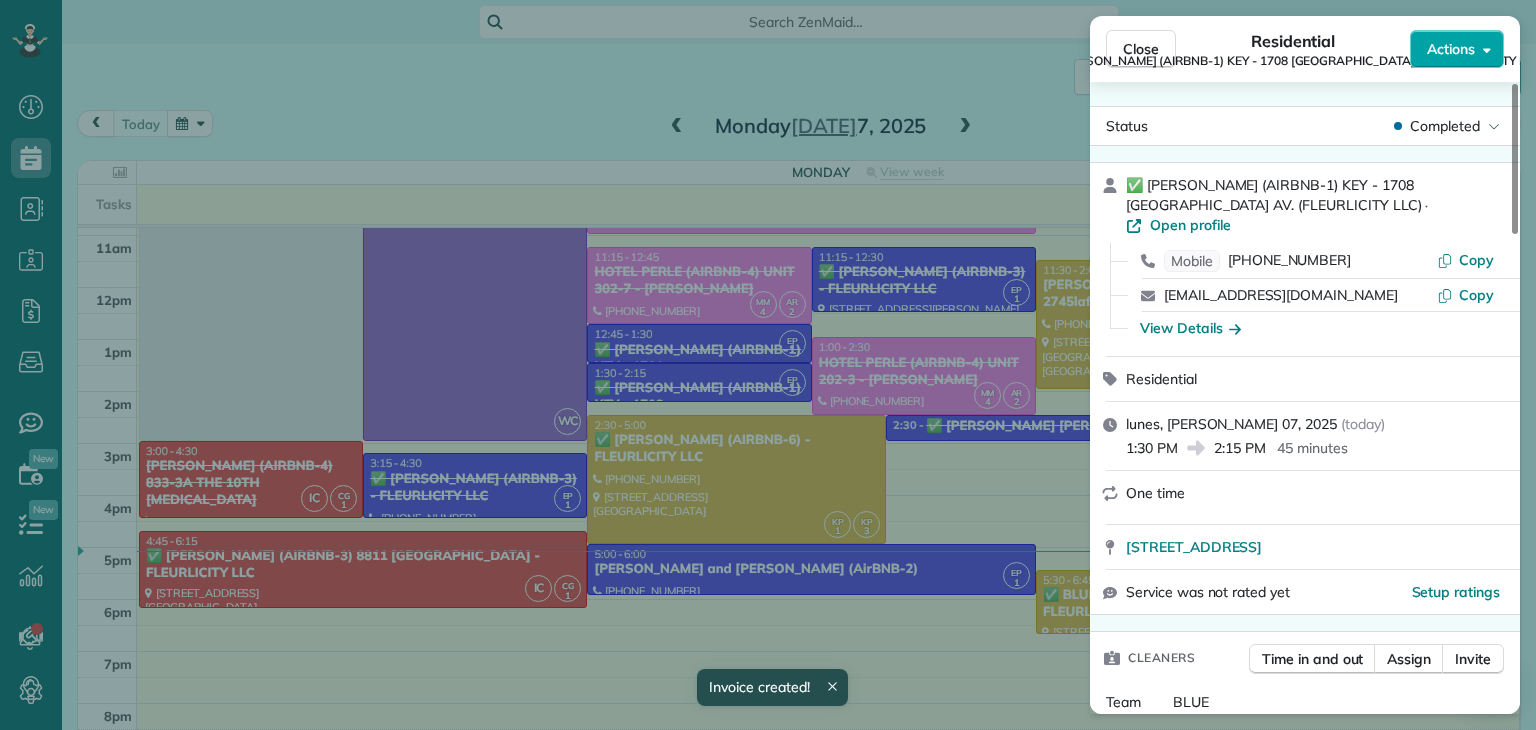 click on "Actions" at bounding box center (1451, 49) 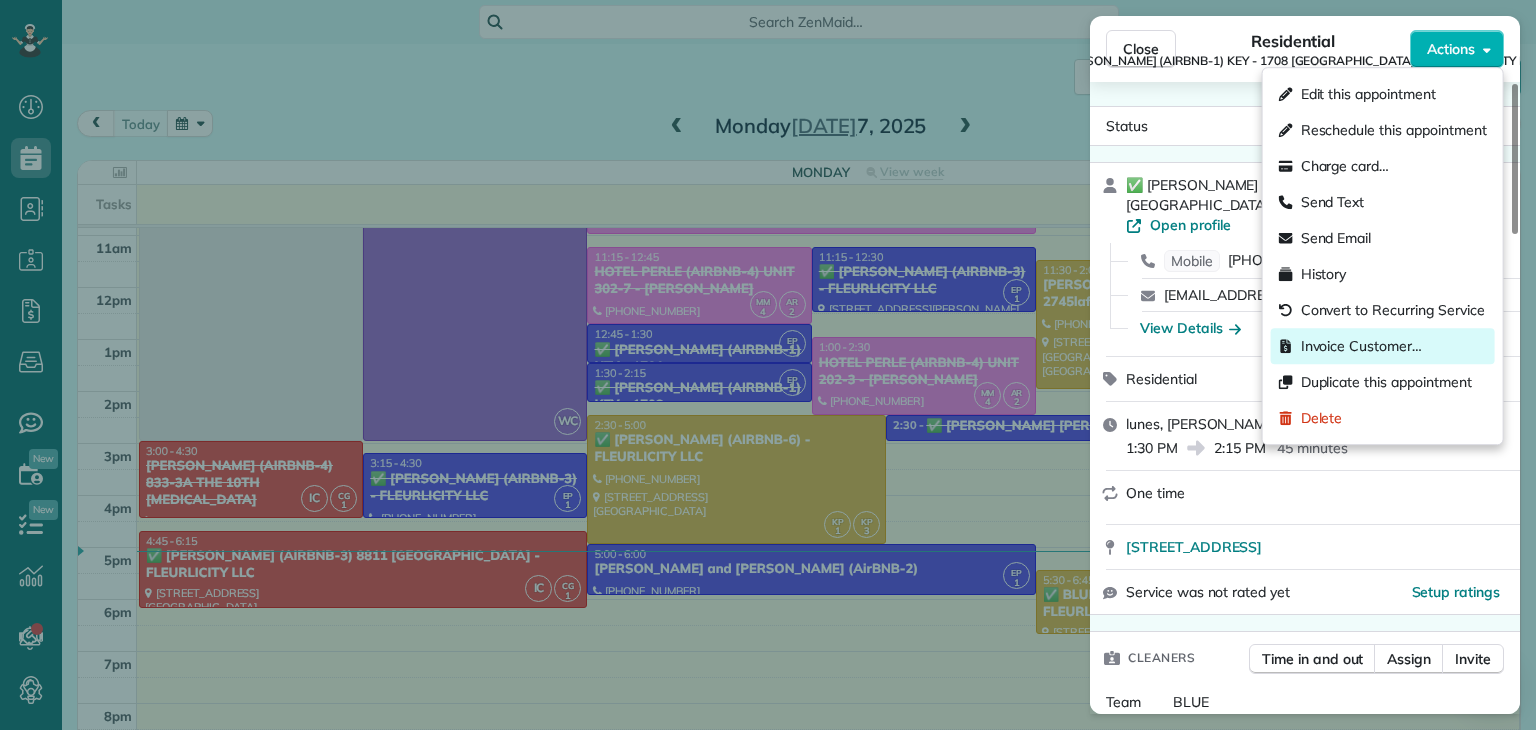 click on "Invoice Customer…" at bounding box center [1361, 346] 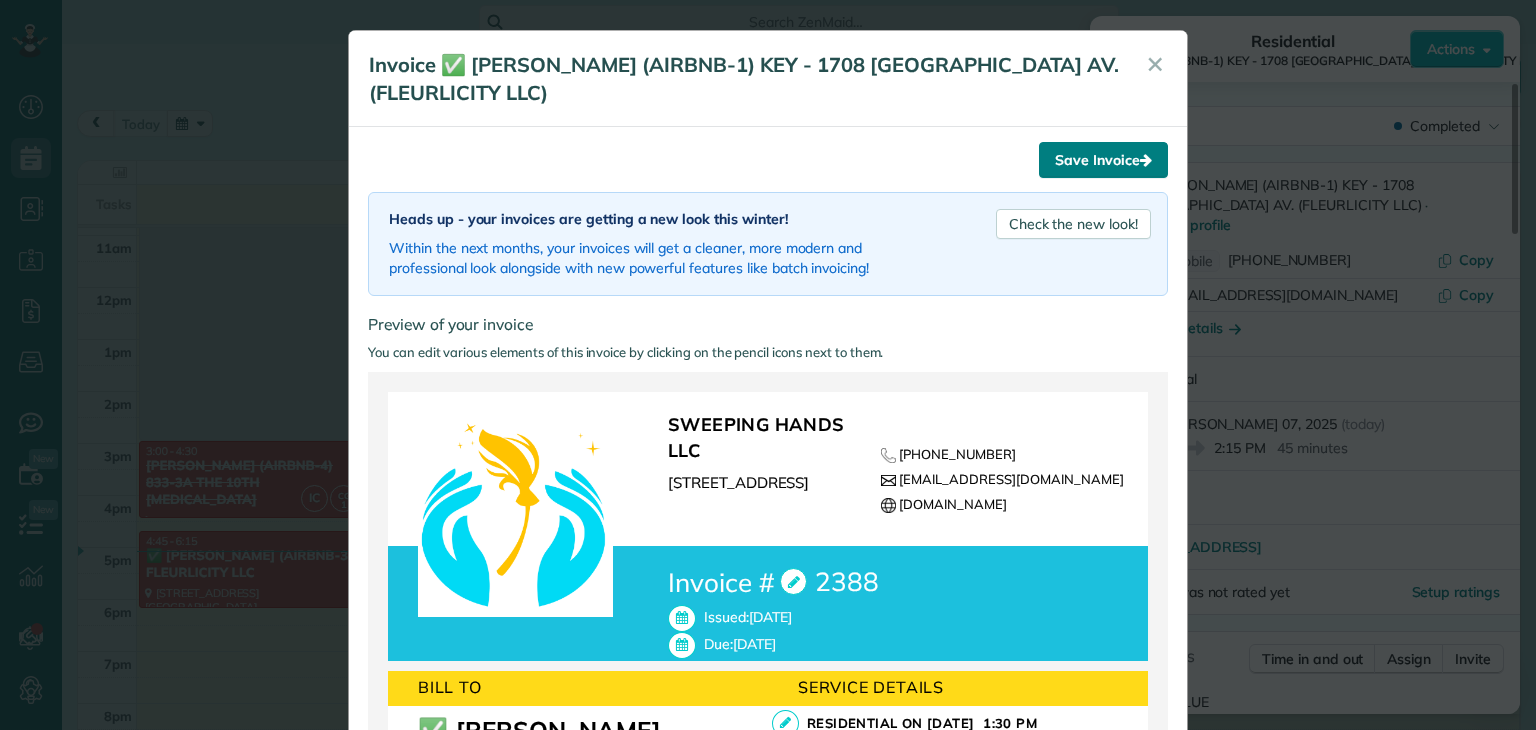 click on "Save Invoice" at bounding box center (1103, 160) 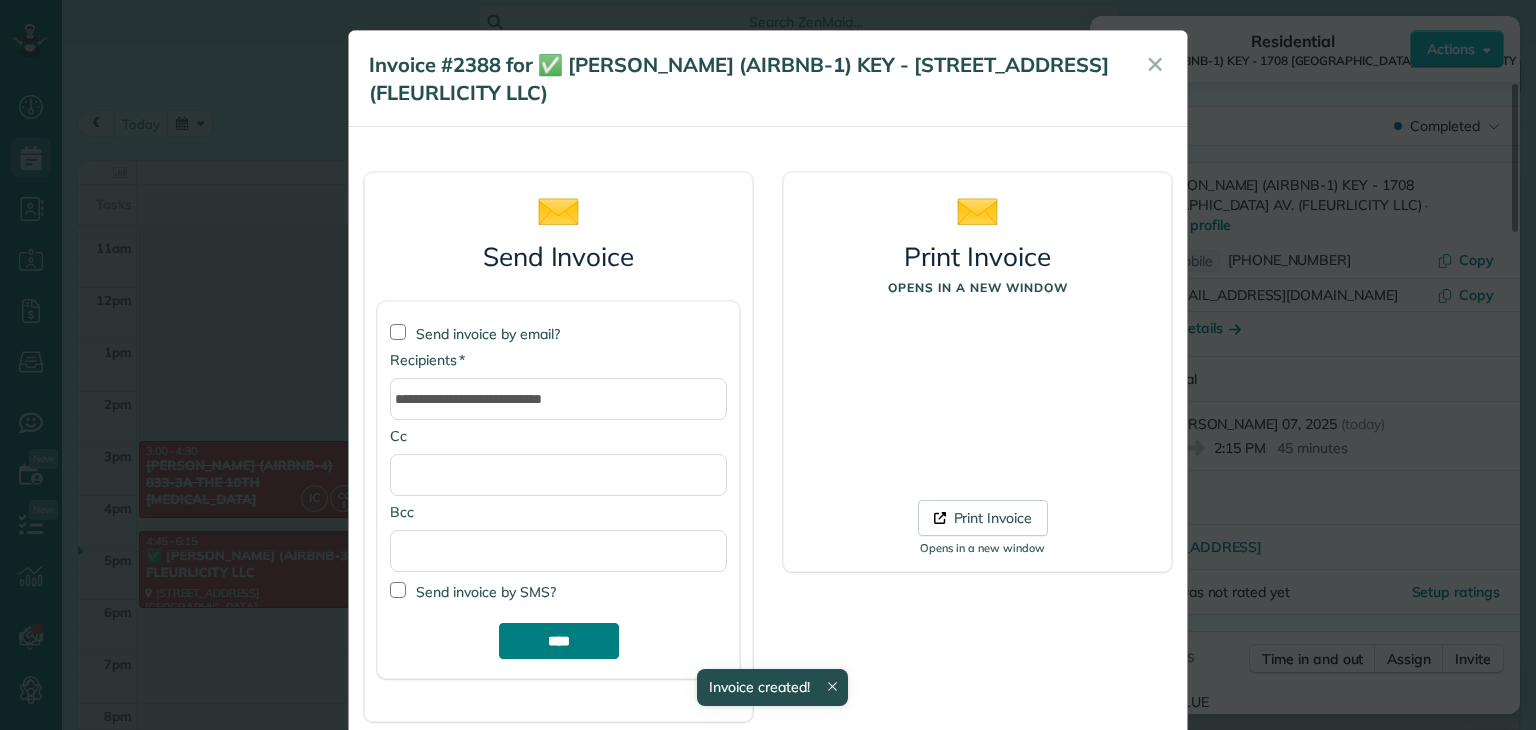 click on "****" at bounding box center [559, 641] 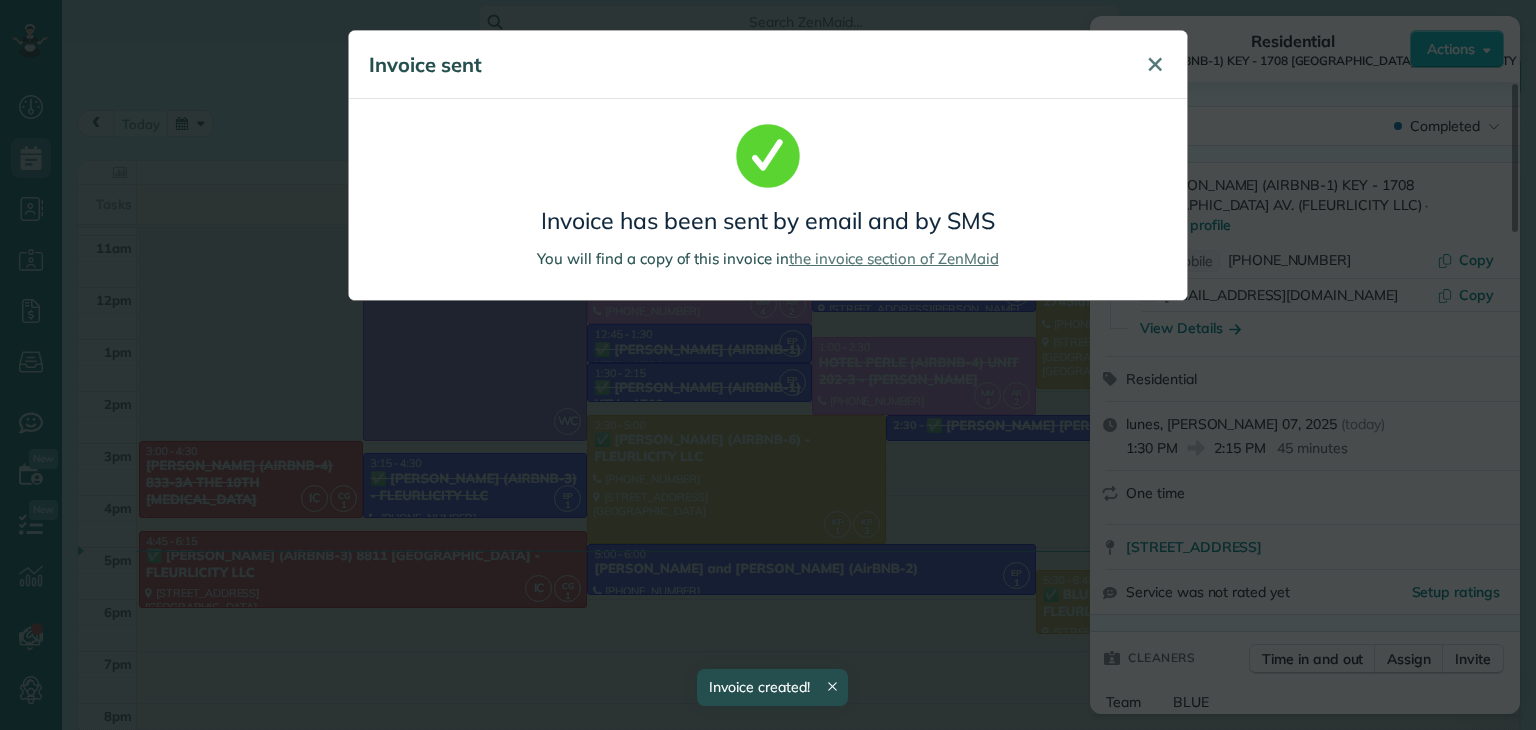 click on "✕" at bounding box center (1155, 64) 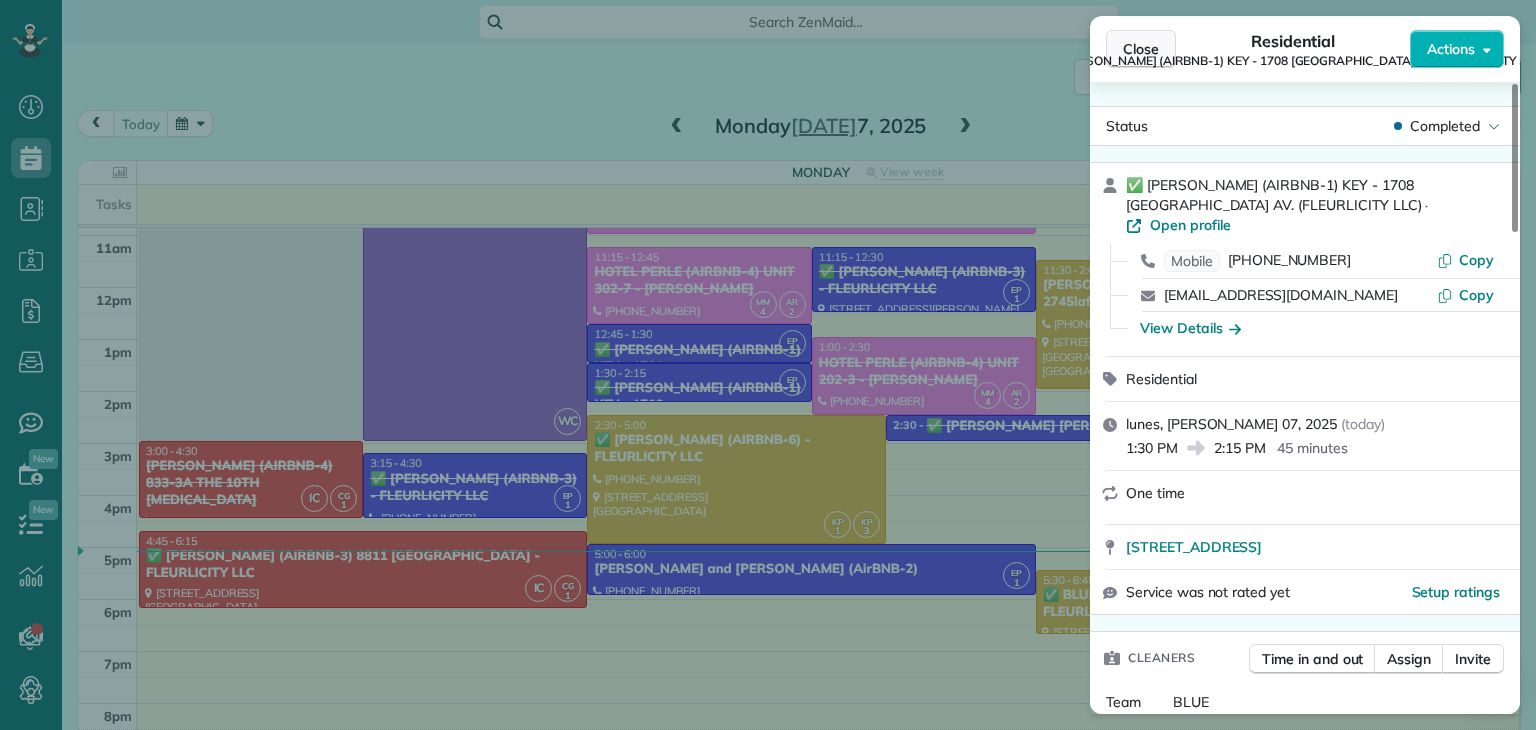 click on "Close" at bounding box center (1141, 49) 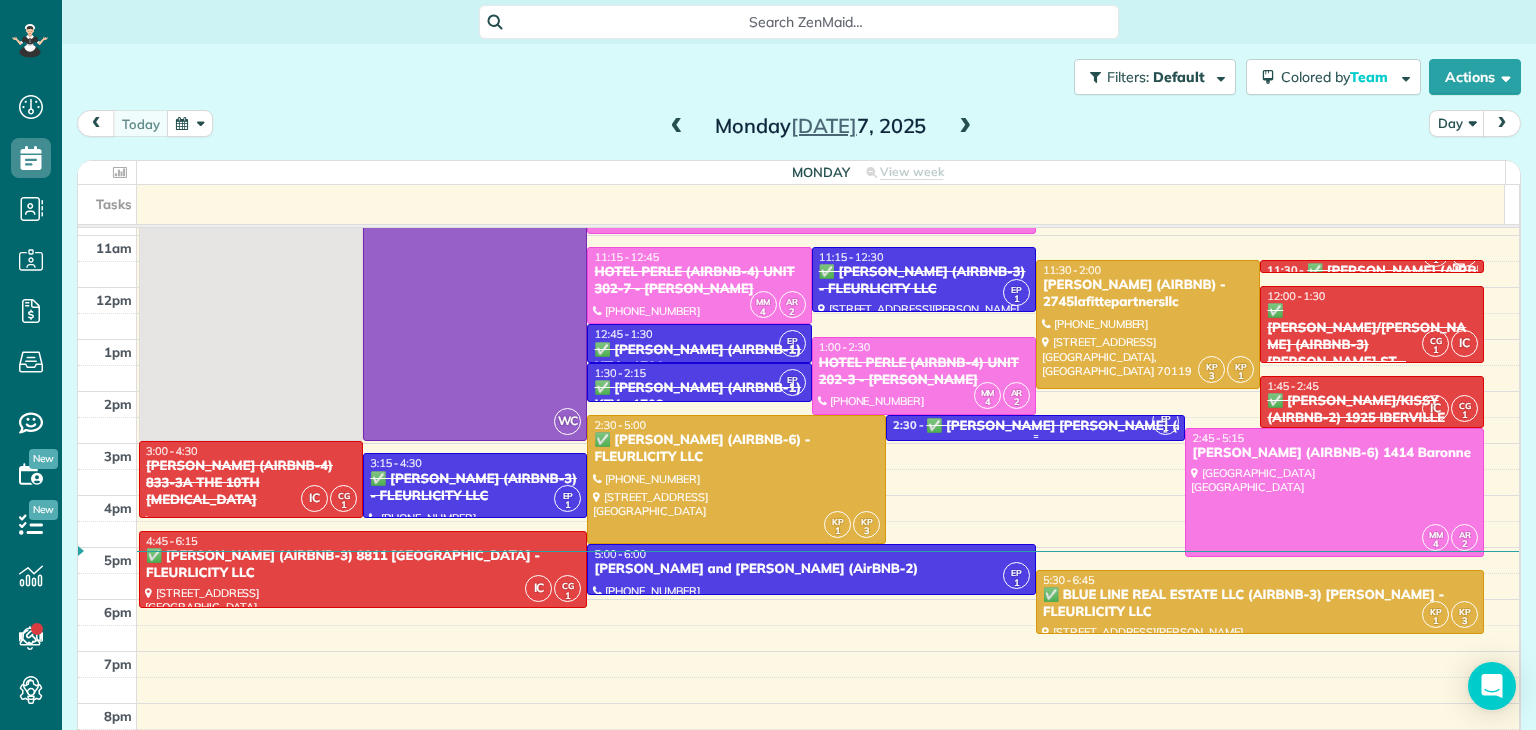 click on "✅ [PERSON_NAME] [PERSON_NAME] (AIRBNB-1) [PERSON_NAME] ST. - FLEURLICITY LLC" at bounding box center (1214, 426) 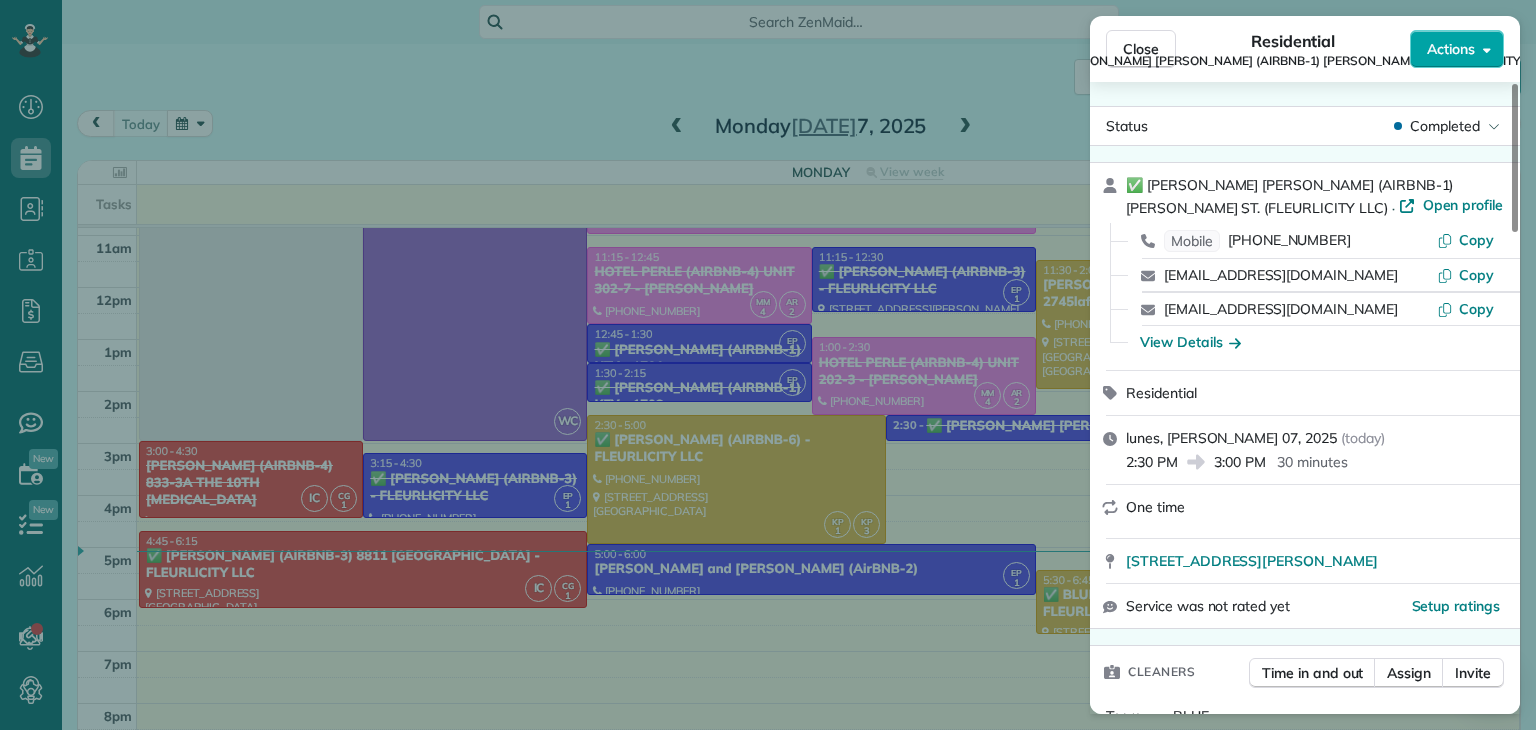 click on "Actions" at bounding box center [1451, 49] 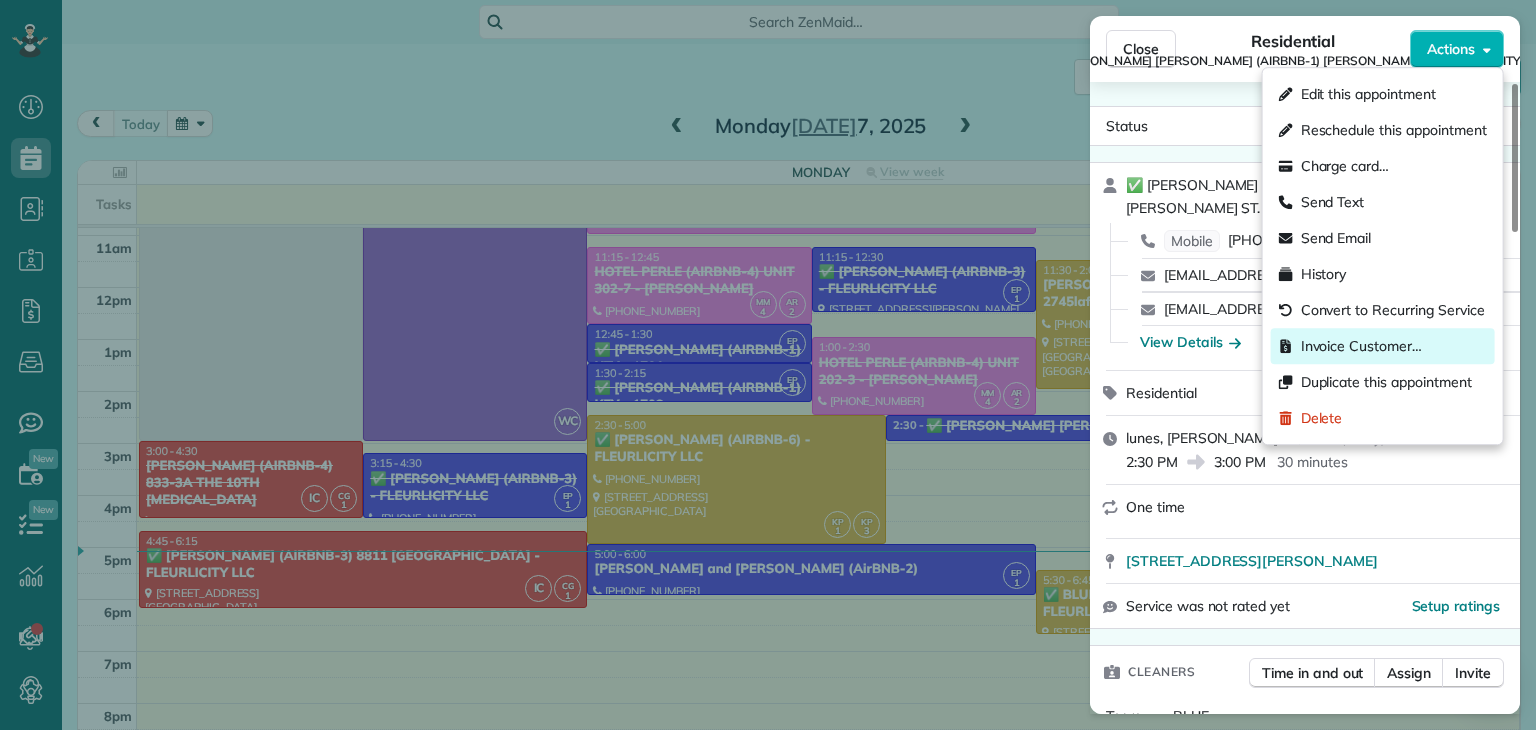 click on "Invoice Customer…" at bounding box center (1361, 346) 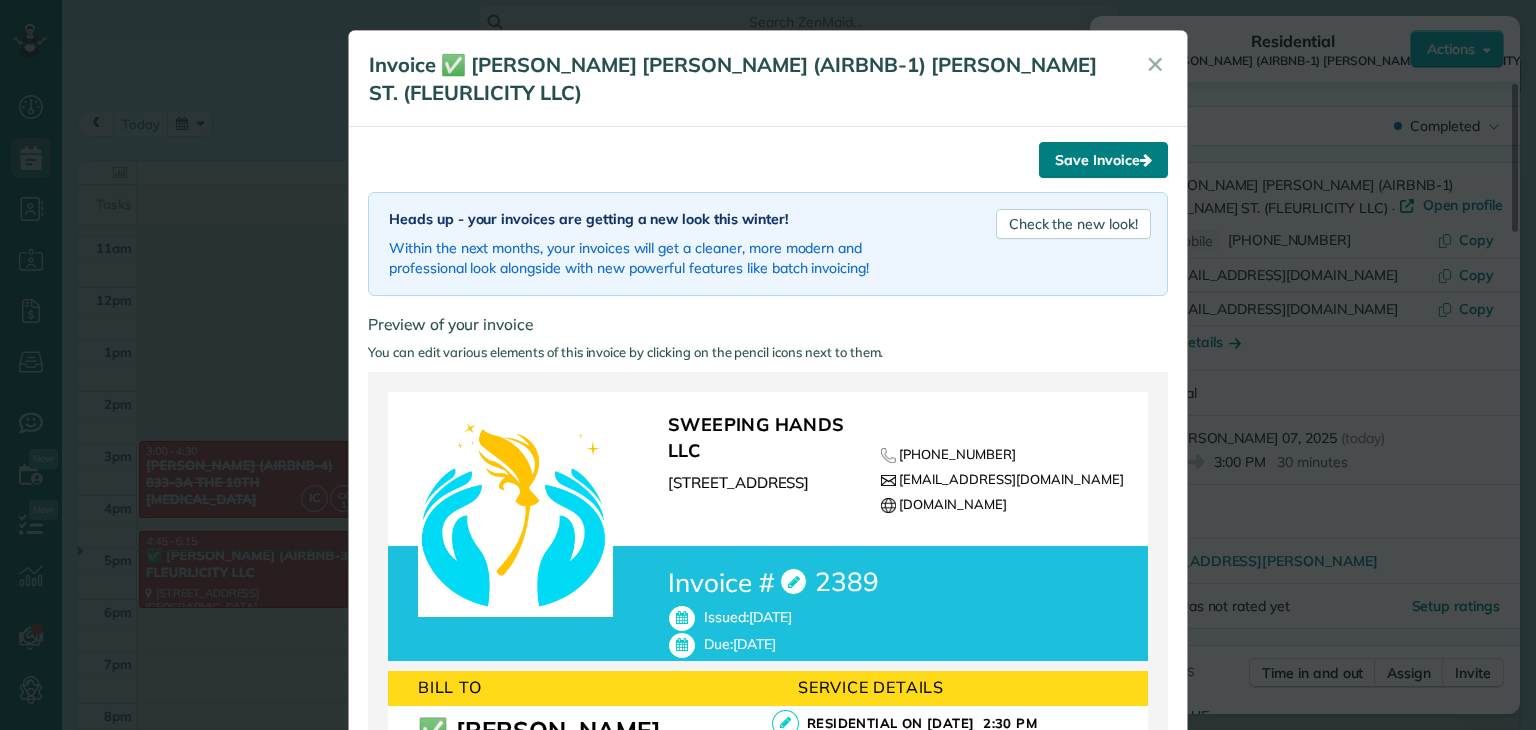 click on "Save Invoice" at bounding box center (1103, 160) 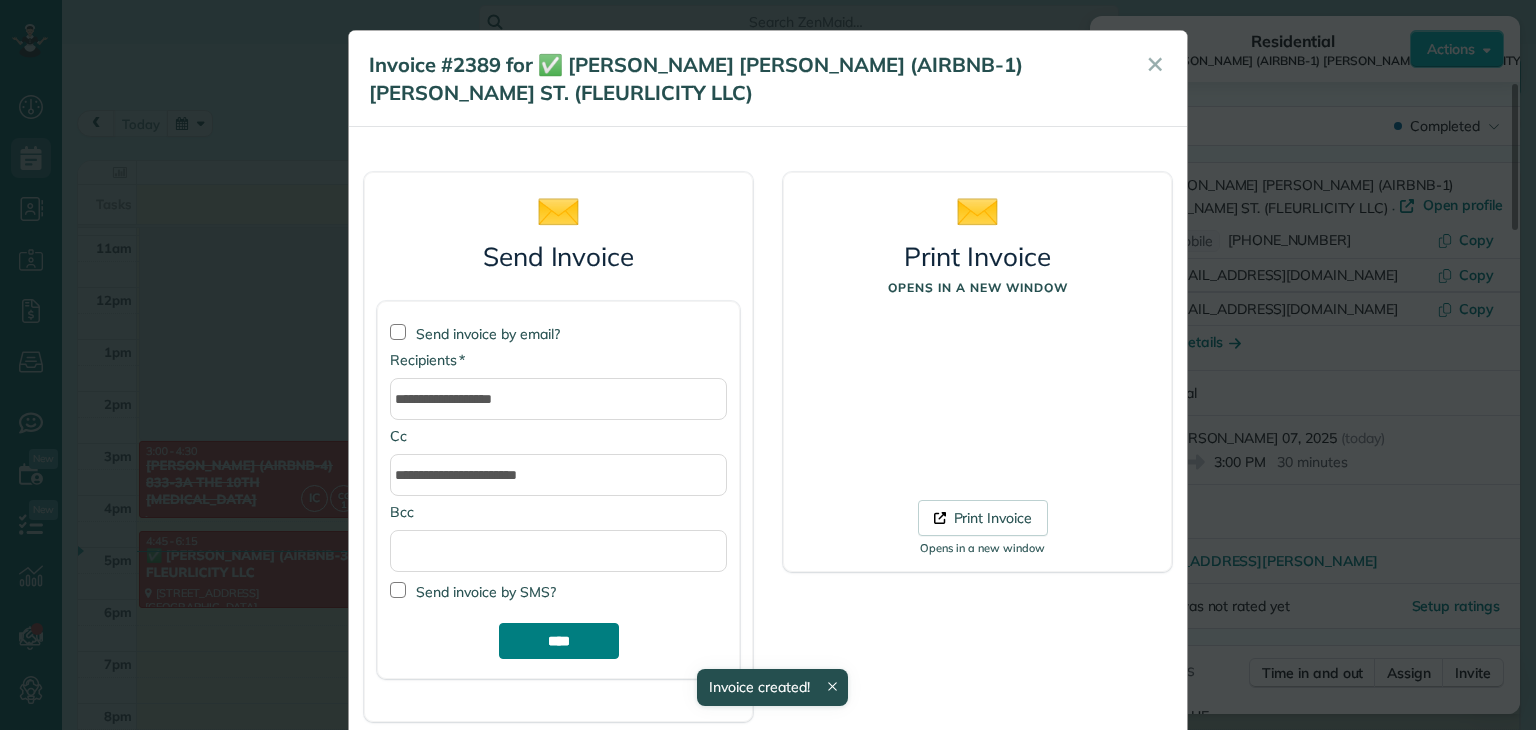 click on "****" at bounding box center (559, 641) 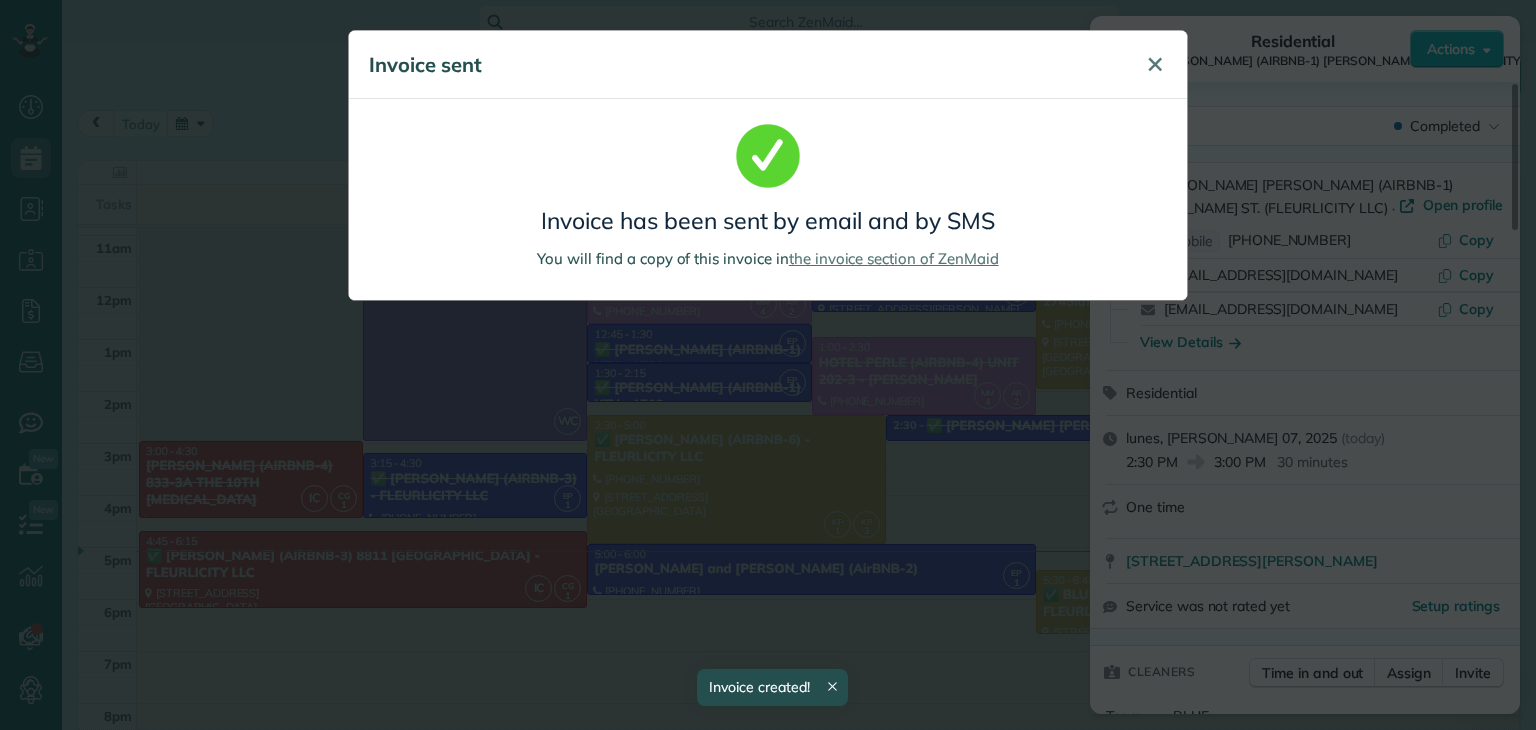 click on "✕" at bounding box center (1155, 64) 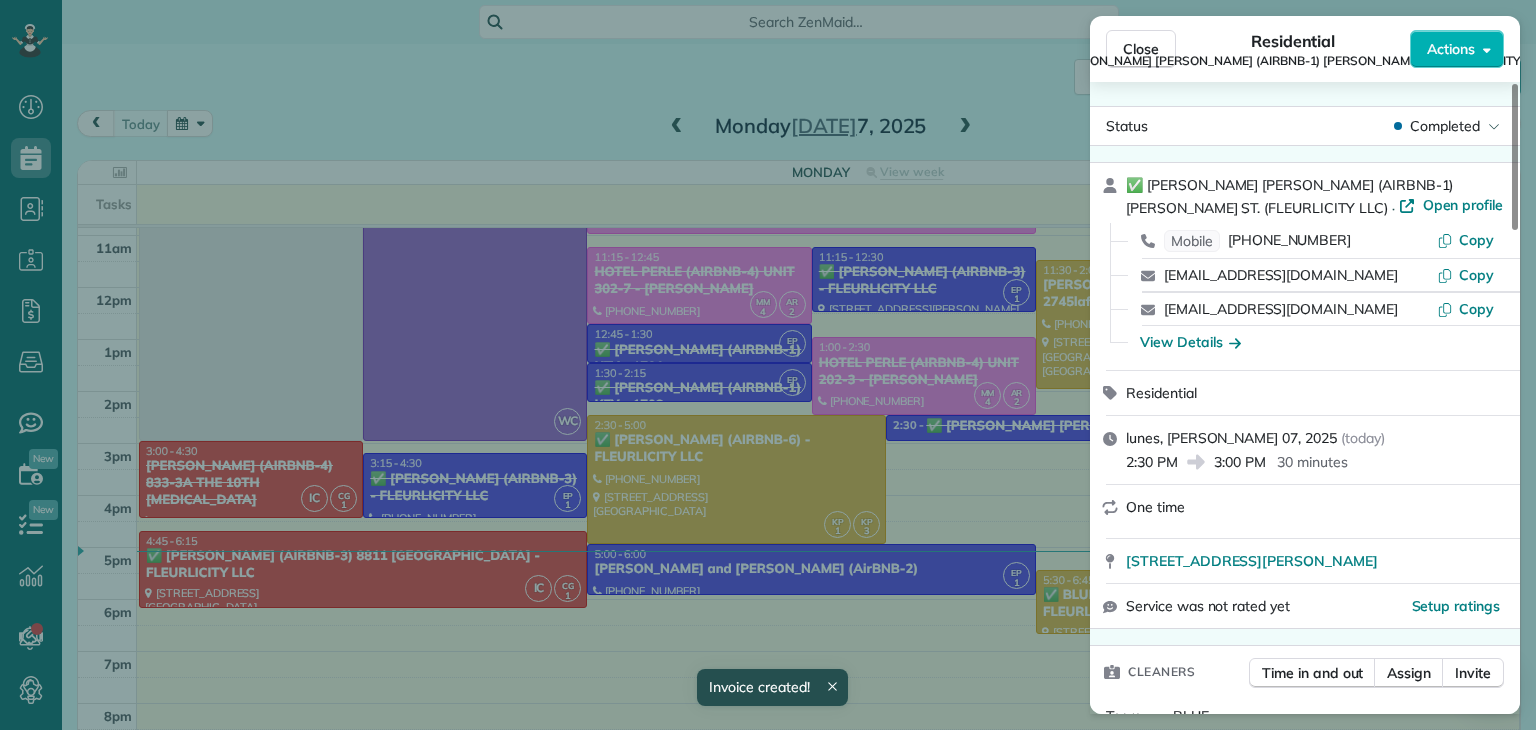 click on "Close Residential ✅ LENO KNOX (AIRBNB-1) PAUL MORPHY ST. (FLEURLICITY LLC) Actions Status Completed ✅ LENO KNOX (AIRBNB-1) PAUL MORPHY ST. (FLEURLICITY LLC) · Open profile Mobile (504) 460-8987 Copy leno_knox@yahoo.com Copy lenoschillspot@gmail.com Copy View Details Residential lunes, julio 07, 2025 ( today ) 2:30 PM 3:00 PM 30 minutes One time 1616 Paul Morphy Street New Orleans LA 70119 Service was not rated yet Setup ratings Cleaners Time in and out Assign Invite Team BLUE Cleaners EUNICE   PALMA 2:30 PM 3:00 PM Checklist Try Now Keep this appointment up to your standards. Stay on top of every detail, keep your cleaners organised, and your client happy. Assign a checklist Watch a 5 min demo Billing Billing actions Price $80.50 Overcharge $0.00 Discount $0.00 Coupon discount - Primary tax - Secondary tax - Total appointment price $80.50 Tips collected New feature! $0.00 Unpaid Mark as paid Total including tip $80.50 INVOICE #2389 View invoice $80.50 Open Not sent Due on jul 07 Appointment custom fields" at bounding box center (768, 365) 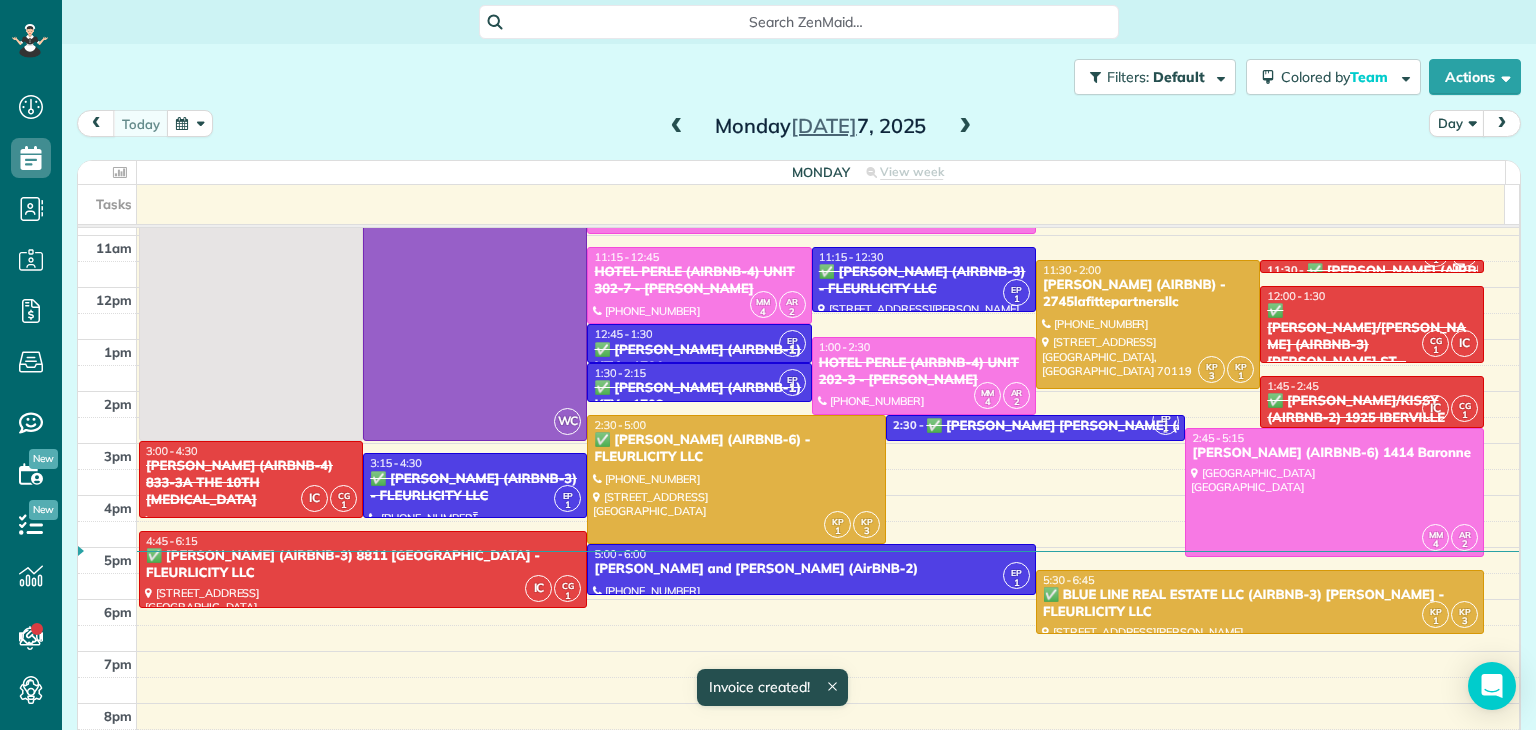 click on "✅ [PERSON_NAME] (AIRBNB-3) - FLEURLICITY LLC" at bounding box center [475, 488] 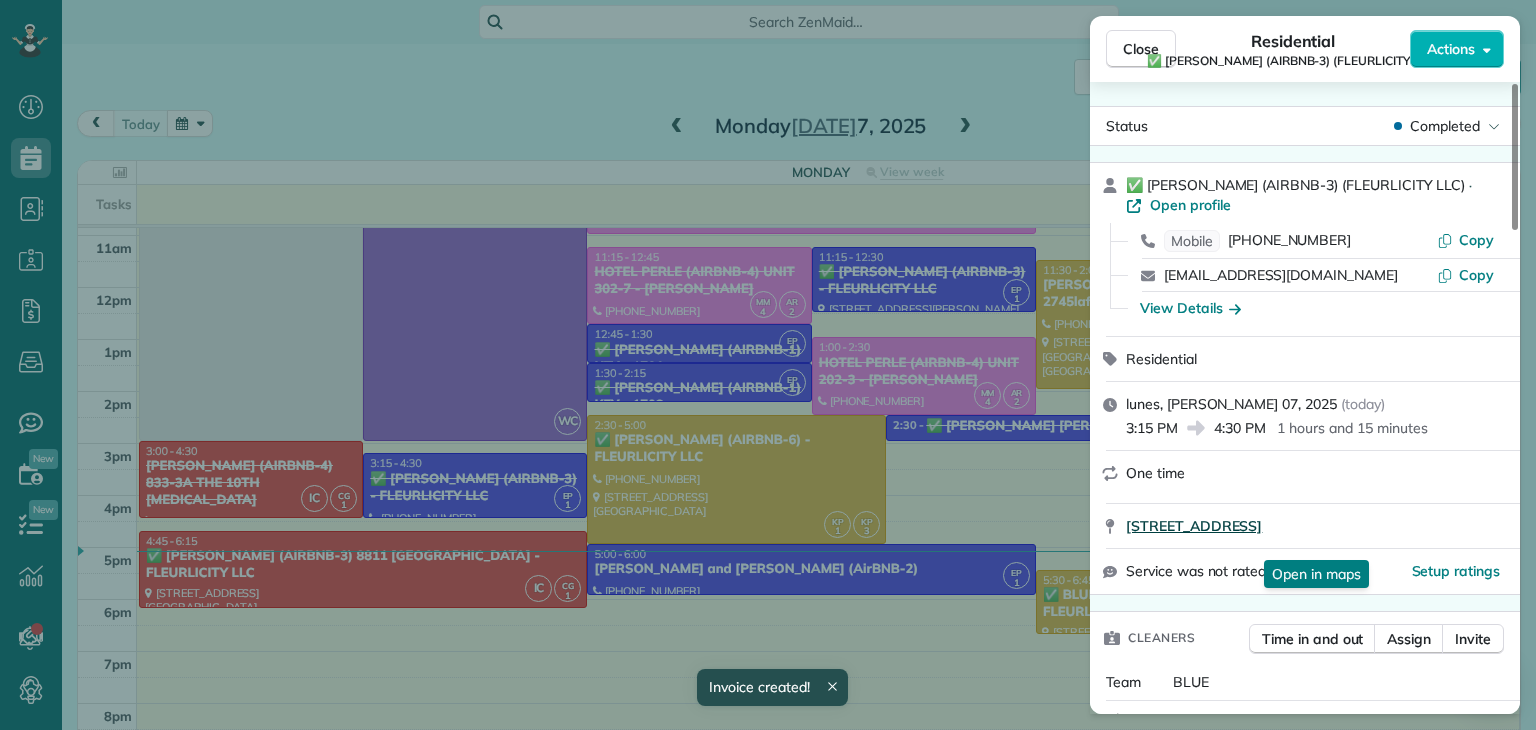 scroll, scrollTop: 600, scrollLeft: 0, axis: vertical 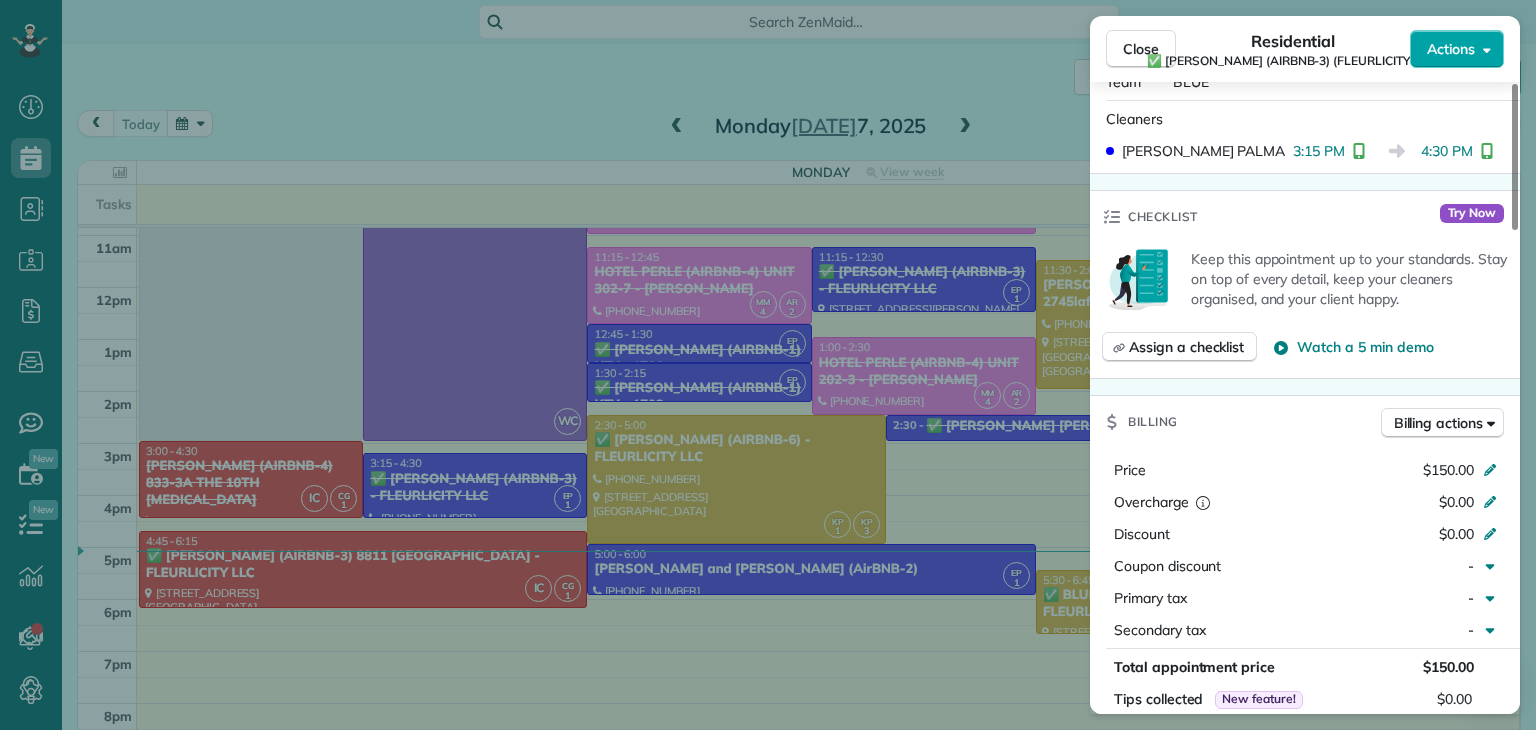 click on "Actions" at bounding box center (1457, 49) 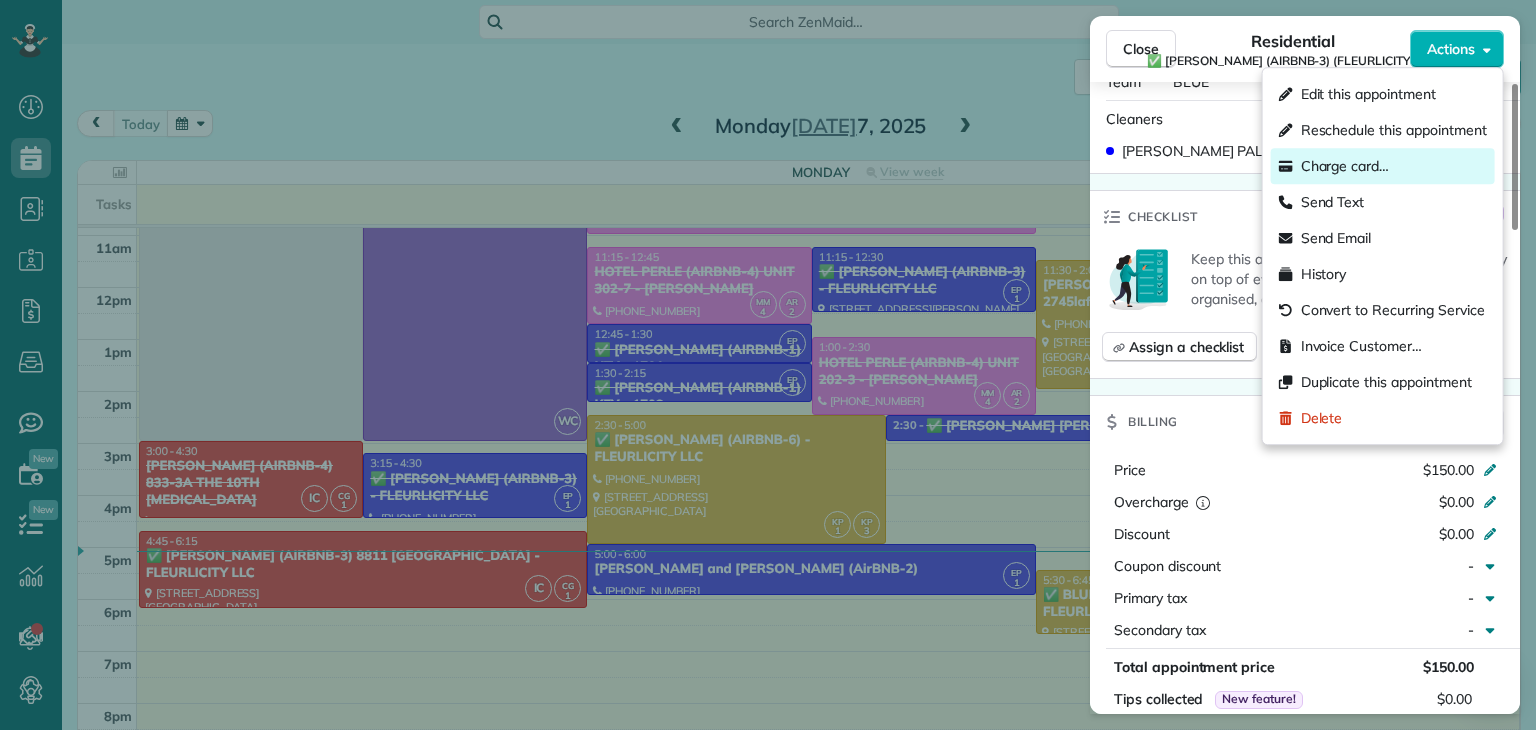 click on "Charge card…" at bounding box center [1345, 166] 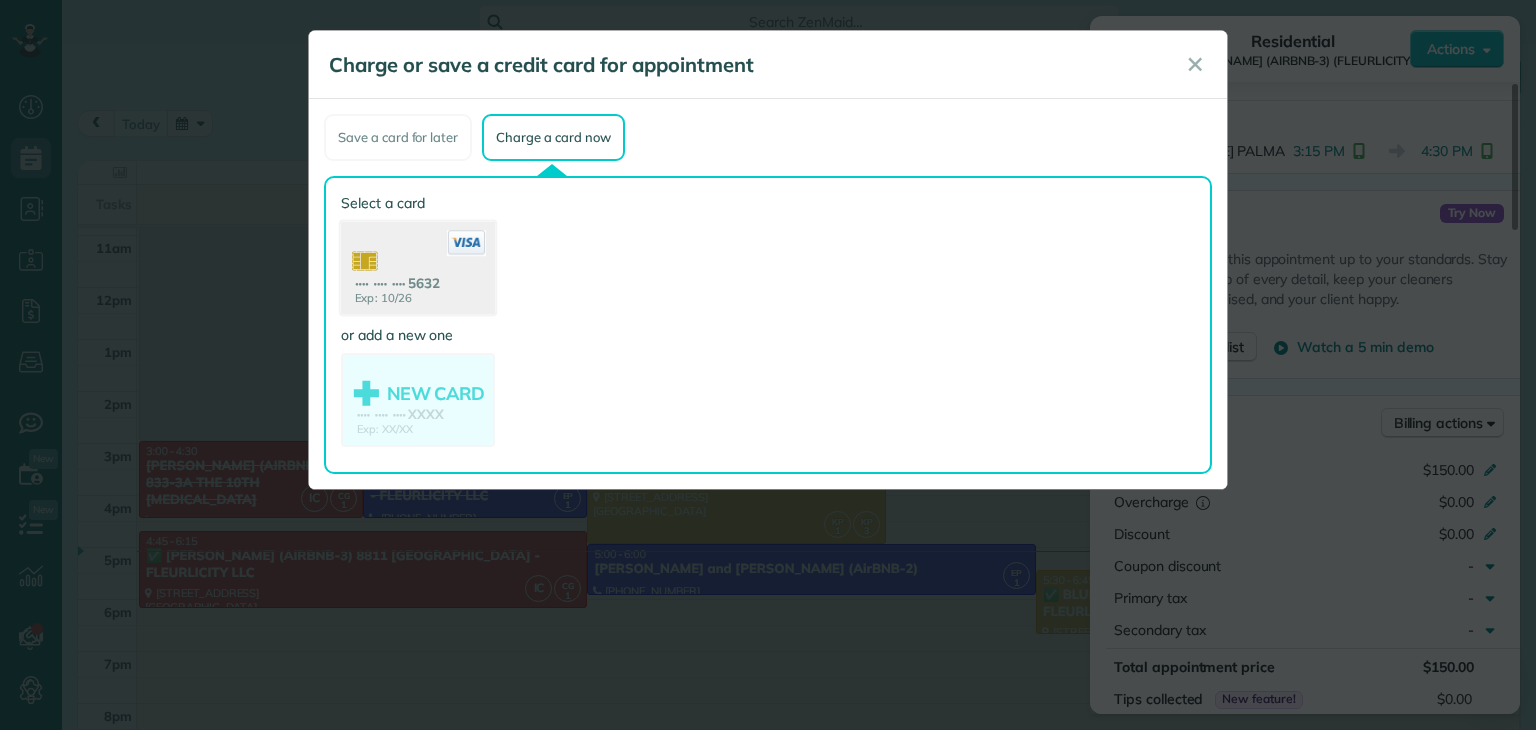 click 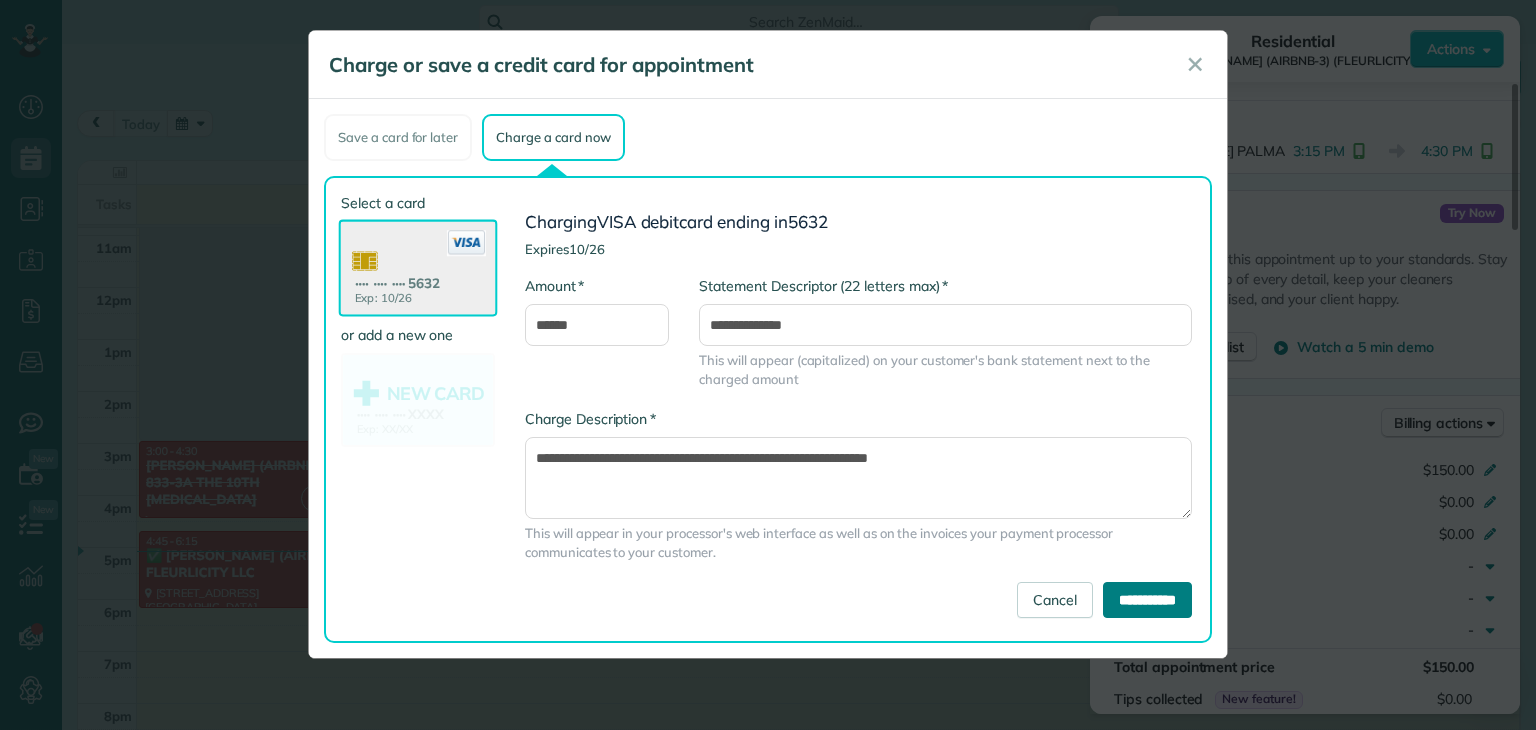 click on "**********" at bounding box center [1147, 600] 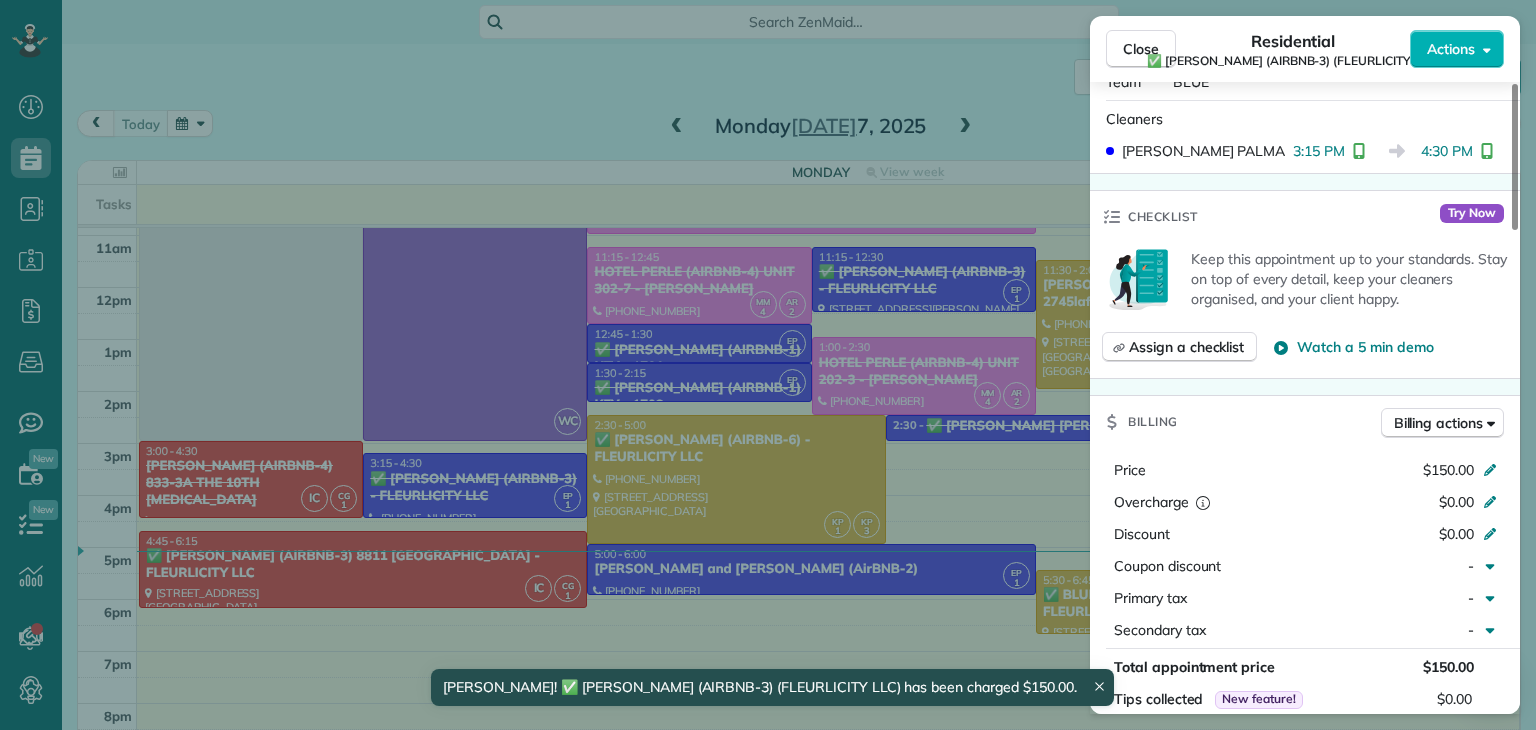 click on "Close Residential ✅ LILLIAN GORDON (AIRBNB-3) (FLEURLICITY LLC) Actions Status Completed ✅ LILLIAN GORDON (AIRBNB-3) (FLEURLICITY LLC) · Open profile Mobile (504) 722-6694 Copy gordonlillian52@gmail.com Copy View Details Residential lunes, julio 07, 2025 ( today ) 3:15 PM 4:30 PM 1 hours and 15 minutes One time 2918 Ursulines Avenue Codigo 0320 New Orleans LA 70119 Service was not rated yet Setup ratings Cleaners Time in and out Assign Invite Team BLUE Cleaners EUNICE   PALMA 3:15 PM 4:30 PM Checklist Try Now Keep this appointment up to your standards. Stay on top of every detail, keep your cleaners organised, and your client happy. Assign a checklist Watch a 5 min demo Billing Billing actions Price $150.00 Overcharge $0.00 Discount $0.00 Coupon discount - Primary tax - Secondary tax - Total appointment price $150.00 Tips collected New feature! $0.00 Paid by card Total including tip $150.00 Get paid online in no-time! Send an invoice and reward your cleaners with tips Charge customer credit card Notes 2" at bounding box center (768, 365) 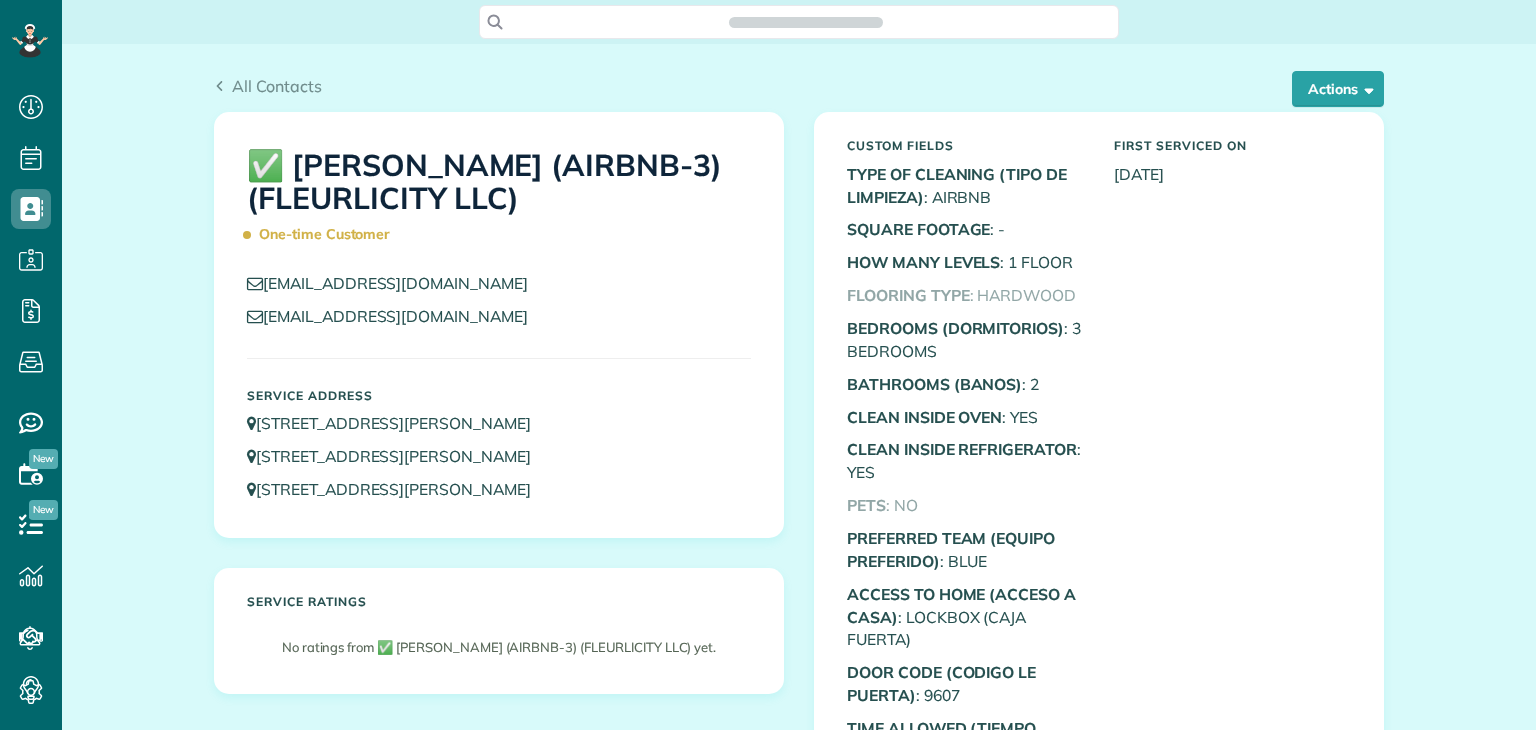 scroll, scrollTop: 0, scrollLeft: 0, axis: both 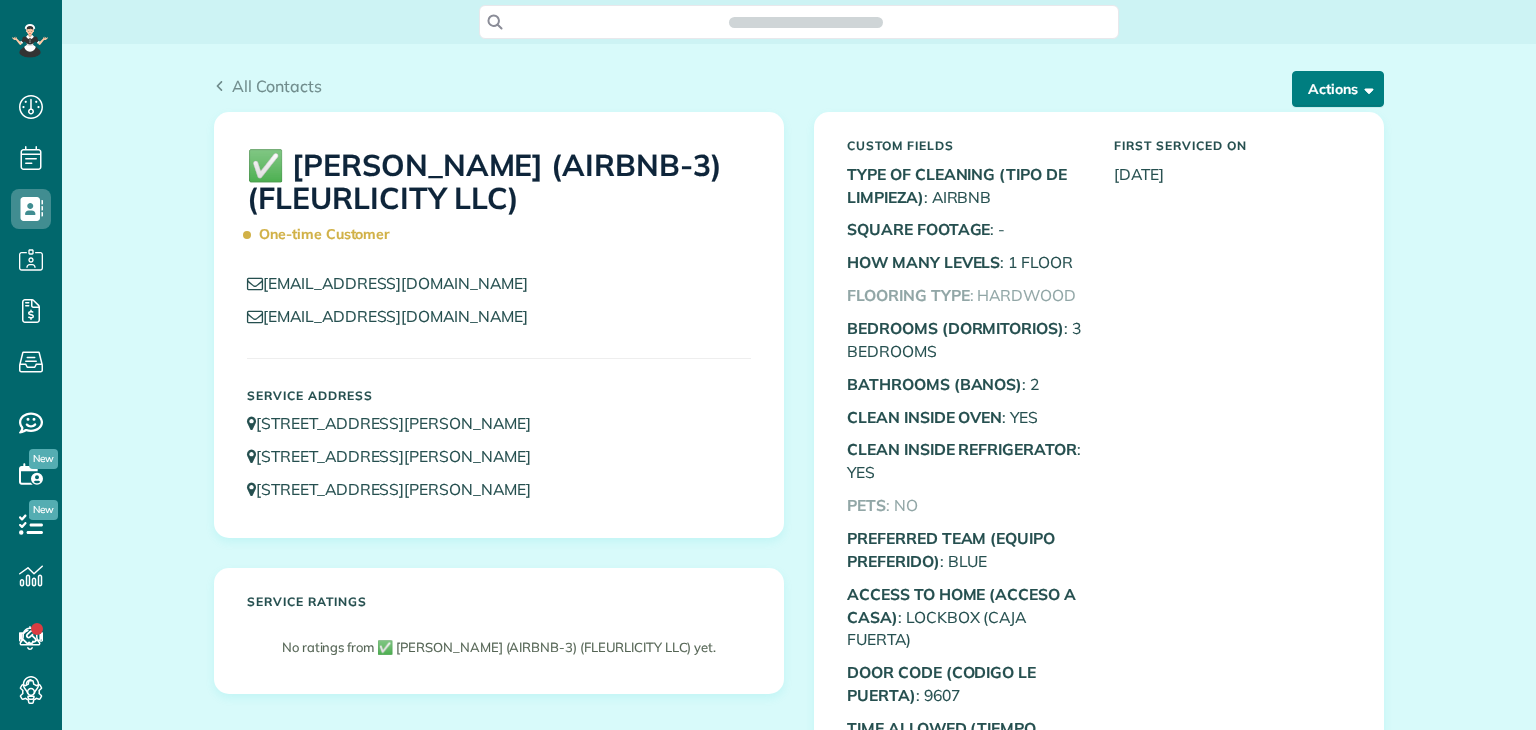click on "Actions" at bounding box center (1338, 89) 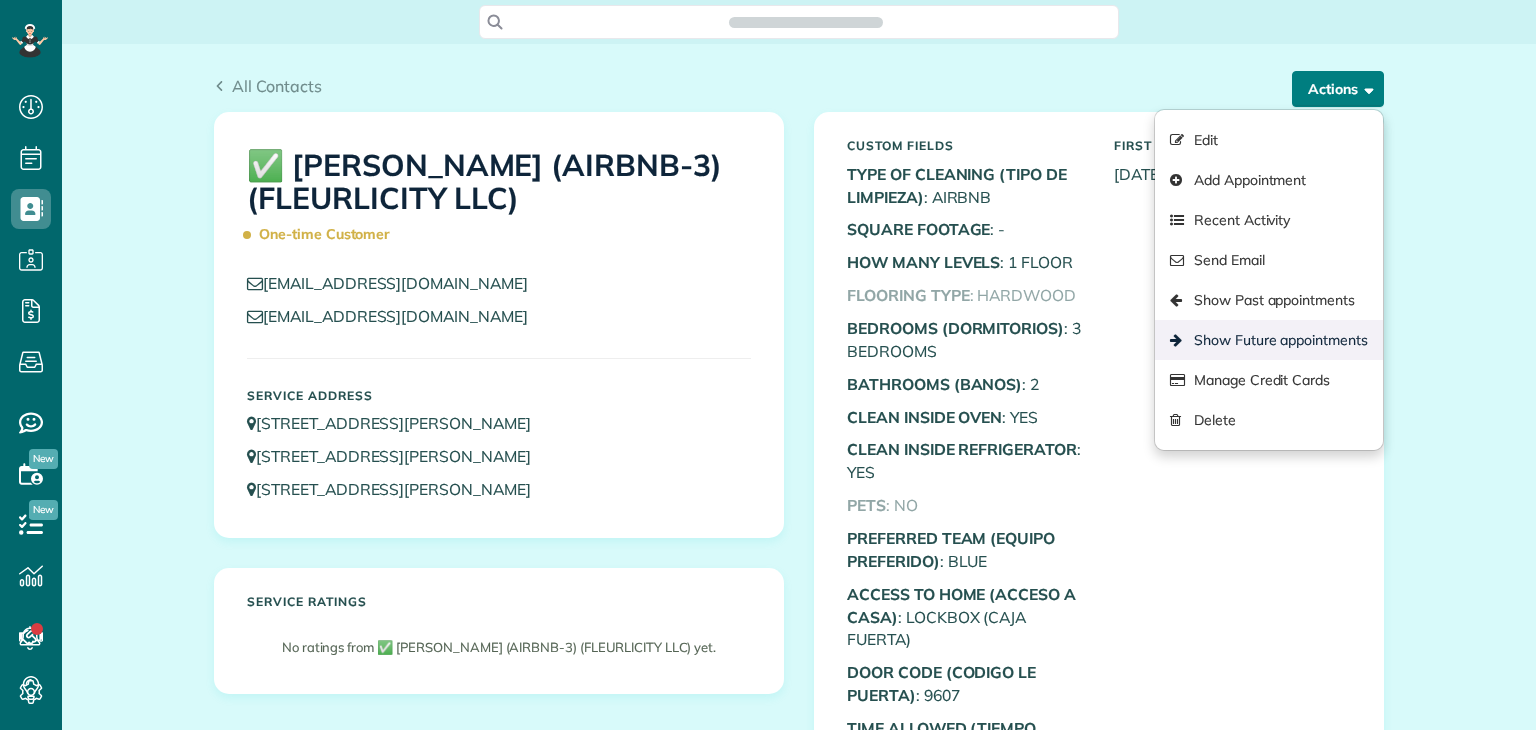 scroll, scrollTop: 729, scrollLeft: 61, axis: both 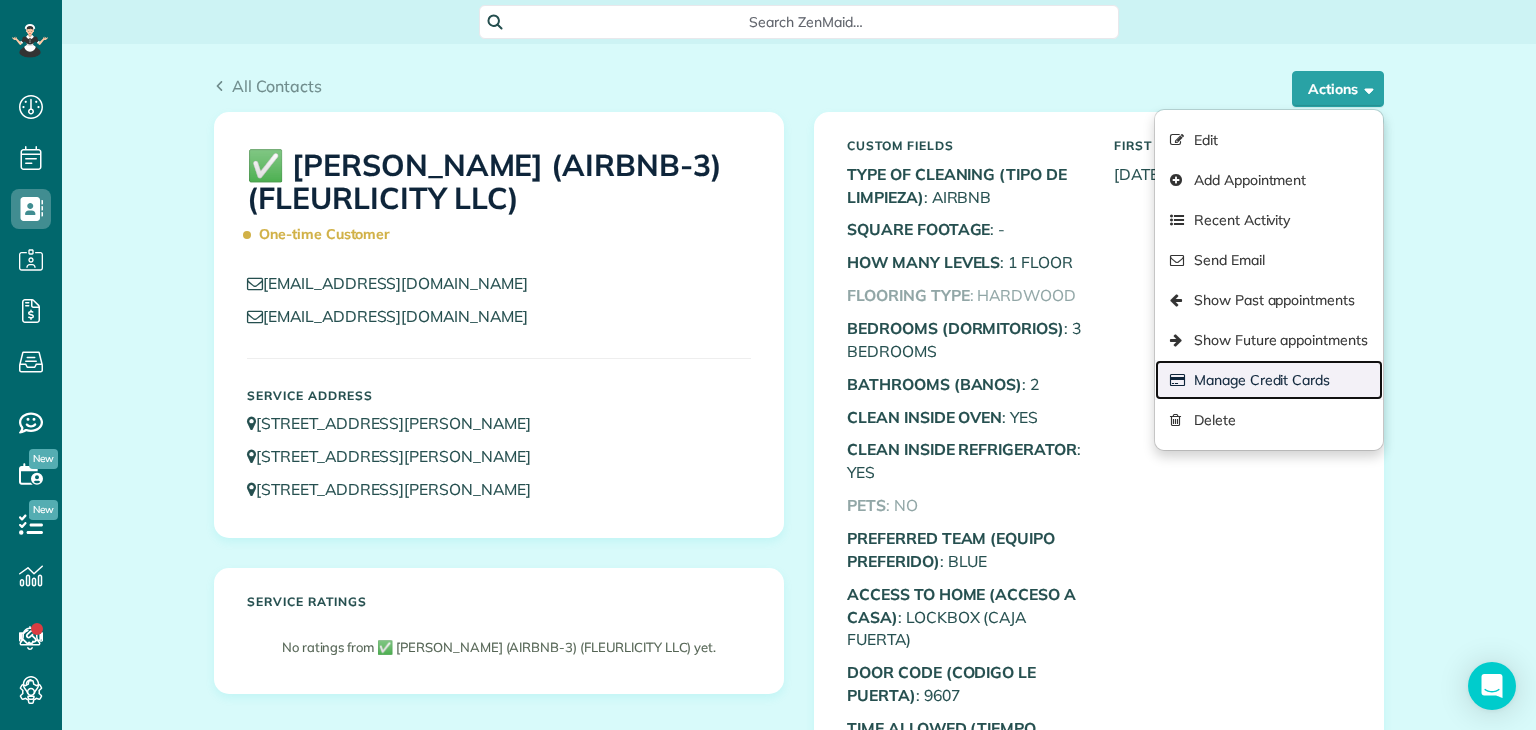 click on "Manage Credit Cards" at bounding box center [1269, 380] 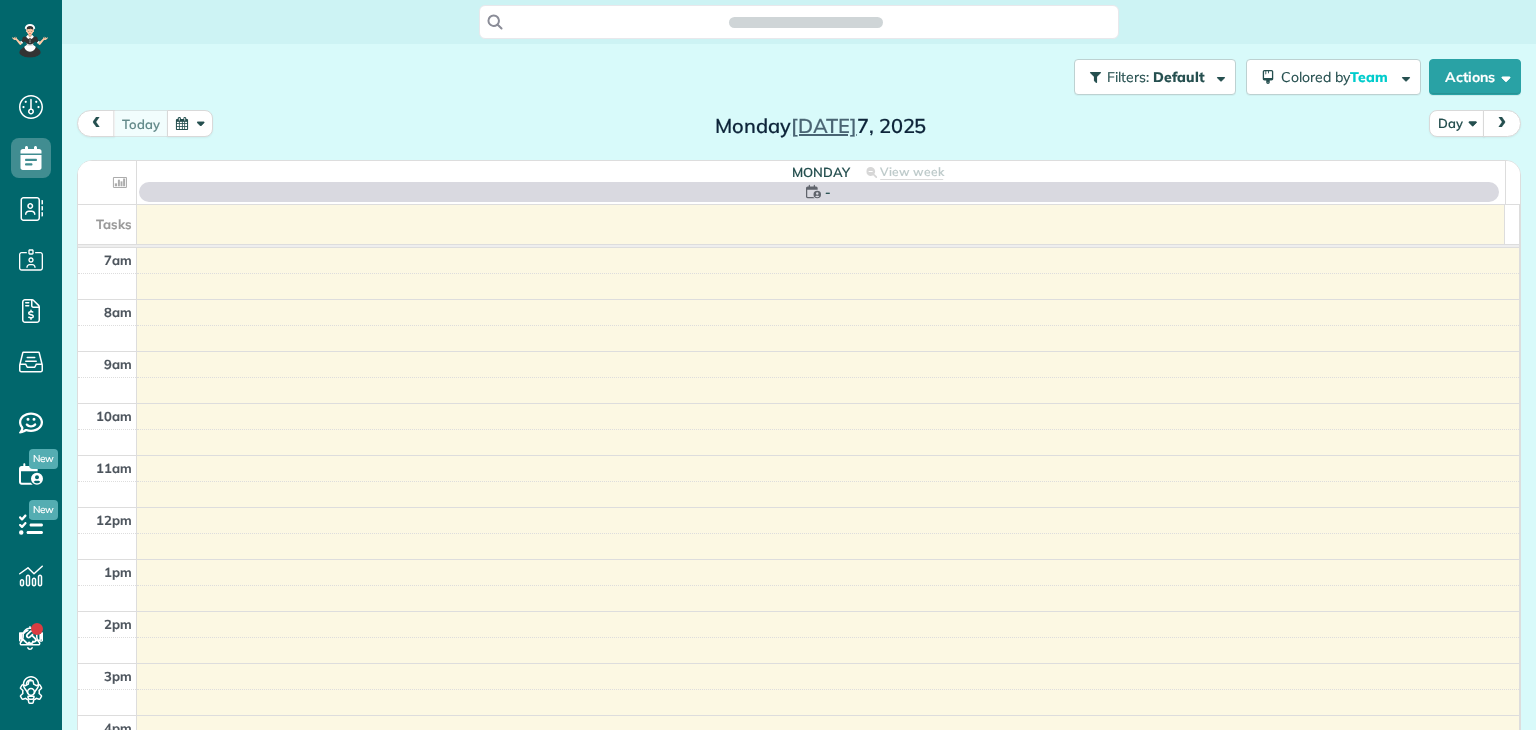 scroll, scrollTop: 0, scrollLeft: 0, axis: both 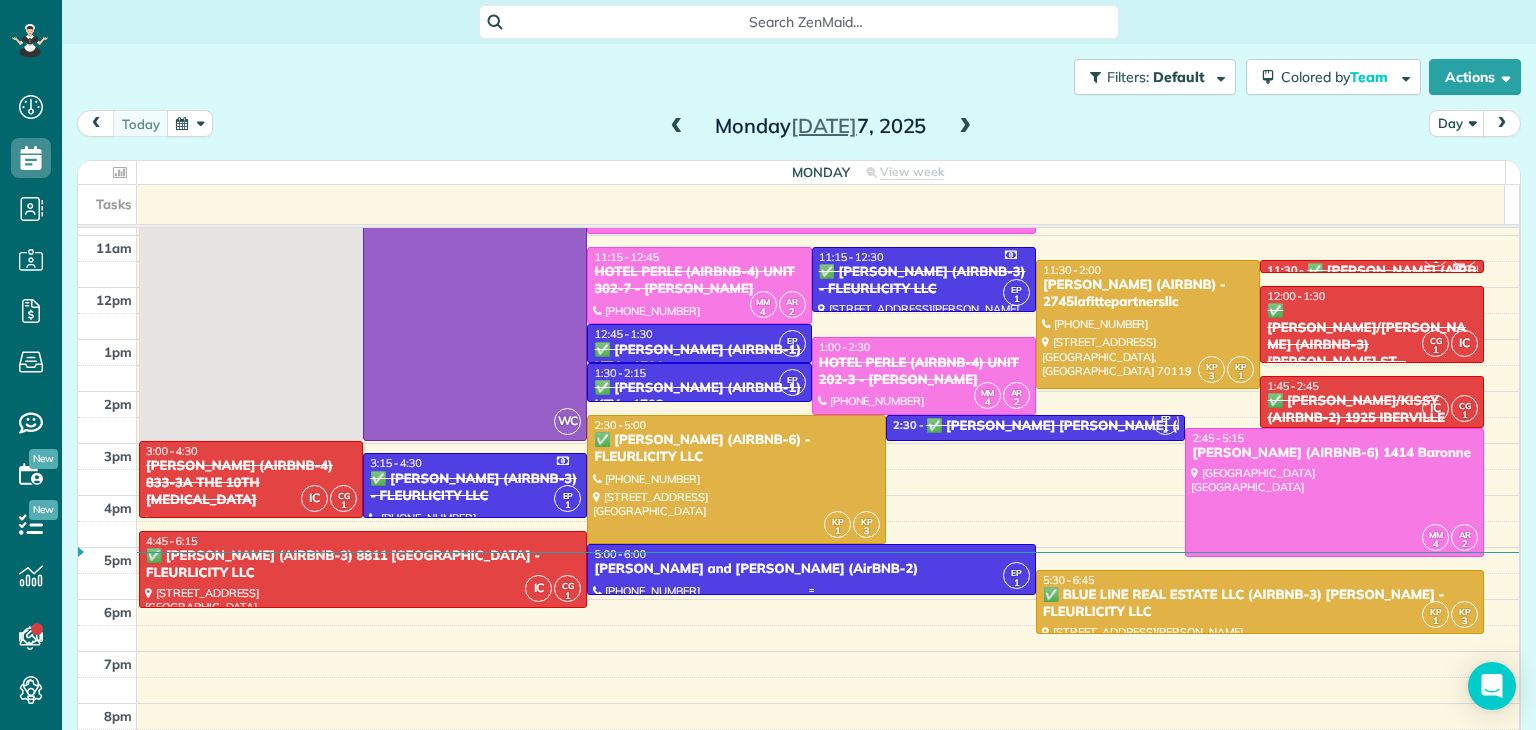 click on "[PERSON_NAME] and [PERSON_NAME] (AirBNB-2)" at bounding box center [811, 569] 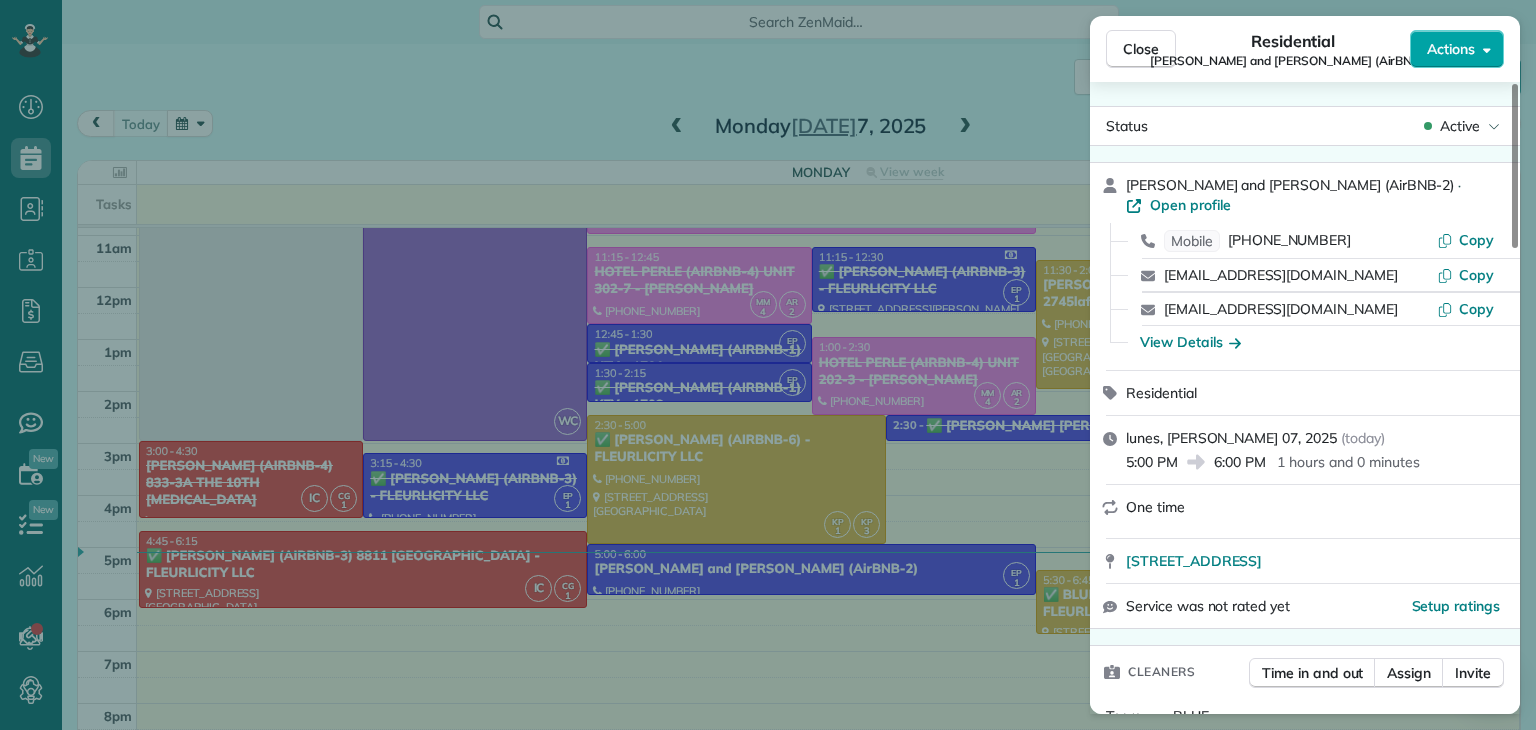 click on "Actions" at bounding box center [1451, 49] 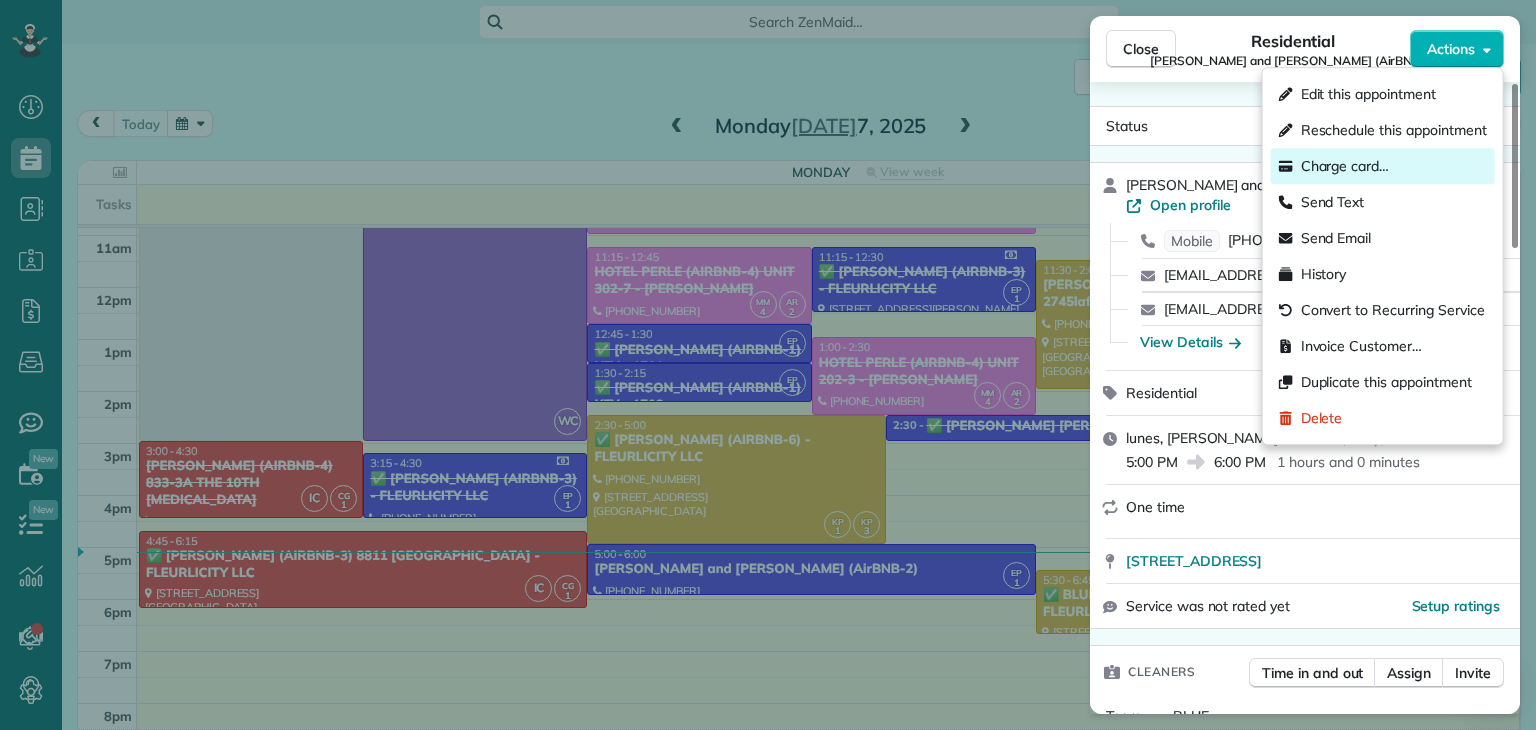 click on "Charge card…" at bounding box center [1345, 166] 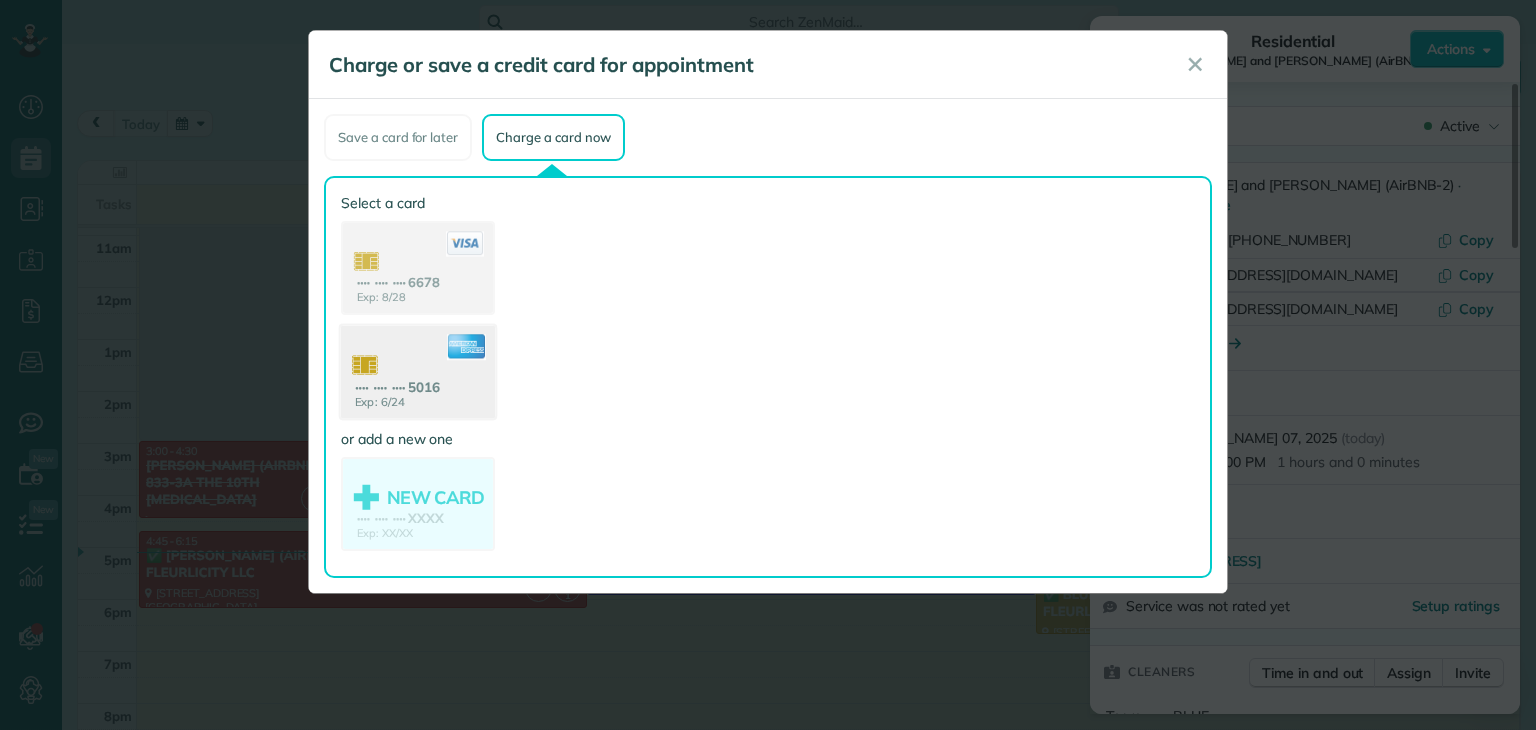 click 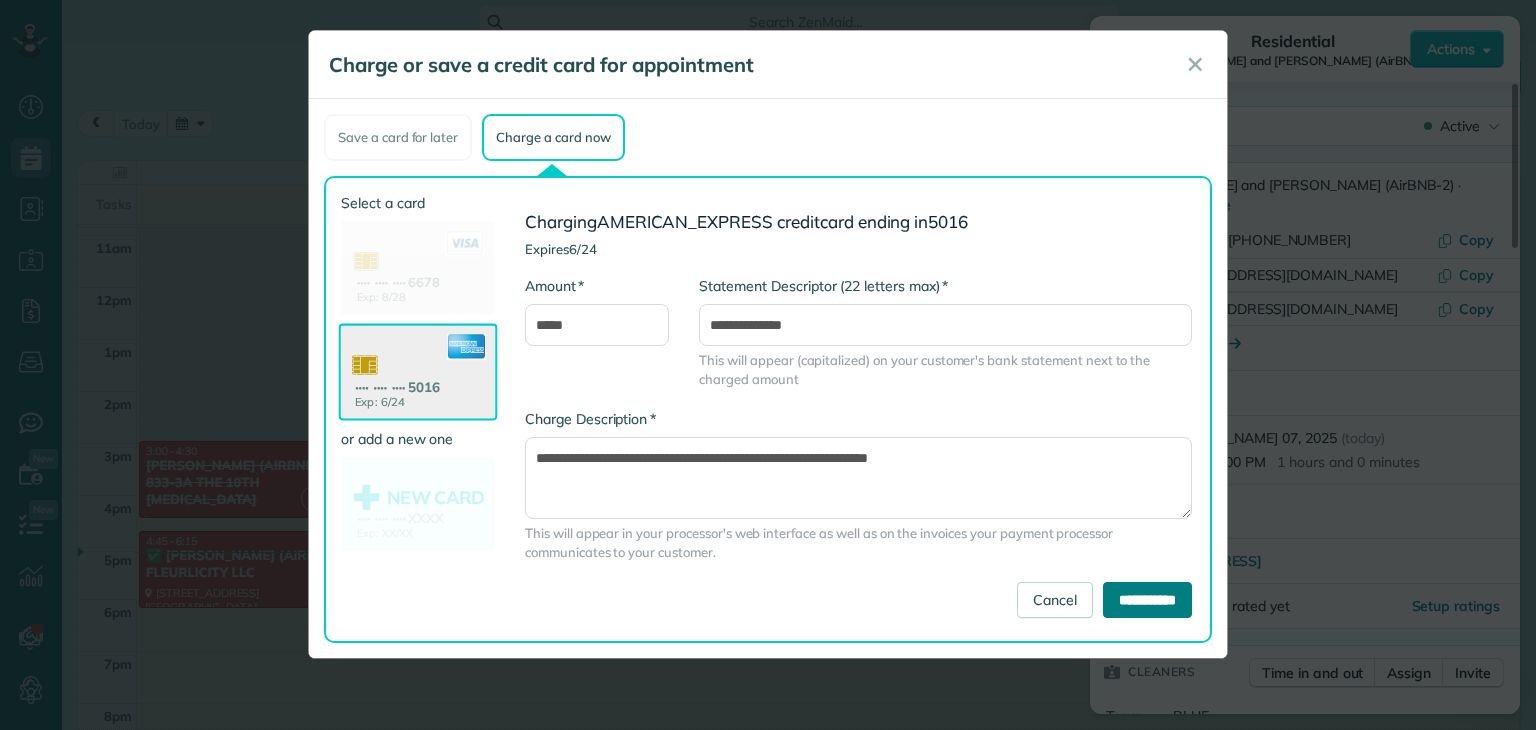 click on "**********" at bounding box center [1147, 600] 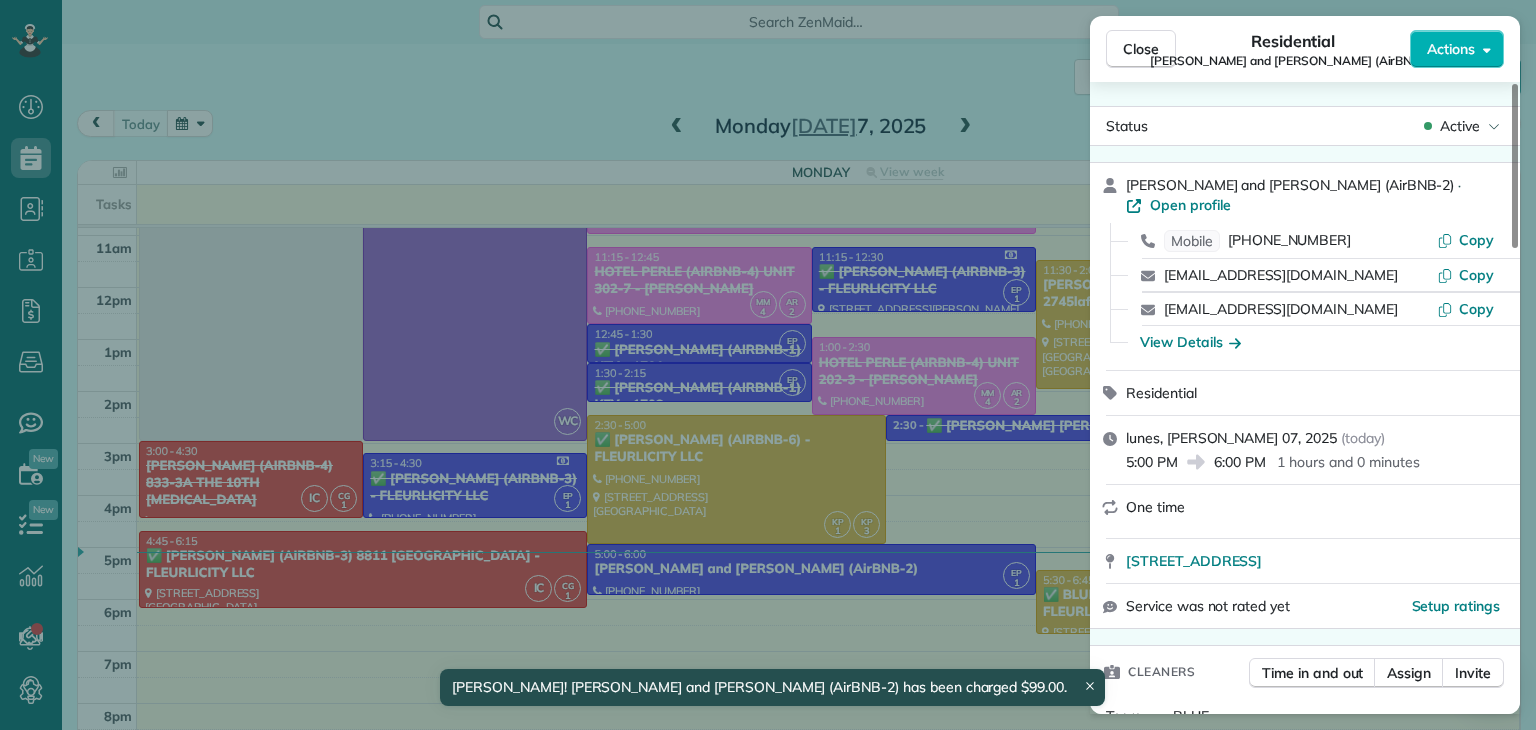click on "Close Residential Grady and Monique Knight (AirBNB-2) Actions Status Active Grady and Monique Knight (AirBNB-2) · Open profile Mobile (504) 909-6169 Copy gknight2226@aol.com Copy moniquekwalters@gmail.com Copy View Details Residential lunes, julio 07, 2025 ( today ) 5:00 PM 6:00 PM 1 hours and 0 minutes One time 1727 Third Street New Orleans LA 70113 Service was not rated yet Setup ratings Cleaners Time in and out Assign Invite Team BLUE Cleaners EUNICE   PALMA 5:00 PM 6:00 PM Checklist Try Now Keep this appointment up to your standards. Stay on top of every detail, keep your cleaners organised, and your client happy. Assign a checklist Watch a 5 min demo Billing Billing actions Price $99.00 Overcharge $0.00 Discount $0.00 Coupon discount - Primary tax - Secondary tax - Total appointment price $99.00 Tips collected New feature! $0.00 Paid by card Total including tip $99.00 Get paid online in no-time! Send an invoice and reward your cleaners with tips Charge customer credit card Appointment custom fields 1 2" at bounding box center (768, 365) 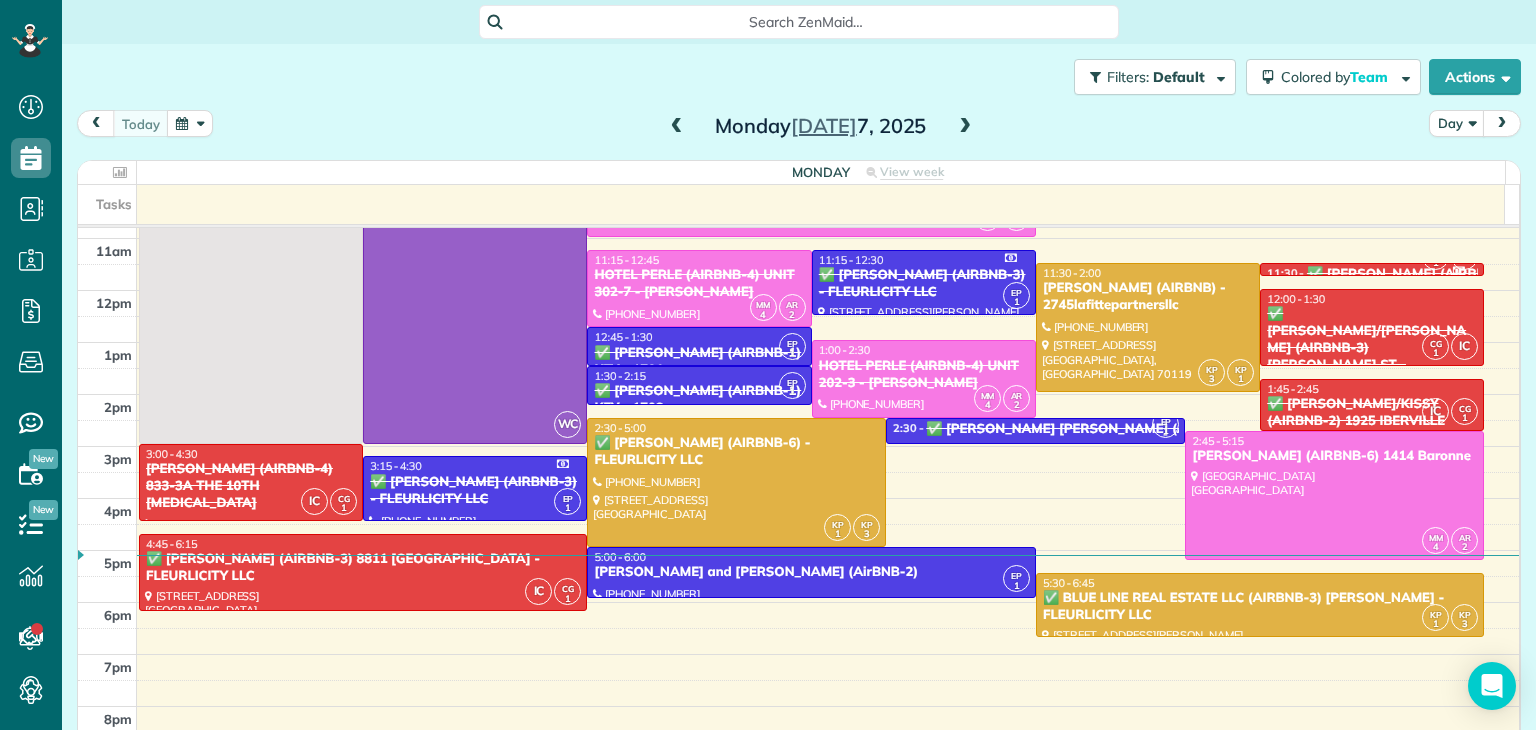scroll, scrollTop: 200, scrollLeft: 0, axis: vertical 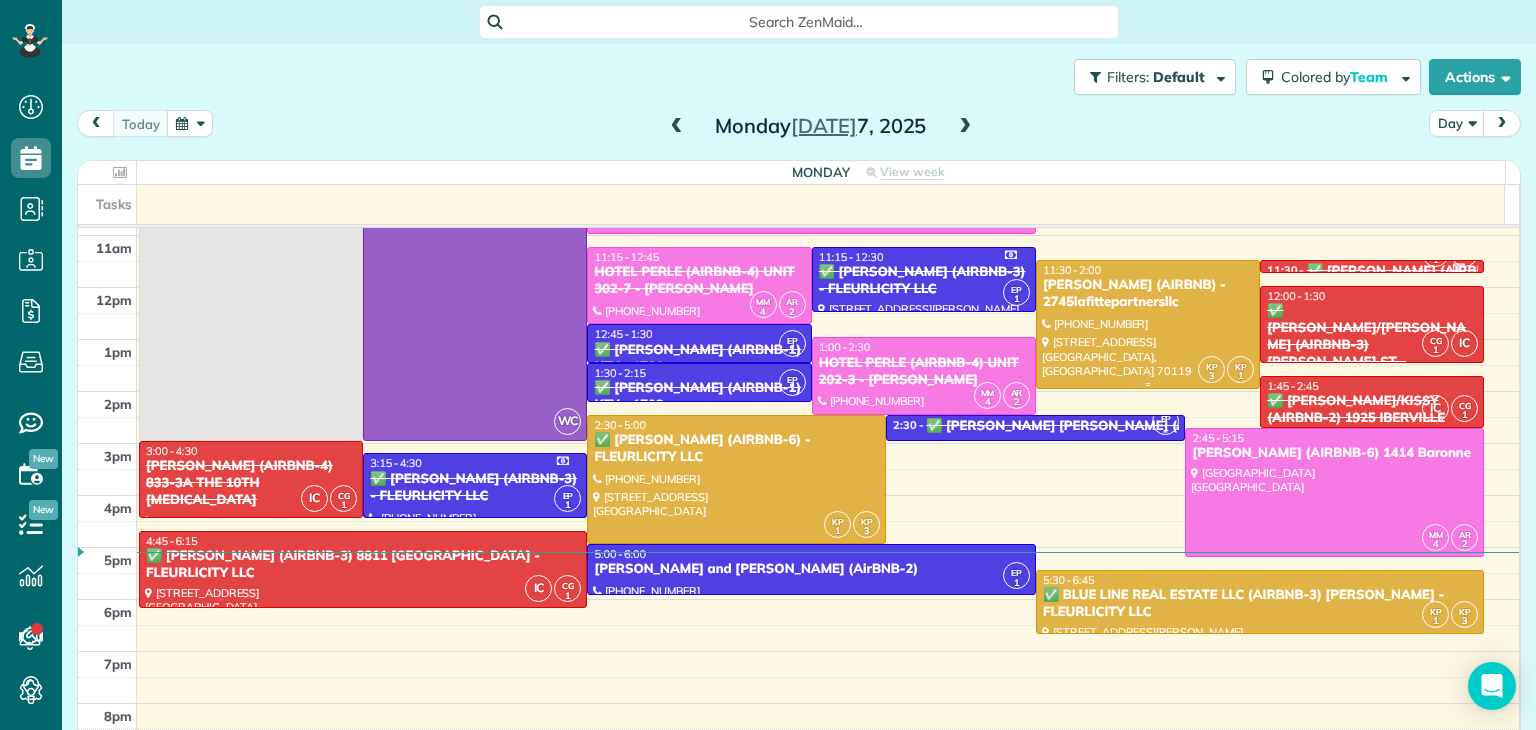 click at bounding box center (1148, 324) 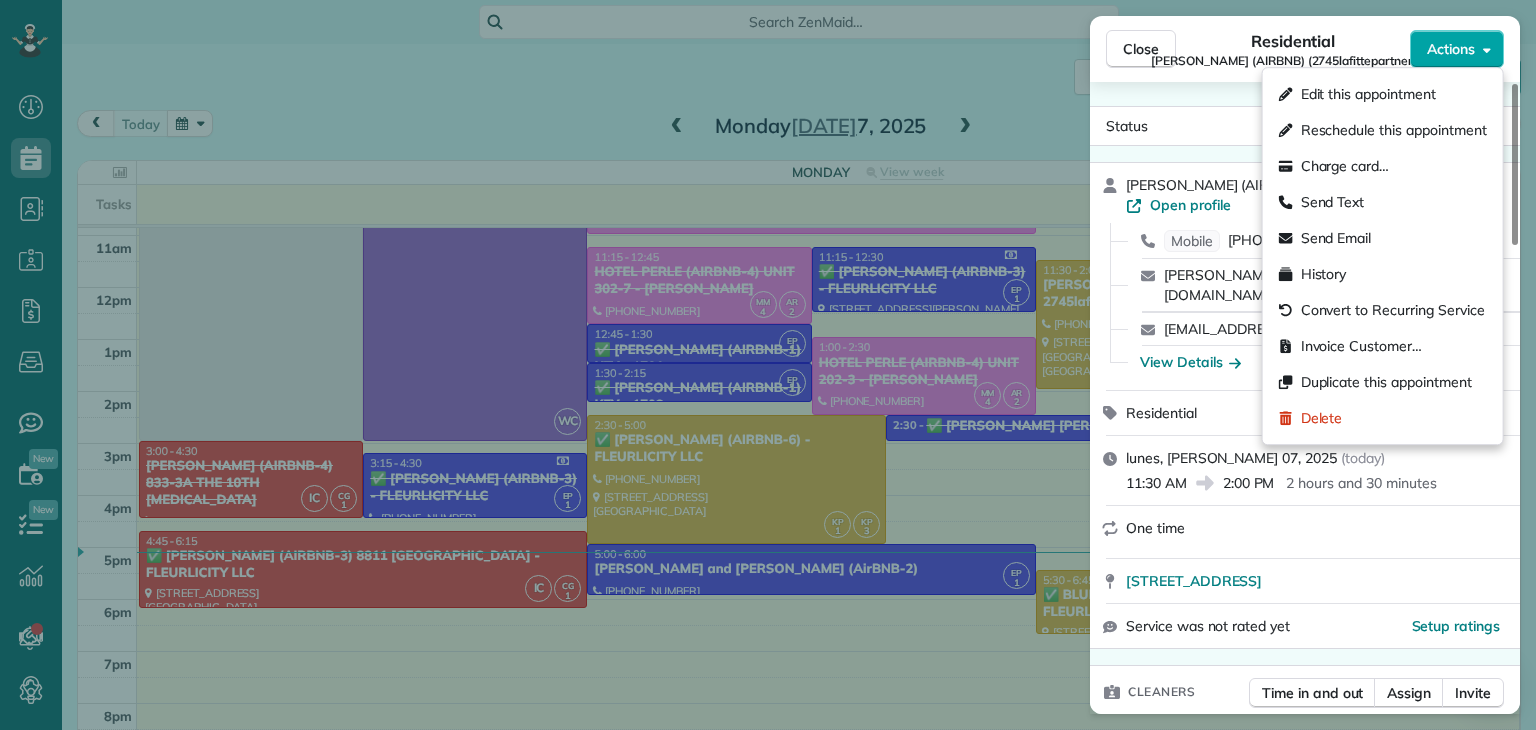 click on "Actions" at bounding box center (1451, 49) 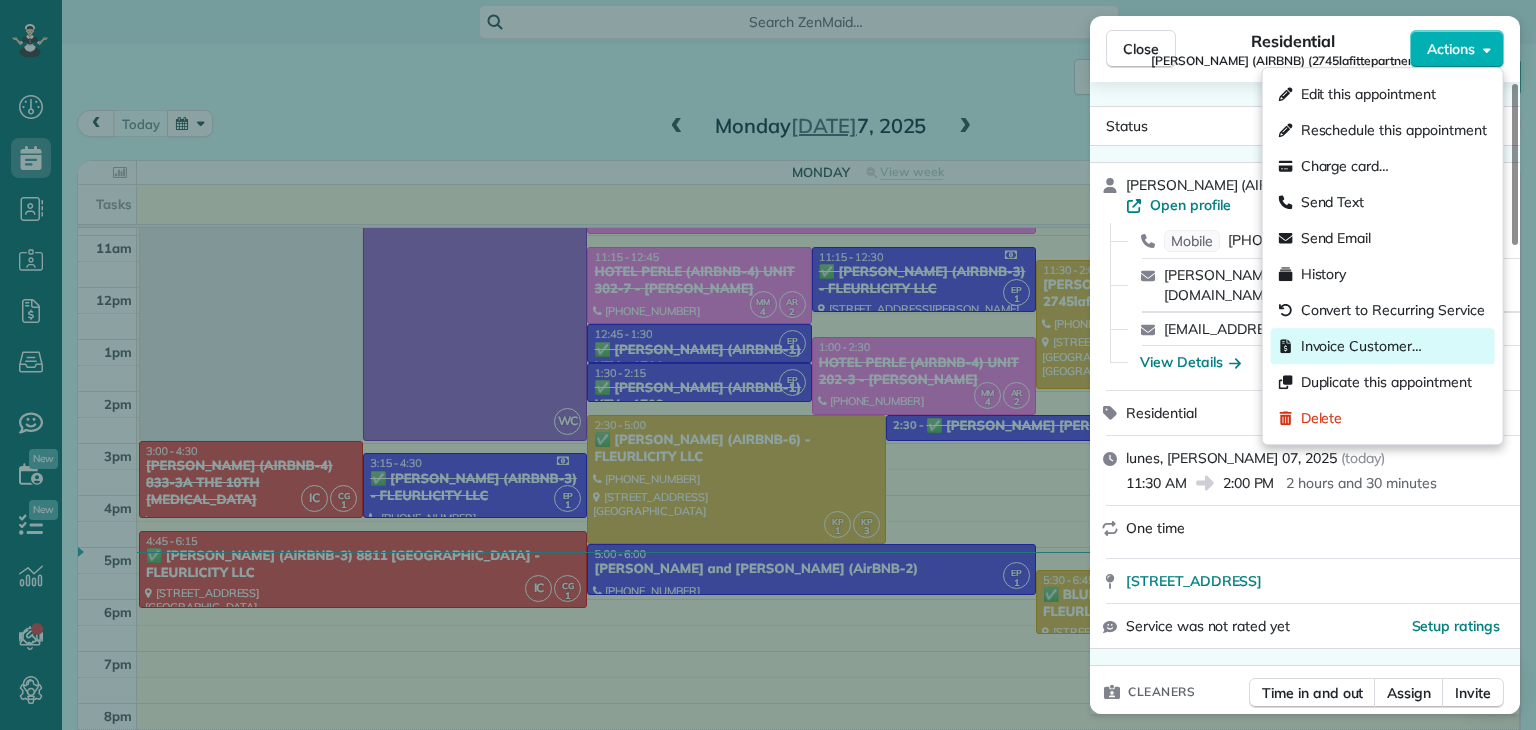 click on "Invoice Customer…" at bounding box center [1361, 346] 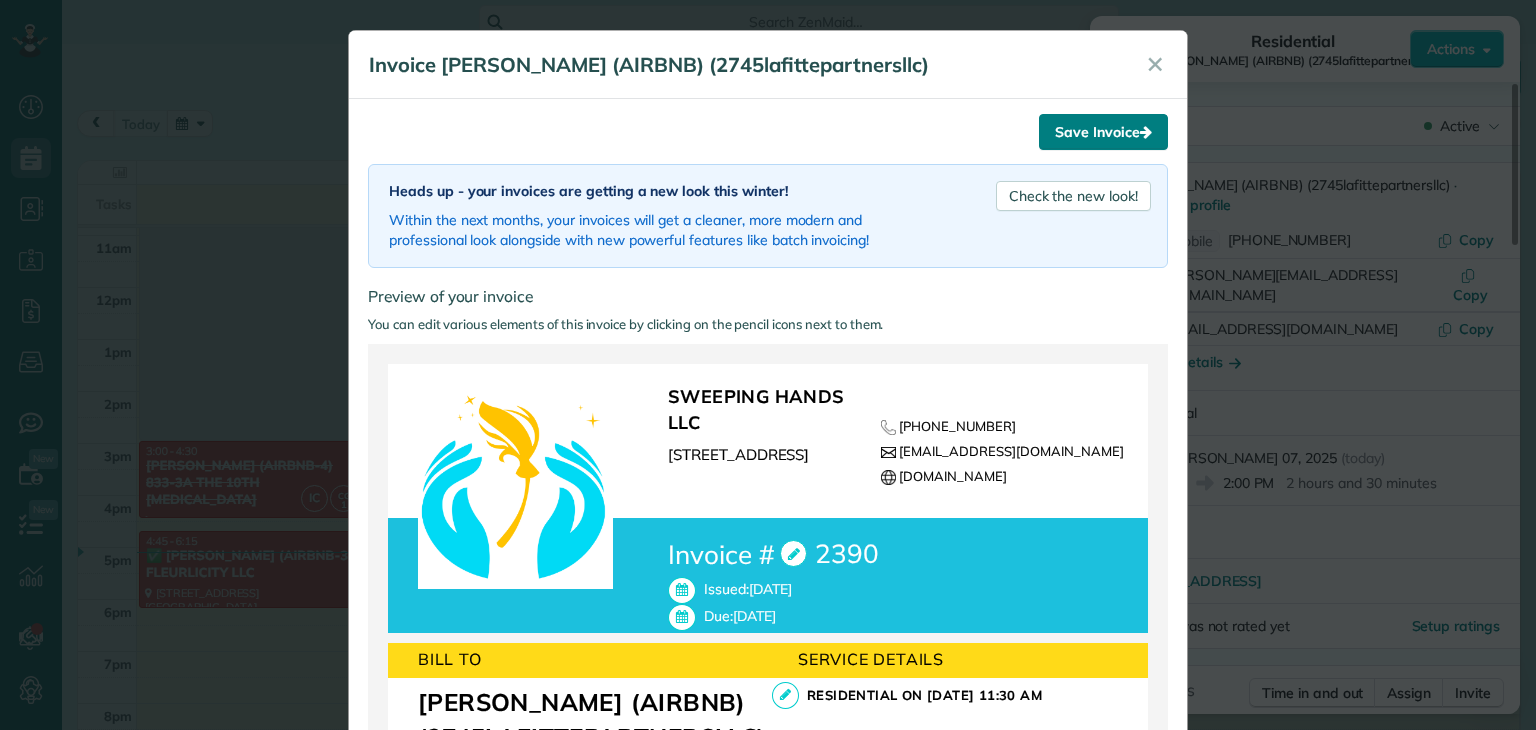 click on "Save Invoice" at bounding box center [1103, 132] 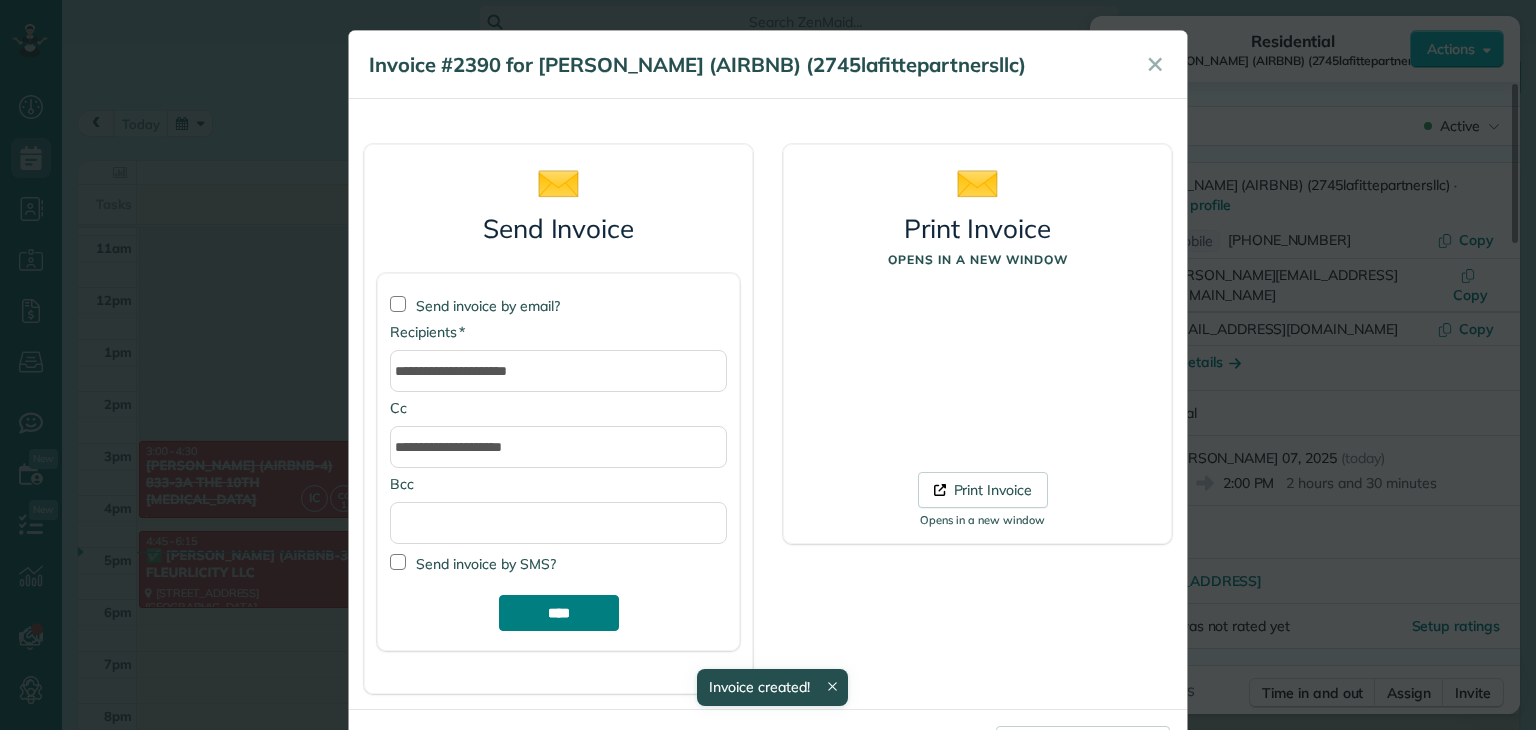 click on "****" at bounding box center (559, 613) 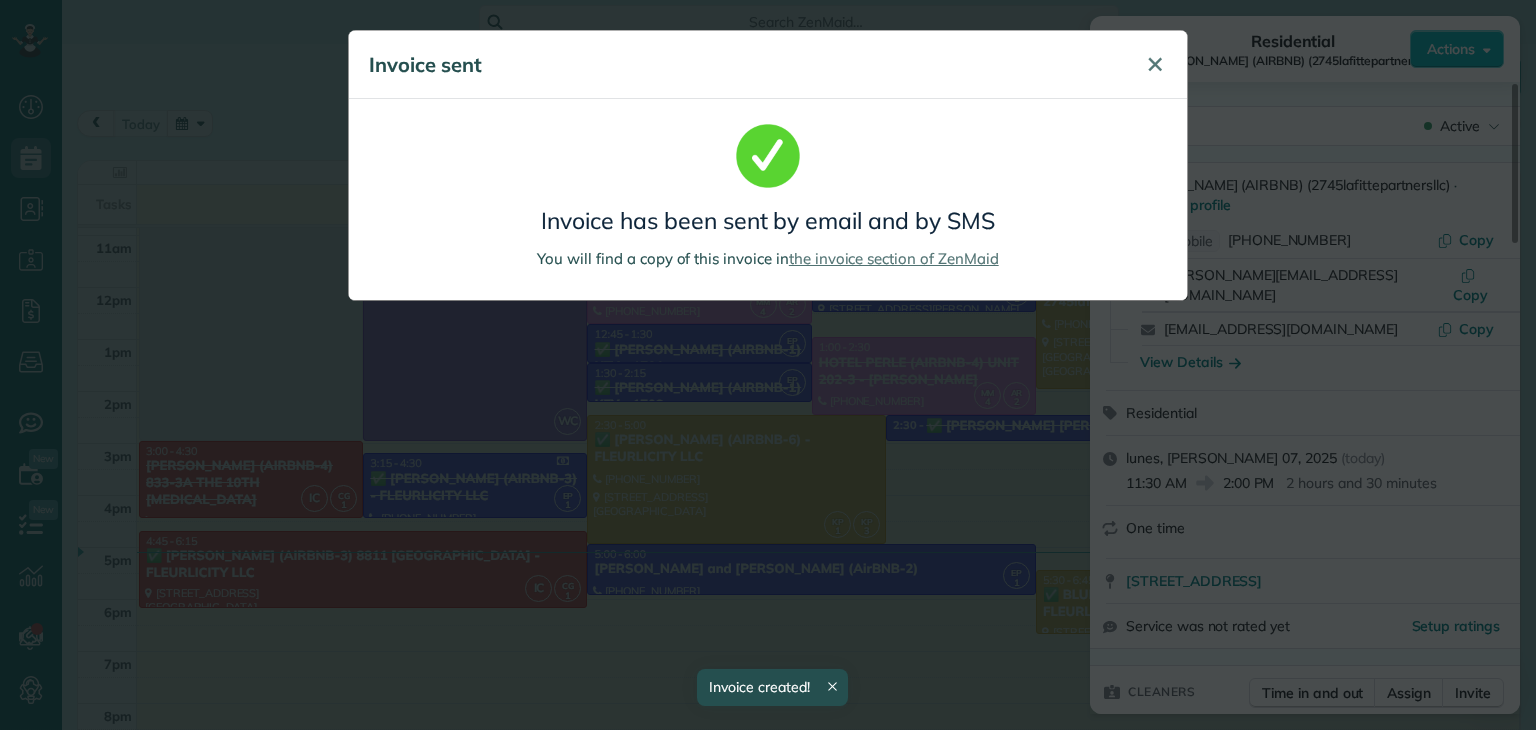 click on "✕" at bounding box center [1155, 64] 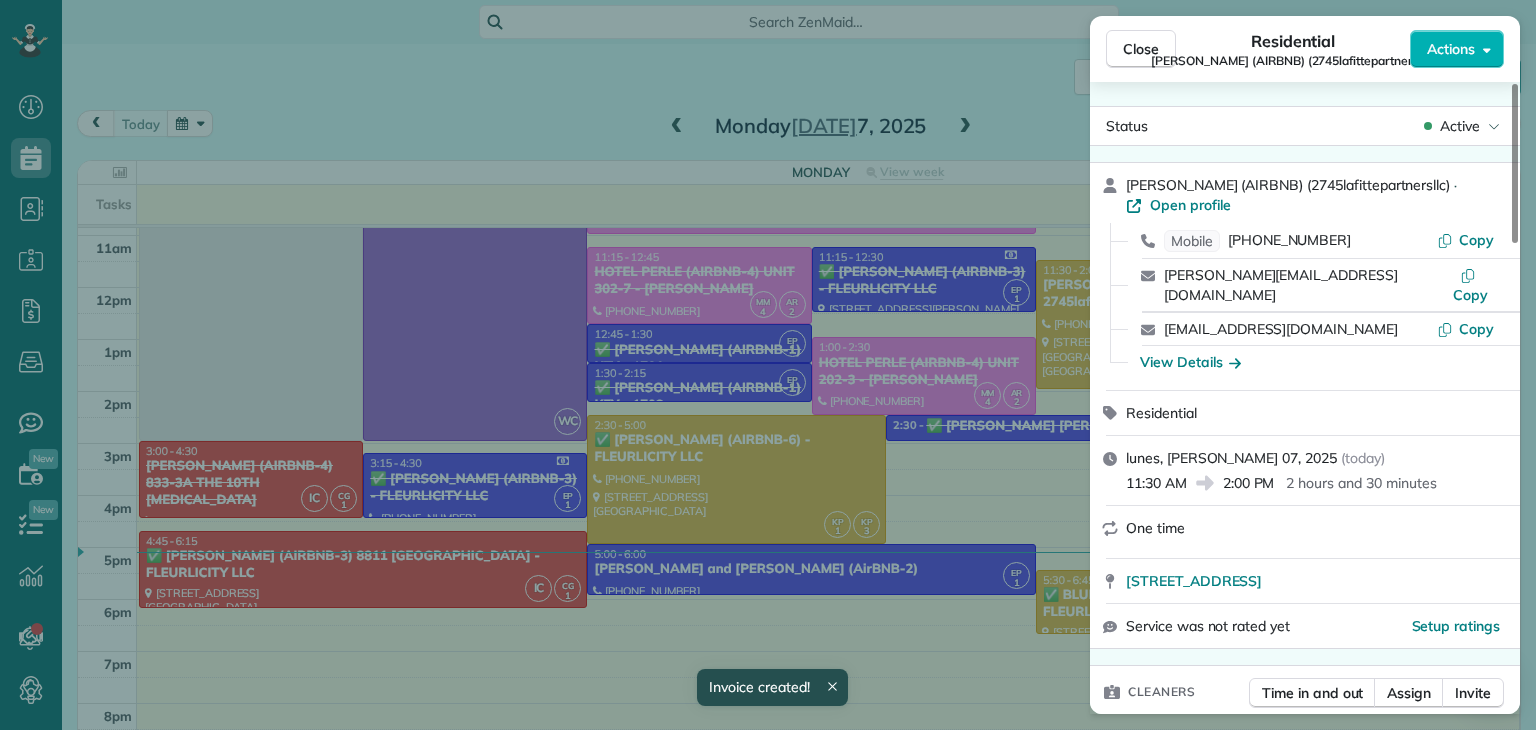 click on "Close Residential MICHAEL BRUBAKER (AIRBNB) (2745lafittepartnersllc) Actions Status Active MICHAEL BRUBAKER (AIRBNB) (2745lafittepartnersllc) · Open profile Mobile (914) 588-1598 Copy m.e.brubaker@gmail.com Copy m.ebrubaker@gmail.com Copy View Details Residential lunes, julio 07, 2025 ( today ) 11:30 AM 2:00 PM 2 hours and 30 minutes One time 2734 Toulouse Street New Orleans LA 70119 Service was not rated yet Setup ratings Cleaners Time in and out Assign Invite Team YELLOW Cleaners KAREN   PACHECO 11:30 AM 2:00 PM KENIA   PACHECO 11:32 AM 2:00 PM Checklist Try Now Keep this appointment up to your standards. Stay on top of every detail, keep your cleaners organised, and your client happy. Assign a checklist Watch a 5 min demo Billing Billing actions Price $225.00 Overcharge $0.00 Discount $0.00 Coupon discount - Primary tax - Secondary tax - Total appointment price $225.00 Tips collected New feature! $0.00 Unpaid Mark as paid Total including tip $225.00 INVOICE #2390 View invoice $225.00 Open Not sent Notes 1" at bounding box center [768, 365] 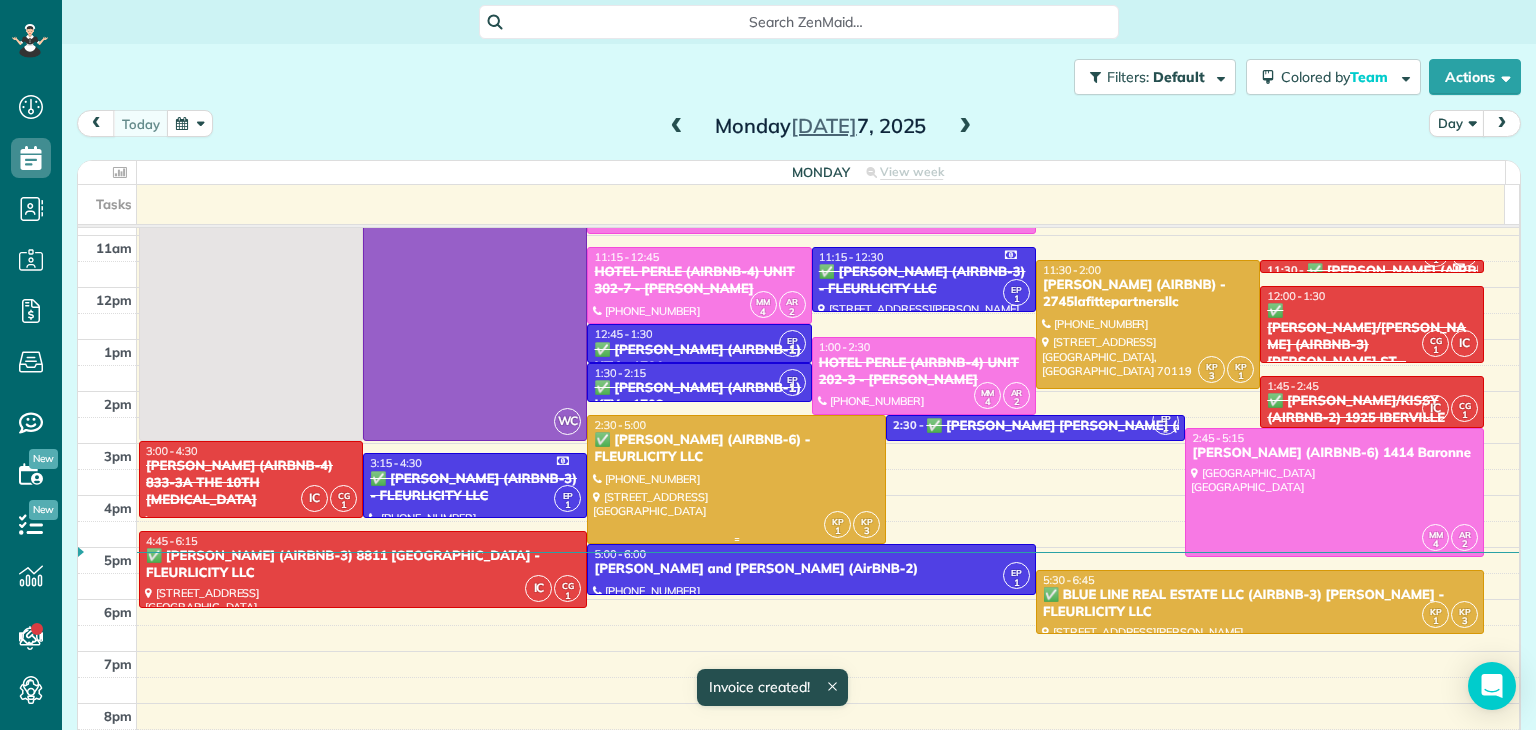 click at bounding box center [736, 479] 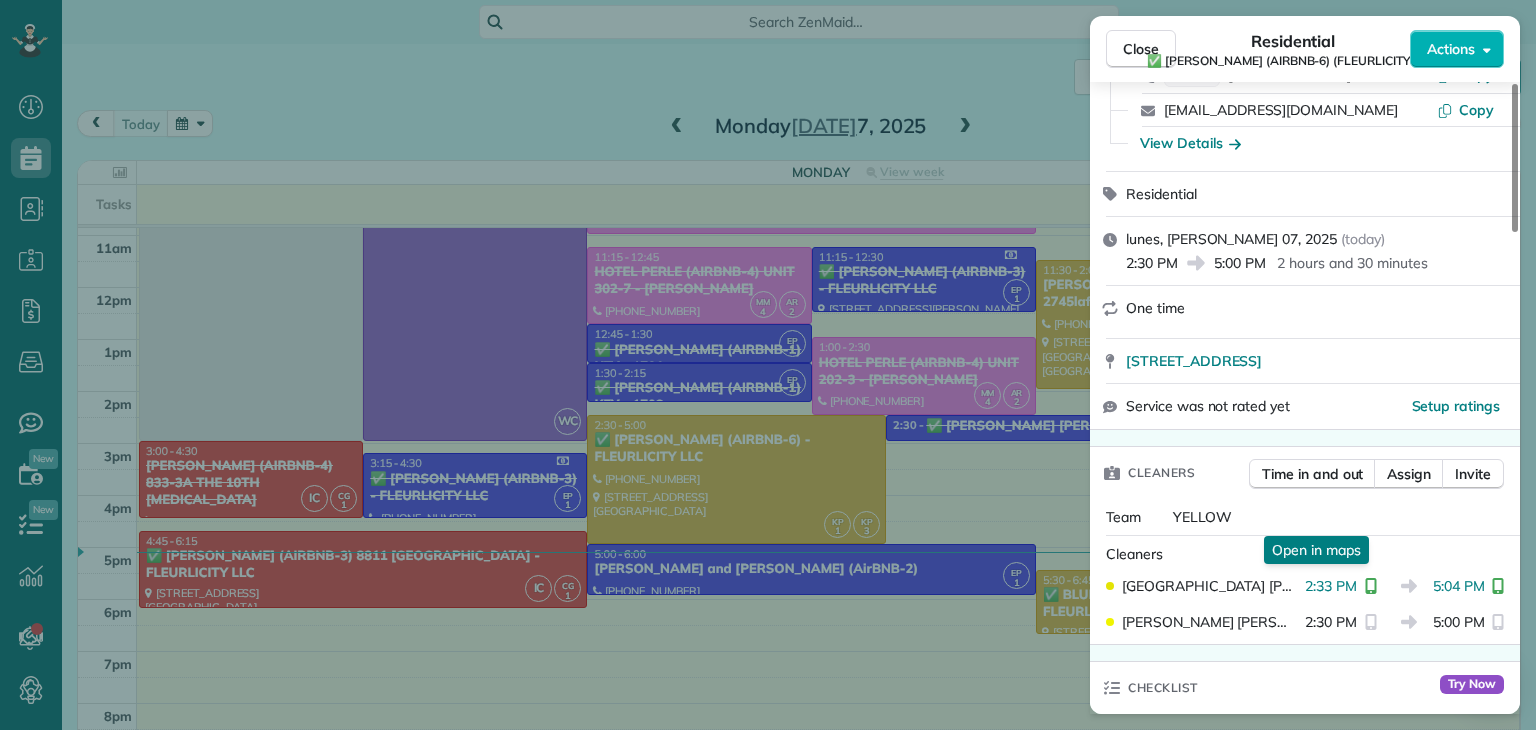 scroll, scrollTop: 0, scrollLeft: 0, axis: both 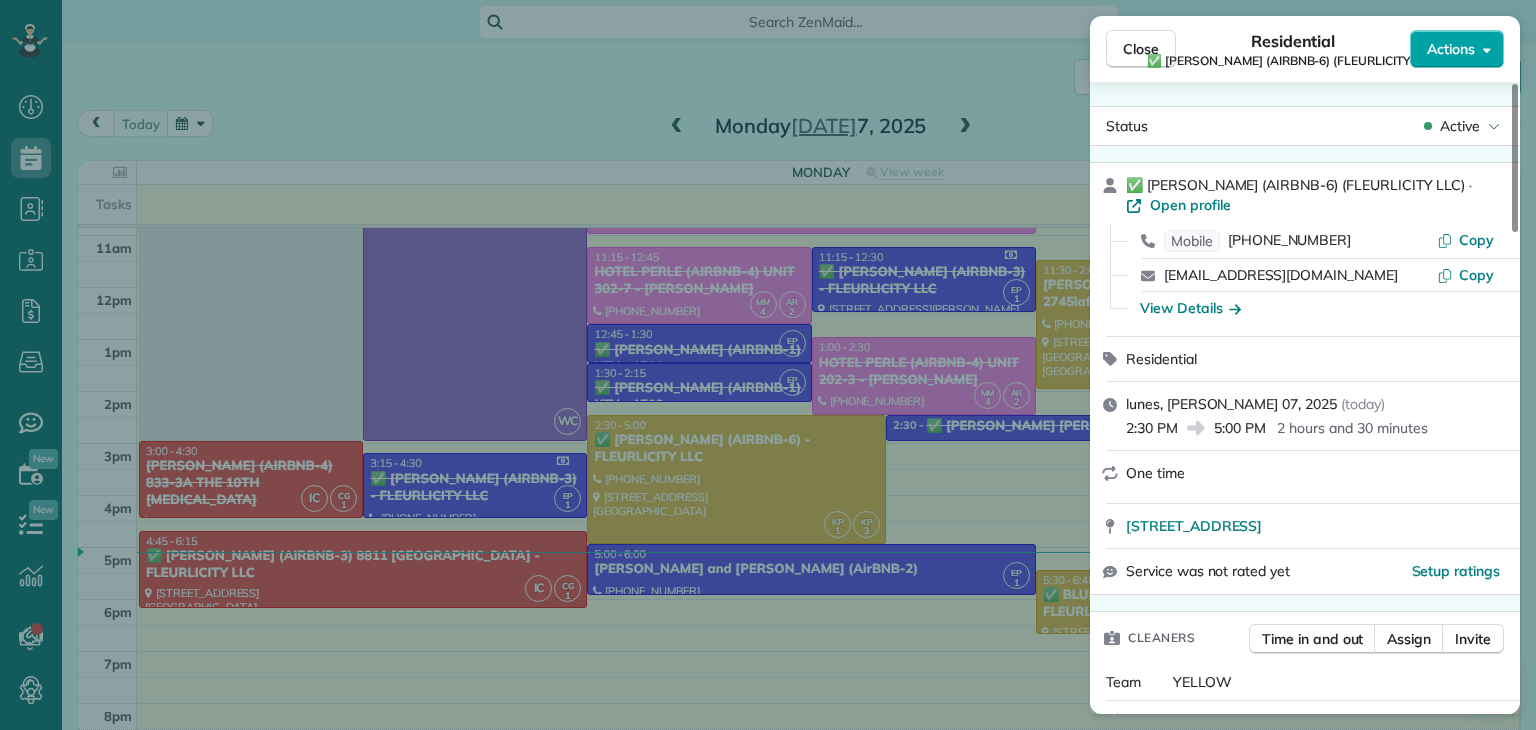 click on "Actions" at bounding box center (1451, 49) 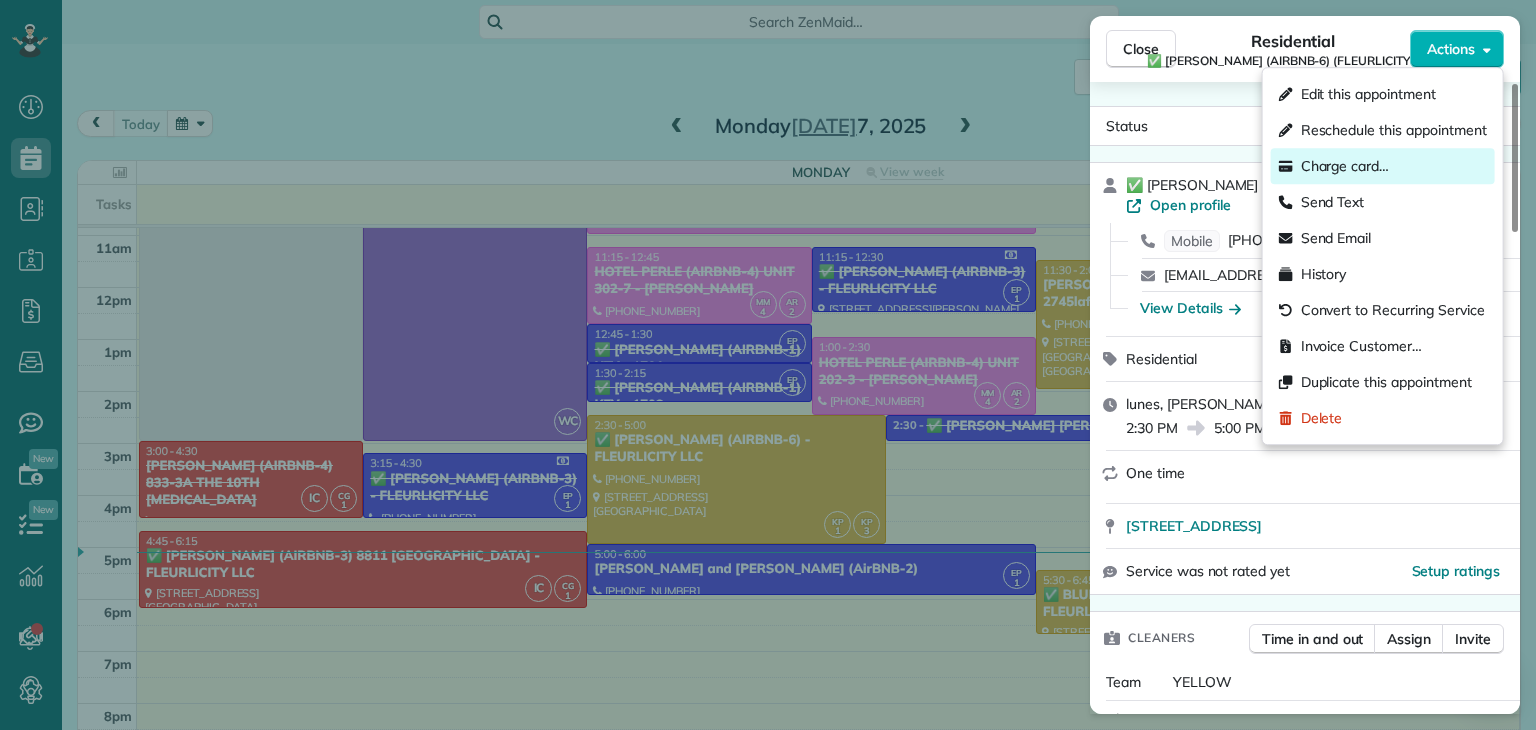 click on "Charge card…" at bounding box center (1334, 166) 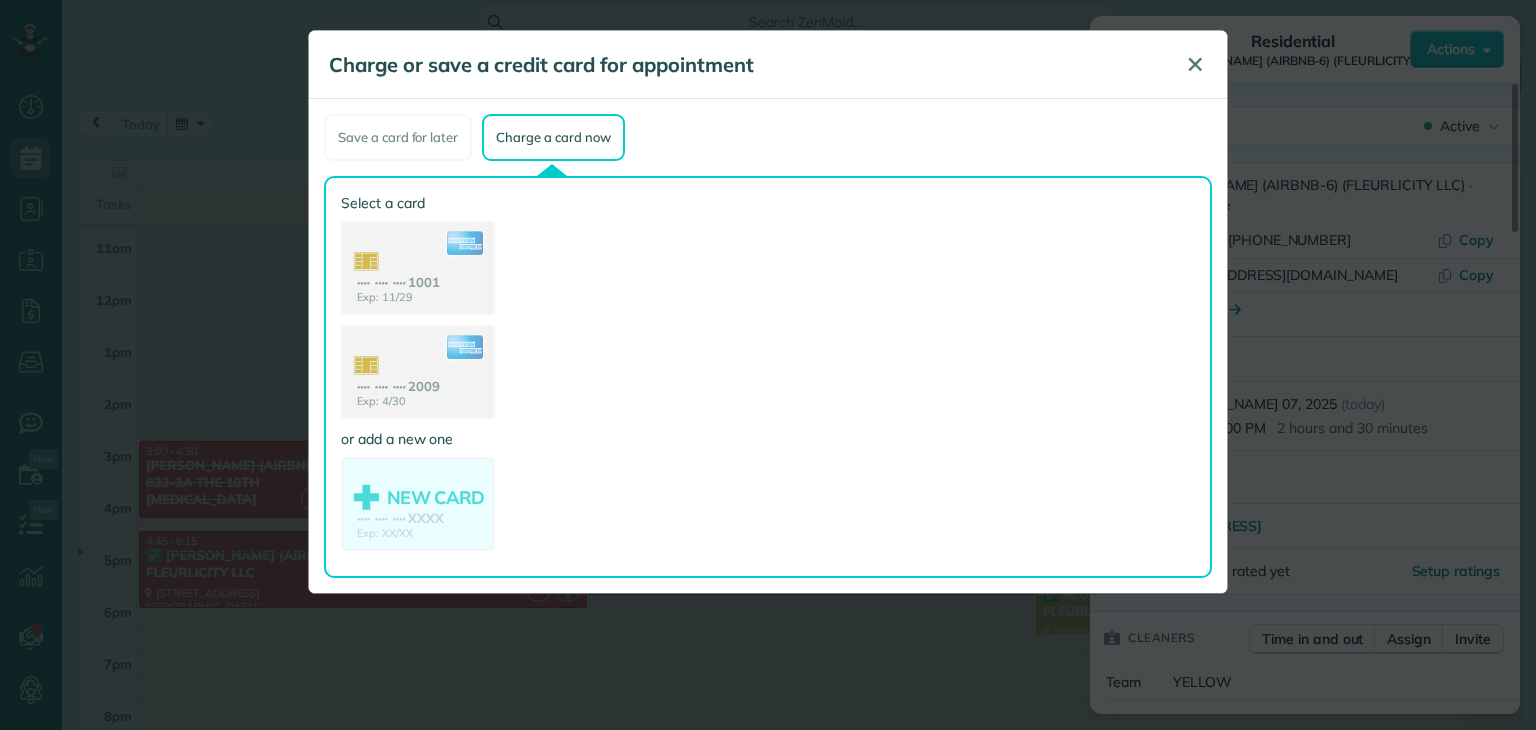 click on "✕" at bounding box center [1195, 65] 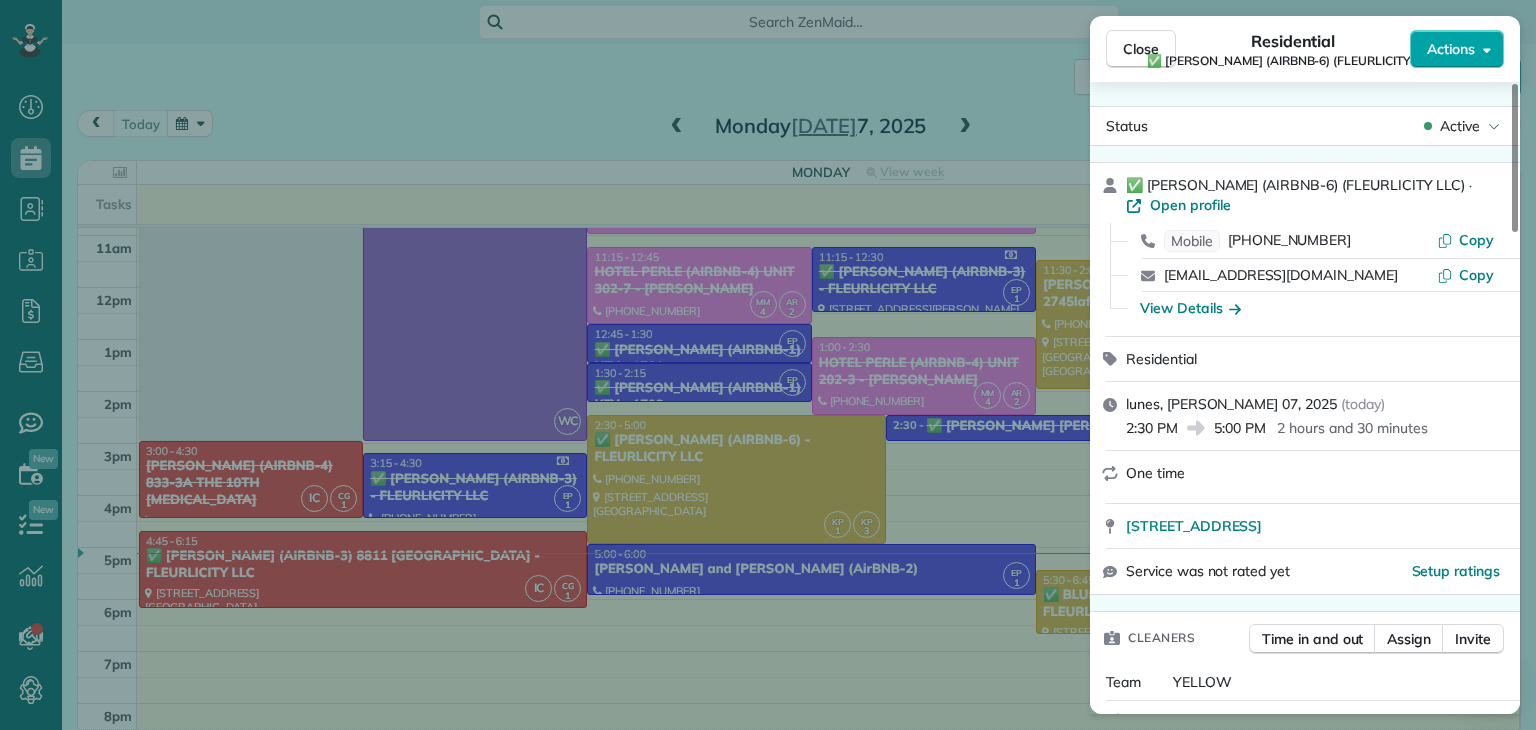 click on "Actions" at bounding box center [1451, 49] 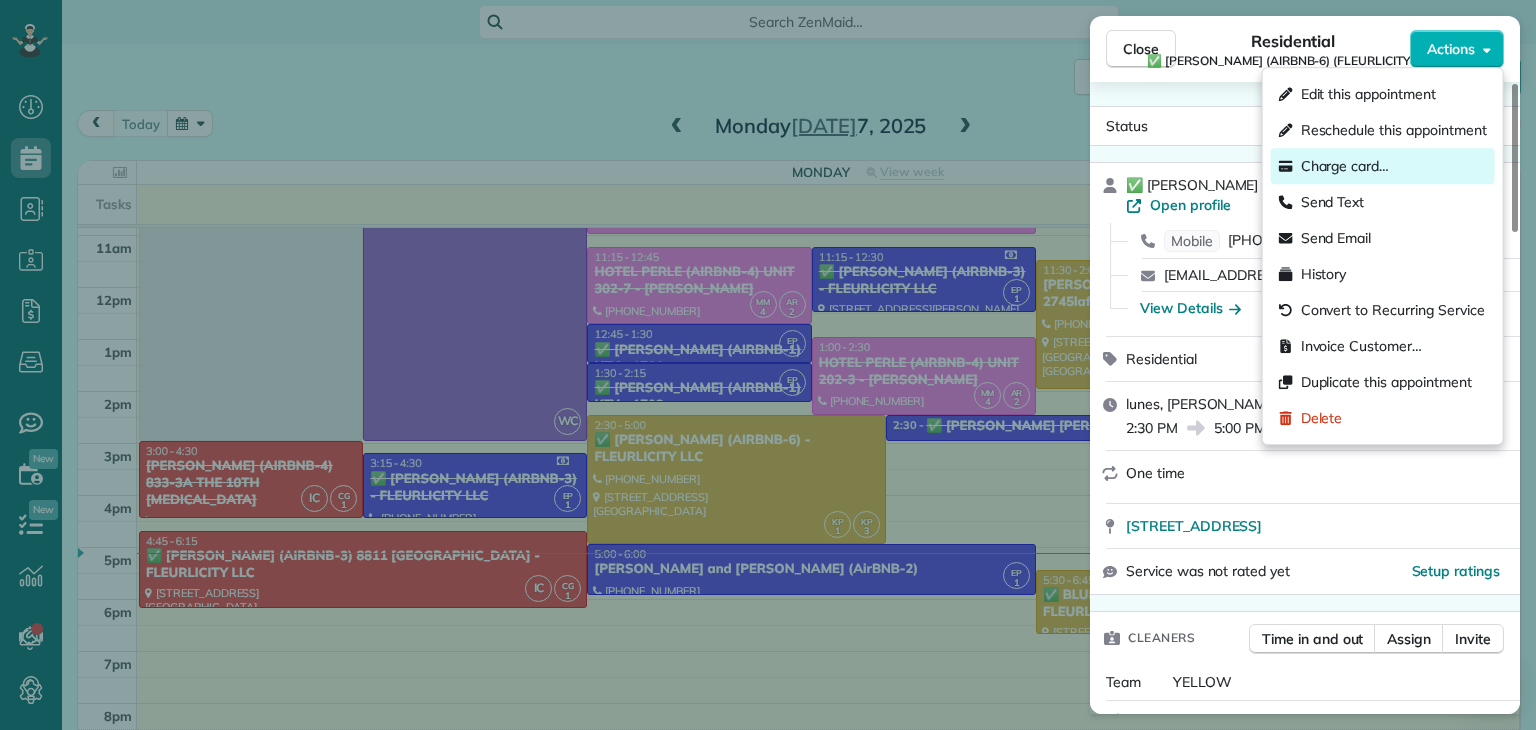 click on "Charge card…" at bounding box center [1345, 166] 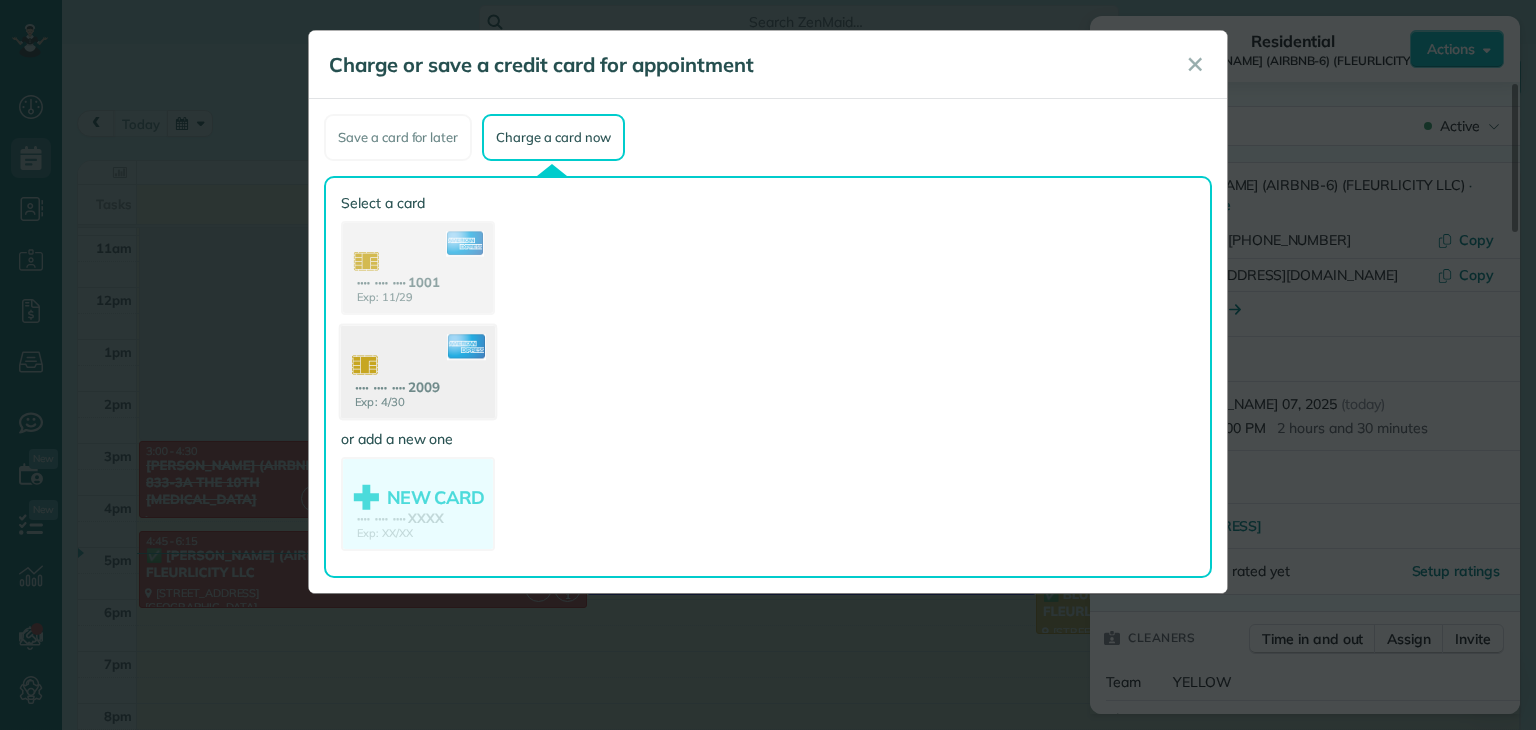 click 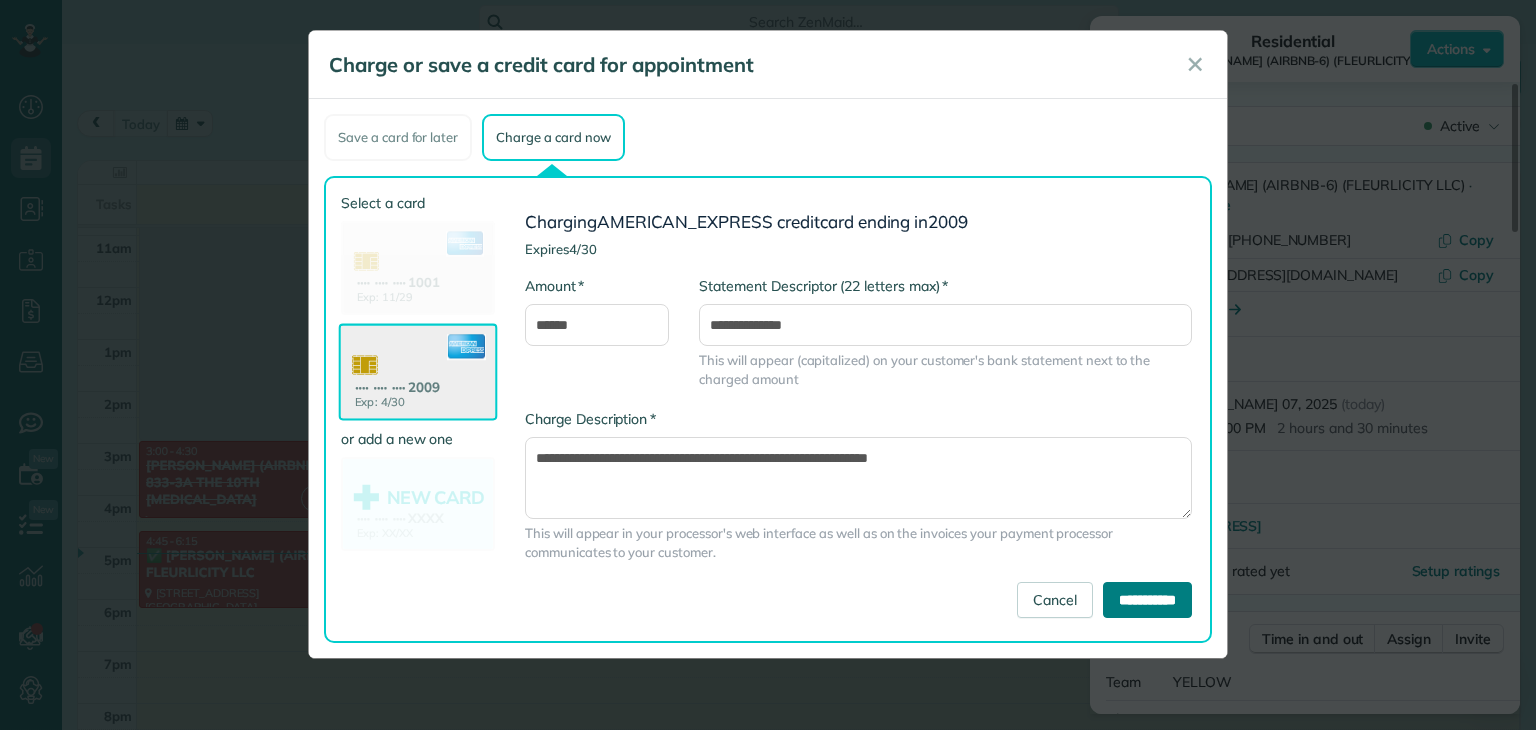 click on "**********" at bounding box center [1147, 600] 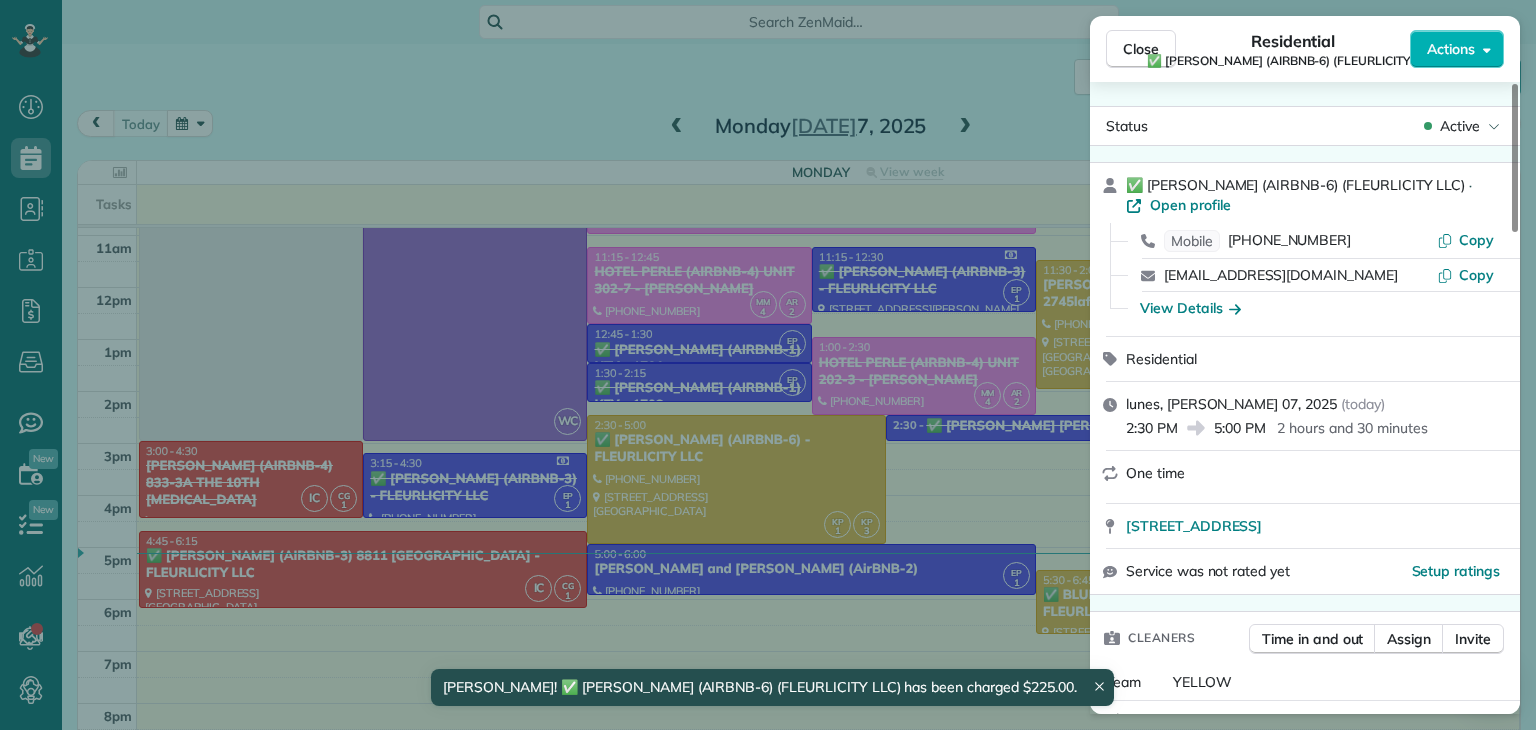 click on "Close Residential ✅ JARED ANDERSON (AIRBNB-6) (FLEURLICITY LLC) Actions Status Active ✅ JARED ANDERSON (AIRBNB-6) (FLEURLICITY LLC) · Open profile Mobile (504) 382-2999 Copy jaredandbrianne@gmail.com Copy View Details Residential lunes, julio 07, 2025 ( today ) 2:30 PM 5:00 PM 2 hours and 30 minutes One time 4900 Marigny Street New Orleans LA 70122 Service was not rated yet Setup ratings Cleaners Time in and out Assign Invite Team YELLOW Cleaners KENIA   PACHECO 2:33 PM 5:04 PM KAREN   PACHECO 2:30 PM 5:00 PM Checklist Try Now Keep this appointment up to your standards. Stay on top of every detail, keep your cleaners organised, and your client happy. Assign a checklist Watch a 5 min demo Billing Billing actions Price $225.00 Overcharge $0.00 Discount $0.00 Coupon discount - Primary tax - Secondary tax - Total appointment price $225.00 Tips collected New feature! $0.00 Paid by card Total including tip $225.00 Get paid online in no-time! Send an invoice and reward your cleaners with tips Work items Notes 2" at bounding box center [768, 365] 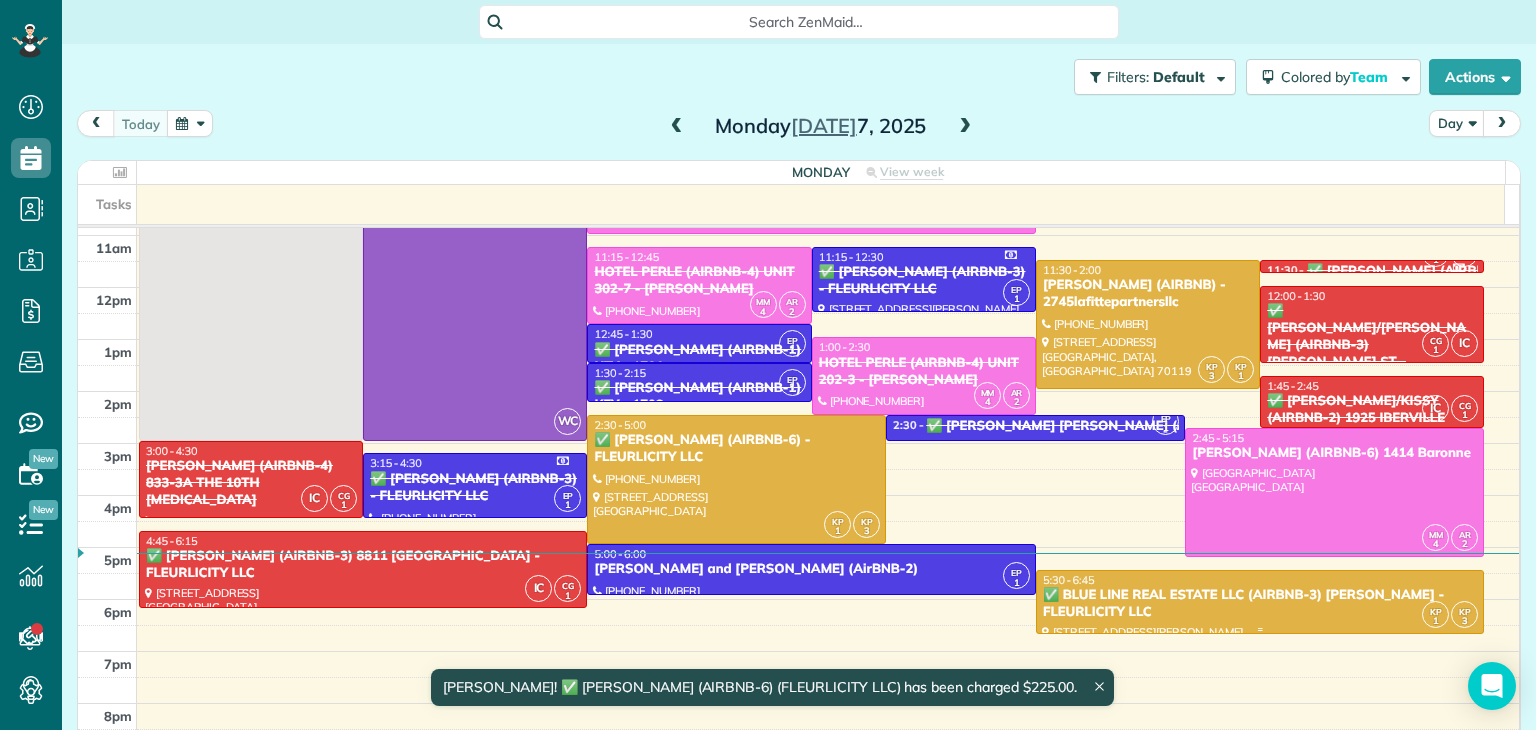 click on "✅ BLUE LINE REAL ESTATE LLC (AIRBNB-3) [PERSON_NAME] - FLEURLICITY LLC" at bounding box center (1260, 604) 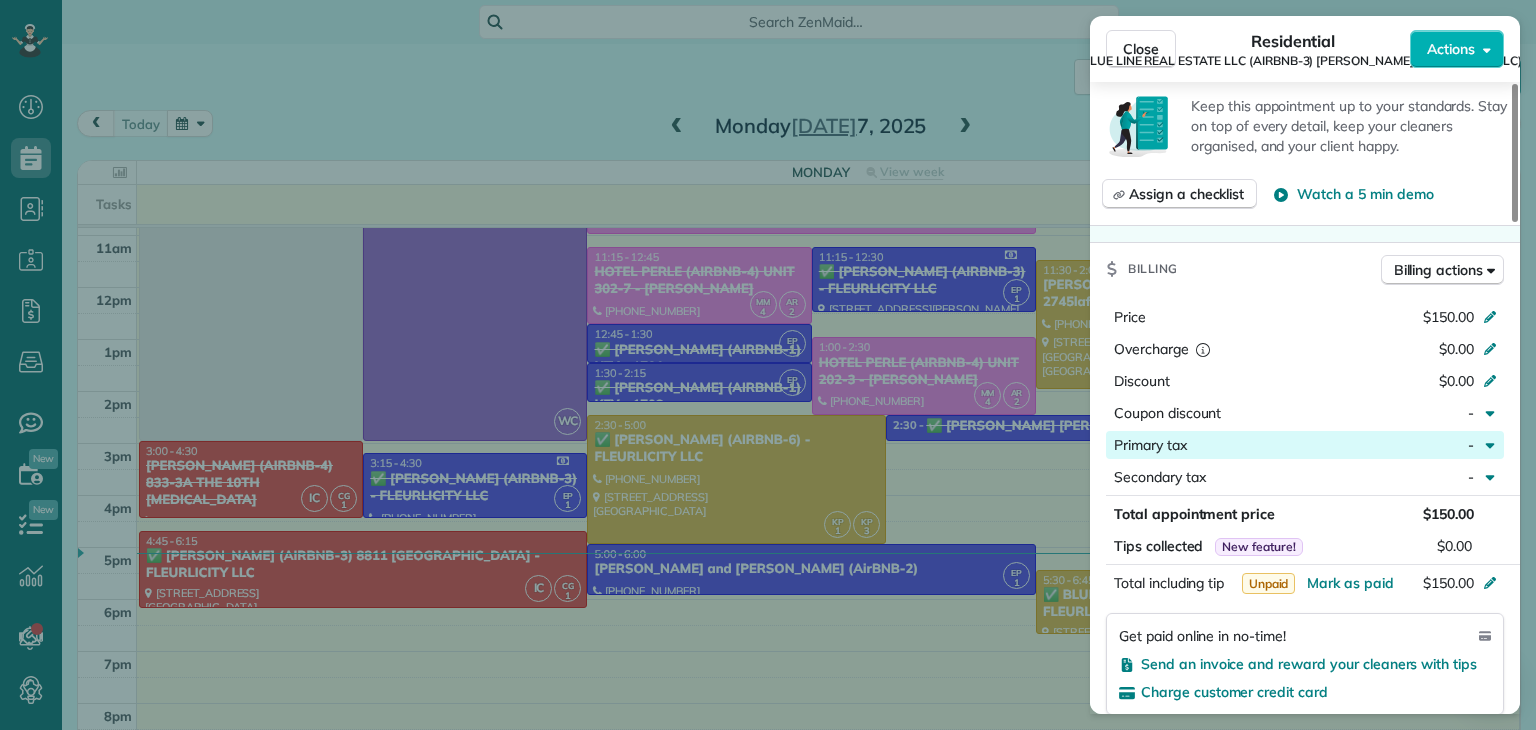 scroll, scrollTop: 900, scrollLeft: 0, axis: vertical 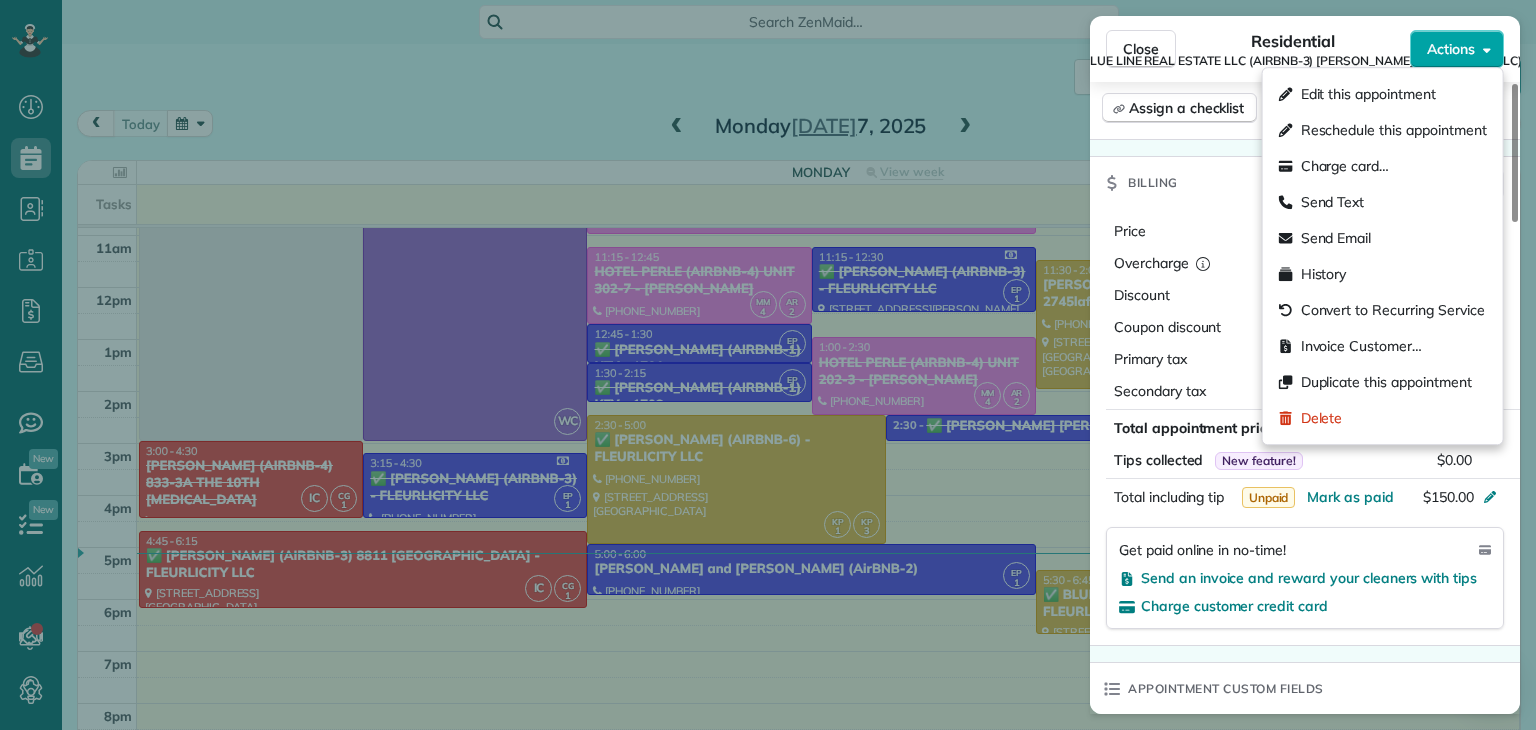 click on "Actions" at bounding box center (1457, 49) 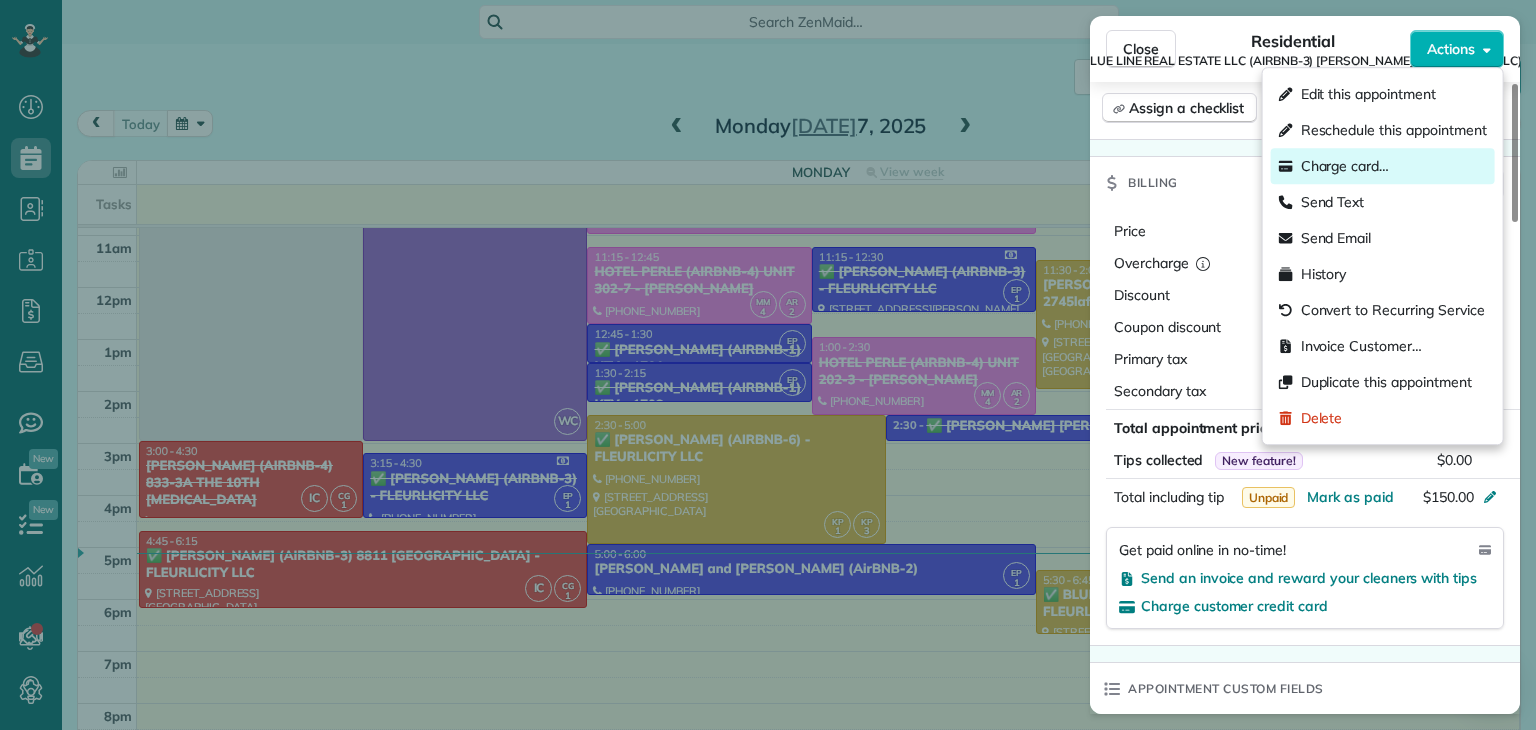 click on "Charge card…" at bounding box center (1345, 166) 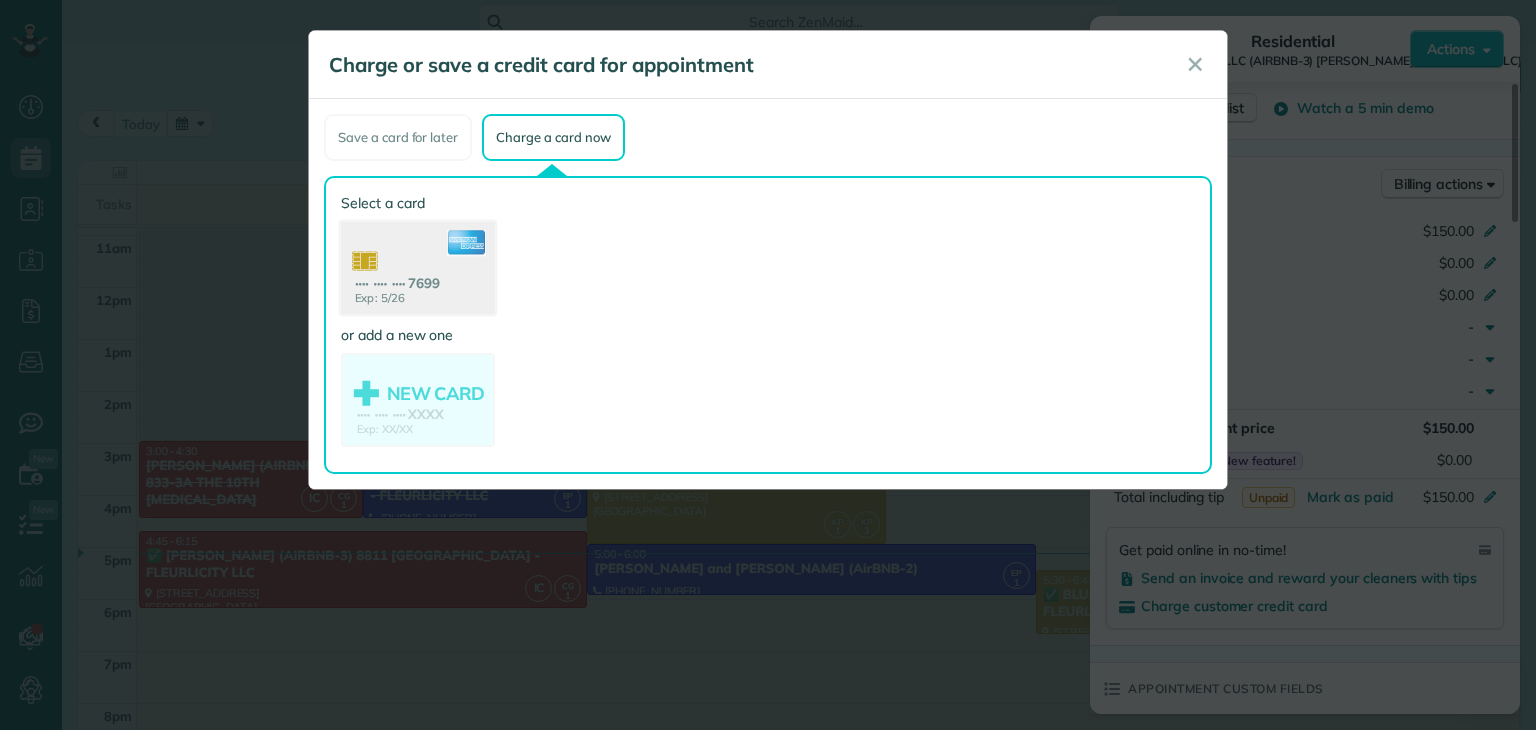 click 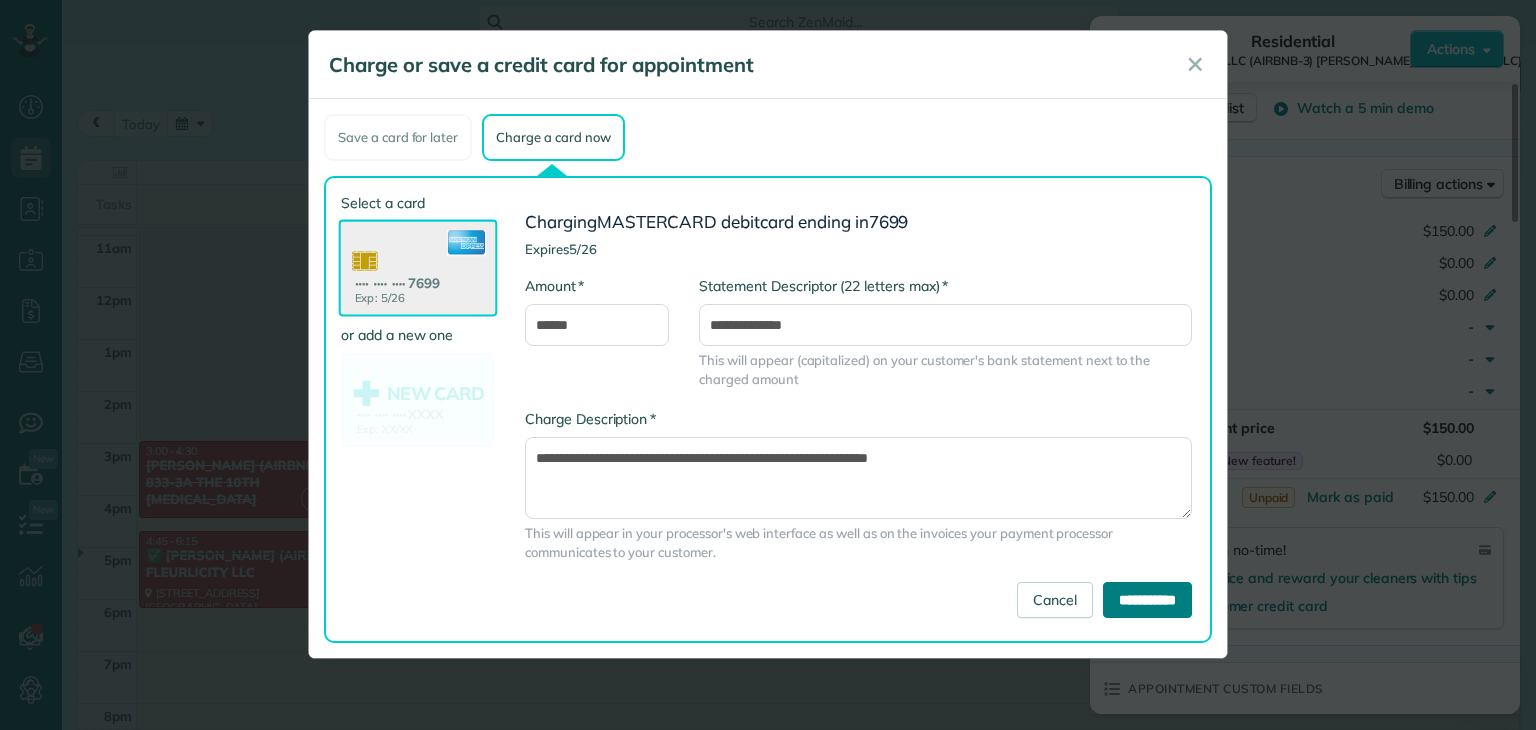 click on "**********" at bounding box center [1147, 600] 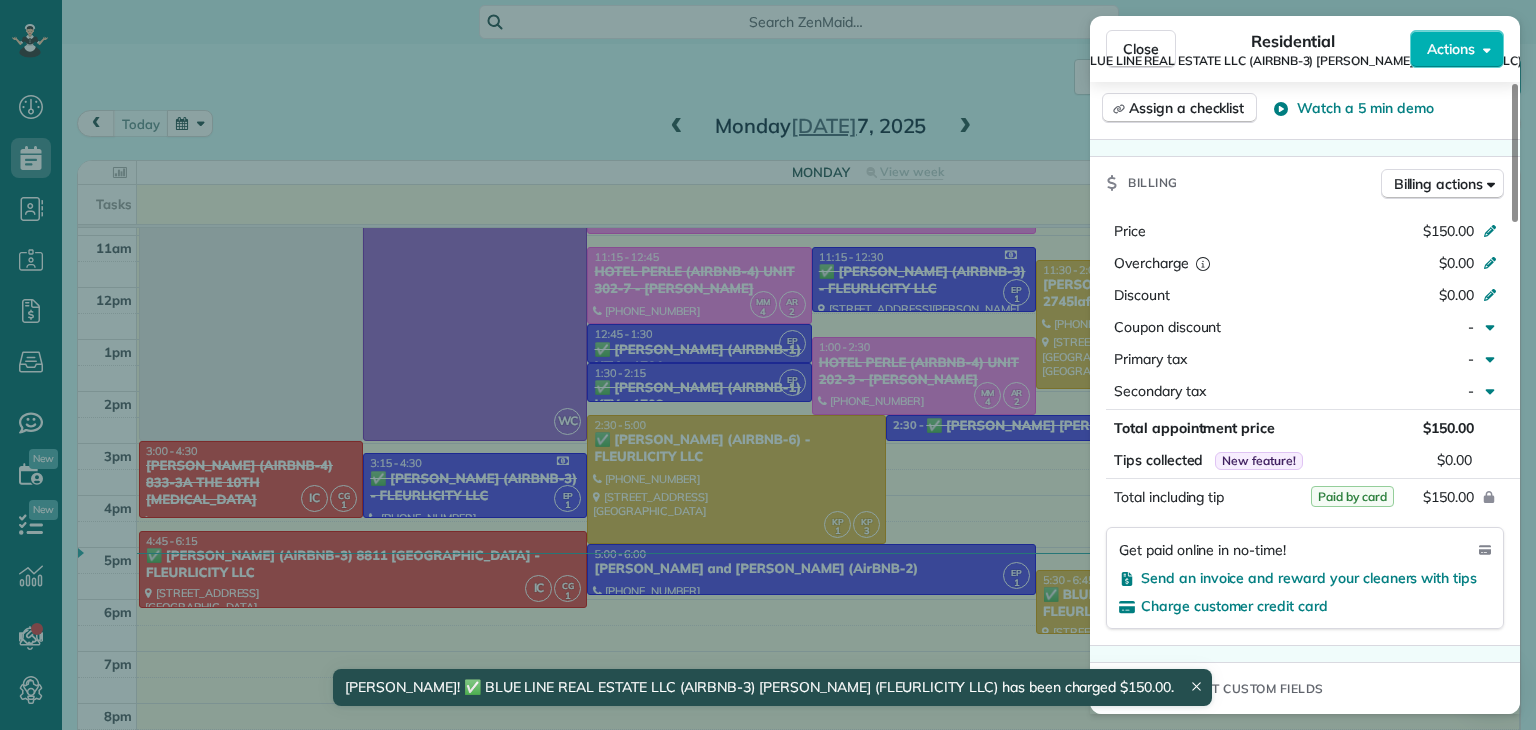 drag, startPoint x: 150, startPoint y: 49, endPoint x: 121, endPoint y: 13, distance: 46.227695 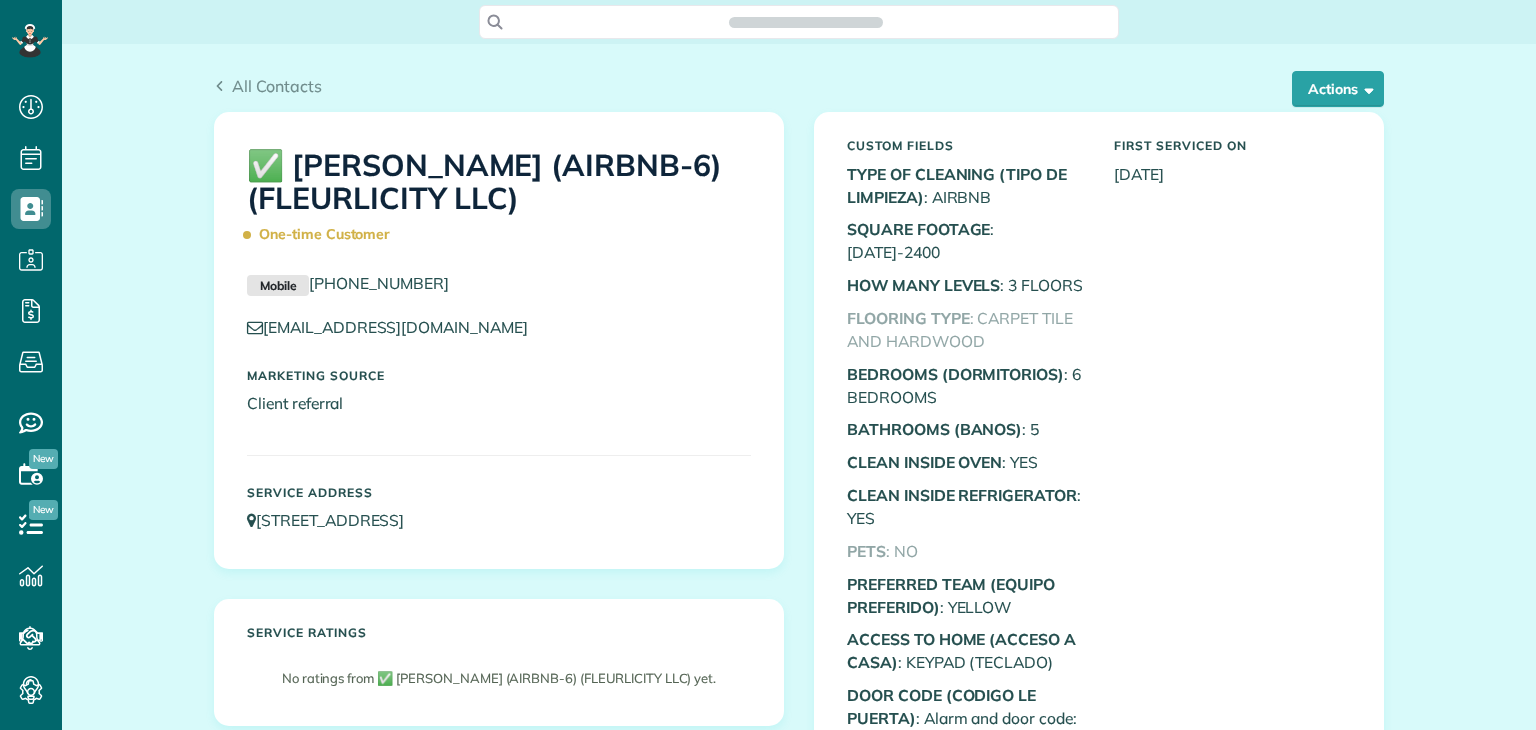 scroll, scrollTop: 0, scrollLeft: 0, axis: both 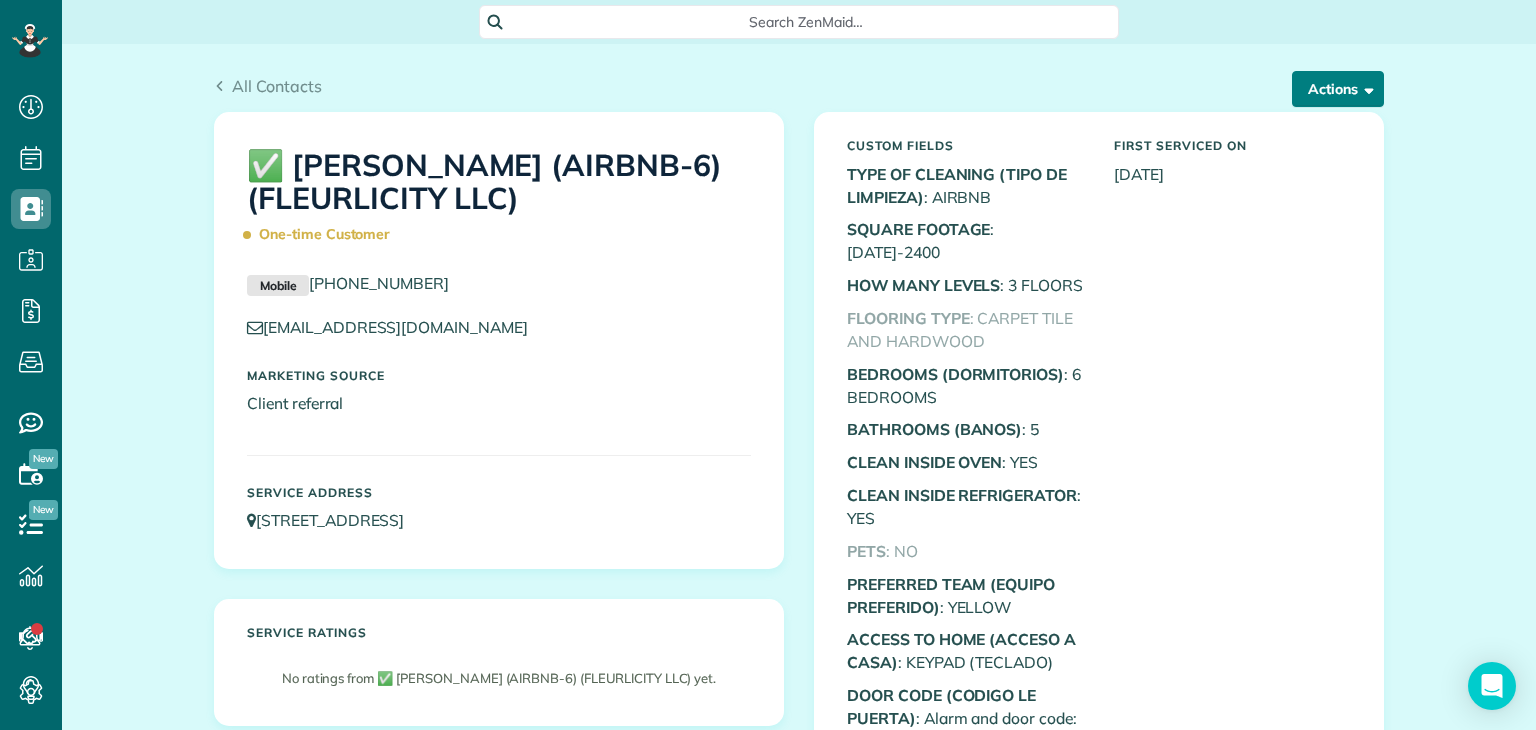 drag, startPoint x: 1360, startPoint y: 93, endPoint x: 1347, endPoint y: 104, distance: 17.029387 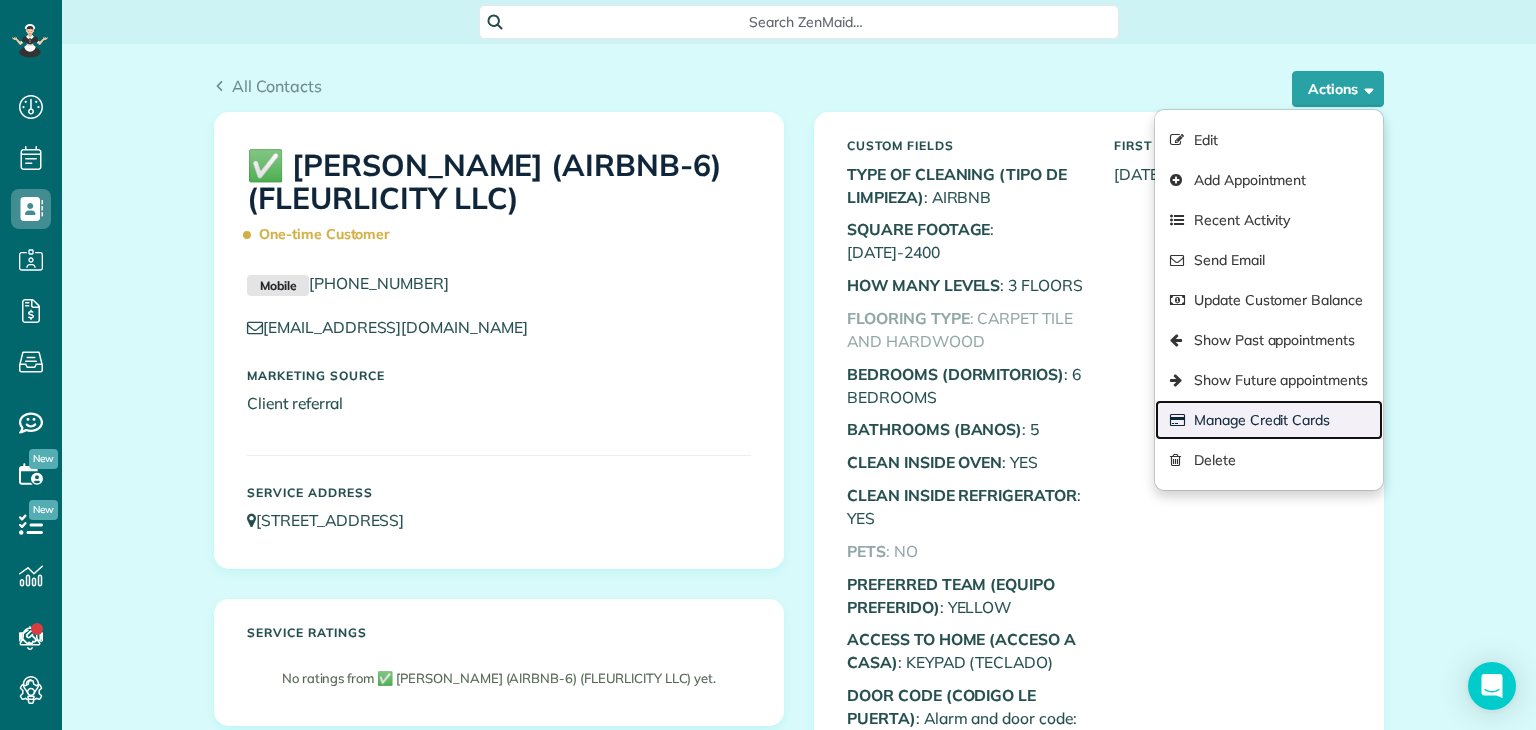 click on "Manage Credit Cards" at bounding box center (1269, 420) 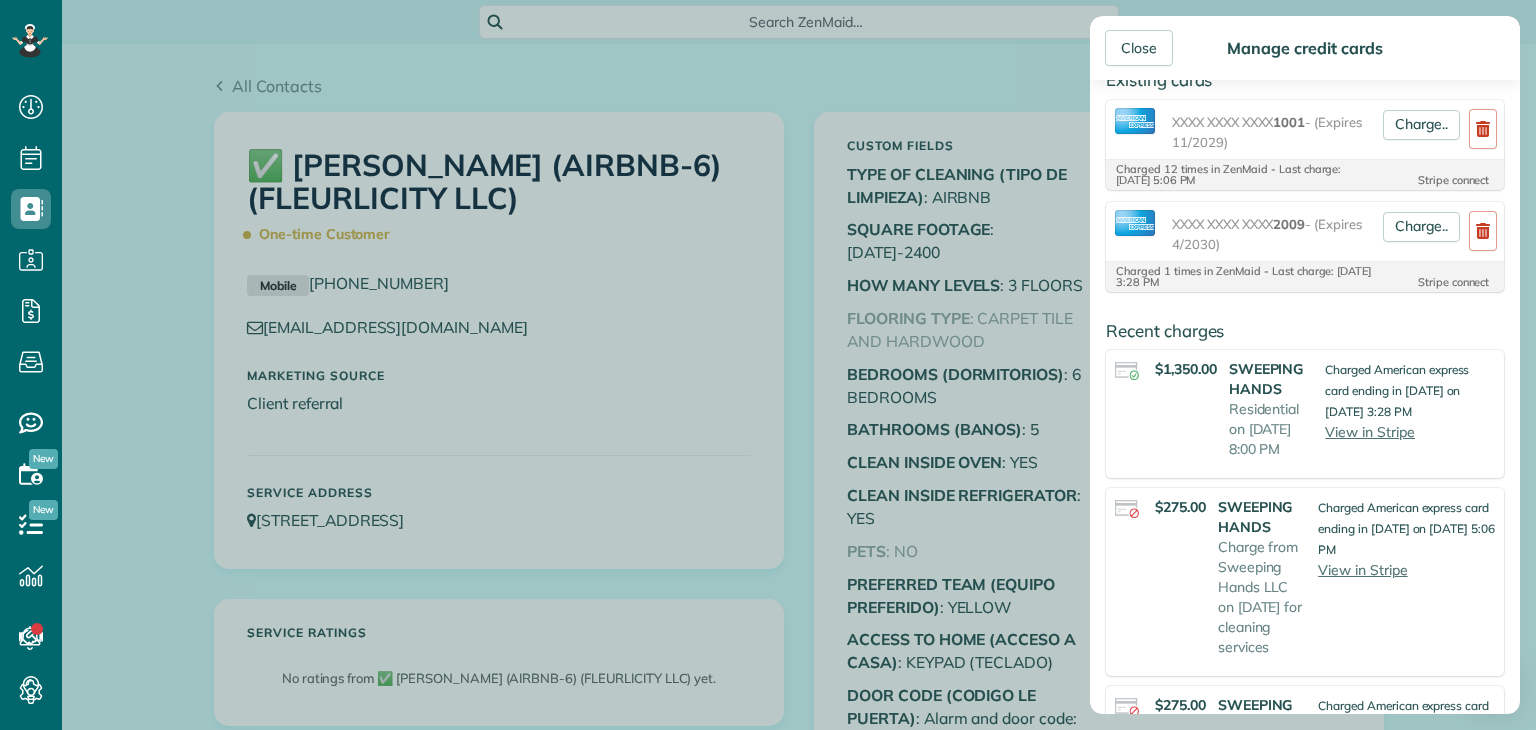 scroll, scrollTop: 0, scrollLeft: 0, axis: both 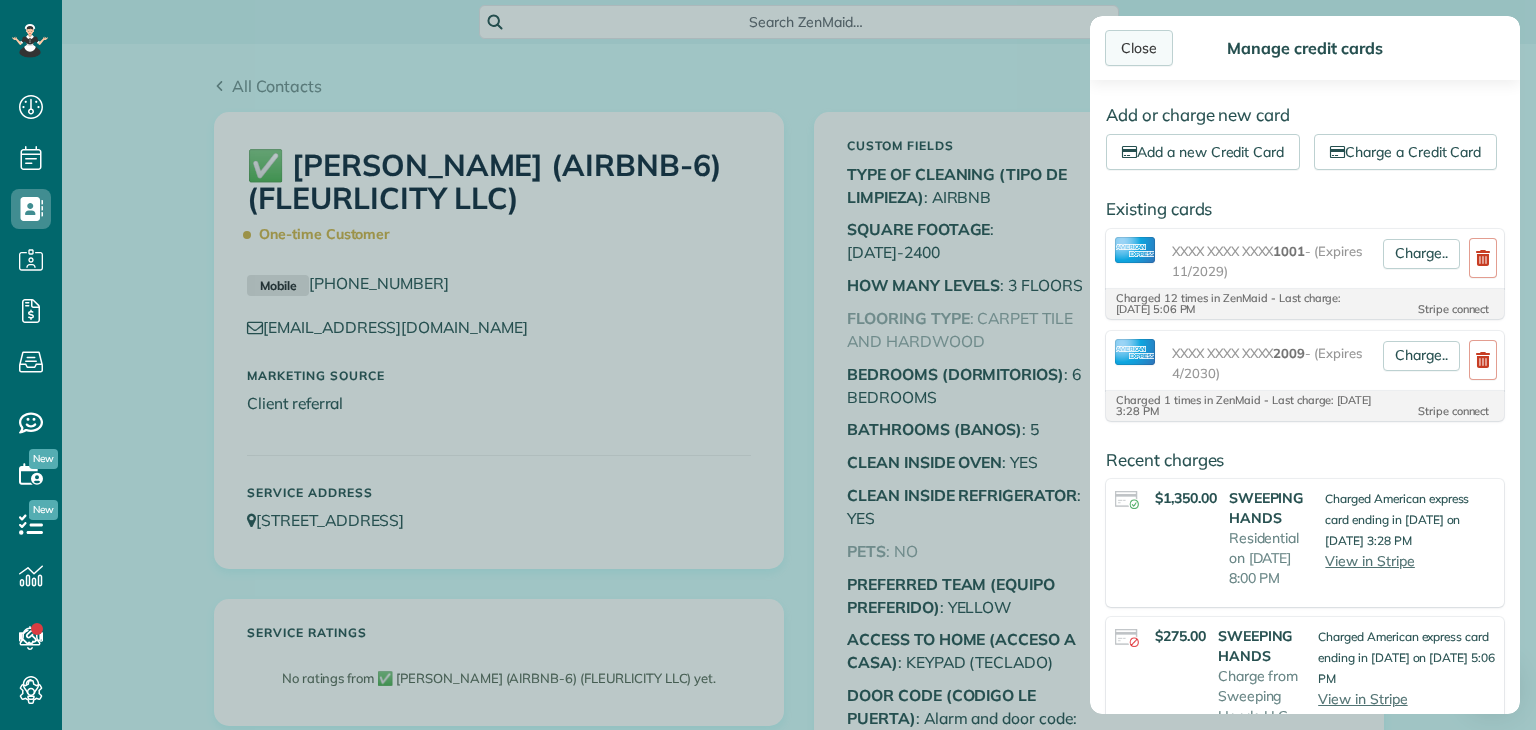click on "Close" at bounding box center [1139, 48] 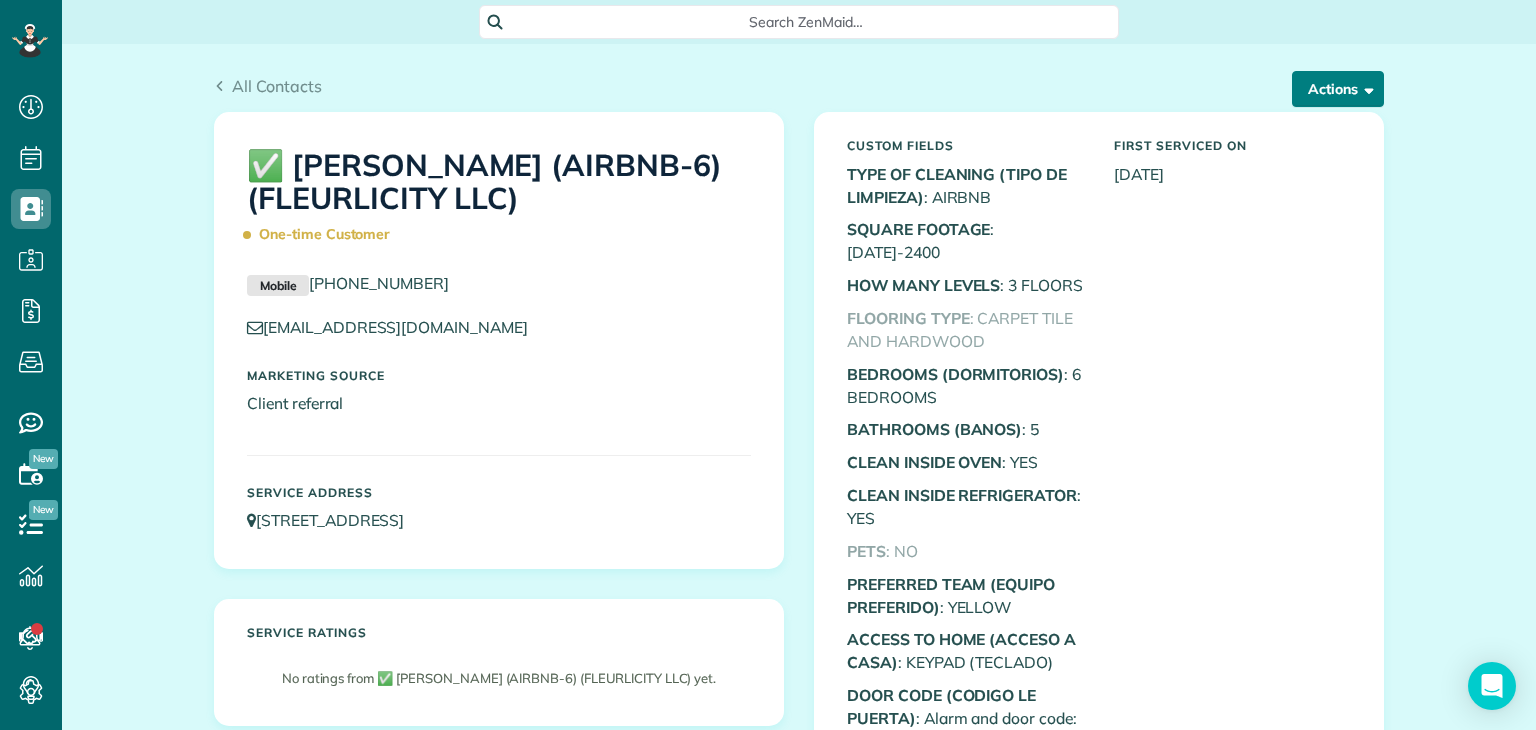 click at bounding box center [1365, 88] 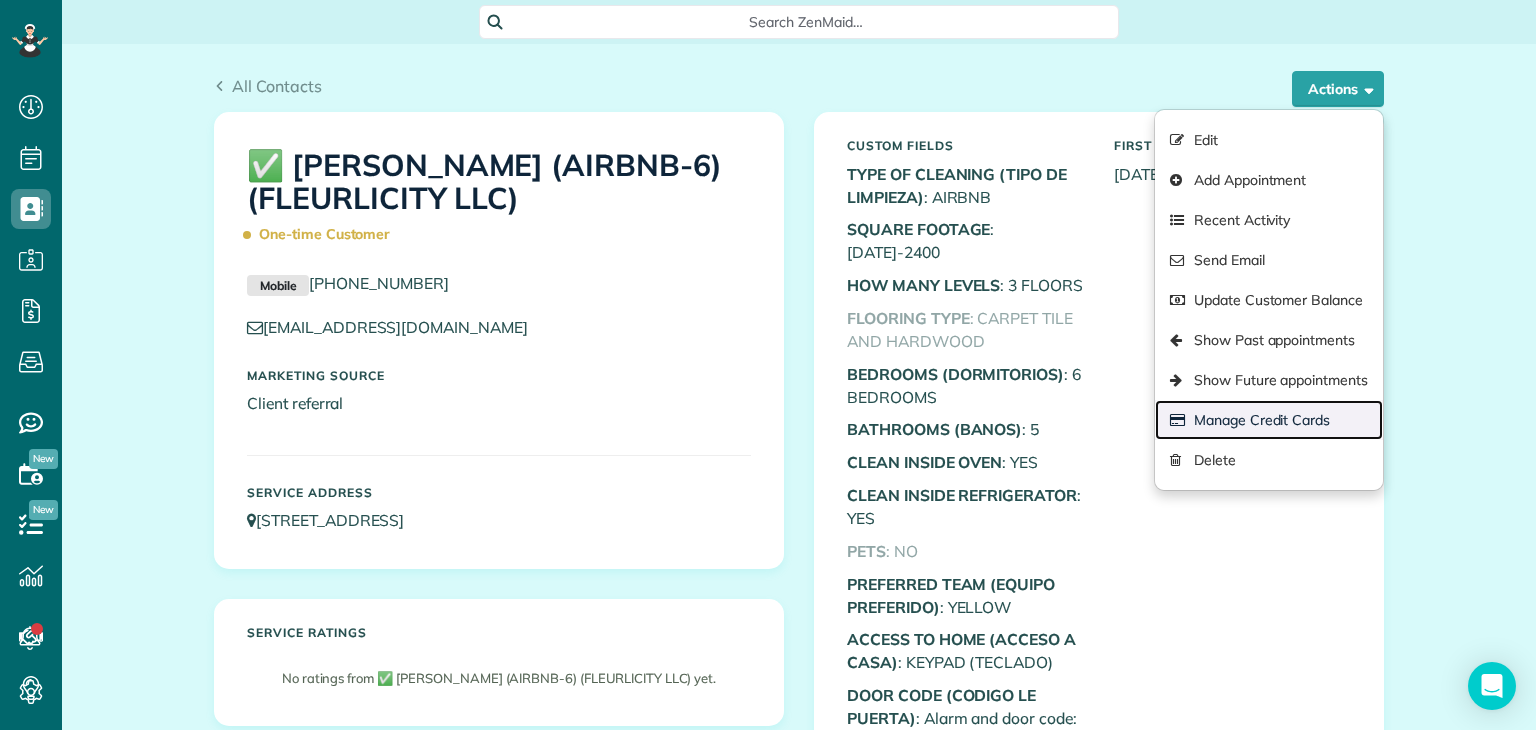 click on "Manage Credit Cards" at bounding box center [1269, 420] 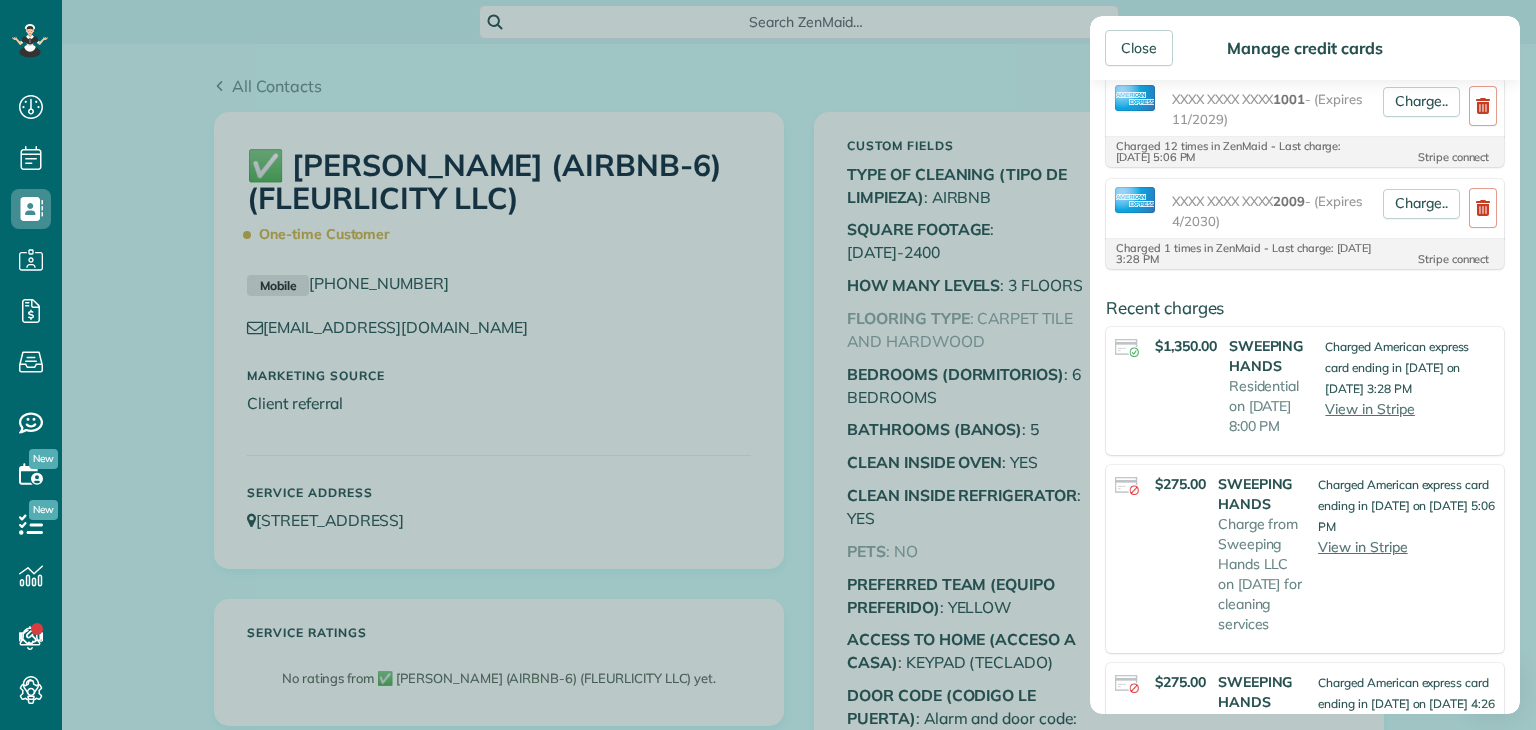 scroll, scrollTop: 200, scrollLeft: 0, axis: vertical 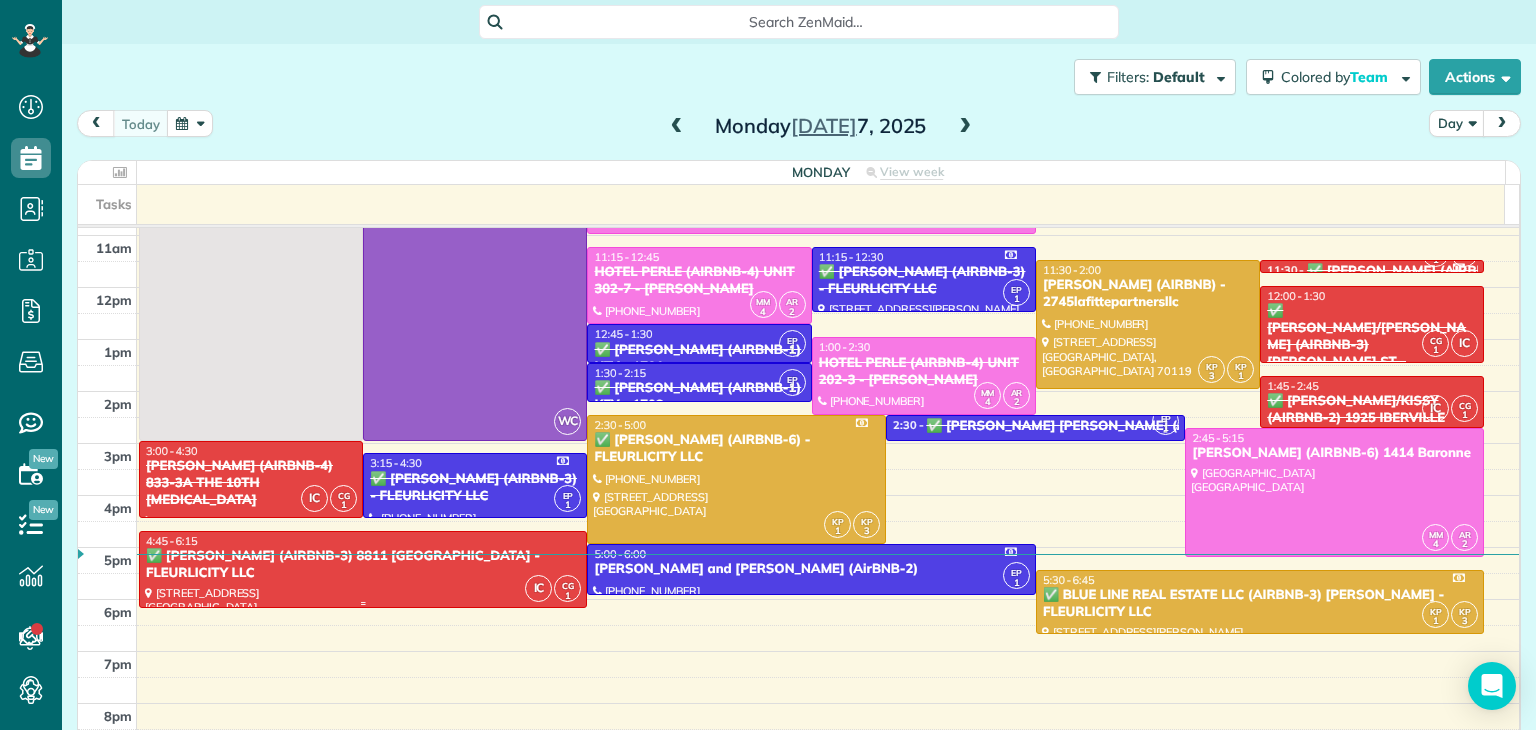 click on "✅ [PERSON_NAME] (AIRBNB-3) 8811 [GEOGRAPHIC_DATA] - FLEURLICITY LLC" at bounding box center [363, 565] 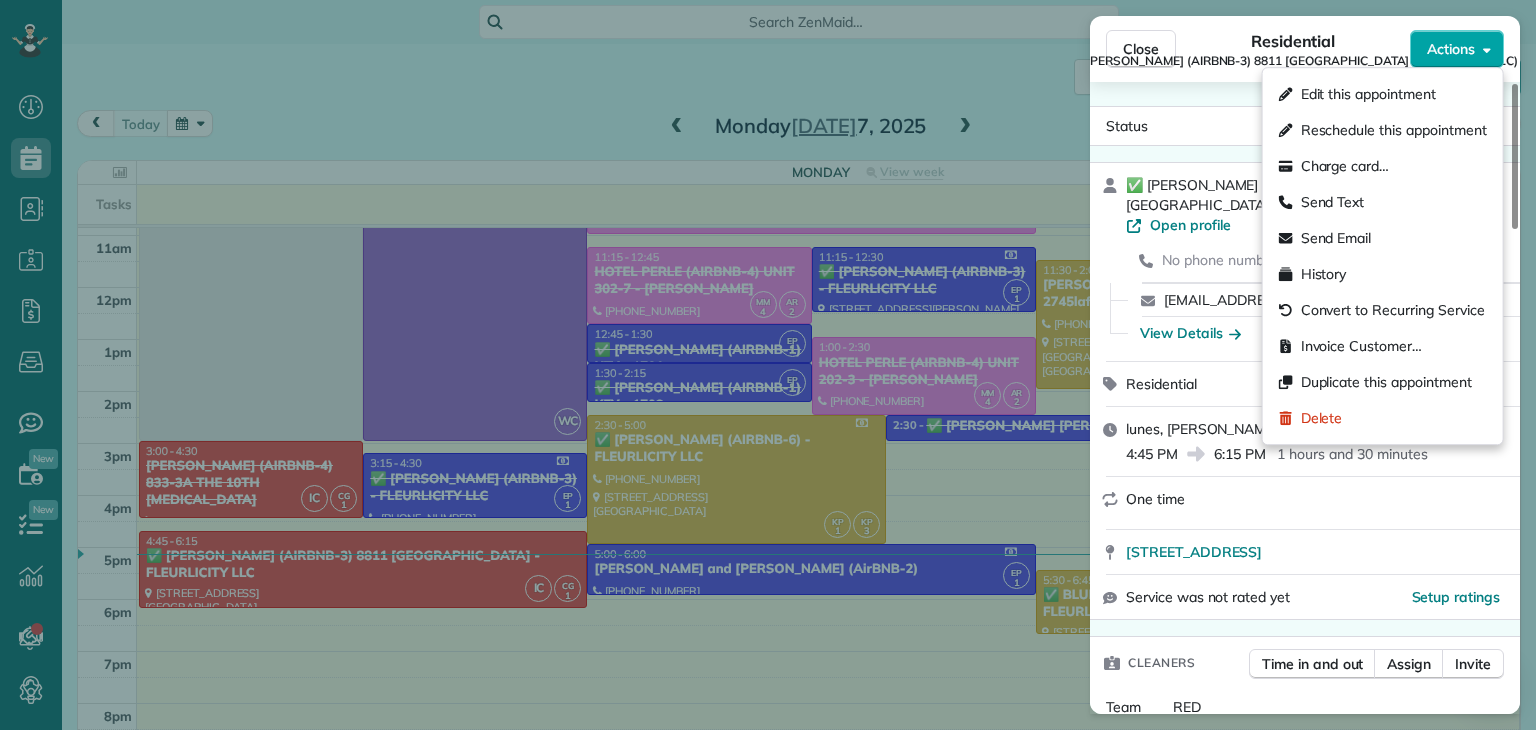 click on "Actions" at bounding box center [1451, 49] 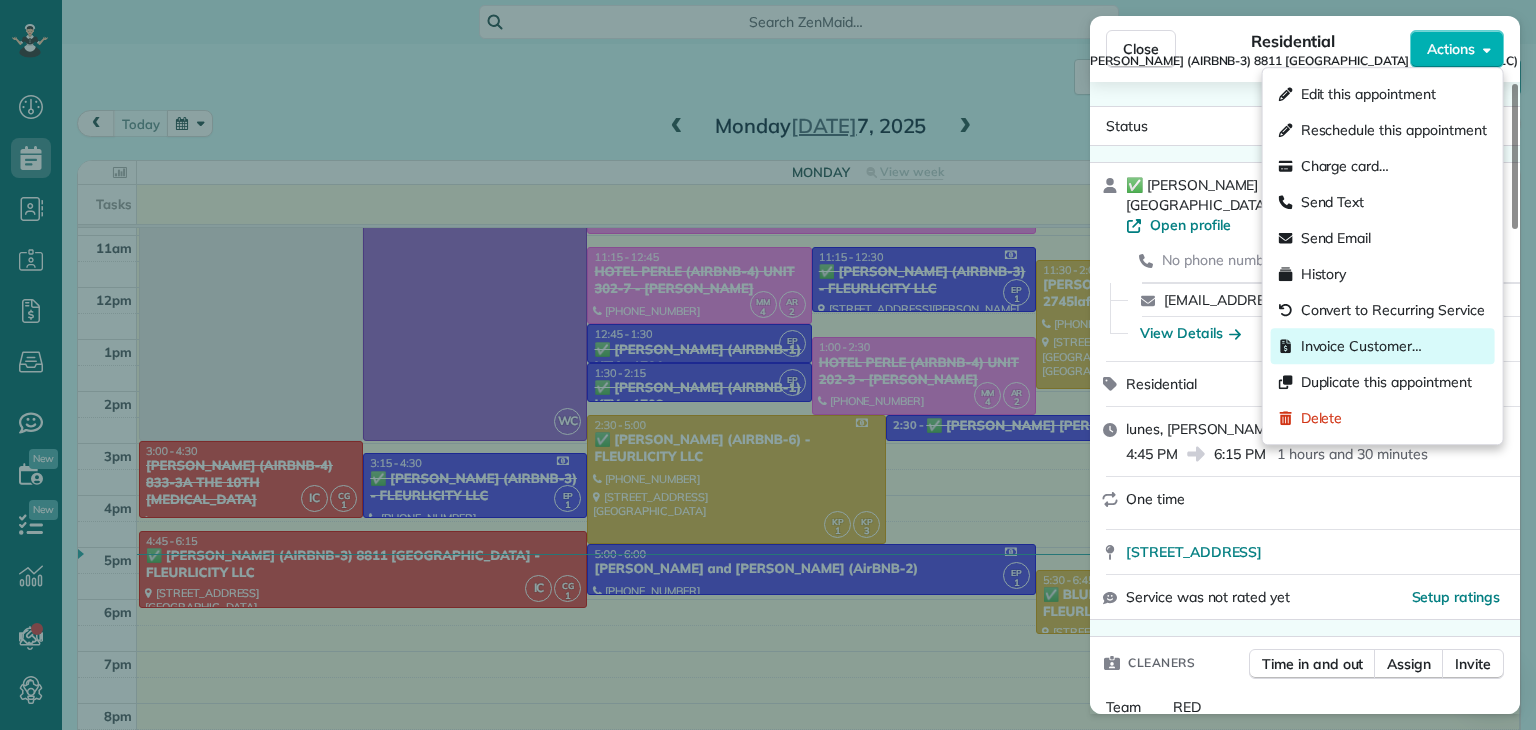 click on "Invoice Customer…" at bounding box center [1361, 346] 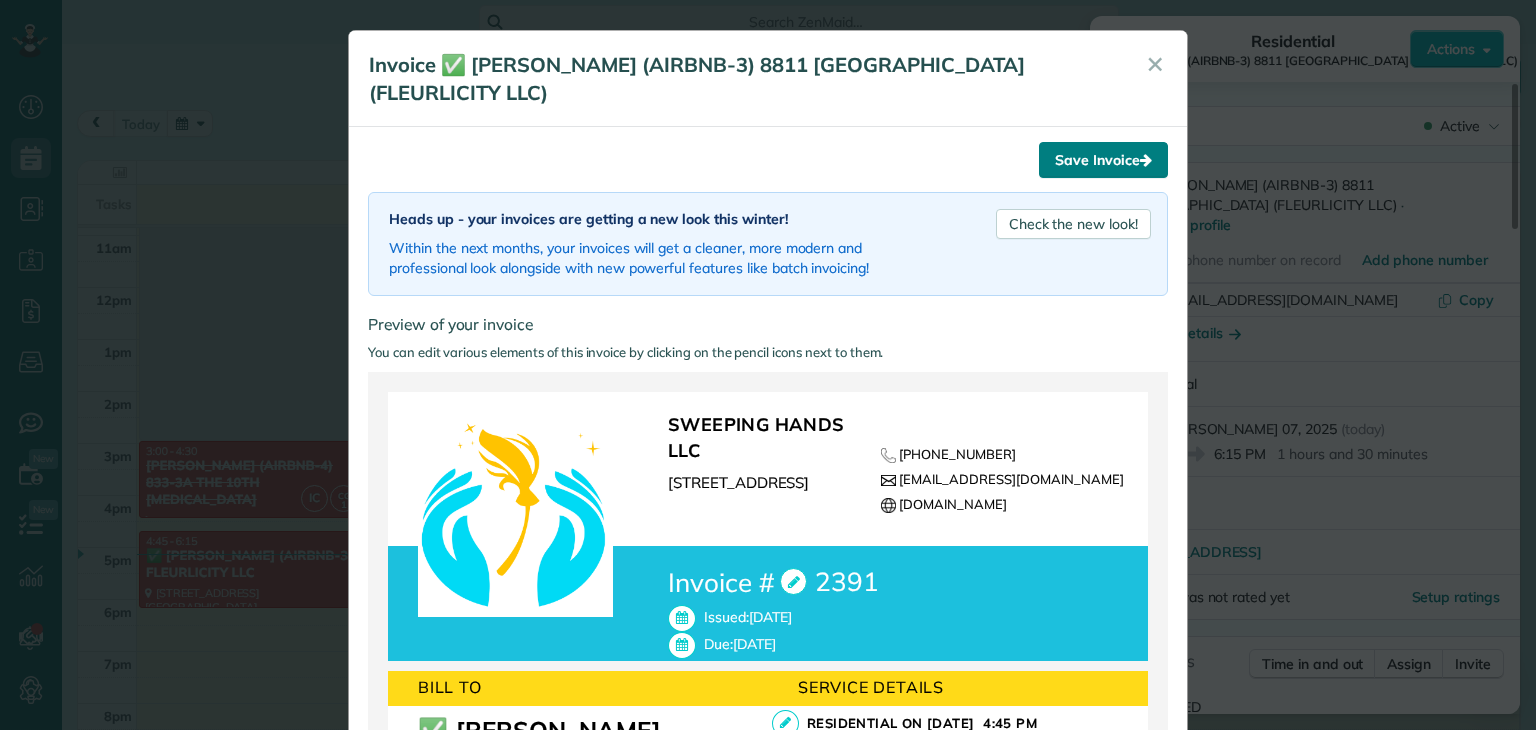 click on "Save Invoice" at bounding box center (1103, 160) 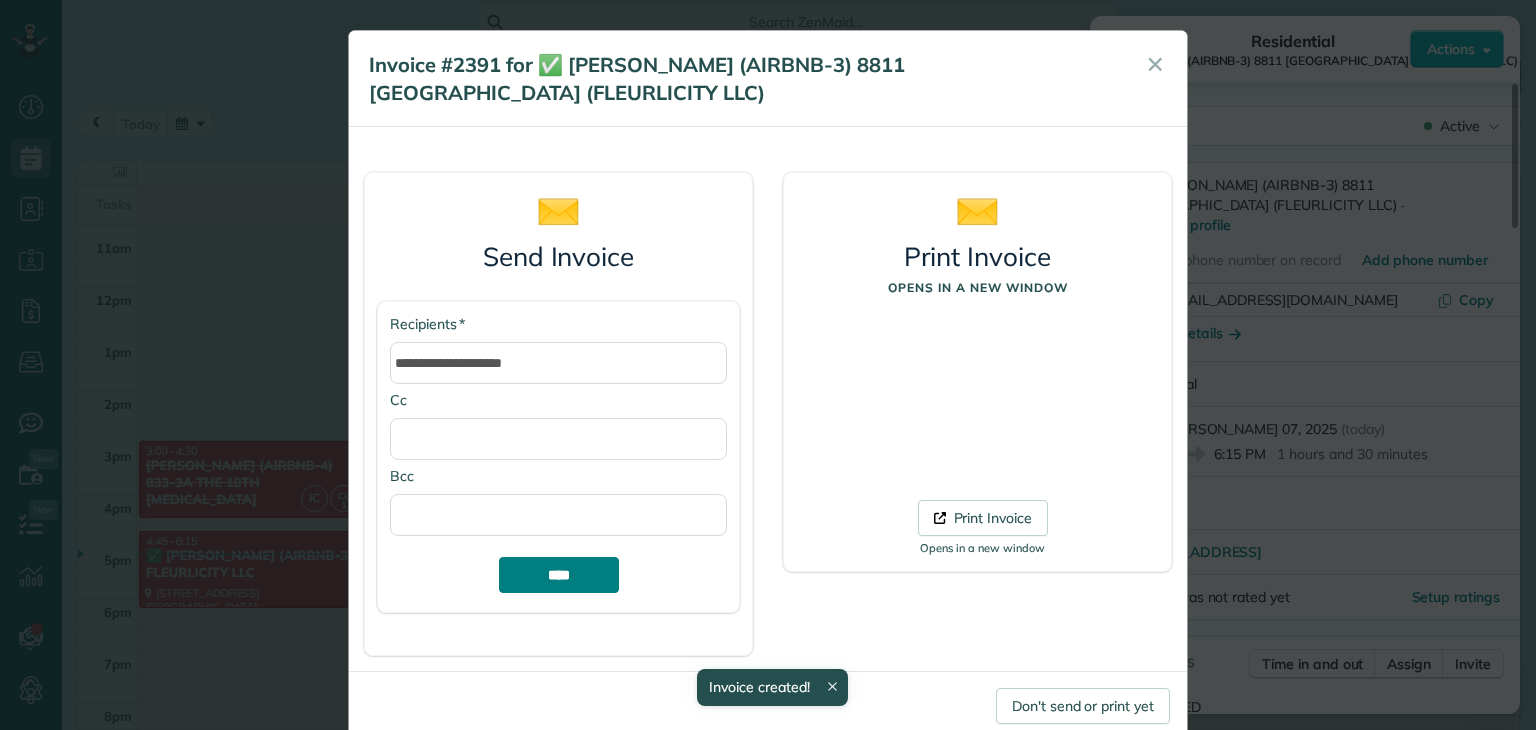 click on "****" at bounding box center [559, 575] 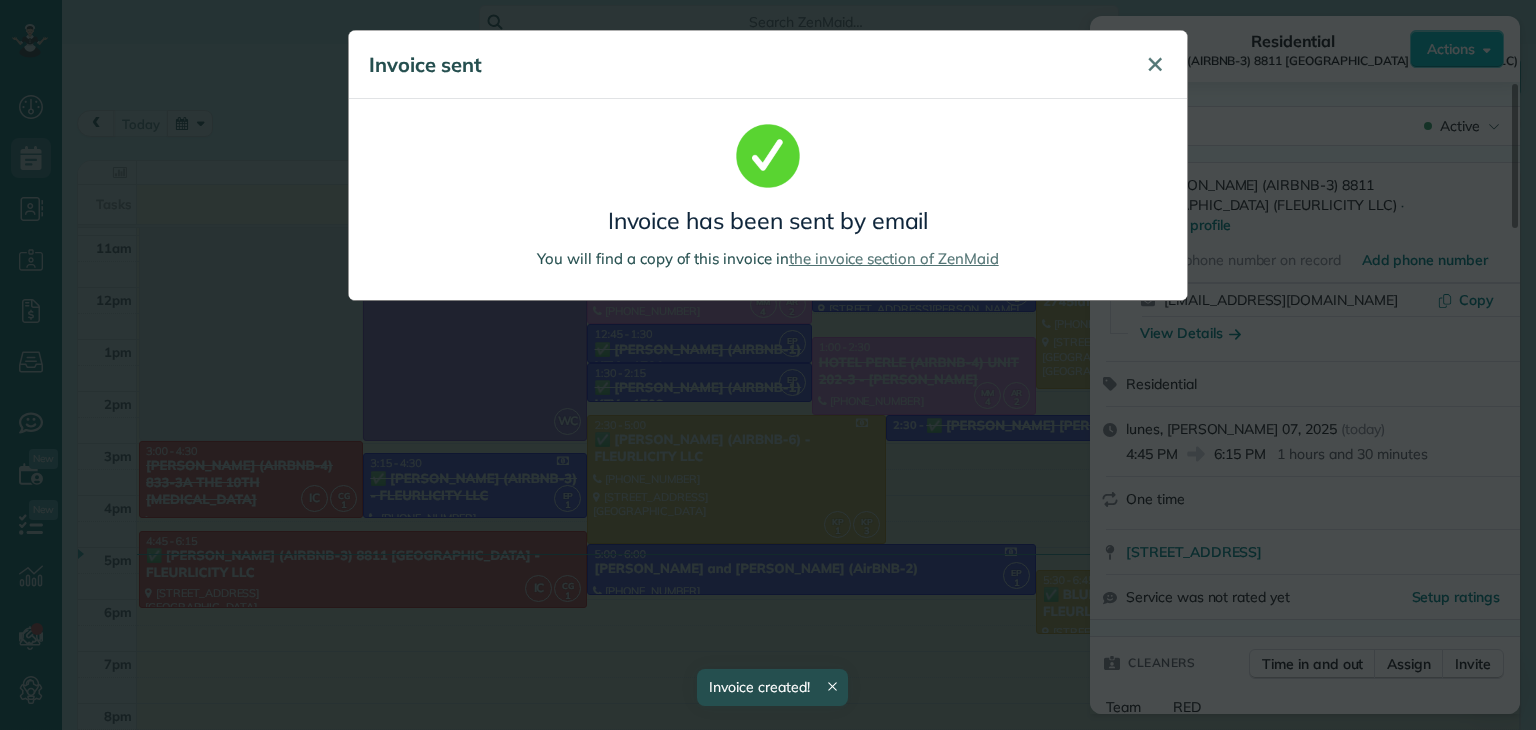 click on "✕" at bounding box center [1155, 64] 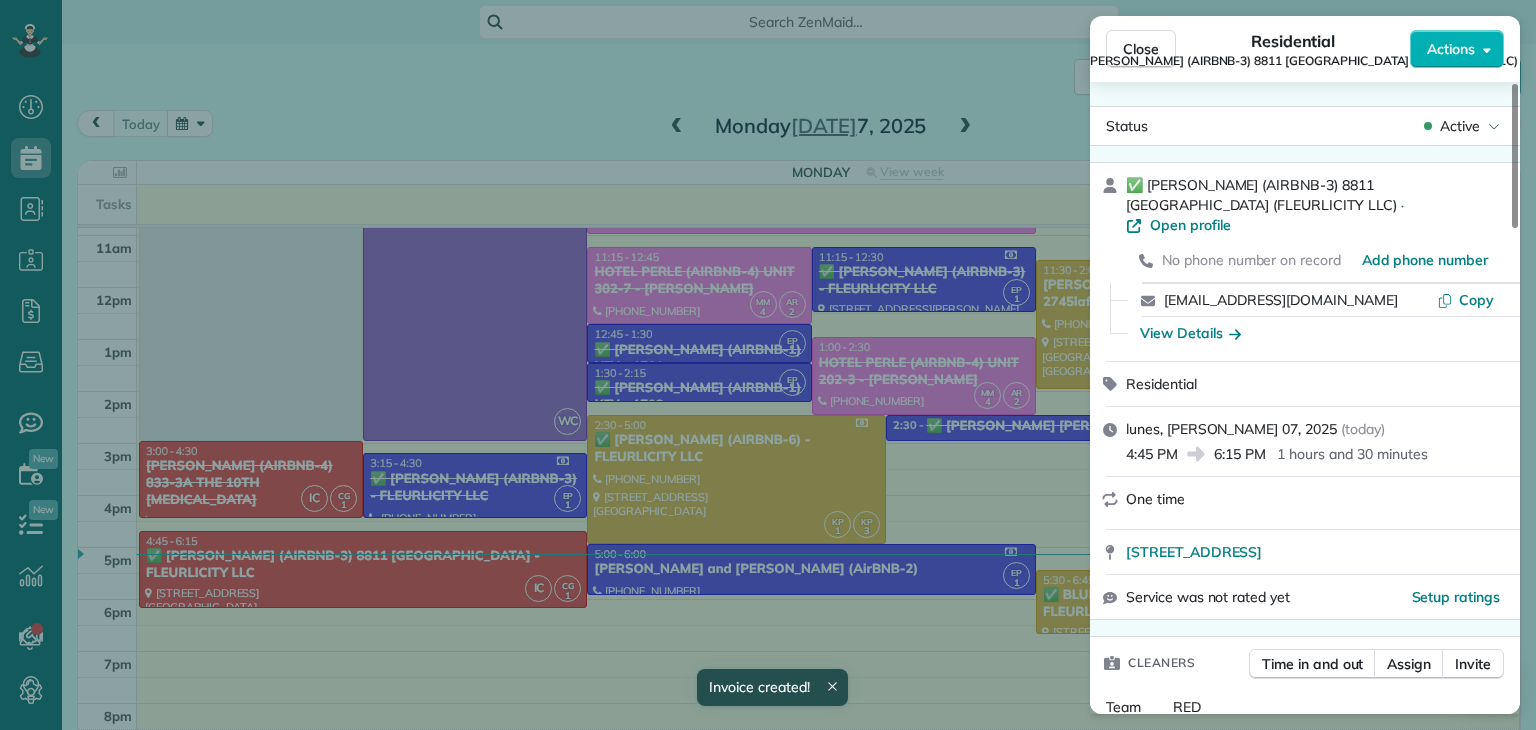 click on "Close Residential ✅ [PERSON_NAME] (AIRBNB-3) 8811 [GEOGRAPHIC_DATA] (FLEURLICITY LLC) Actions Status Active ✅ [PERSON_NAME] (AIRBNB-3) 8811 [GEOGRAPHIC_DATA] (FLEURLICITY LLC) · Open profile No phone number on record Add phone number [EMAIL_ADDRESS][DOMAIN_NAME] Copy View Details Residential lunes, [PERSON_NAME] 07, 2025 ( [DATE] ) 4:45 PM 6:15 PM 1 hours and 30 minutes One time [STREET_ADDRESS] Service was not rated yet Setup ratings Cleaners Time in and out Assign Invite Team RED Cleaners [PERSON_NAME] 4:46 PM 6:15 PM [PERSON_NAME] 4:45 PM 6:15 PM Checklist Try Now Keep this appointment up to your standards. Stay on top of every detail, keep your cleaners organised, and your client happy. Assign a checklist Watch a 5 min demo Billing Billing actions Price $165.00 Overcharge $0.00 Discount $0.00 Coupon discount - Primary tax - Secondary tax - Total appointment price $165.00 Tips collected New feature! $0.00 Unpaid Mark as paid Total including tip $165.00 INVOICE #2391 View invoice $165.00 Open Not sent 2" at bounding box center (768, 365) 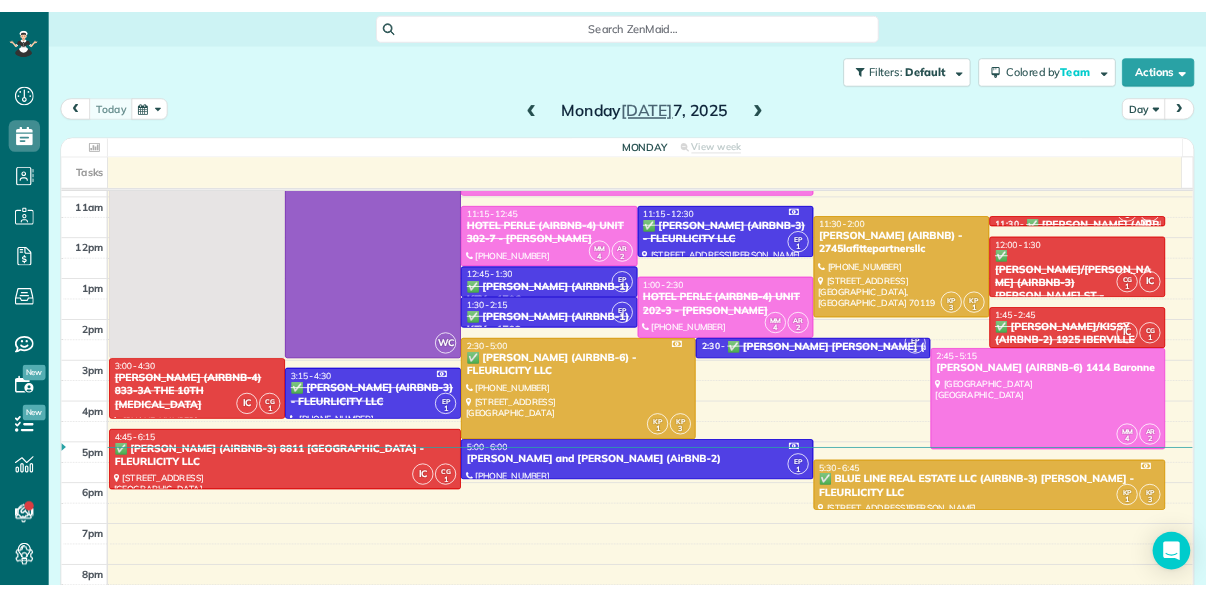 scroll, scrollTop: 100, scrollLeft: 0, axis: vertical 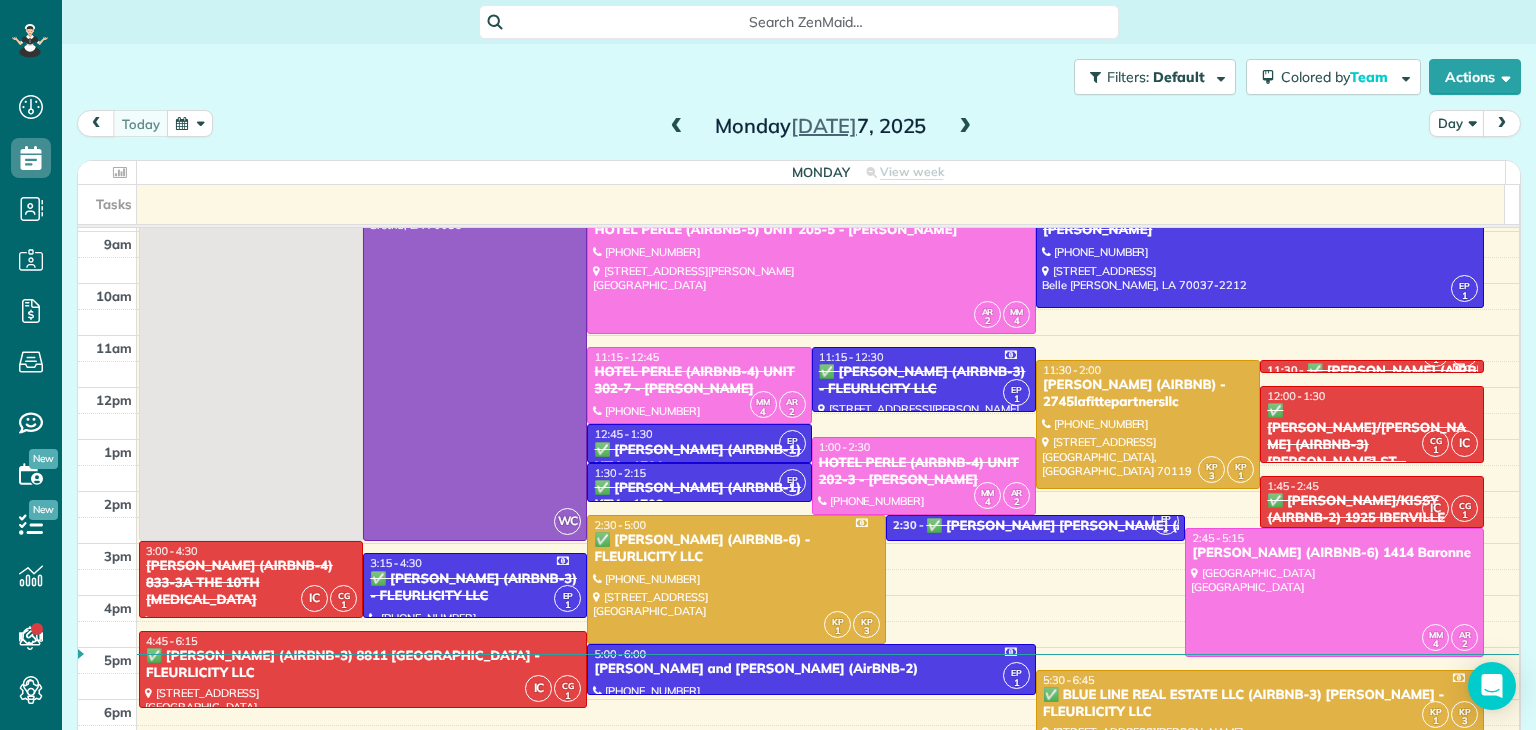 click on "✅ [PERSON_NAME]/[PERSON_NAME] (AIRBNB-3) [PERSON_NAME] ST - FLEURLICITY LLC" at bounding box center (1372, 445) 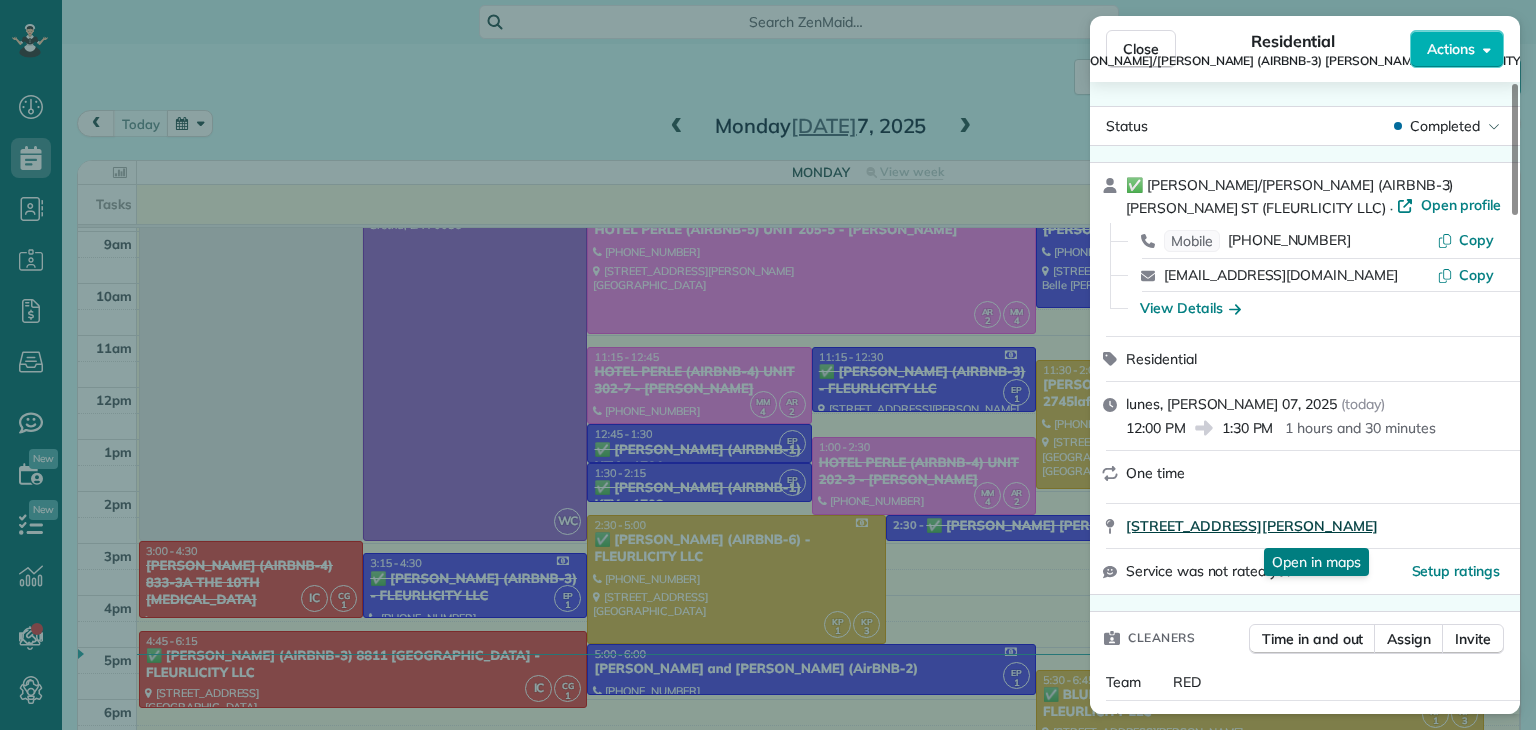 drag, startPoint x: 1127, startPoint y: 540, endPoint x: 1242, endPoint y: 525, distance: 115.97414 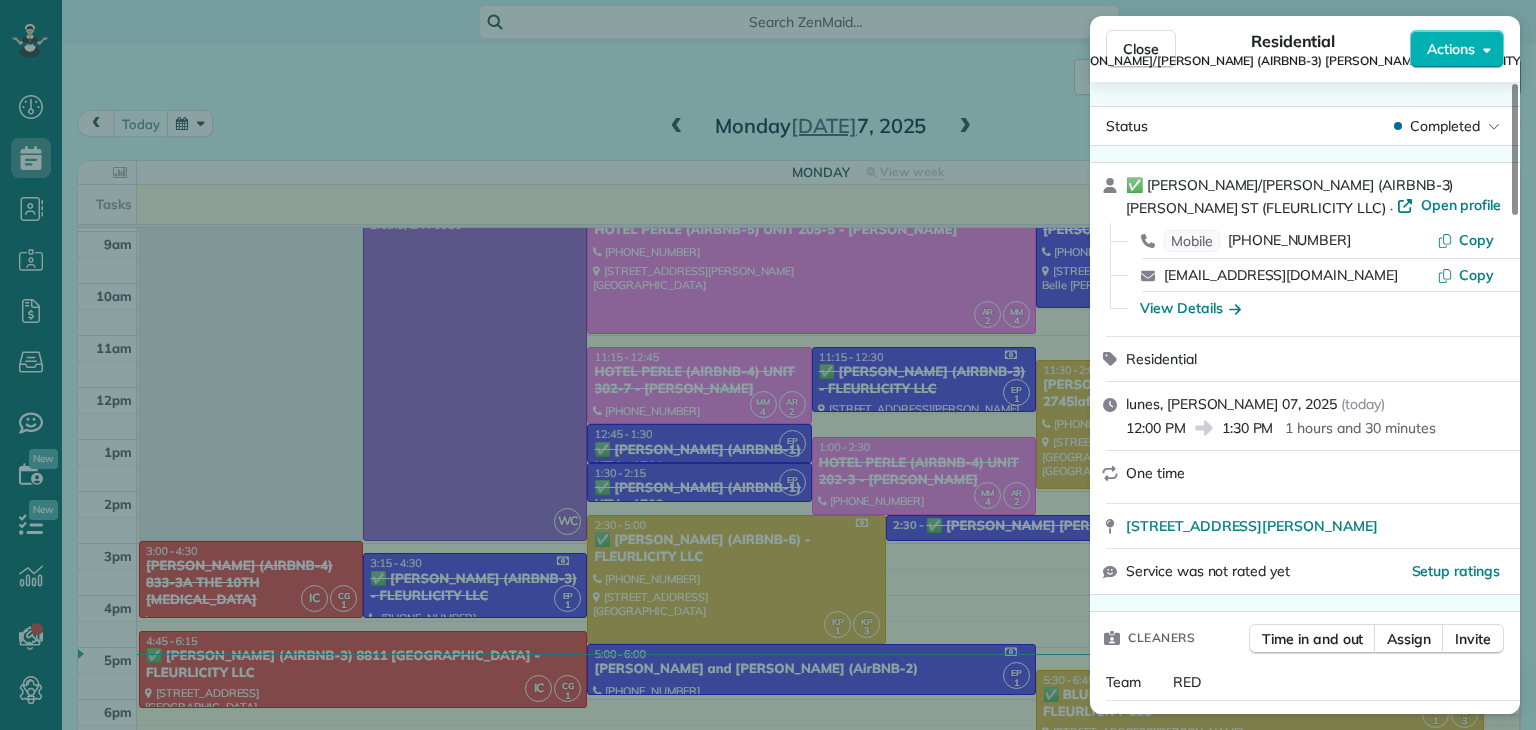 click on "Close Residential ✅ [PERSON_NAME]/[PERSON_NAME] (AIRBNB-3) [PERSON_NAME] ST (FLEURLICITY LLC) Actions Status Completed ✅ [PERSON_NAME]/[PERSON_NAME] (AIRBNB-3) [PERSON_NAME] ST (FLEURLICITY LLC) · Open profile Mobile [PHONE_NUMBER] Copy [EMAIL_ADDRESS][DOMAIN_NAME] Copy View Details Residential lunes, [PERSON_NAME] 07, 2025 ( [DATE] ) 12:00 PM 1:30 PM 1 hours and 30 minutes One time [STREET_ADDRESS][PERSON_NAME] Service was not rated yet Setup ratings Cleaners Time in and out Assign Invite Team RED Cleaners [PERSON_NAME] 12:00 PM 1:30 PM [PERSON_NAME] 12:00 PM 1:30 PM Checklist Try Now Keep this appointment up to your standards. Stay on top of every detail, keep your cleaners organised, and your client happy. Assign a checklist Watch a 5 min demo Billing Billing actions Price $150.00 Overcharge $0.00 Discount $0.00 Coupon discount - Primary tax - Secondary tax - Total appointment price $150.00 Tips collected New feature! $0.00 Unpaid Mark as paid Total including tip $150.00 Get paid online in no-time! Send an invoice and reward your cleaners with tips 4" at bounding box center (768, 365) 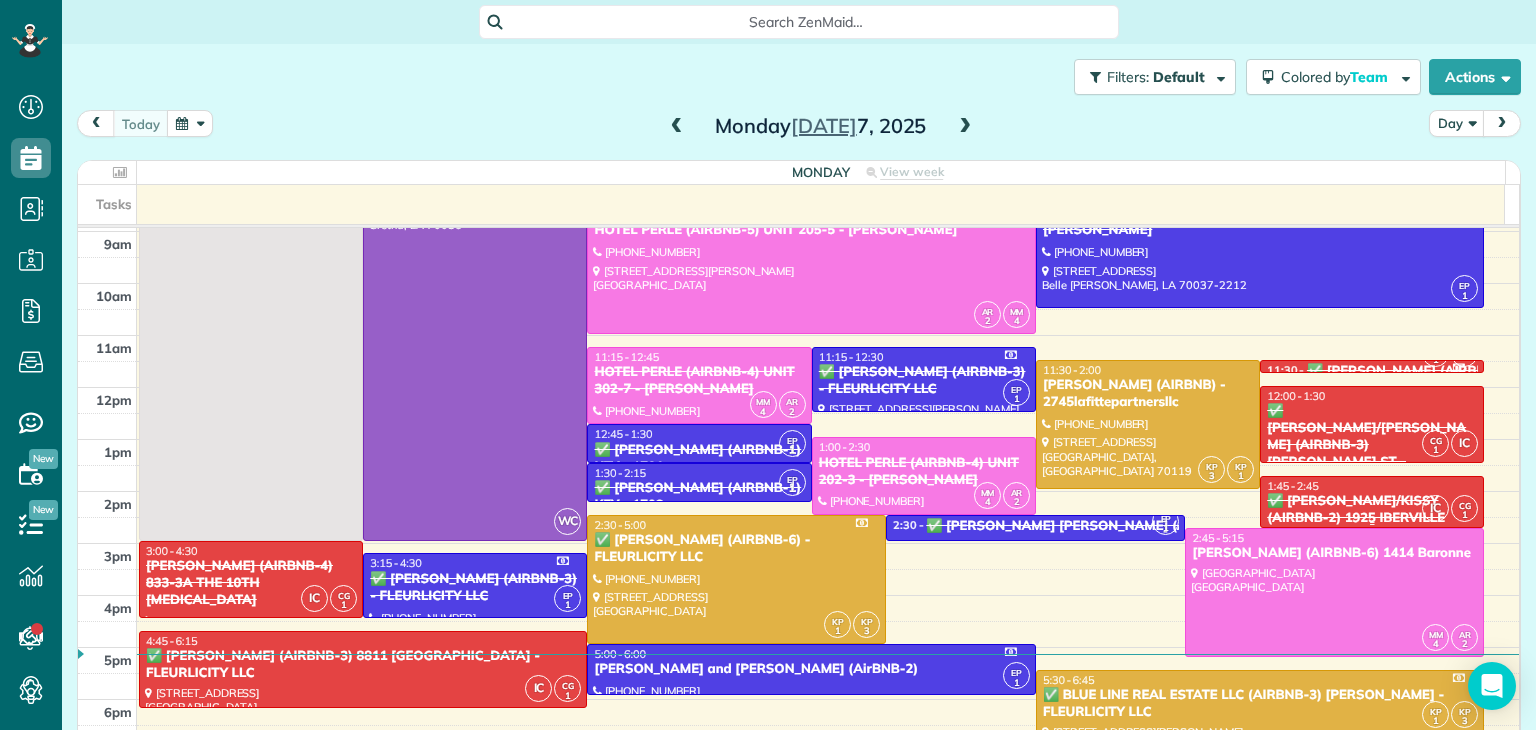 click on "✅ [PERSON_NAME]/KISSY (AIRBNB-2) 1925 IBERVILLE FRONT - FLEURLICITY LLC" at bounding box center (1372, 518) 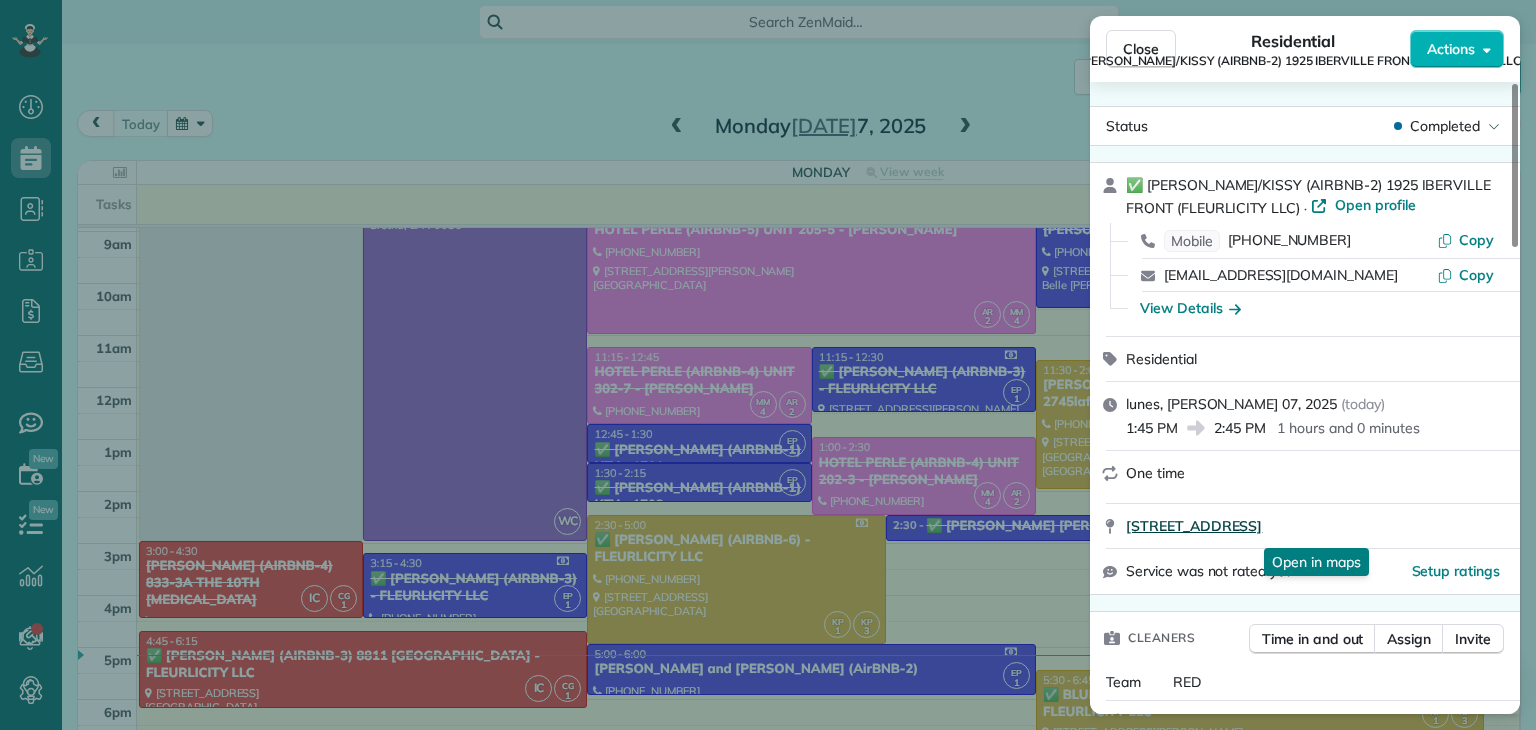 drag, startPoint x: 1128, startPoint y: 537, endPoint x: 1260, endPoint y: 536, distance: 132.00378 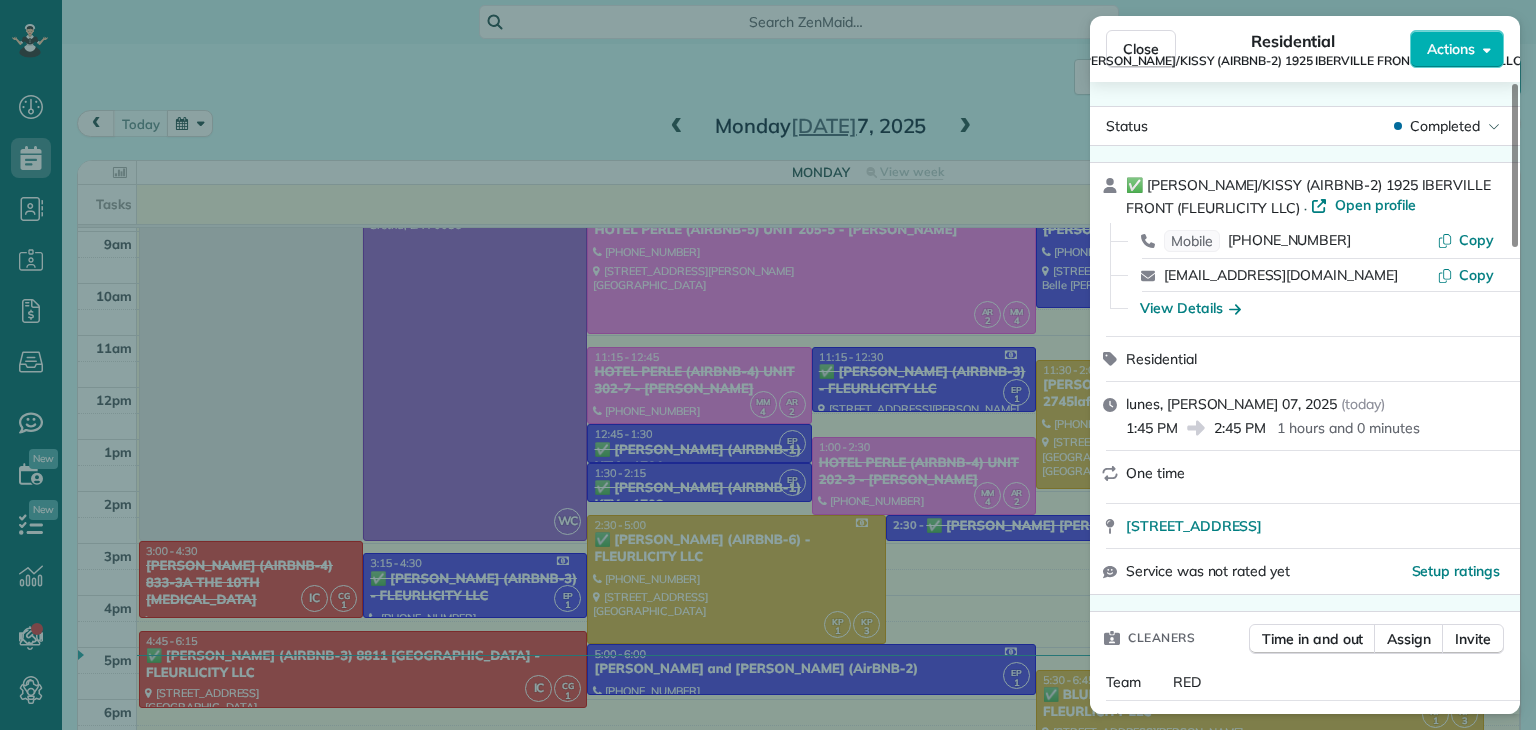 click on "Close Residential ✅ [PERSON_NAME]/KISSY (AIRBNB-2) 1925 IBERVILLE FRONT (FLEURLICITY LLC) Actions Status Completed ✅ [PERSON_NAME]/KISSY (AIRBNB-2) 1925 IBERVILLE FRONT (FLEURLICITY LLC) · Open profile Mobile [PHONE_NUMBER] Copy [EMAIL_ADDRESS][DOMAIN_NAME] Copy View Details Residential lunes, [PERSON_NAME] 07, 2025 ( [DATE] ) 1:45 PM 2:45 PM 1 hours and 0 minutes One time [STREET_ADDRESS] Service was not rated yet Setup ratings Cleaners Time in and out Assign Invite Team RED Cleaners [PERSON_NAME] 1:45 PM 2:45 PM [PERSON_NAME] 1:45 PM 2:45 PM Checklist Try Now Keep this appointment up to your standards. Stay on top of every detail, keep your cleaners organised, and your client happy. Assign a checklist Watch a 5 min demo Billing Billing actions Price $125.00 Overcharge $0.00 Discount $0.00 Coupon discount - Primary tax - Secondary tax - Total appointment price $125.00 Tips collected New feature! $0.00 Unpaid Mark as paid Total including tip $125.00 Get paid online in no-time! Charge customer credit card 1" at bounding box center [768, 365] 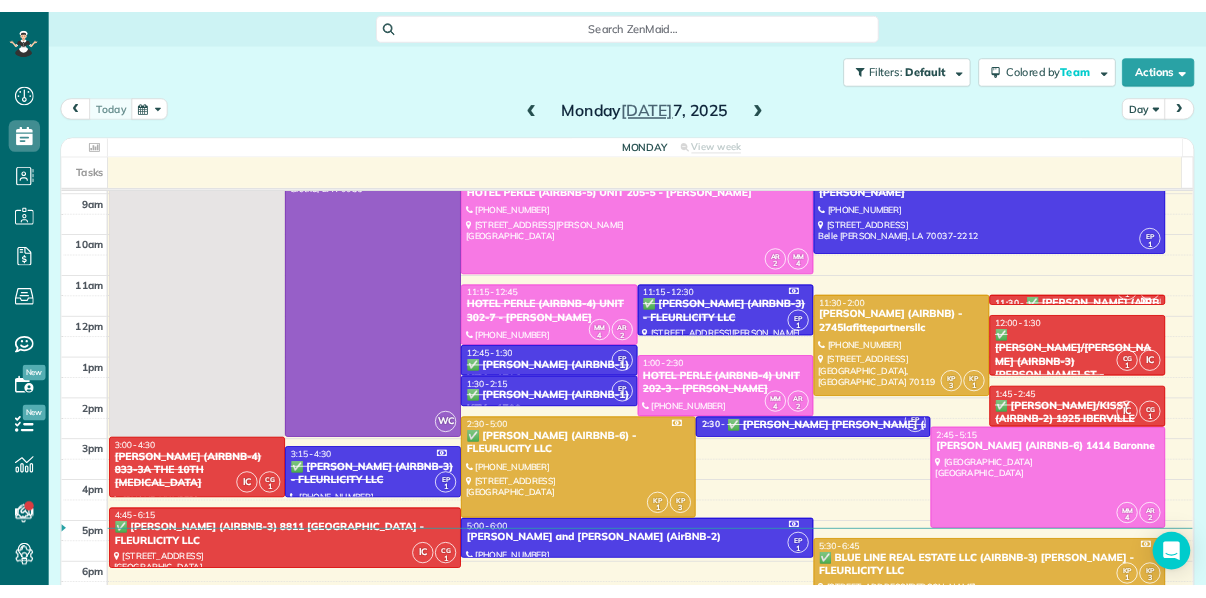 scroll, scrollTop: 598, scrollLeft: 61, axis: both 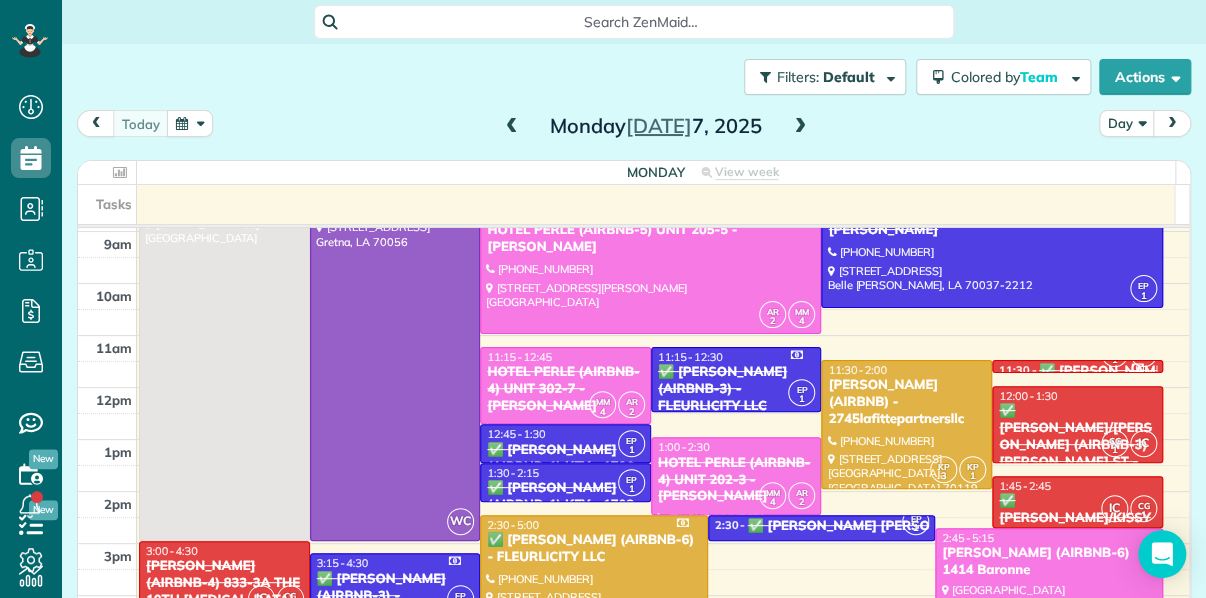 click on "Filters:   Default
Colored by  Team
Color by Cleaner
Color by Team
Color by Status
Color by Recurrence
Color by Paid/Unpaid
Filters  Default
Schedule Changes
Actions
Create Appointment
Create Task
Clock In/Out
Send Work Orders
Print Route Sheets
[DATE] Emails/Texts
View Metrics" at bounding box center [634, 301] 